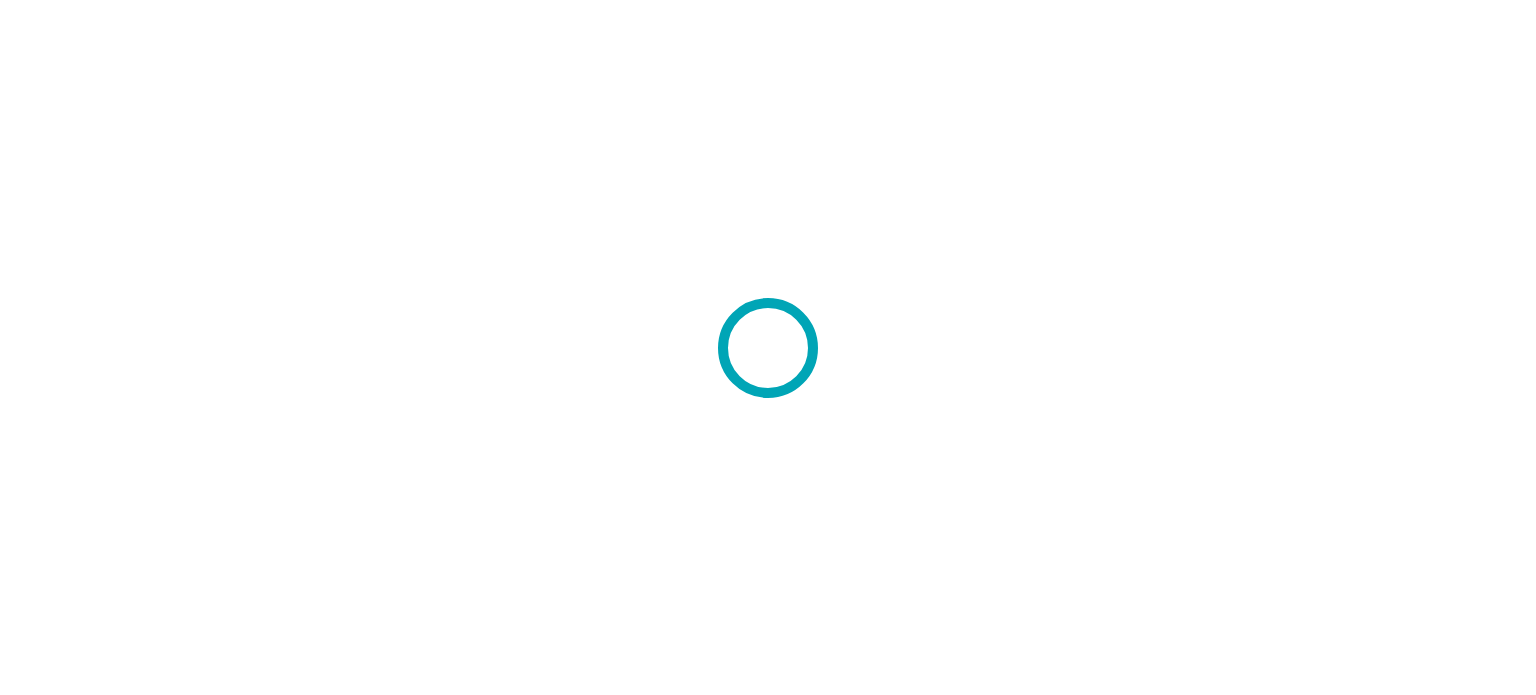scroll, scrollTop: 0, scrollLeft: 0, axis: both 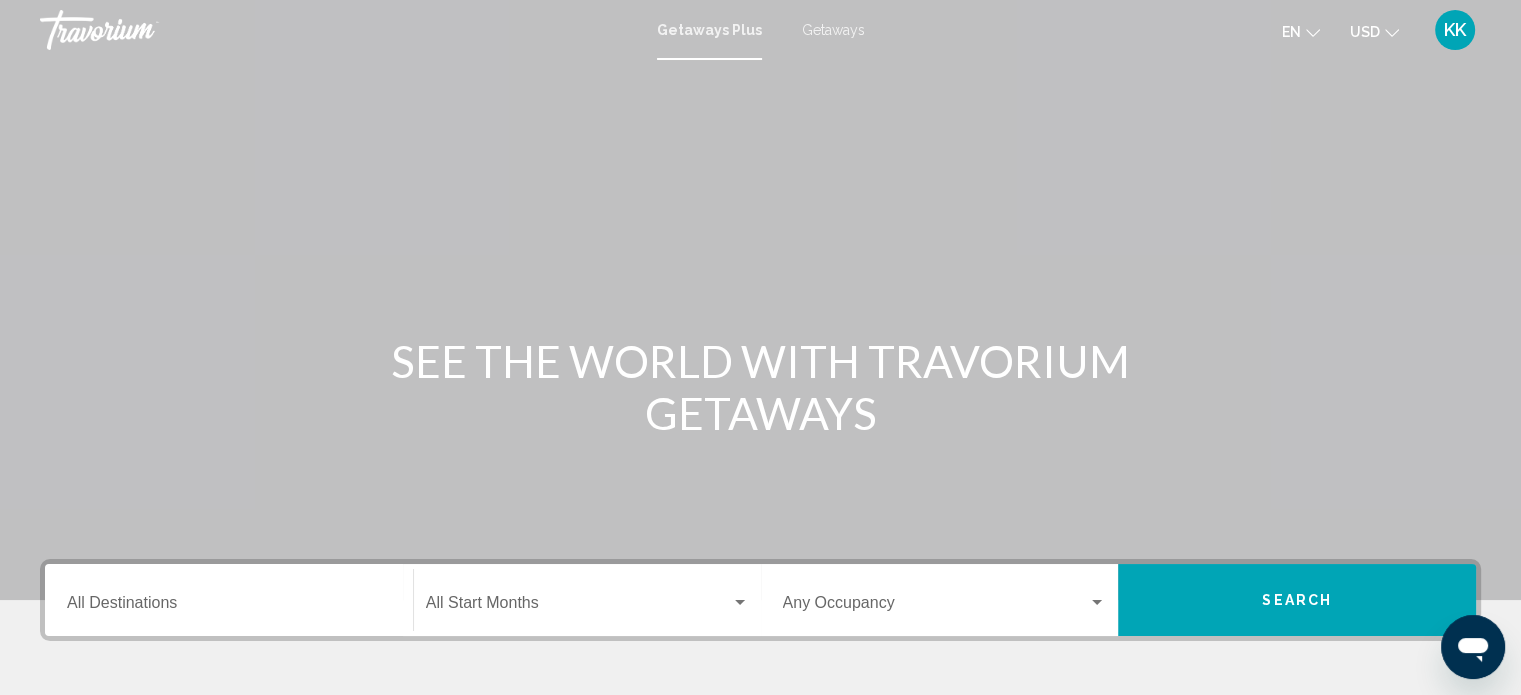 click on "Destination All Destinations" at bounding box center [229, 607] 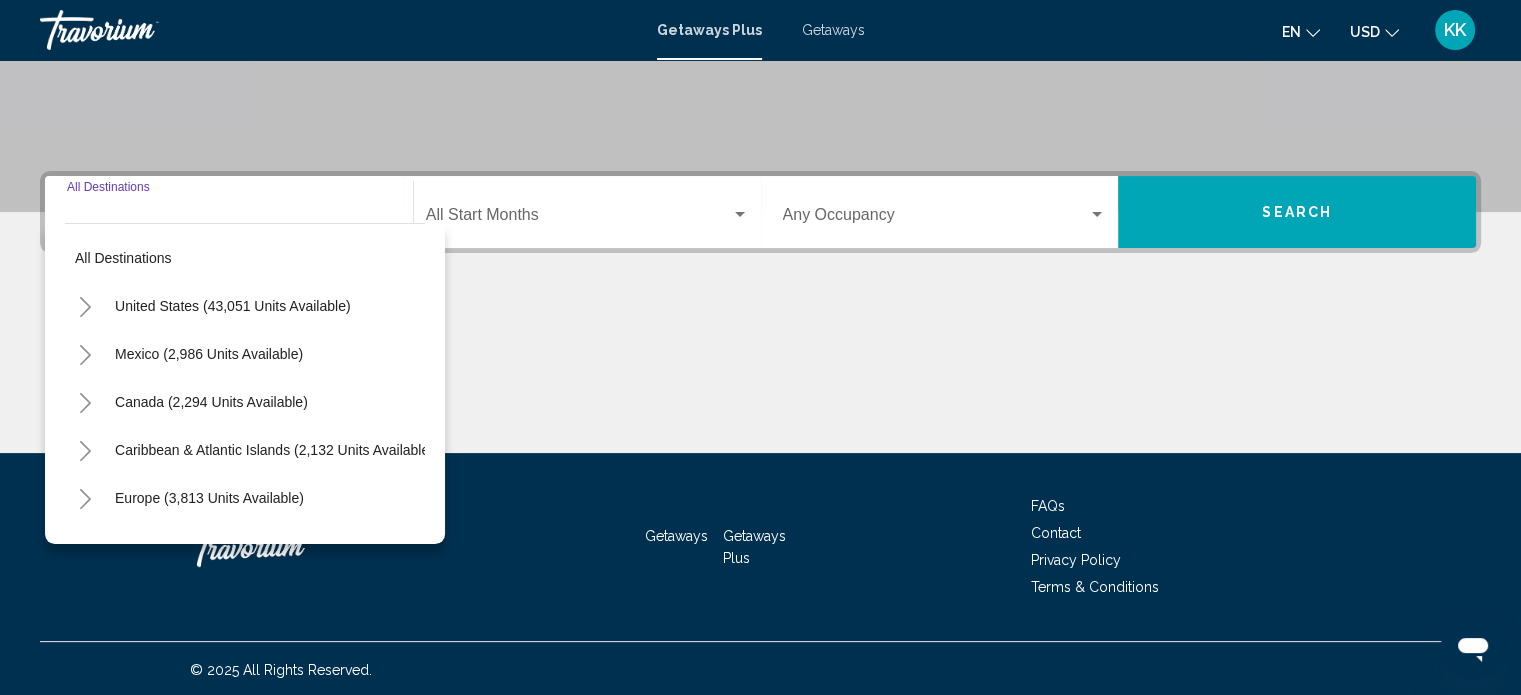 scroll, scrollTop: 390, scrollLeft: 0, axis: vertical 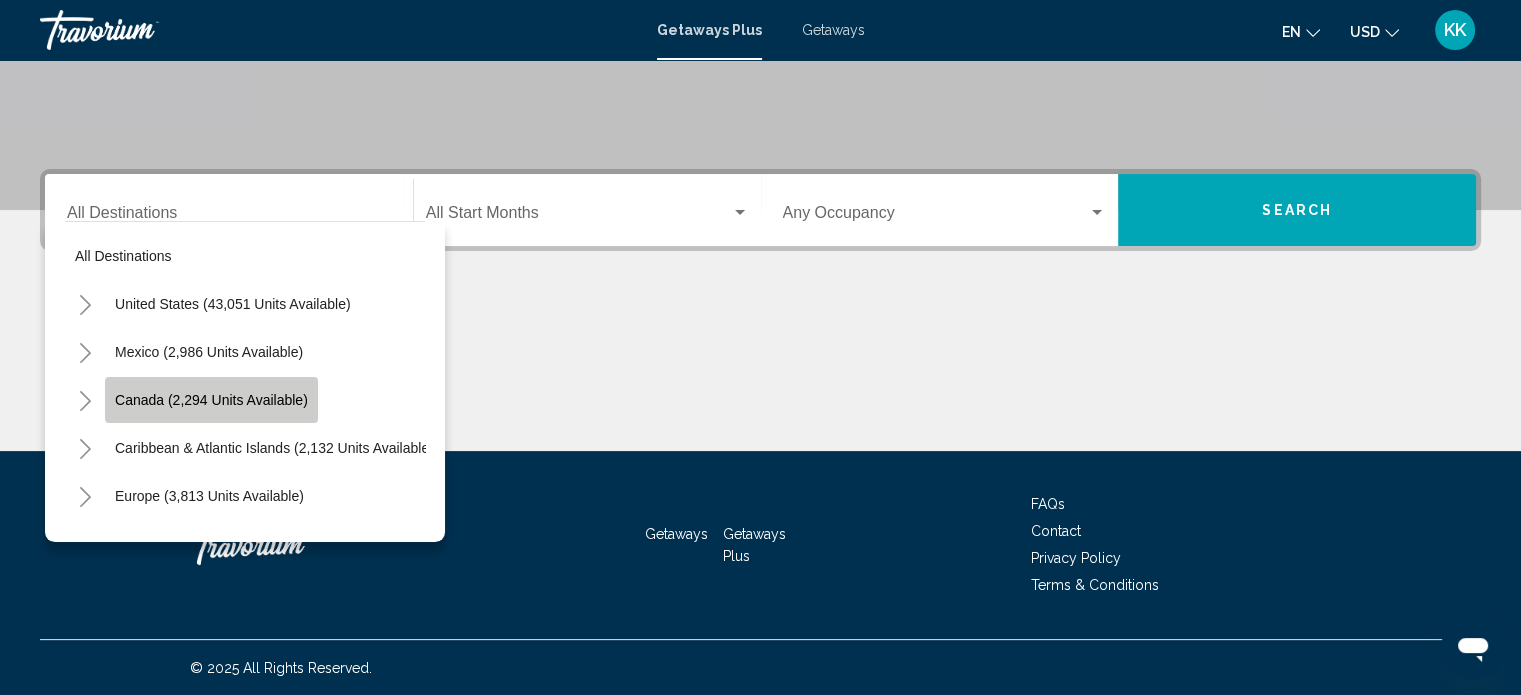click on "Canada (2,294 units available)" at bounding box center [211, 400] 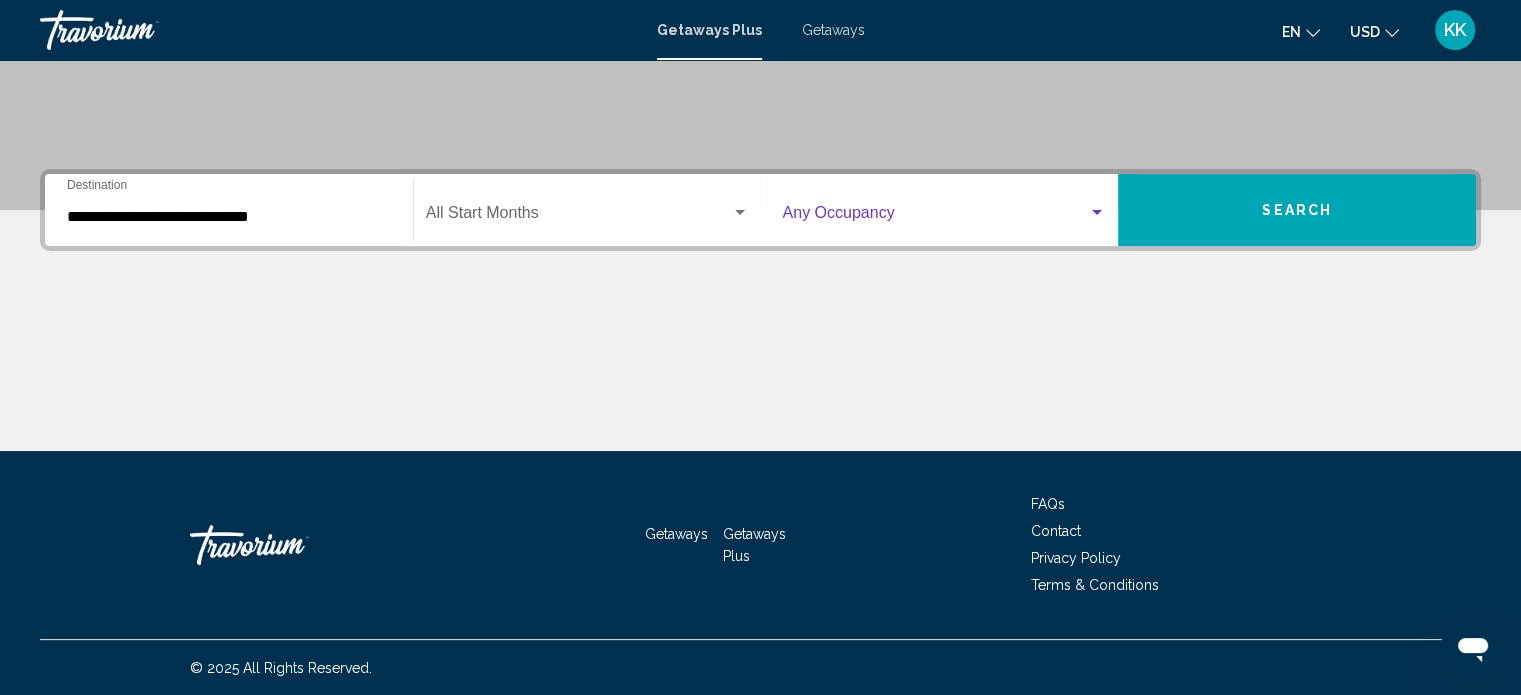 click at bounding box center (1097, 213) 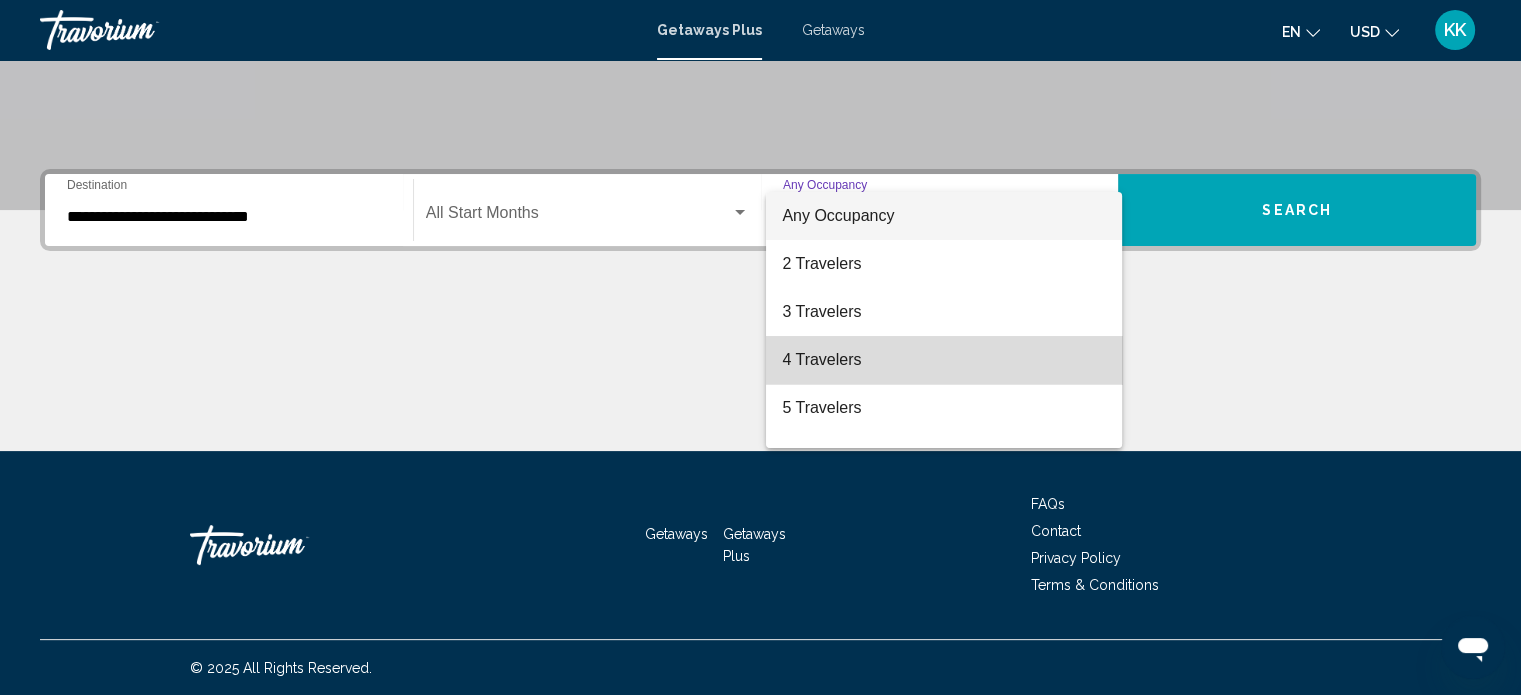 click on "4 Travelers" at bounding box center [944, 360] 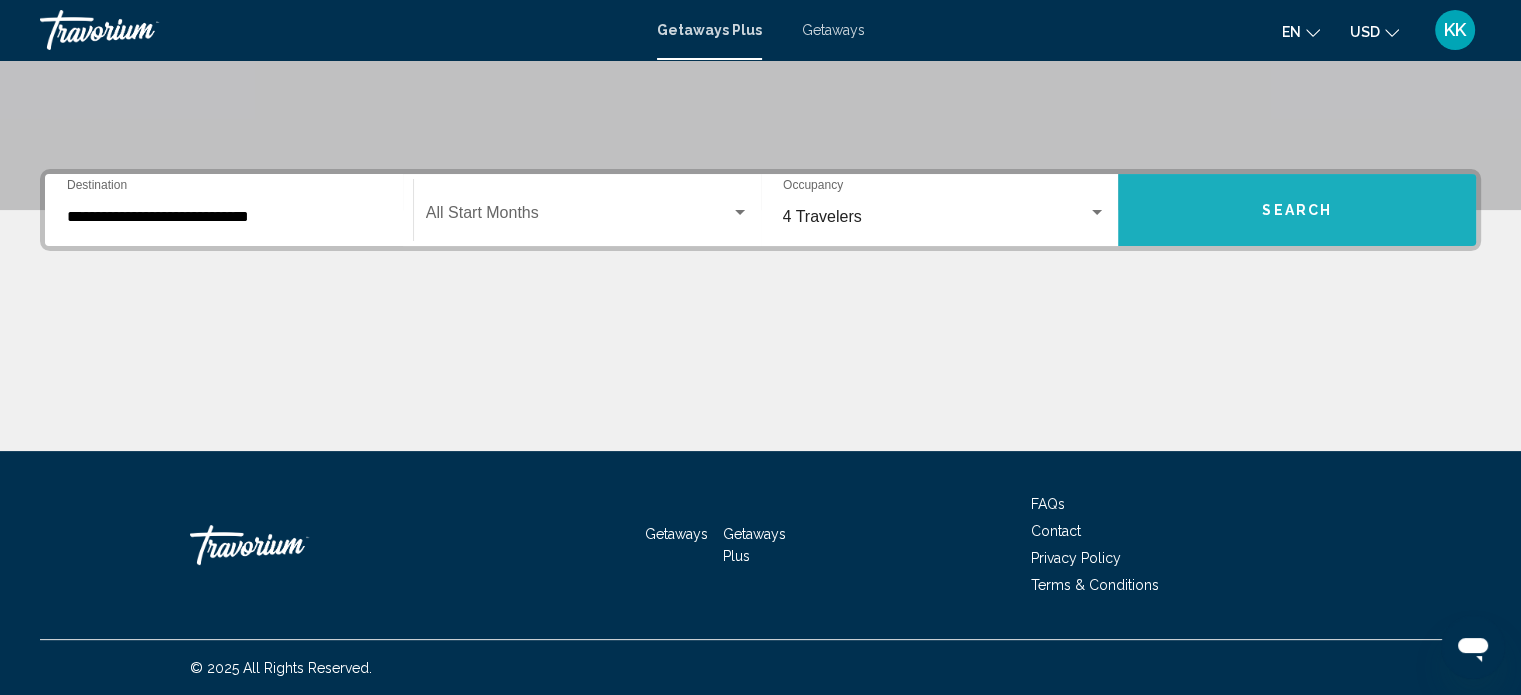 click on "Search" at bounding box center [1297, 210] 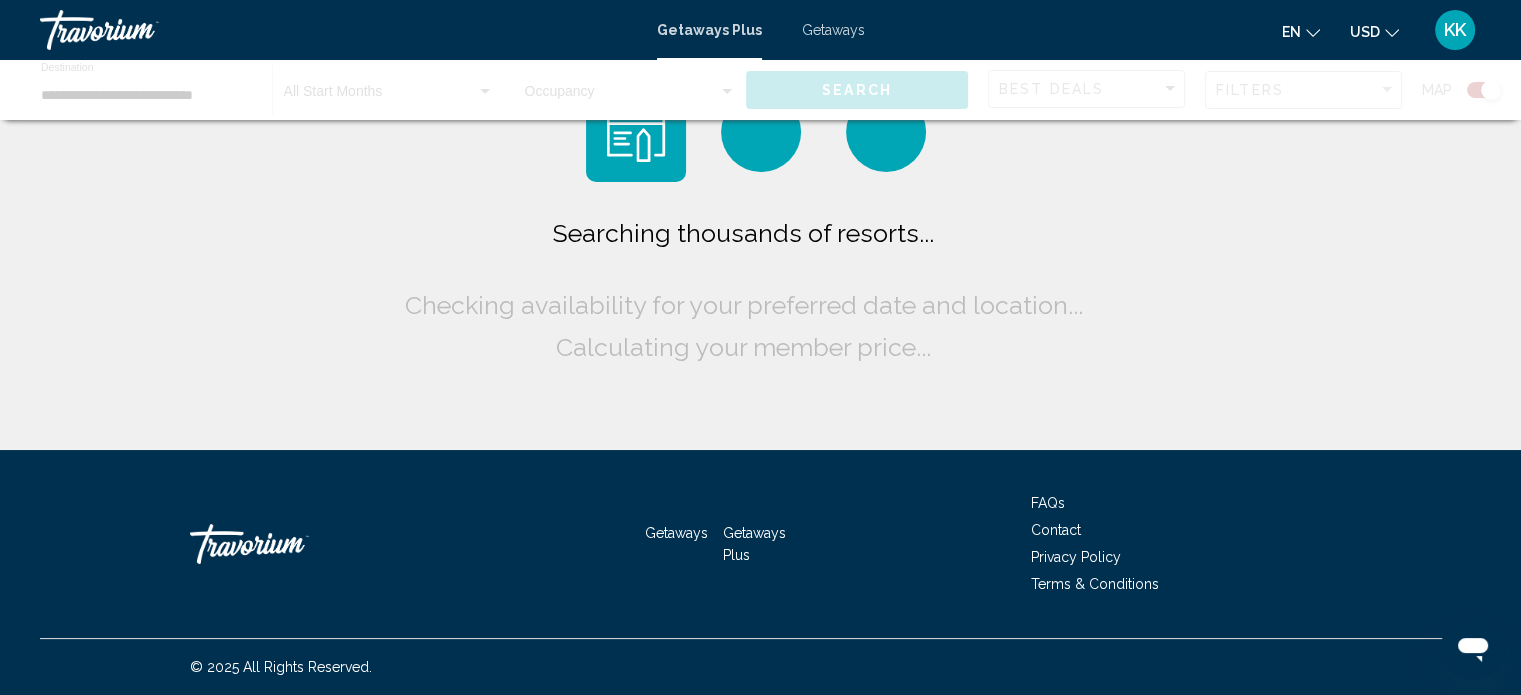 scroll, scrollTop: 0, scrollLeft: 0, axis: both 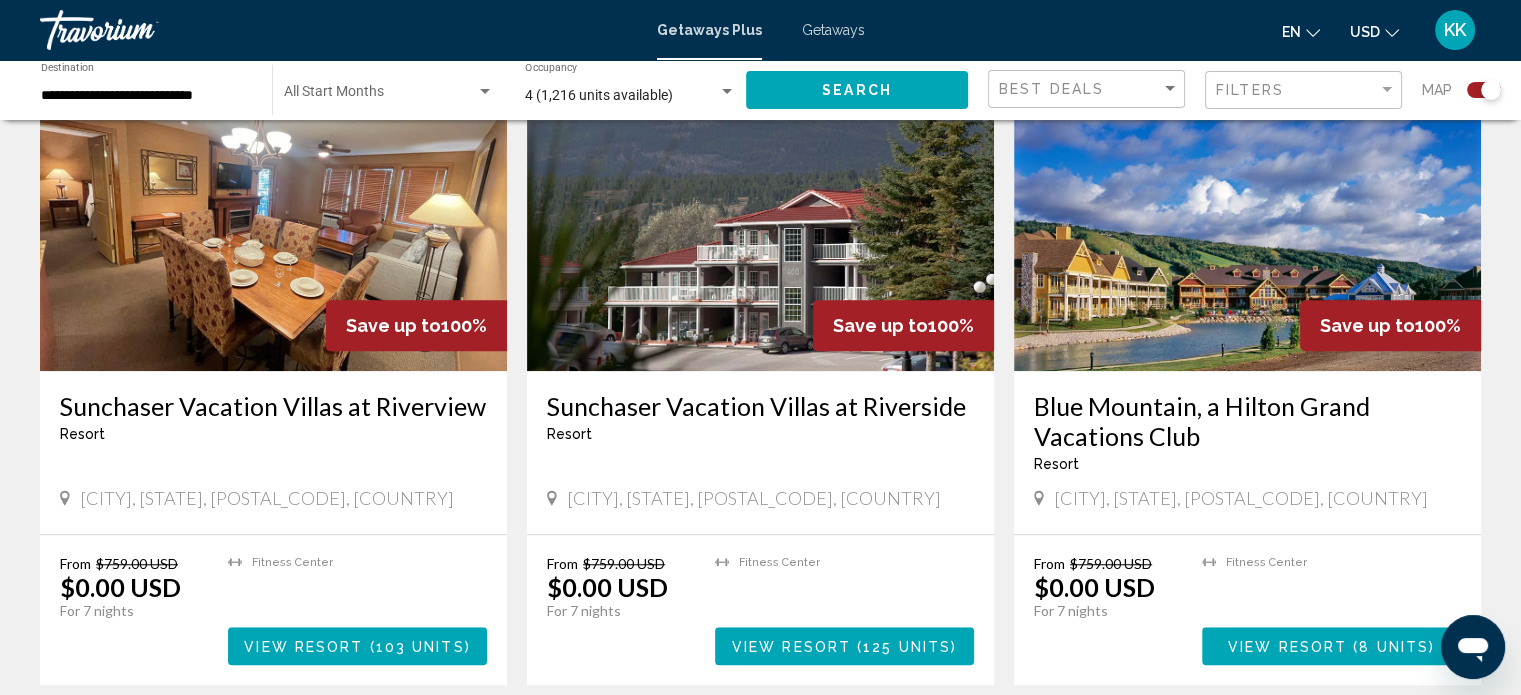 click on "Blue Mountain, a Hilton Grand Vacations Club" at bounding box center (1247, 421) 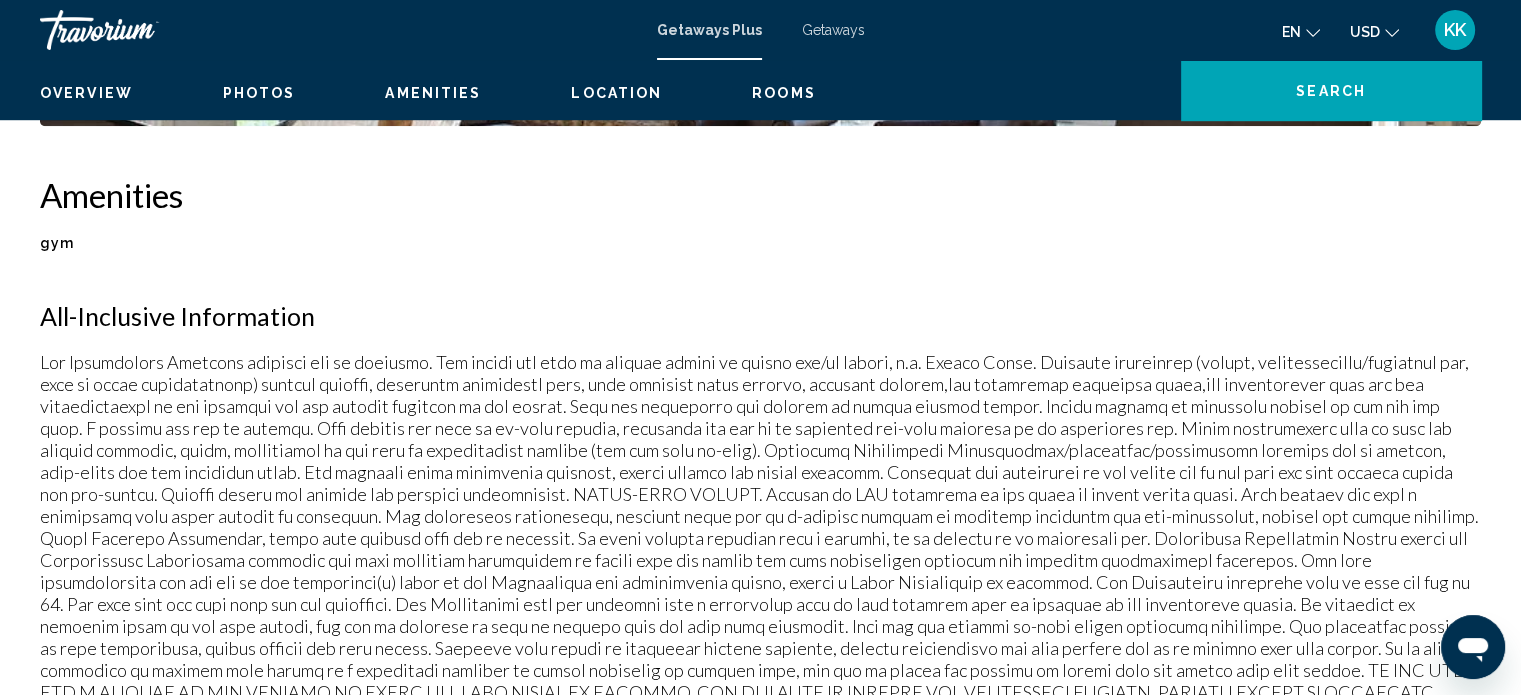 scroll, scrollTop: 12, scrollLeft: 0, axis: vertical 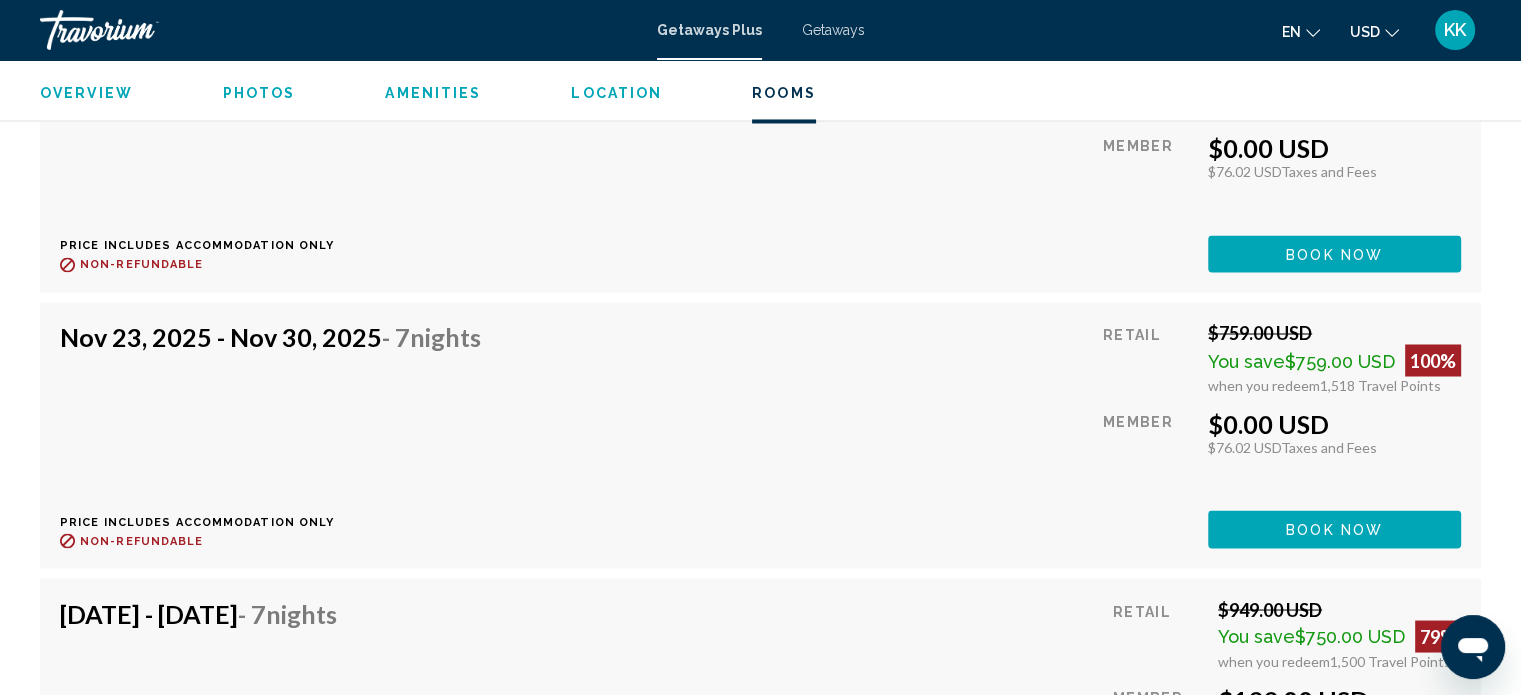 click on "USD
USD ($) MXN (Mex$) CAD (Can$) GBP (£) EUR (€) AUD (A$) NZD (NZ$) CNY (CN¥)" at bounding box center (1374, 31) 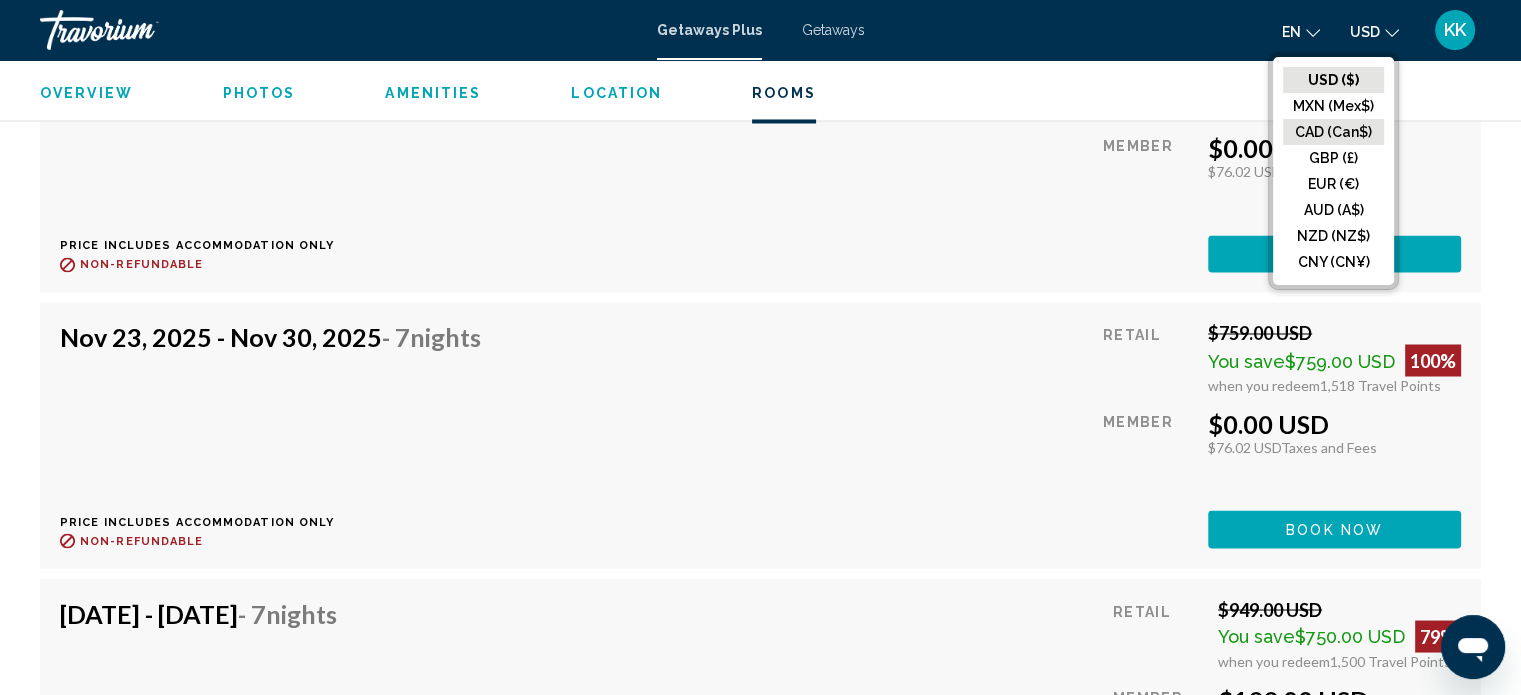 click on "CAD (Can$)" at bounding box center [1333, 80] 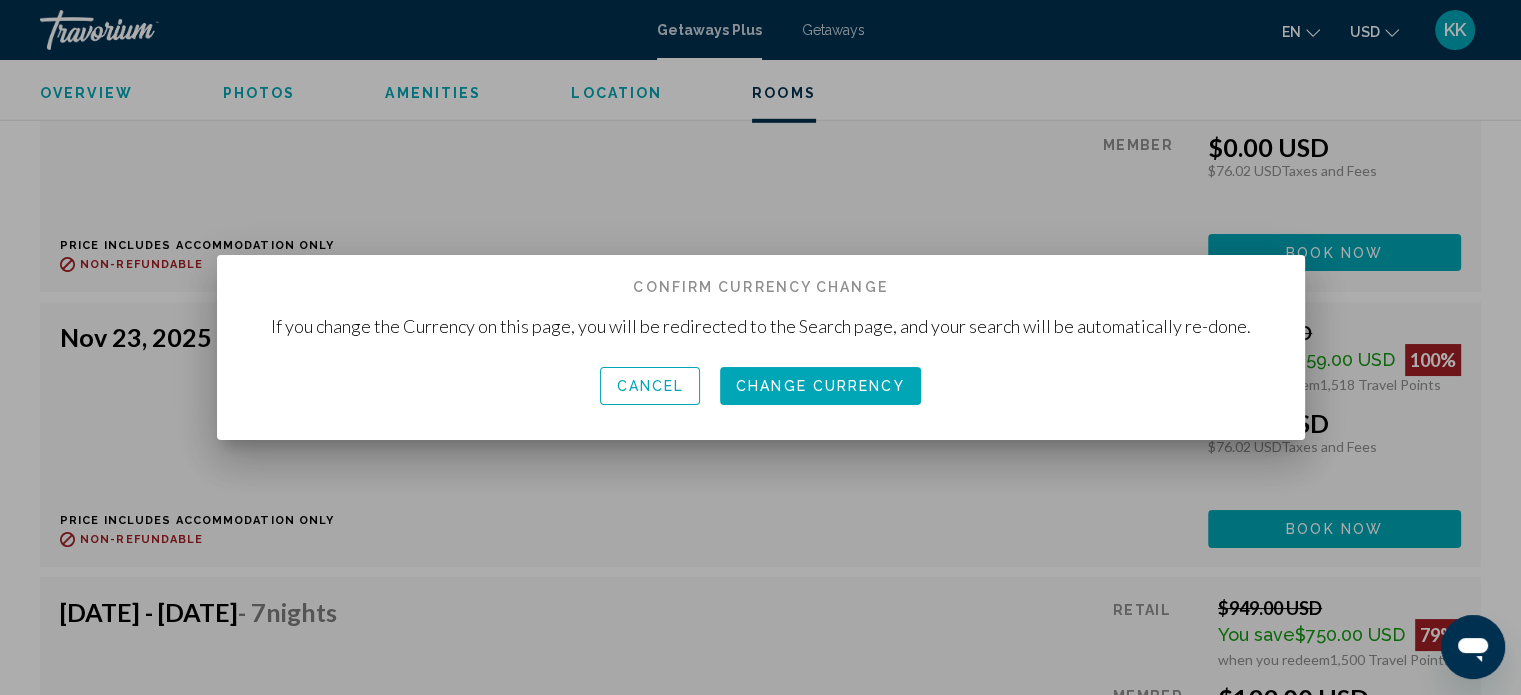 scroll, scrollTop: 0, scrollLeft: 0, axis: both 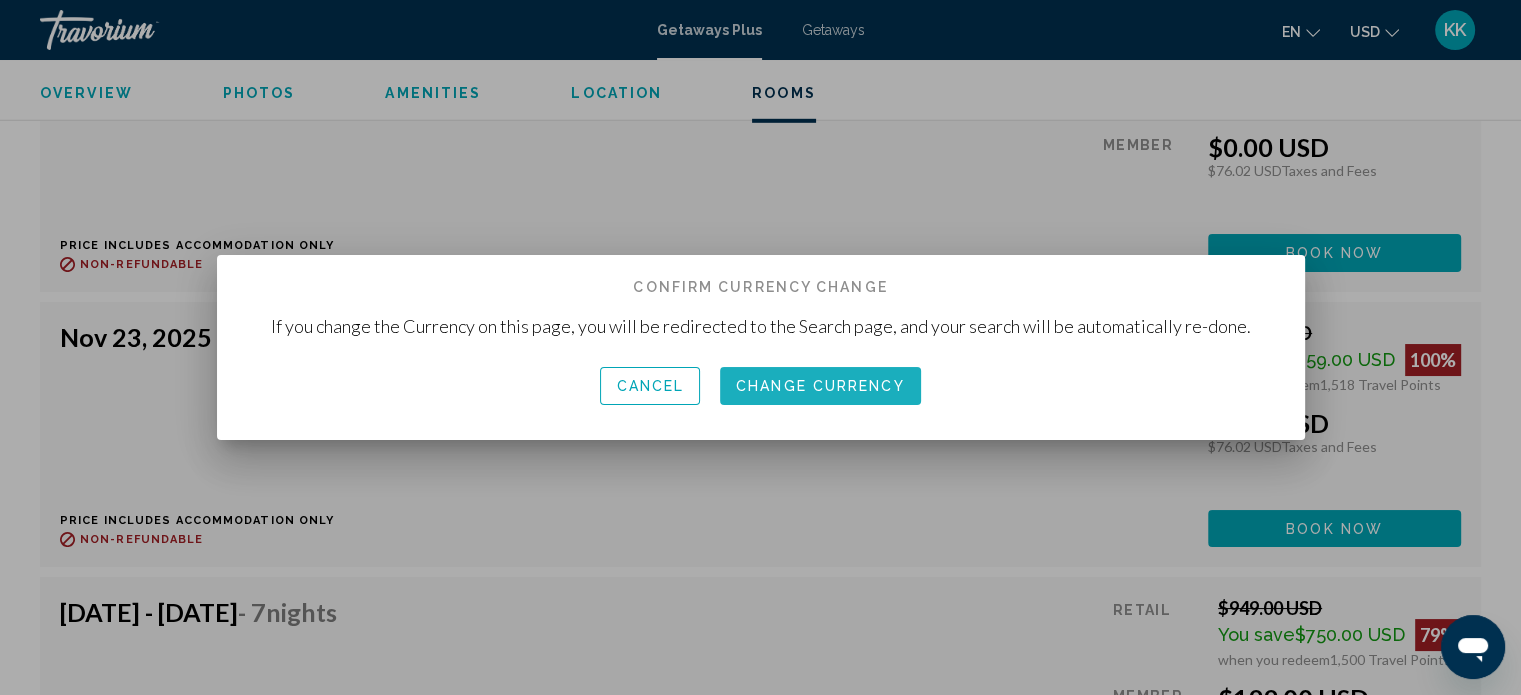 click on "Change Currency" at bounding box center [820, 387] 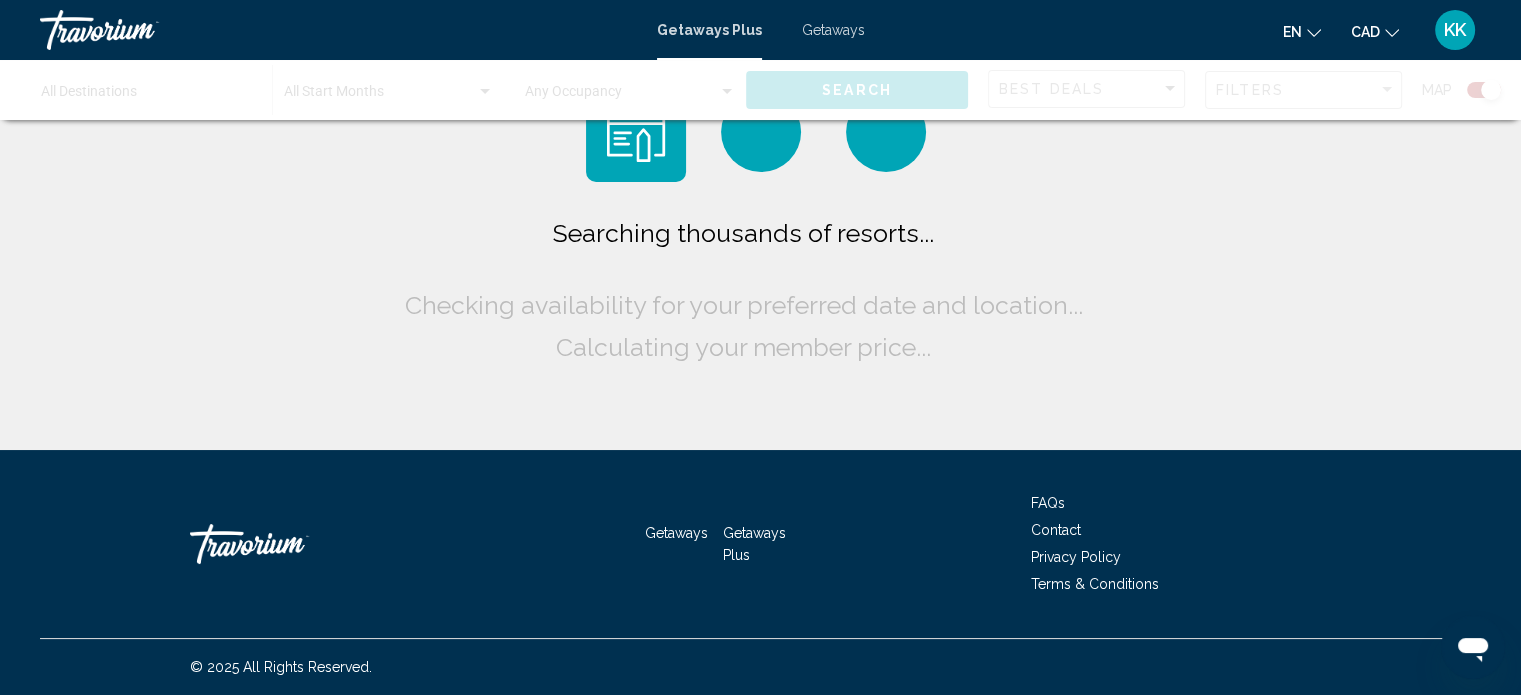 scroll, scrollTop: 0, scrollLeft: 0, axis: both 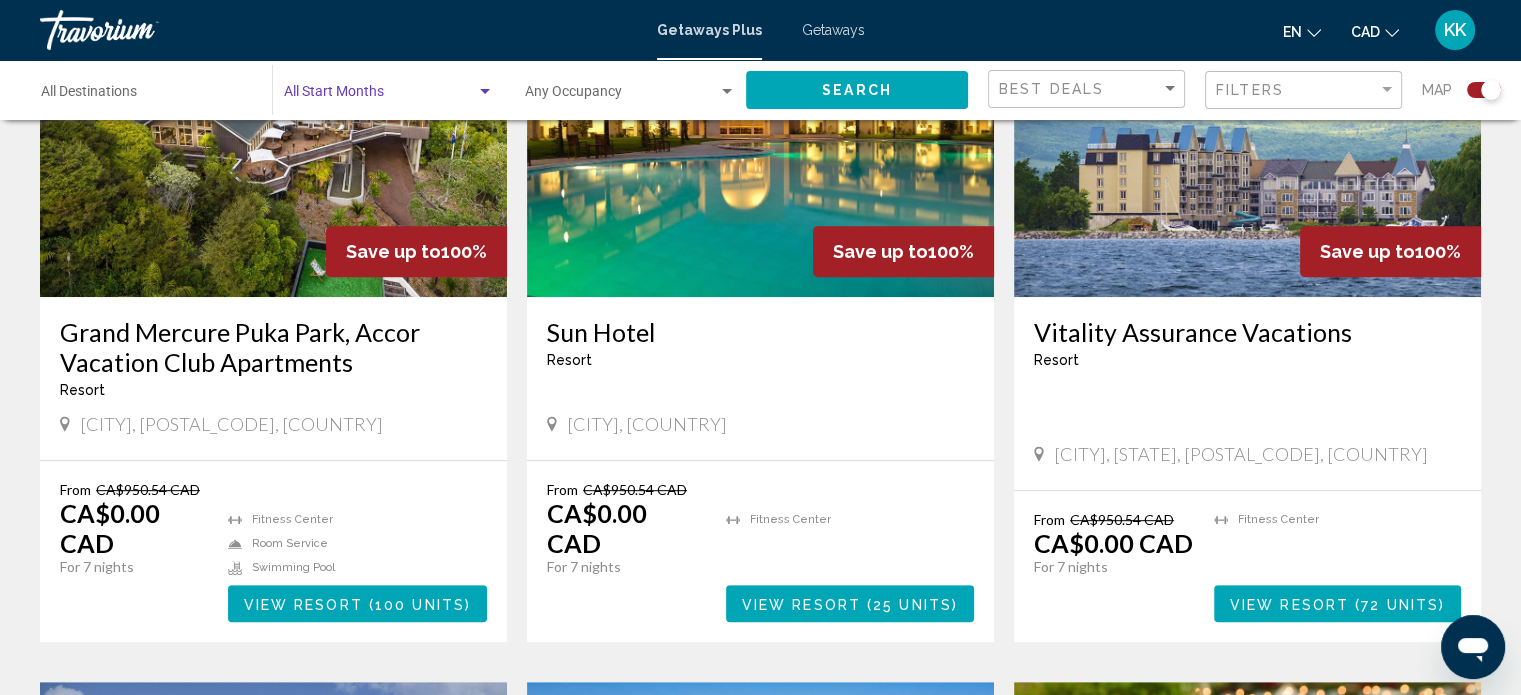 click at bounding box center [389, 96] 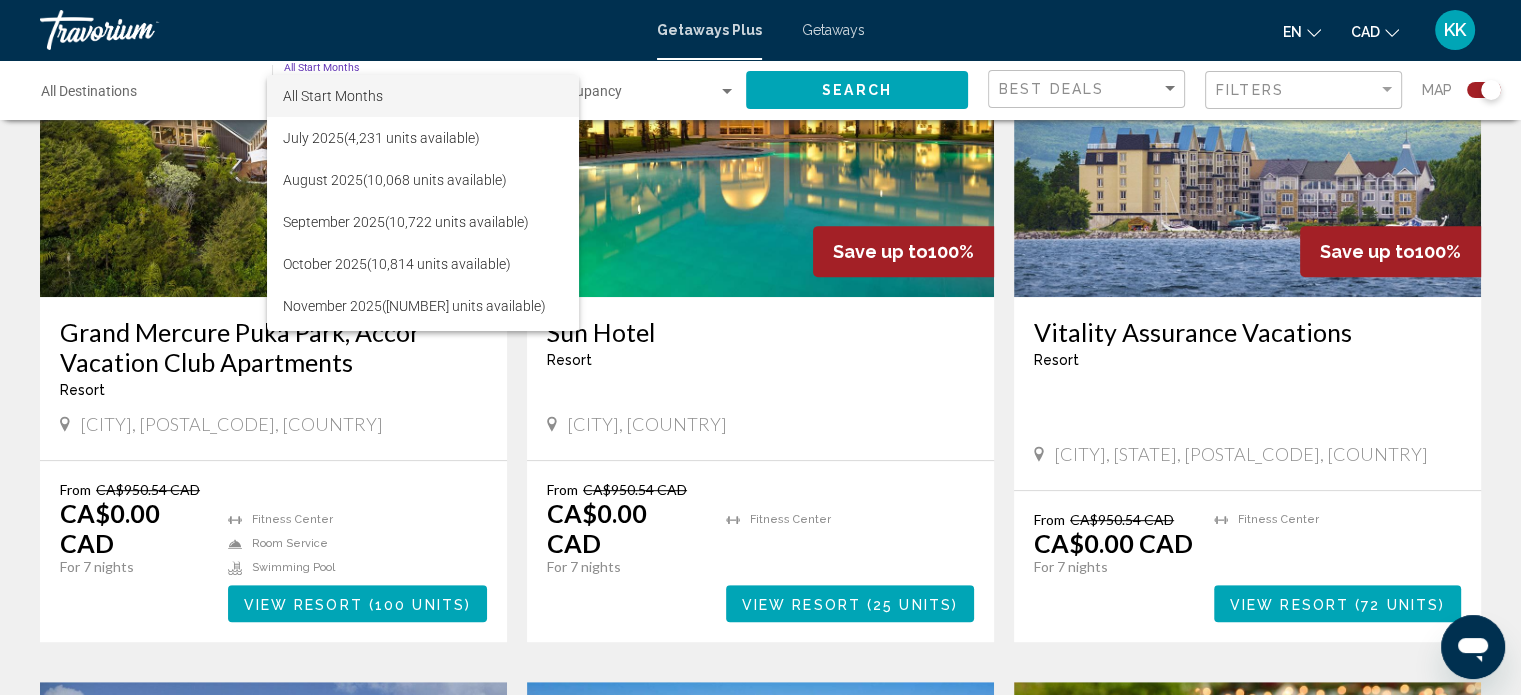 scroll, scrollTop: 40, scrollLeft: 0, axis: vertical 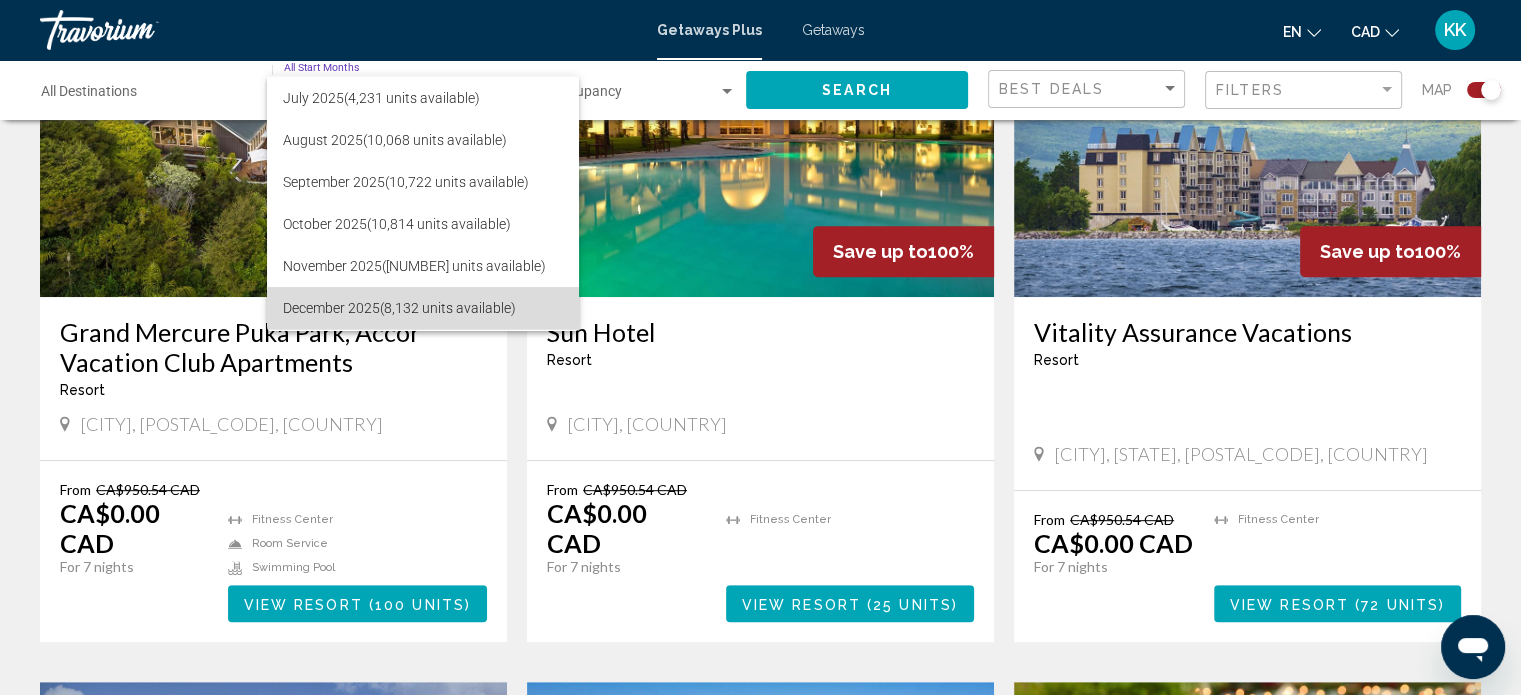 click on "December 2025  (8,132 units available)" at bounding box center [423, 308] 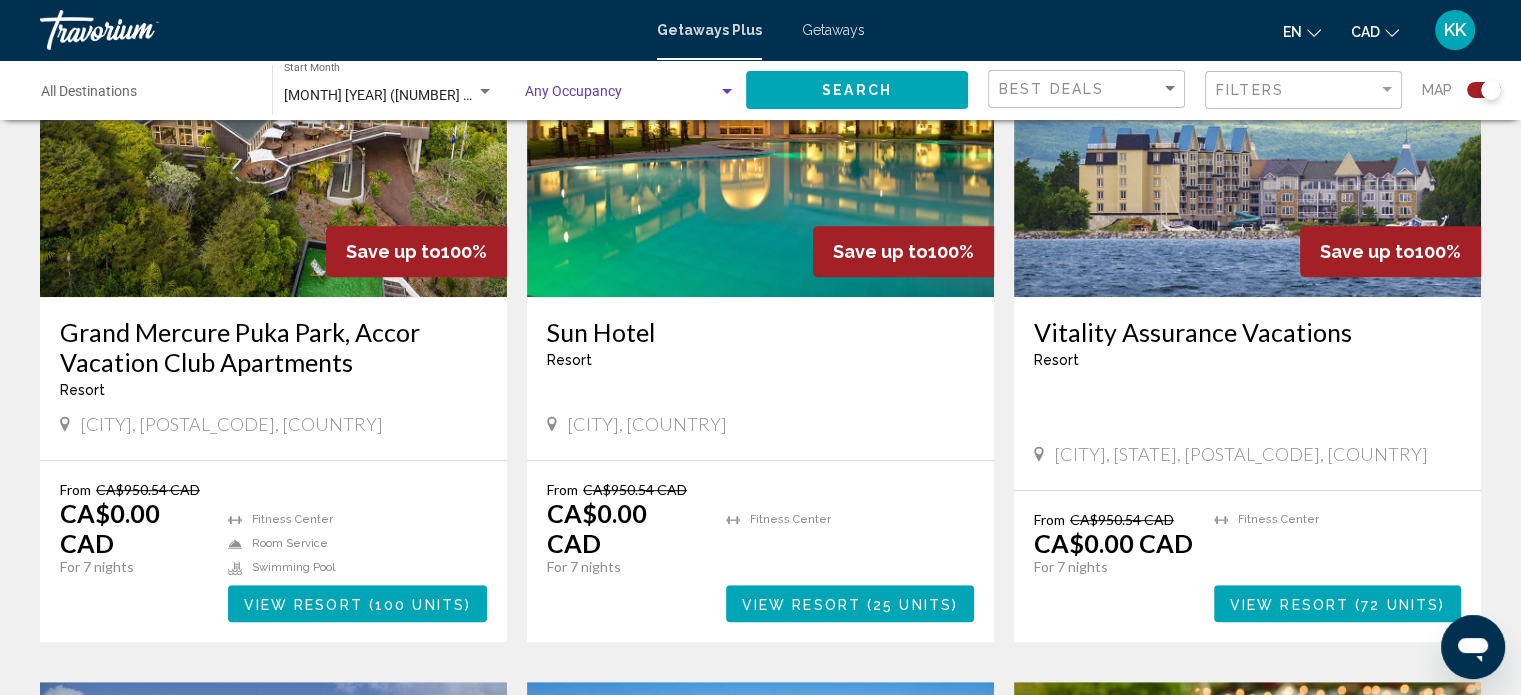 click at bounding box center [727, 92] 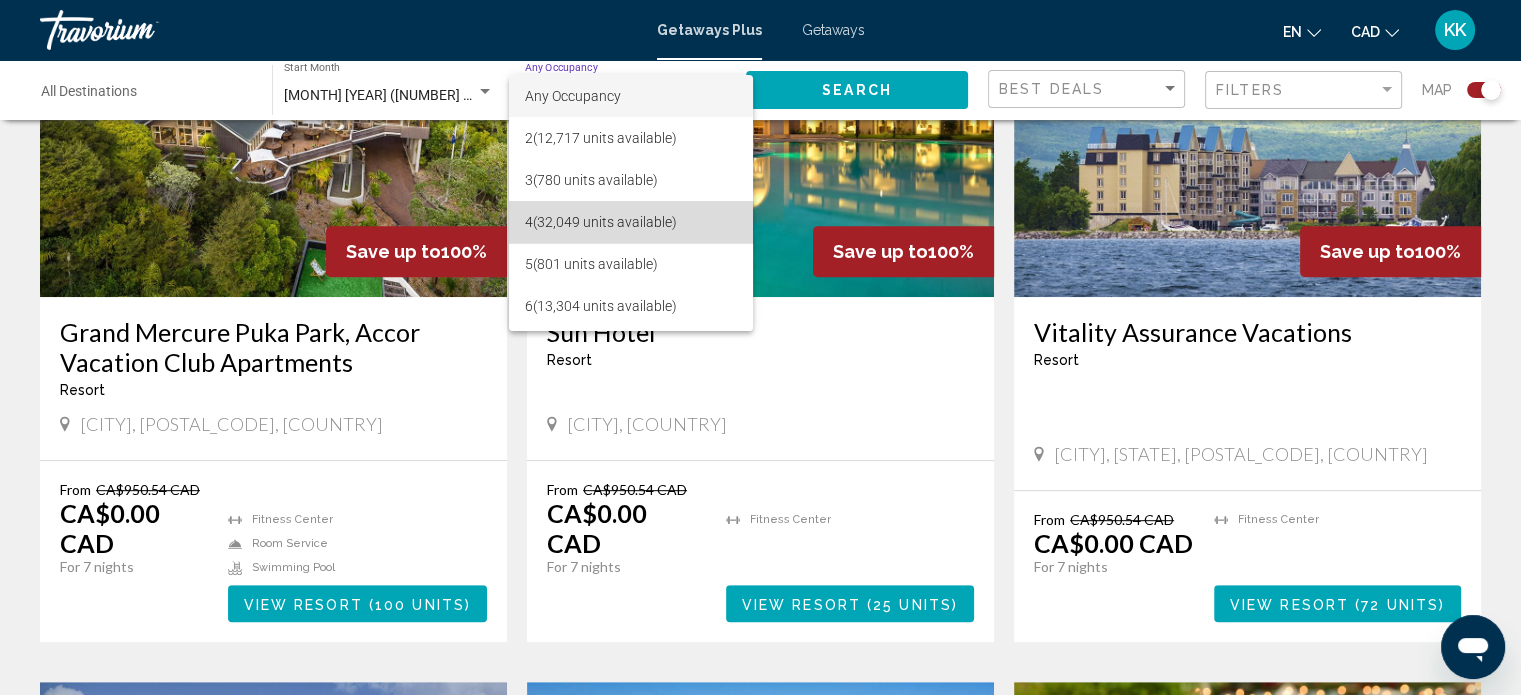 click on "4  (32,049 units available)" at bounding box center [631, 222] 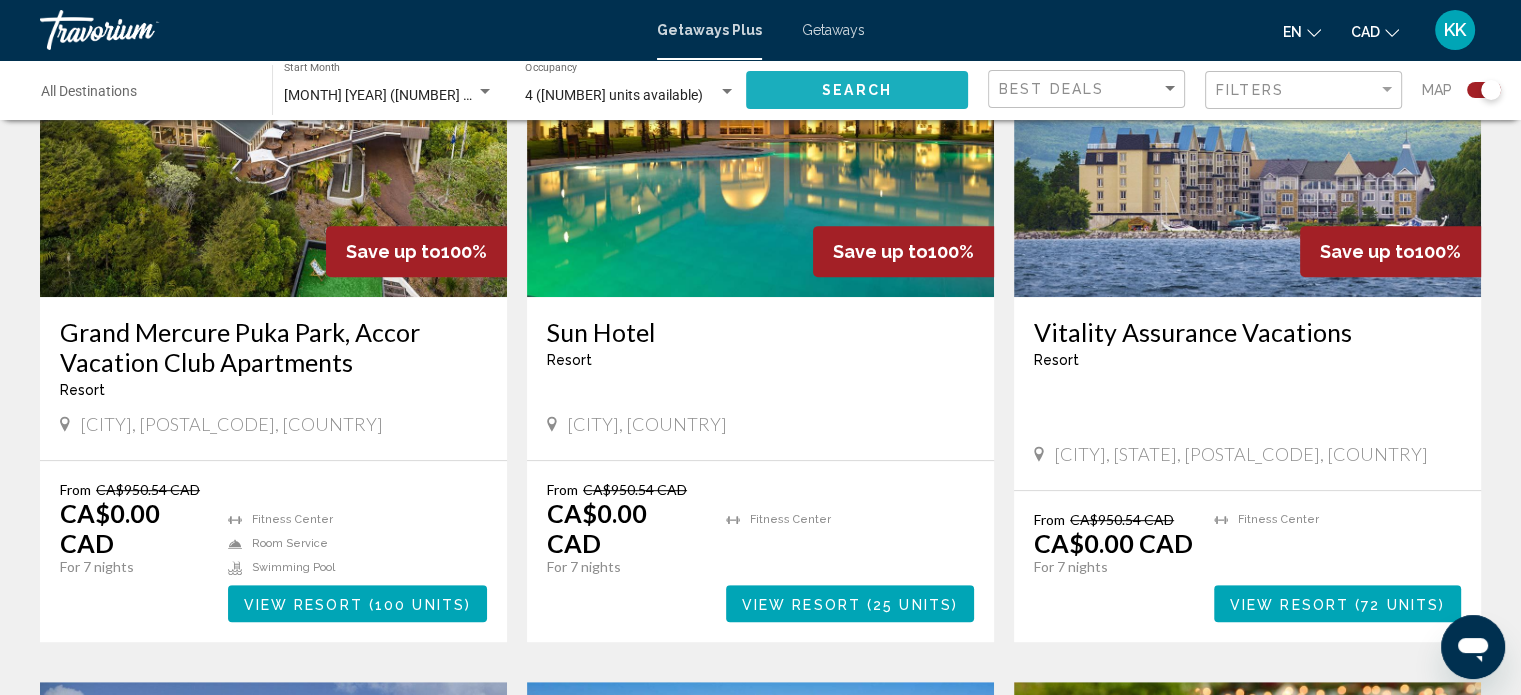 click on "Search" at bounding box center (857, 89) 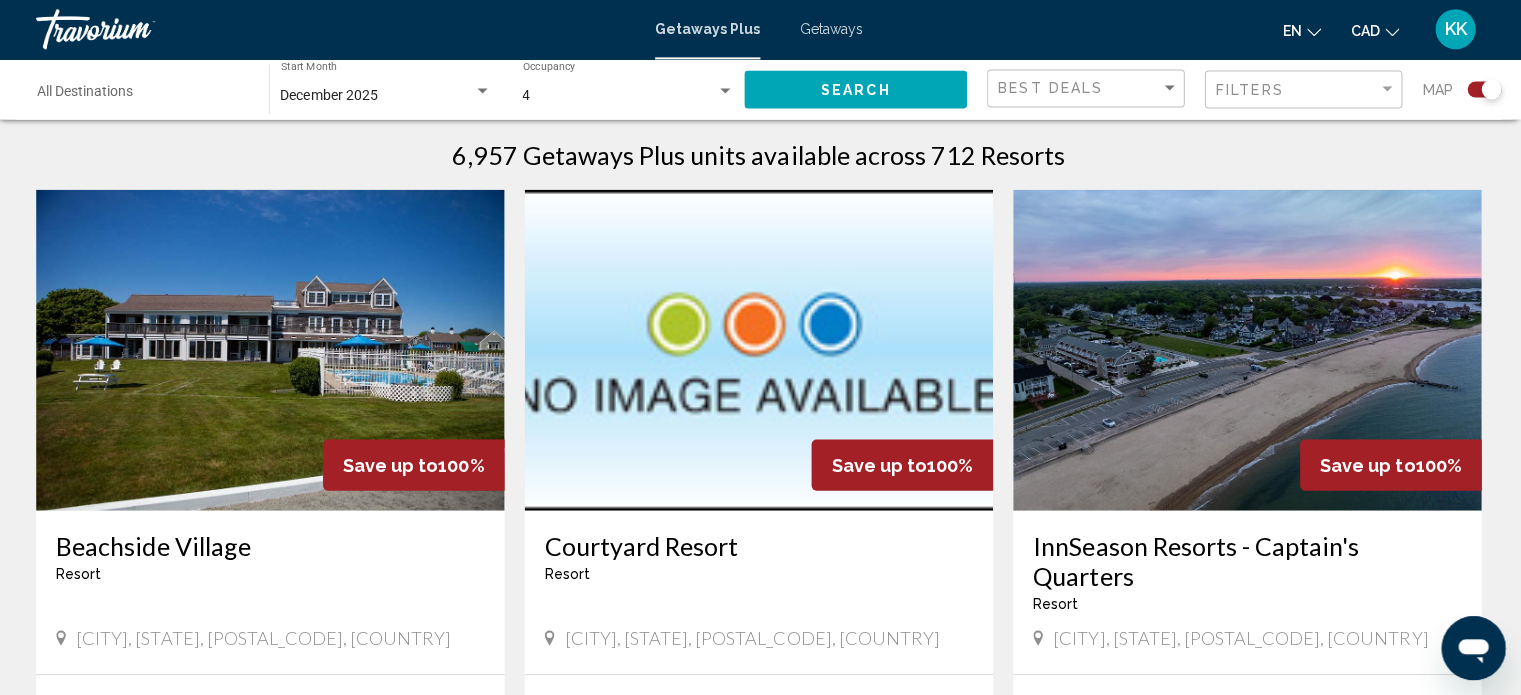 scroll, scrollTop: 640, scrollLeft: 0, axis: vertical 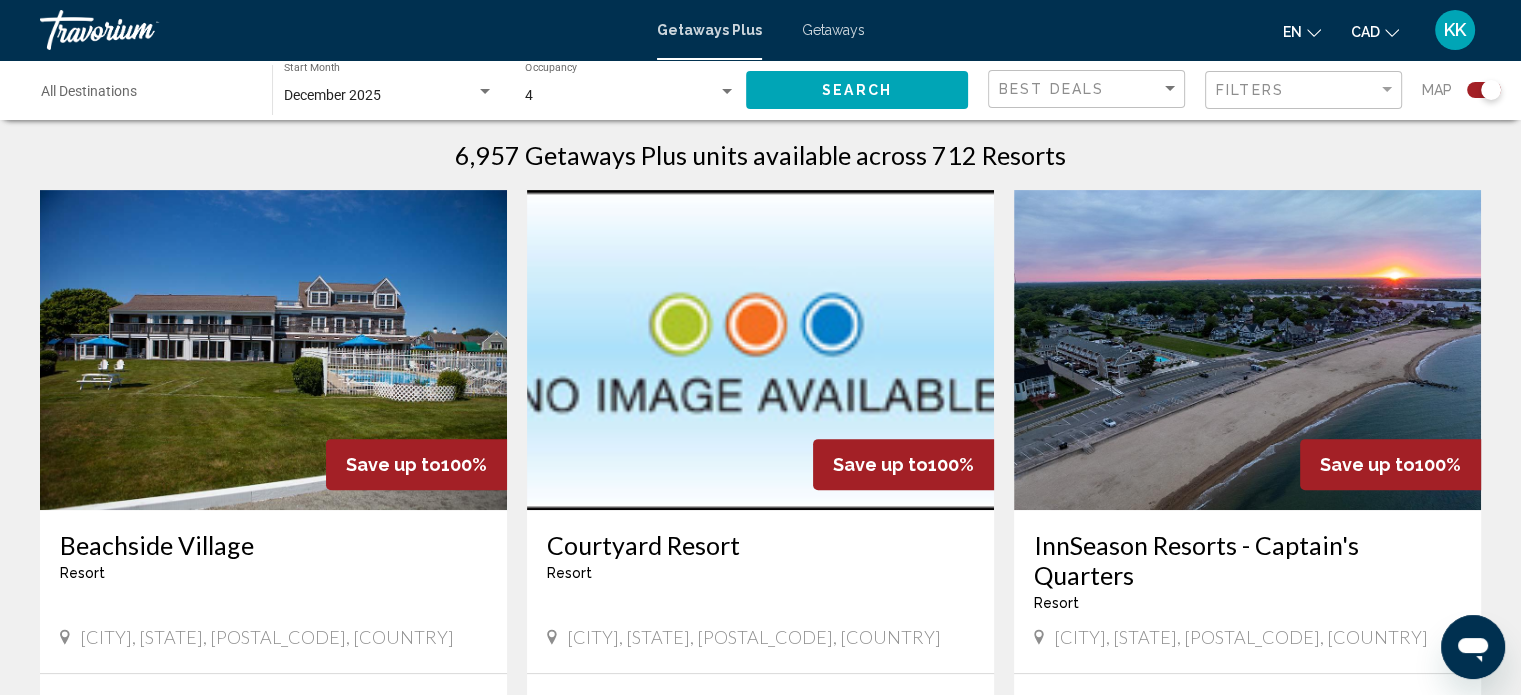click at bounding box center (1484, 90) 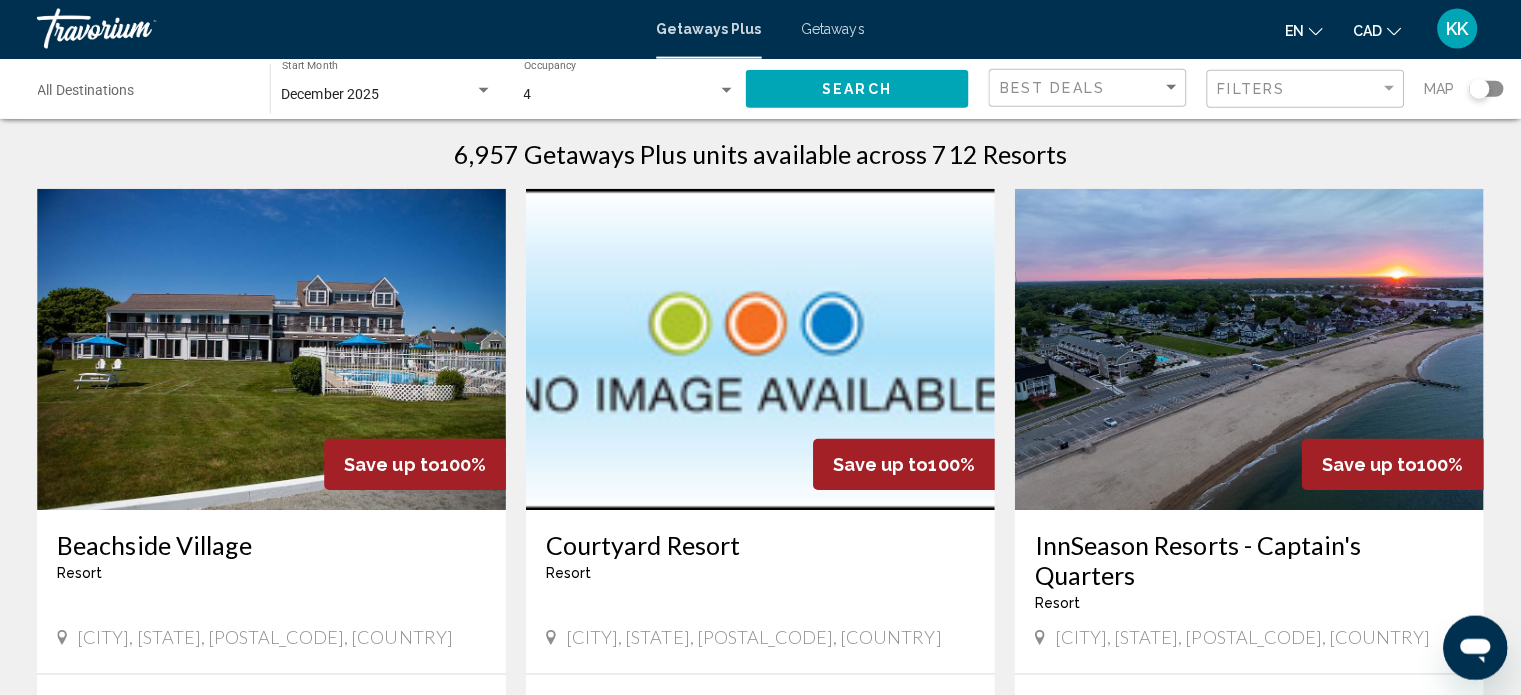 scroll, scrollTop: 20, scrollLeft: 0, axis: vertical 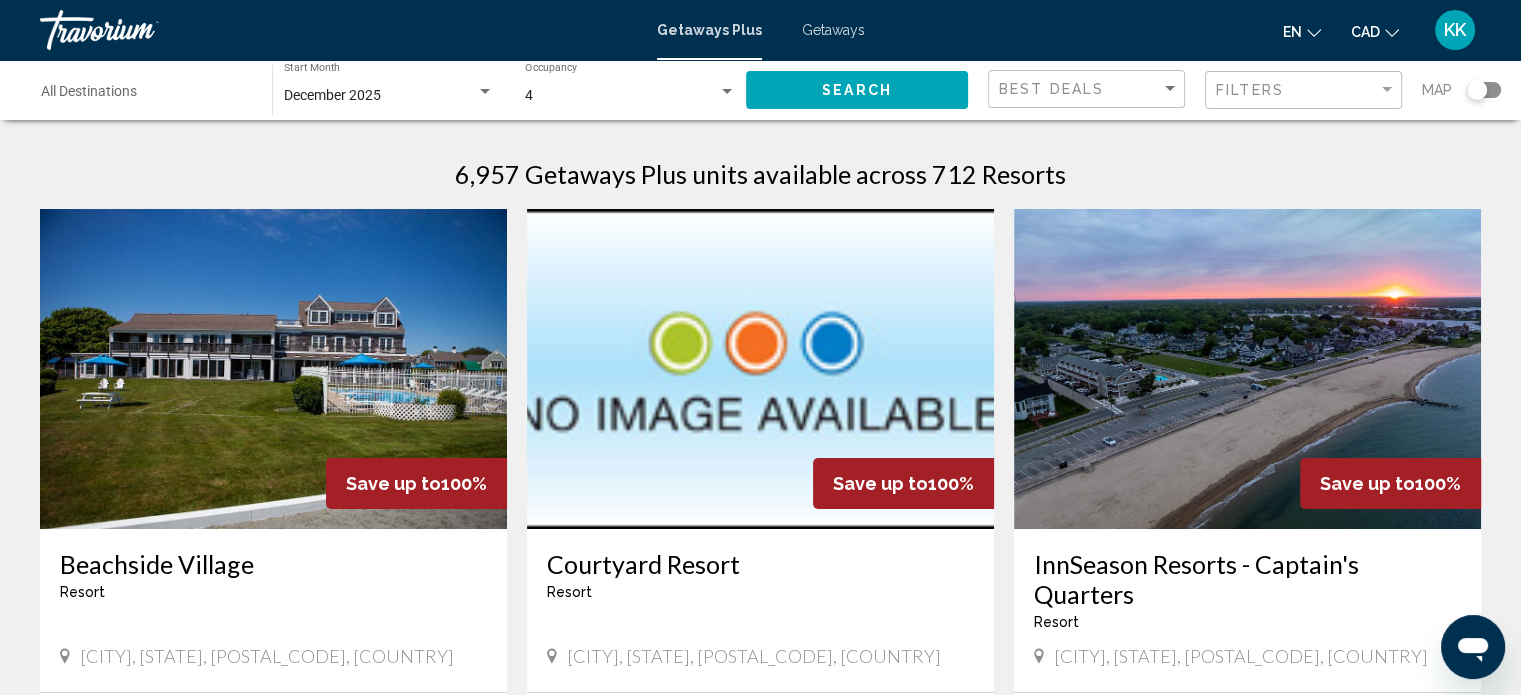 click on "← Move left → Move right ↑ Move up ↓ Move down + Zoom in - Zoom out Home Jump left by 75% End Jump right by 75% Page Up Jump up by 75% Page Down Jump down by 75% To navigate, press the arrow keys. To activate drag with keyboard, press Alt + Enter. Once in keyboard drag state, use the arrow keys to move the marker. To complete the drag, press the Enter key. To cancel, press Escape. Keyboard shortcuts Map Data Map data ©2025 Google, INEGI Map data ©2025 Google, INEGI 1000 km  Click to toggle between metric and imperial units Terms Report a map error 6,957 Getaways Plus units available across 712 Resorts Save up to  100%   Beachside Village  Resort  -  This is an adults only resort
Falmouth, MA, 025402778, USA From CA$950.54 CAD CA$0.00 CAD For 7 nights You save  CA$950.54 CAD   temp  2
Swimming Pool
Fitness Center View Resort    ( 9 units )   -  4" at bounding box center (760, 1544) 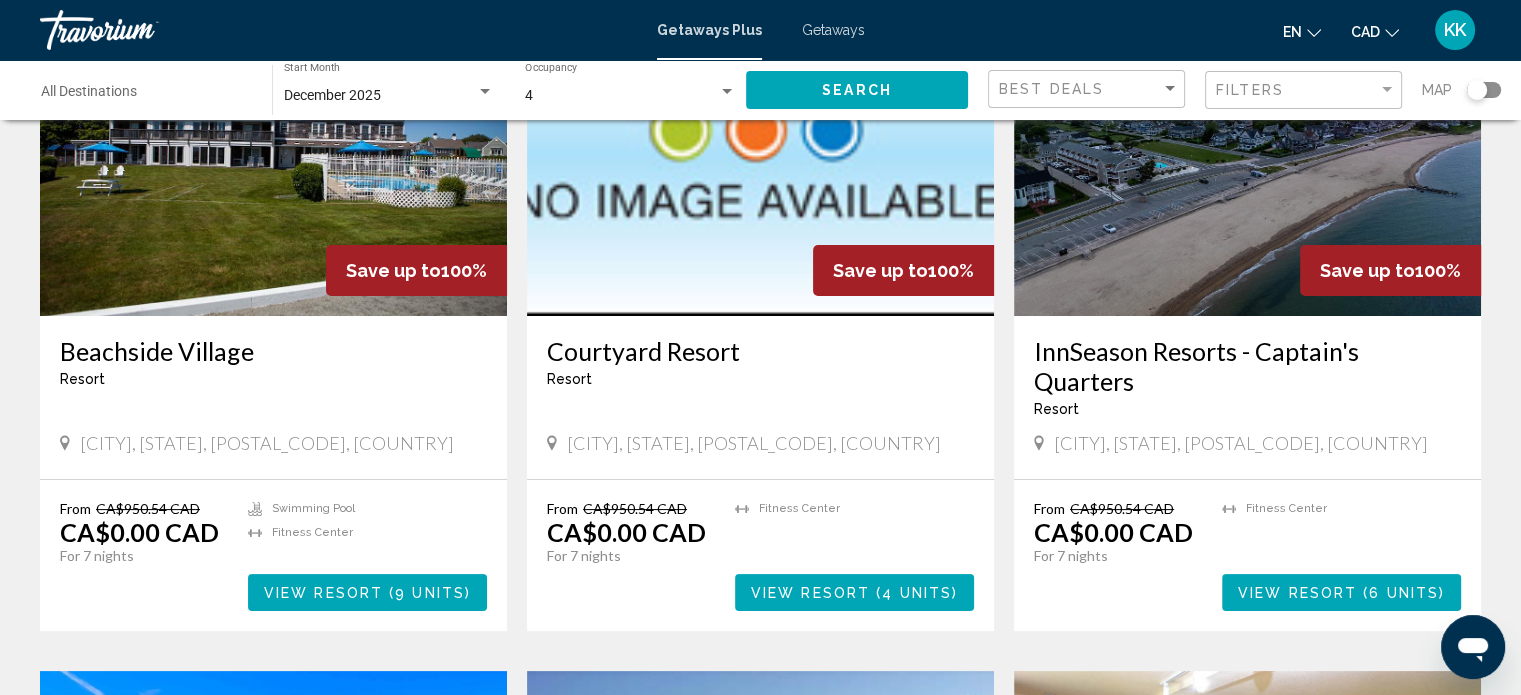 scroll, scrollTop: 268, scrollLeft: 0, axis: vertical 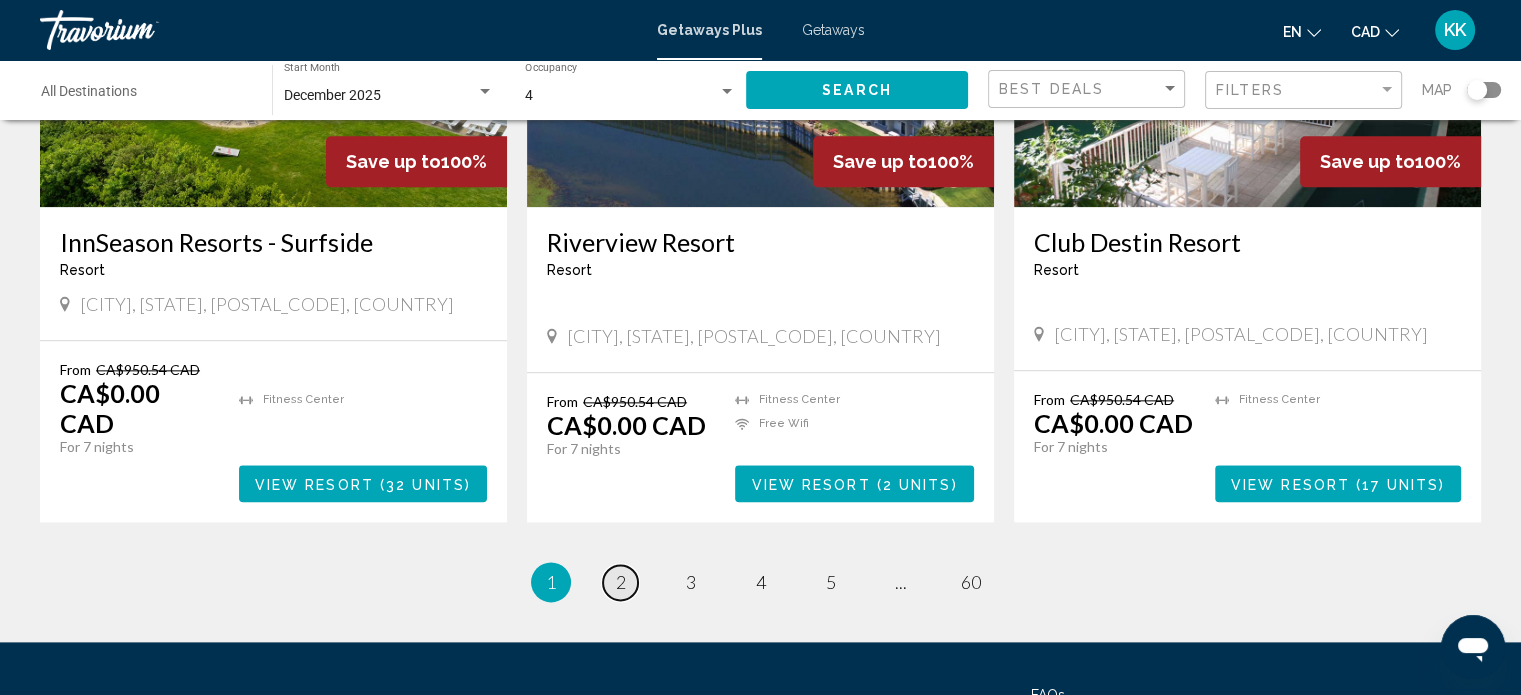 click on "2" at bounding box center (621, 582) 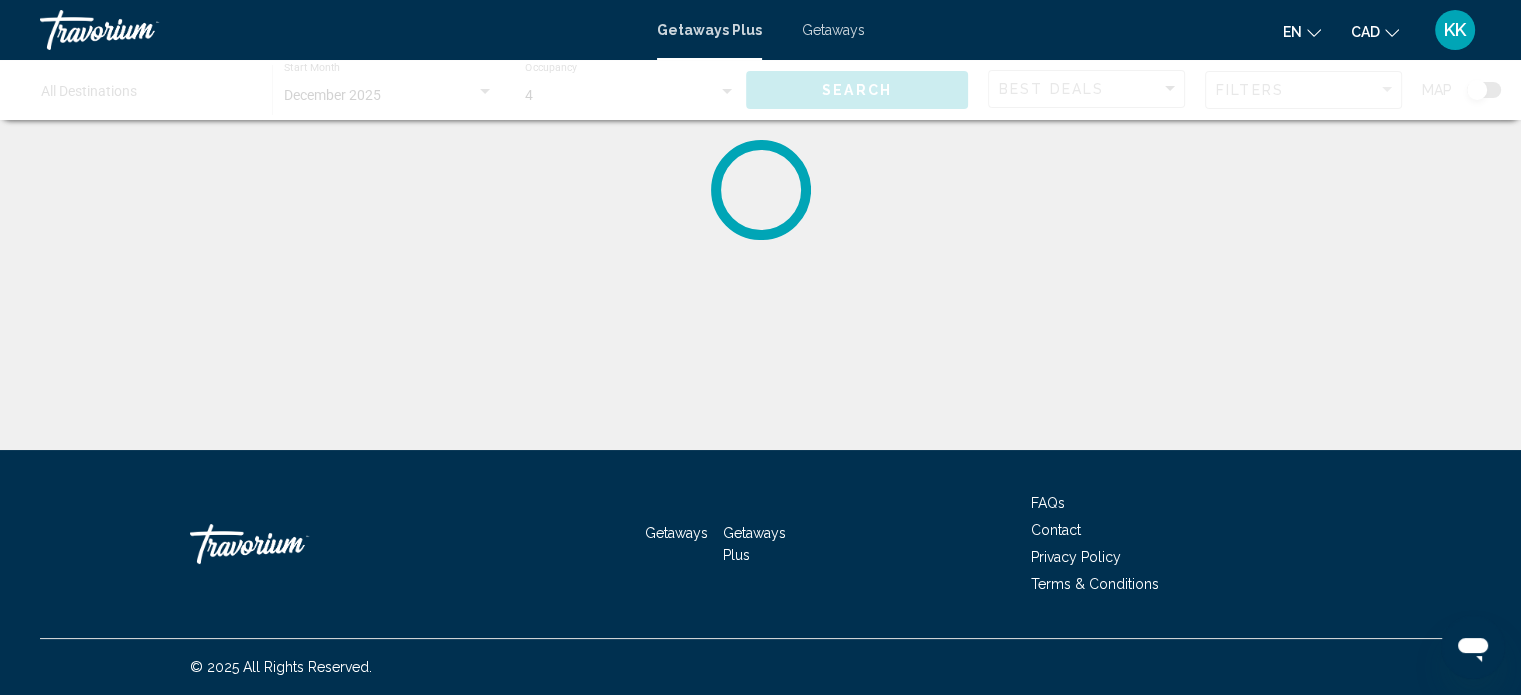 scroll, scrollTop: 0, scrollLeft: 0, axis: both 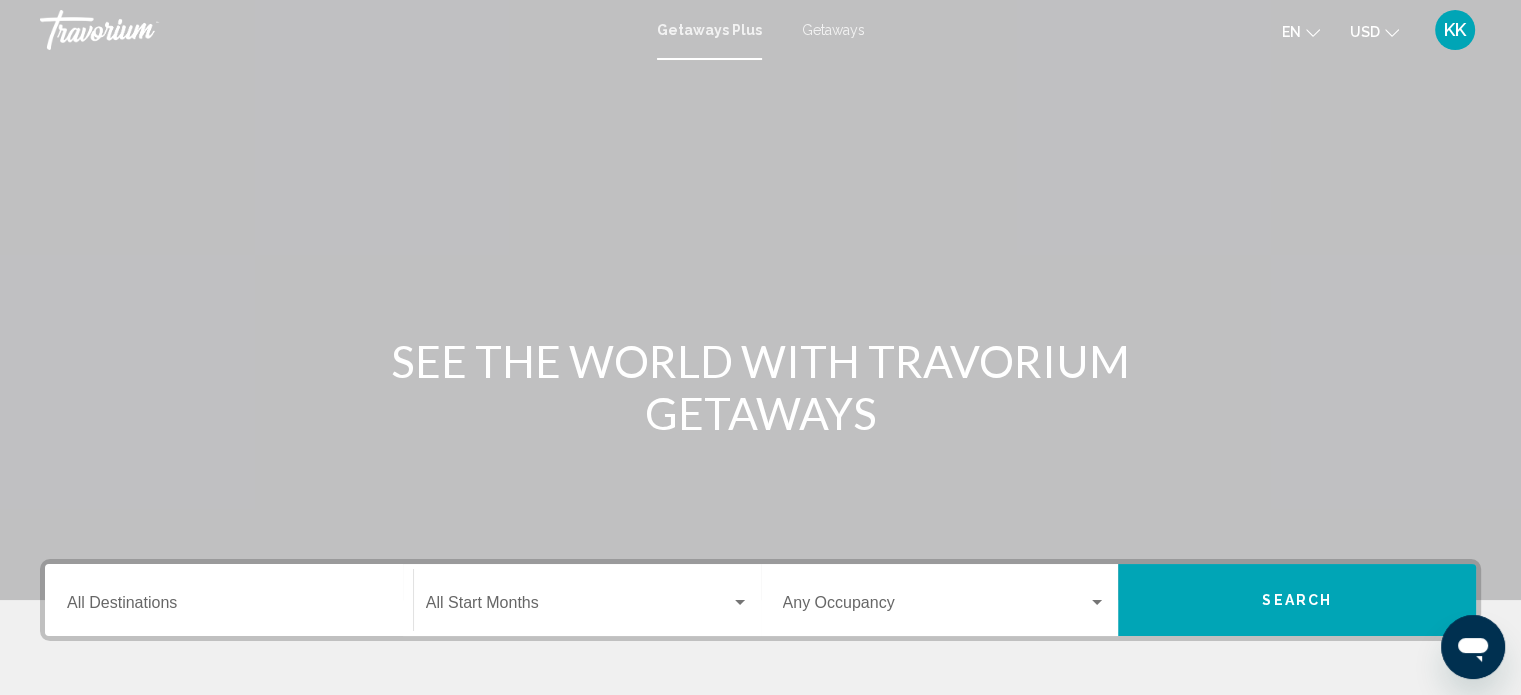 click at bounding box center [1392, 33] 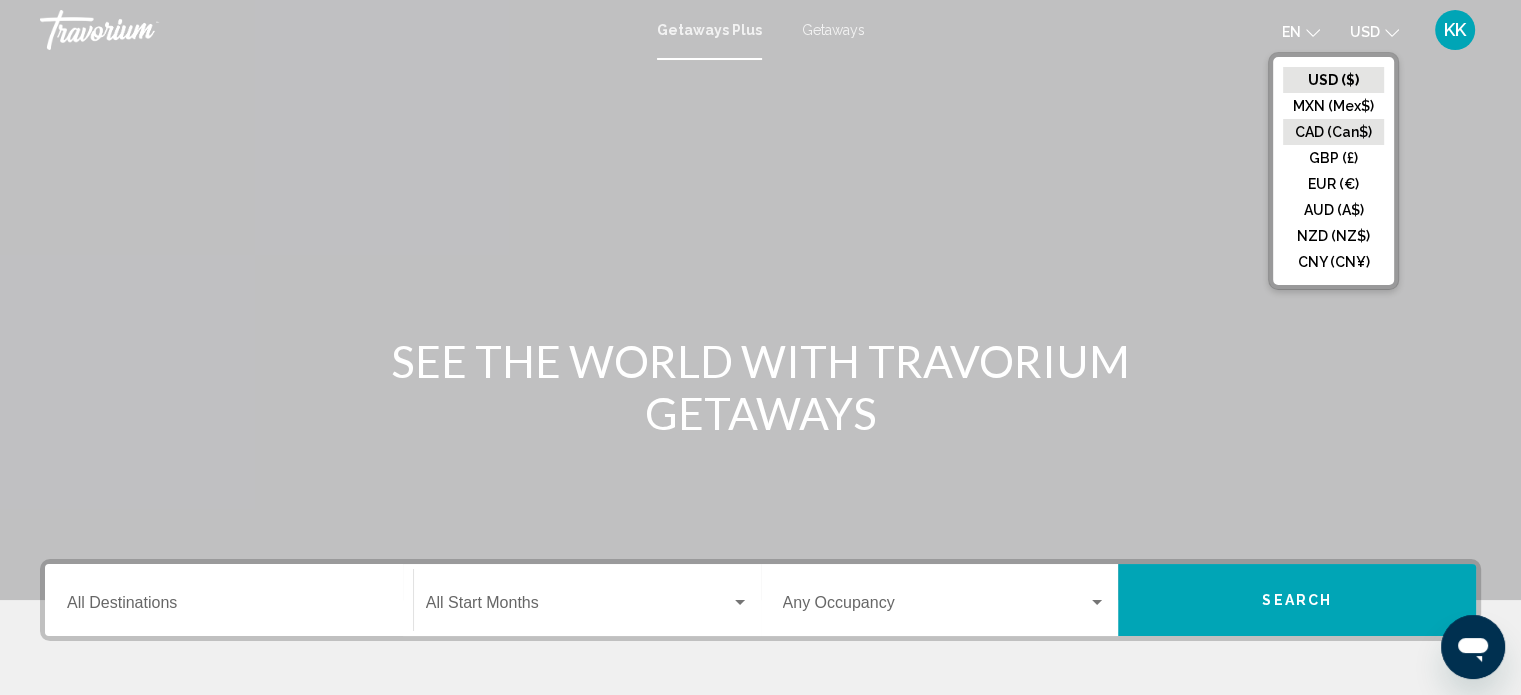 click on "CAD (Can$)" at bounding box center [1333, 80] 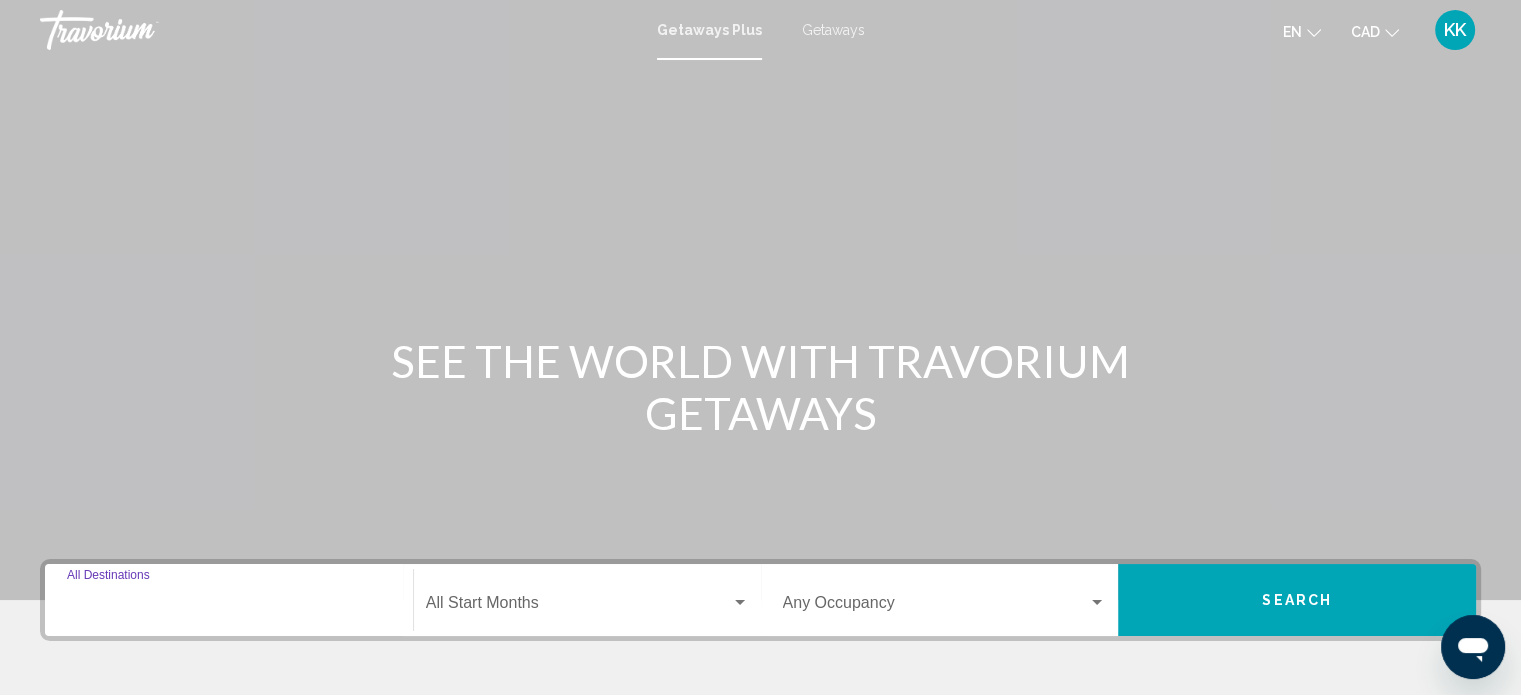 click on "Destination All Destinations" at bounding box center [229, 607] 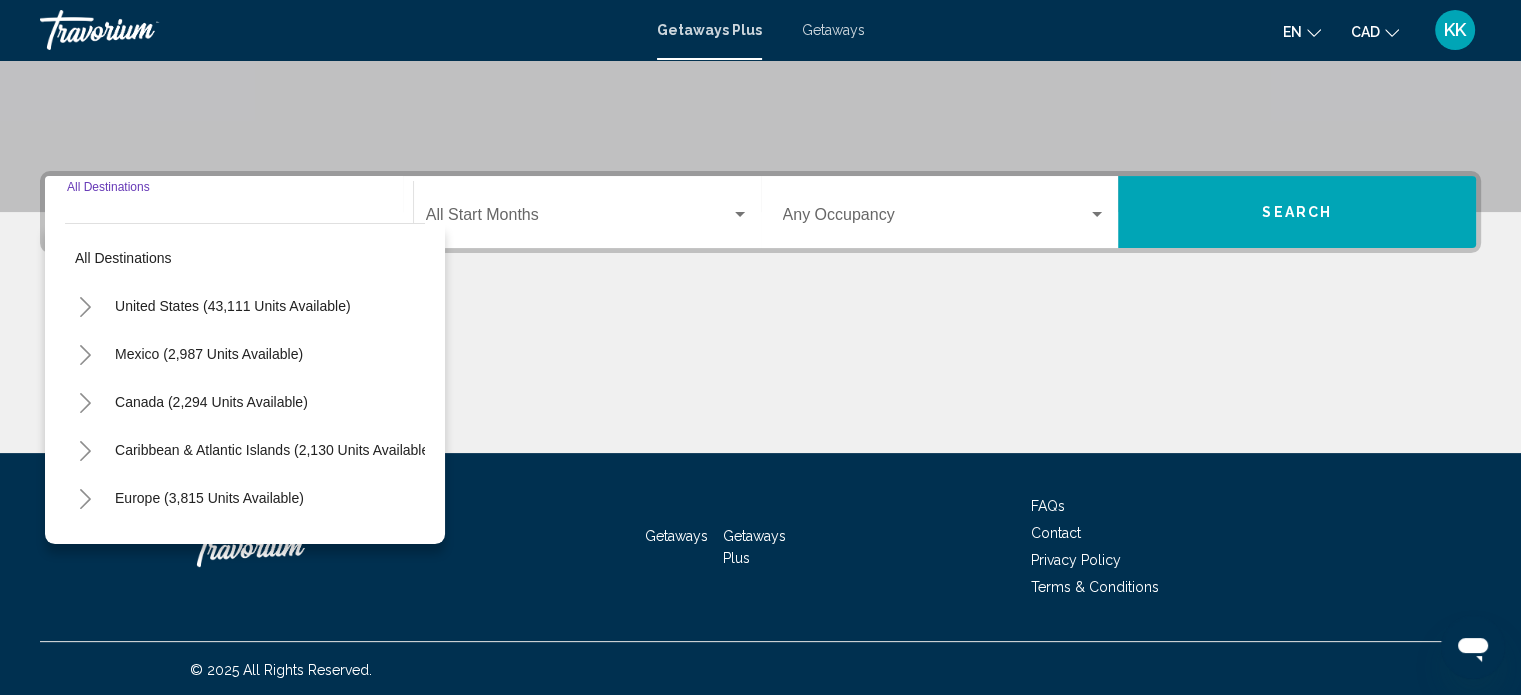 scroll, scrollTop: 390, scrollLeft: 0, axis: vertical 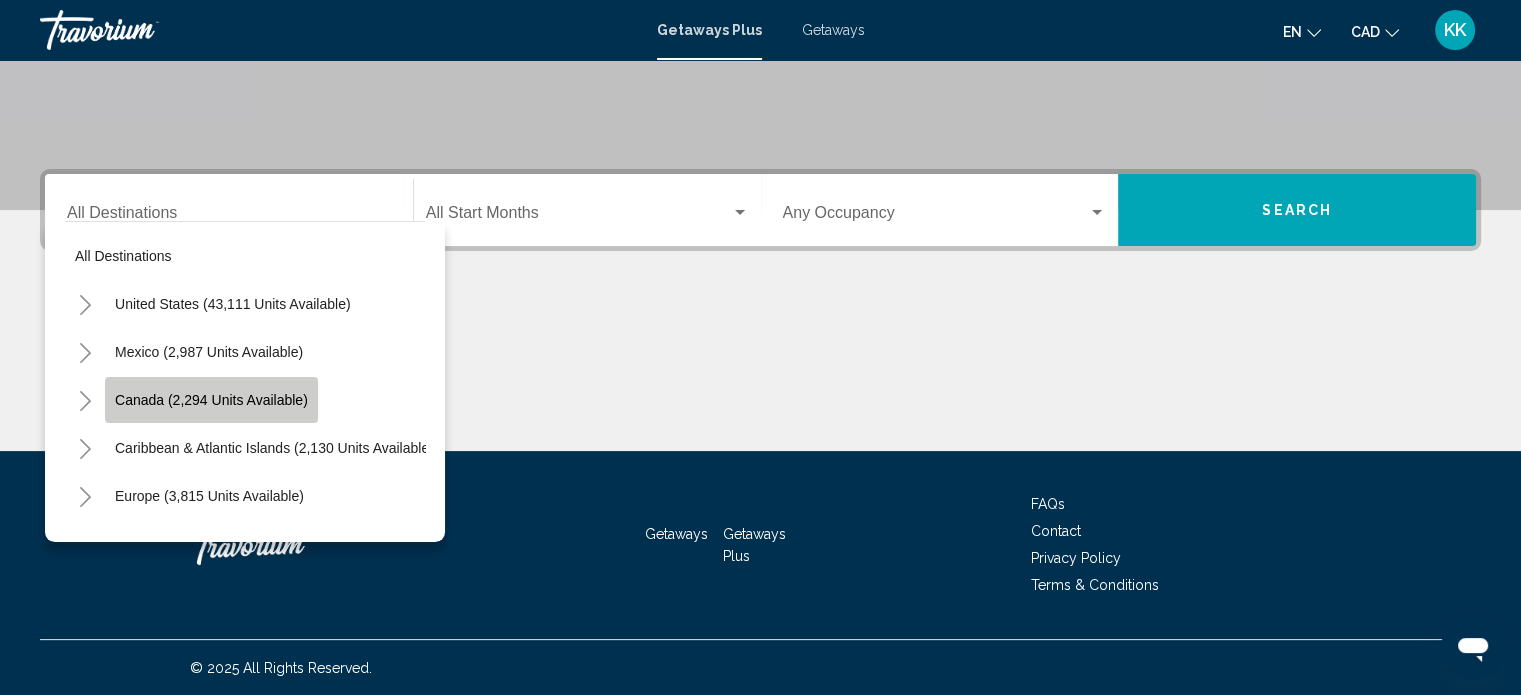 click on "Canada (2,294 units available)" at bounding box center [211, 400] 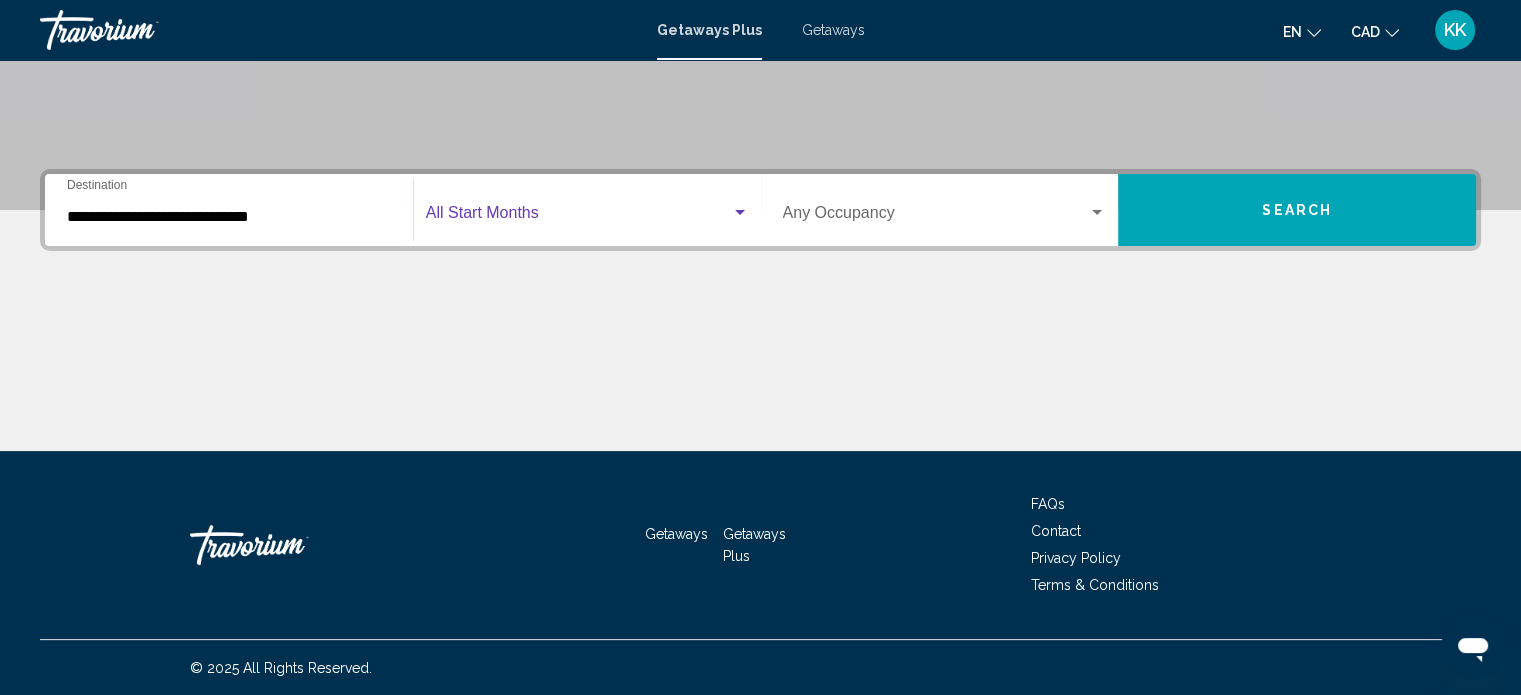 click at bounding box center [578, 217] 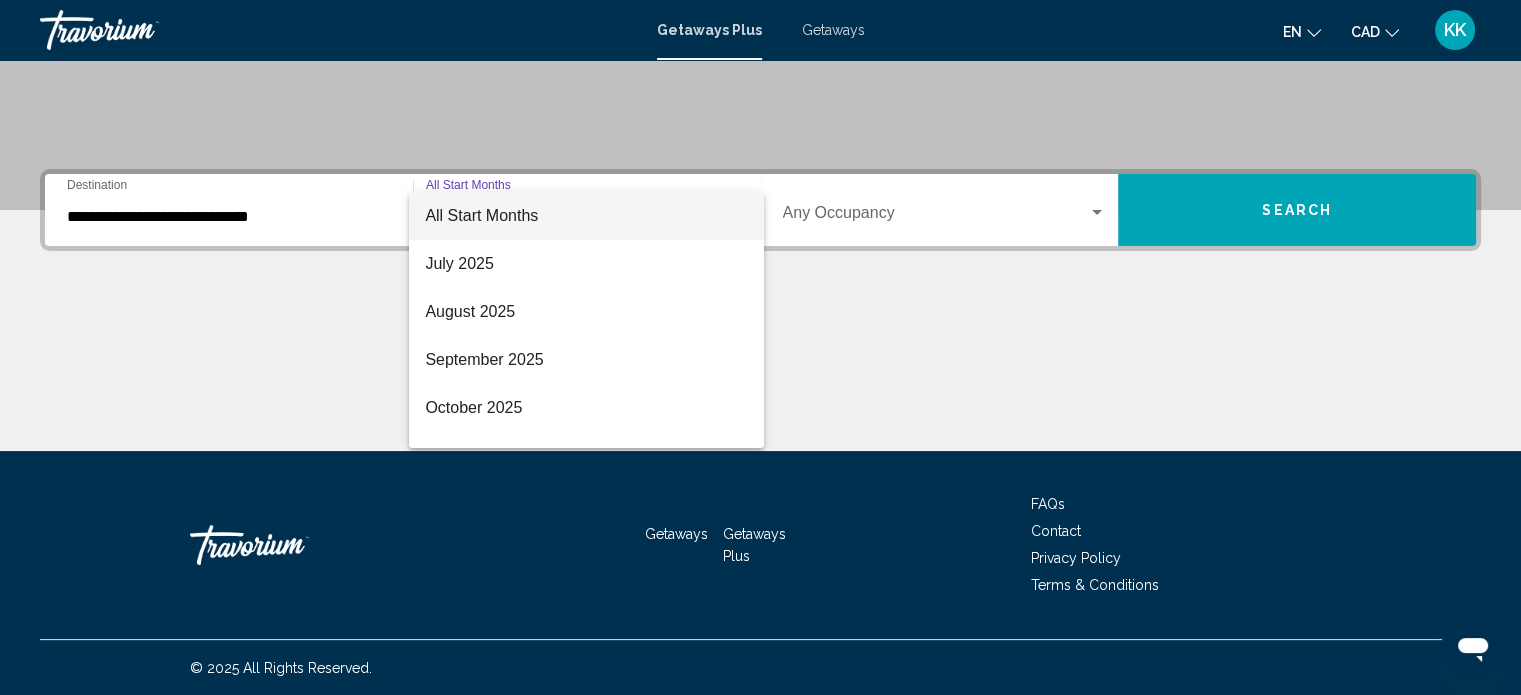 click at bounding box center [760, 347] 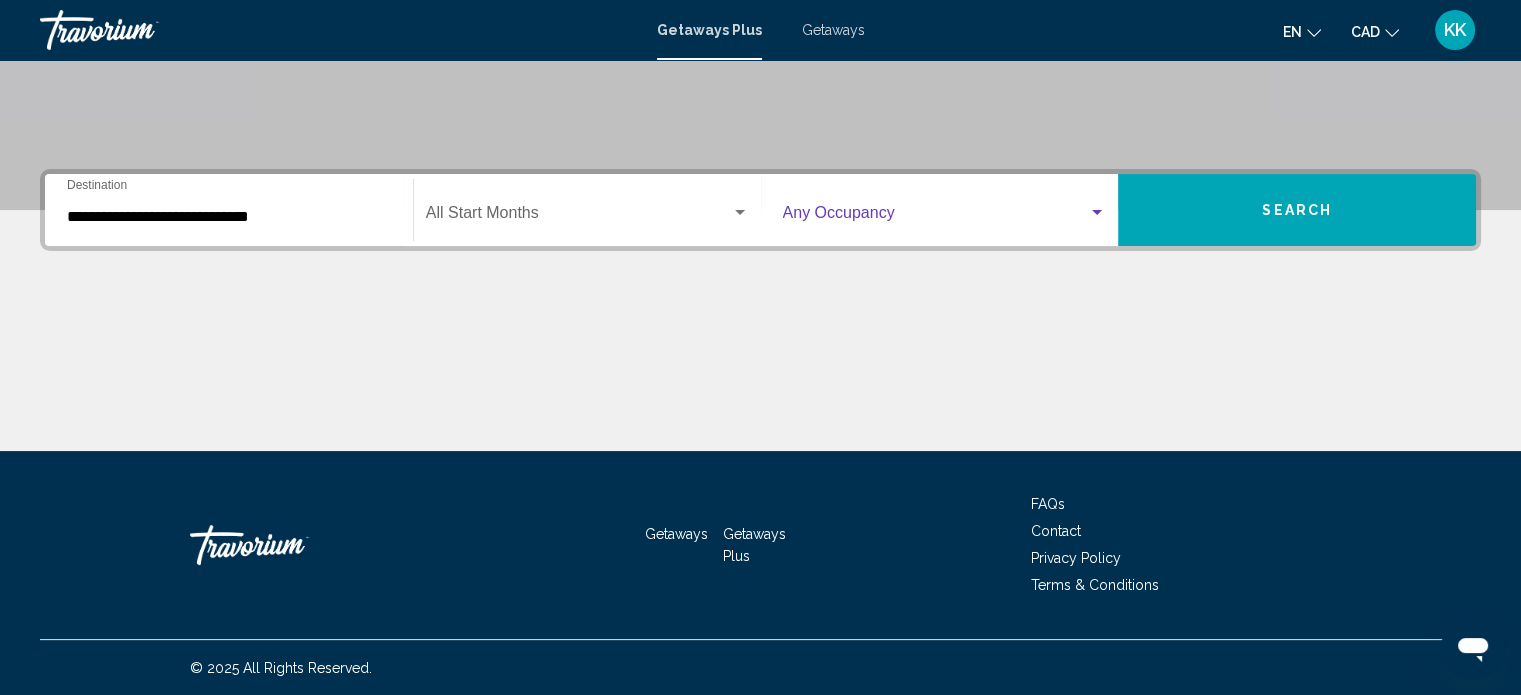 click at bounding box center (945, 217) 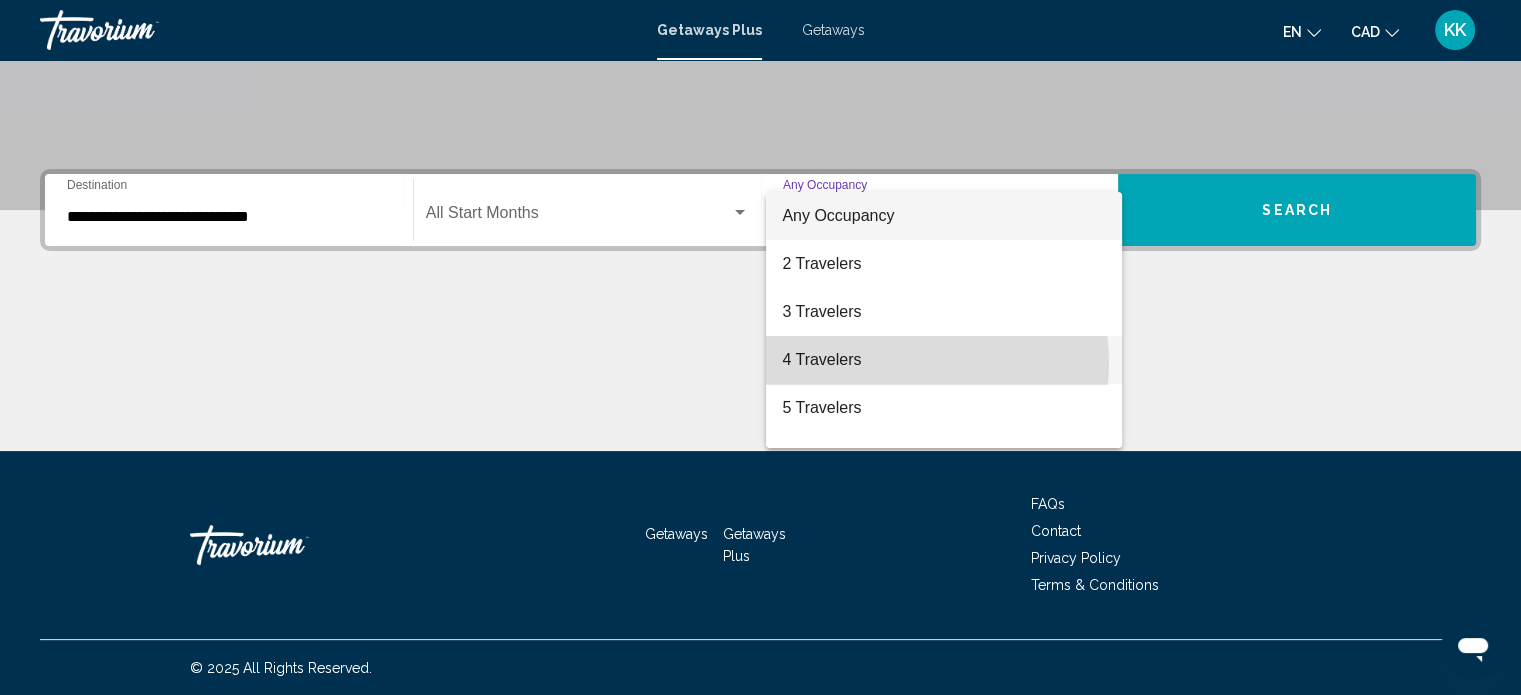 click on "4 Travelers" at bounding box center (944, 360) 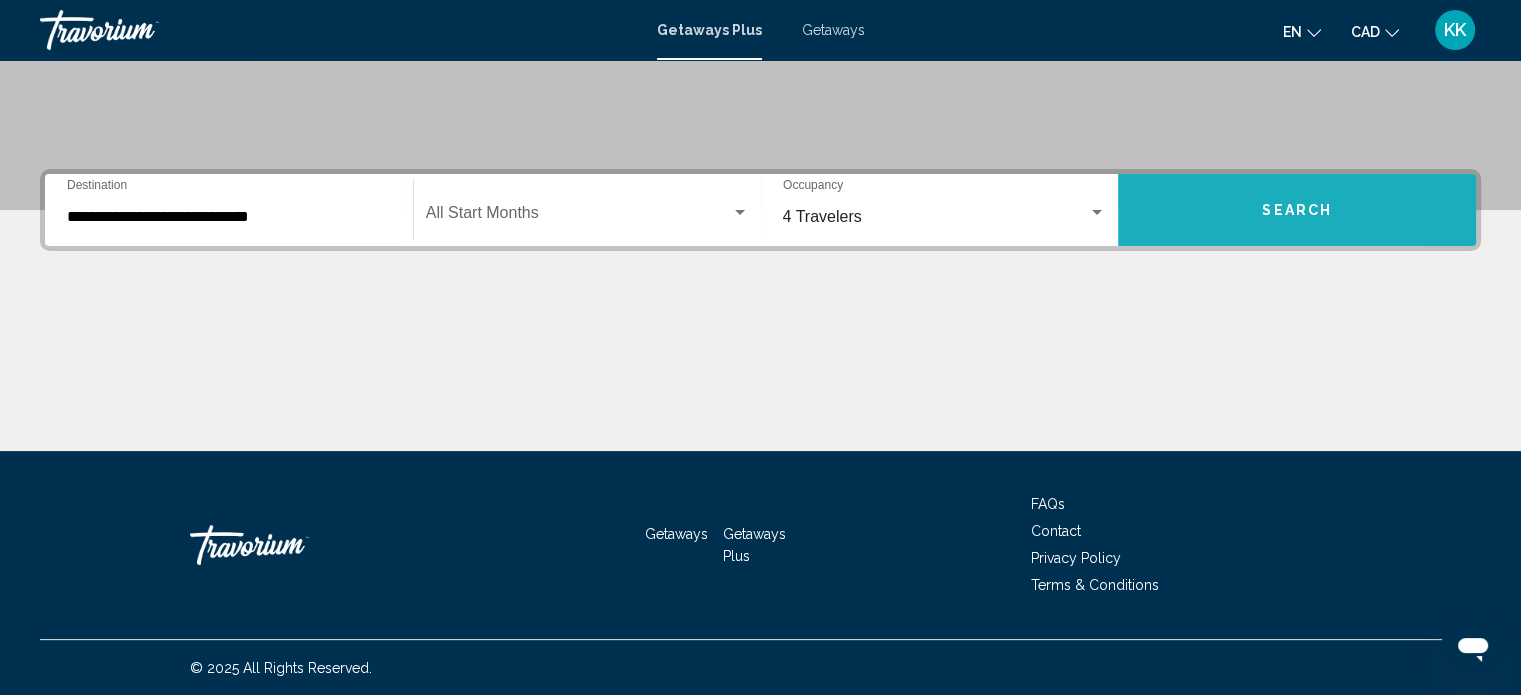 click on "Search" at bounding box center [1297, 210] 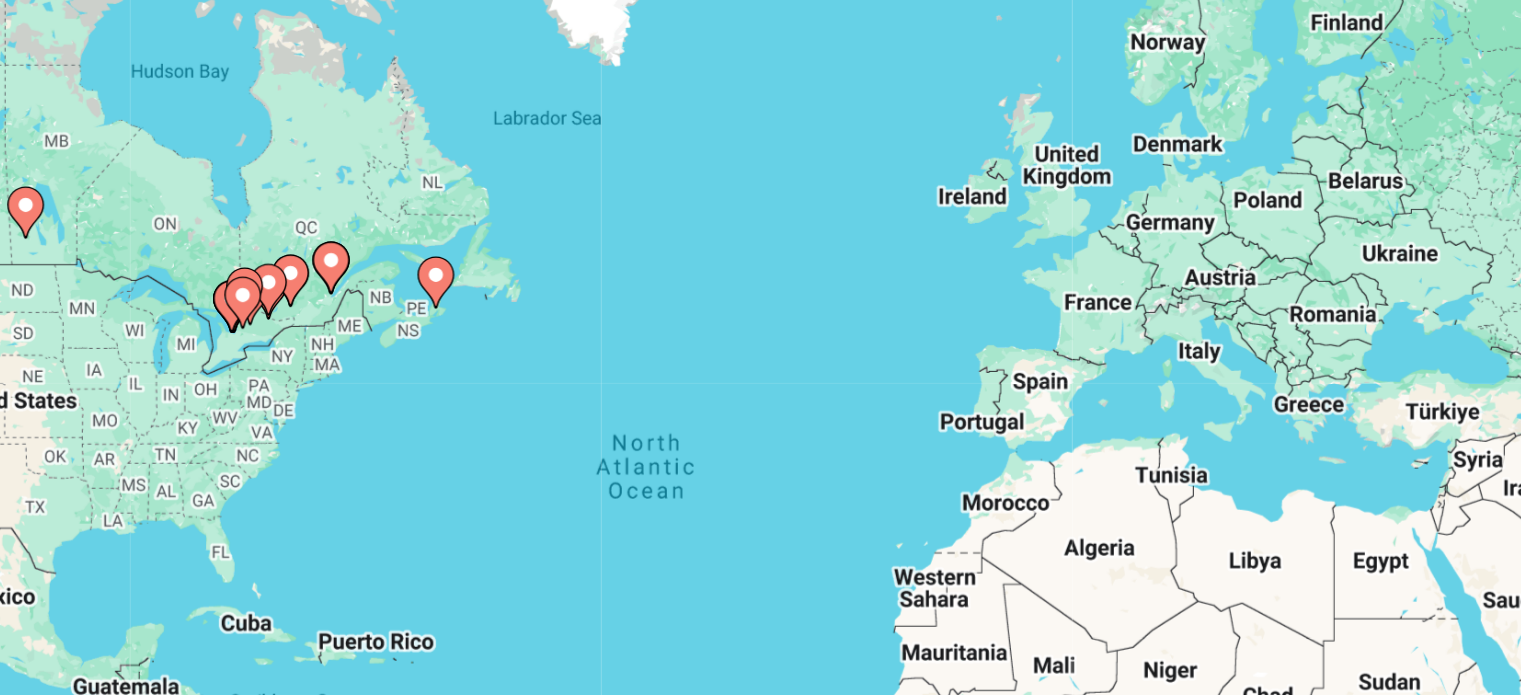 drag, startPoint x: 539, startPoint y: 407, endPoint x: 606, endPoint y: 398, distance: 67.601776 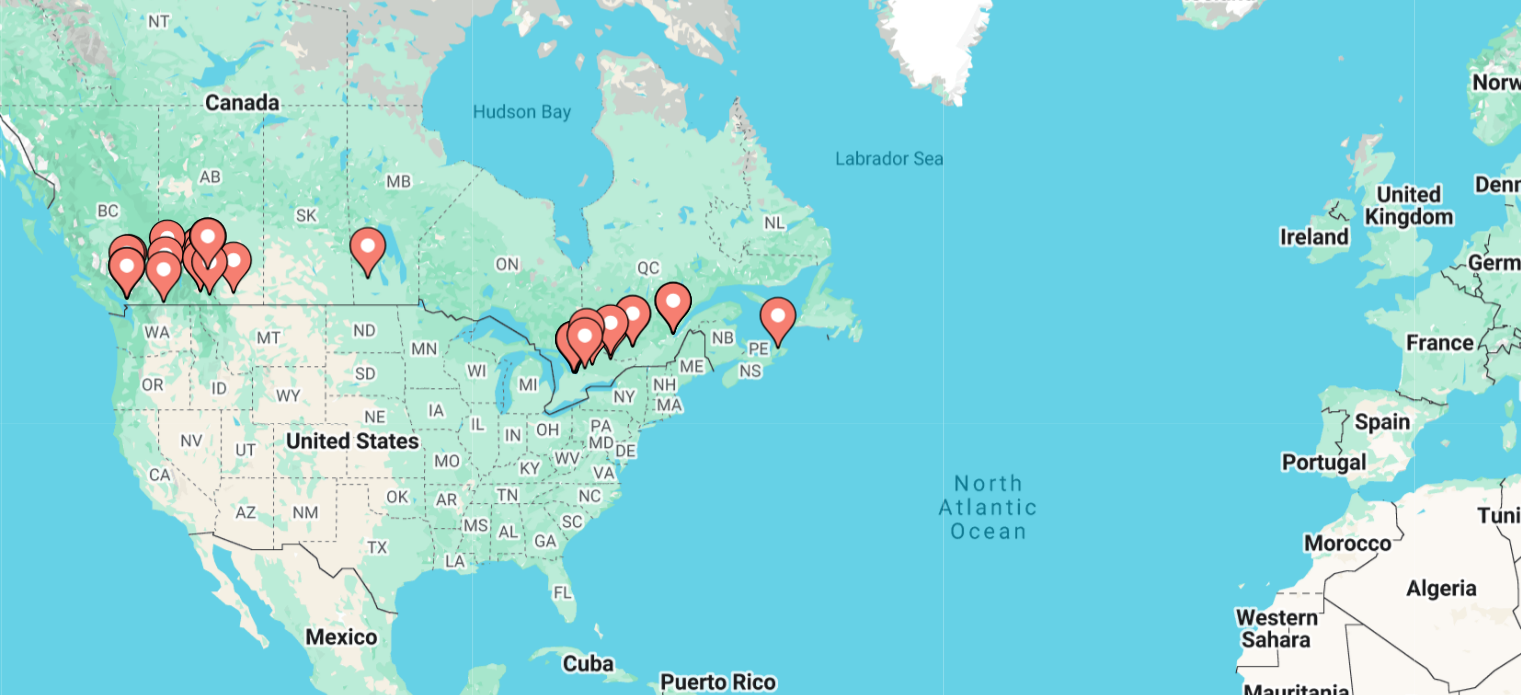 drag, startPoint x: 652, startPoint y: 399, endPoint x: 683, endPoint y: 437, distance: 49.0408 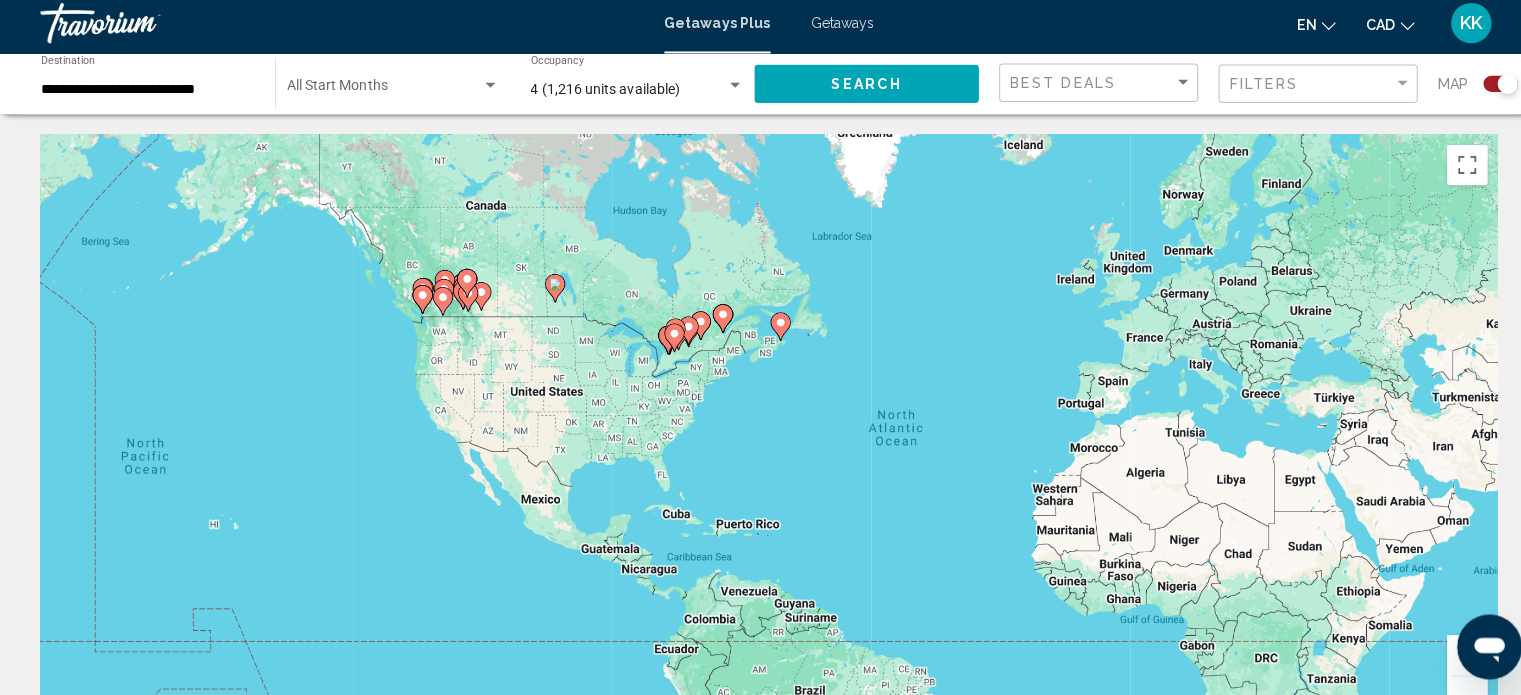 scroll, scrollTop: 3, scrollLeft: 0, axis: vertical 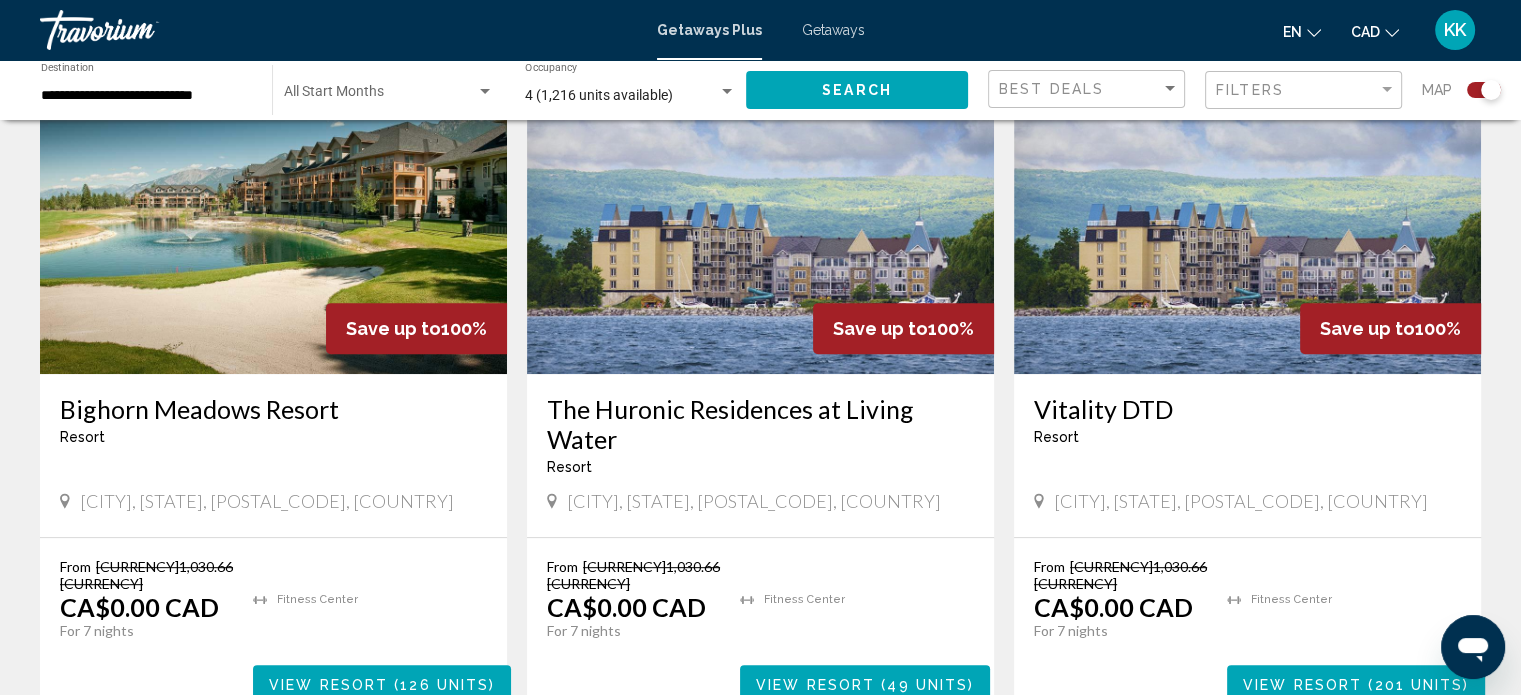 click on "The Huronic Residences at Living Water" at bounding box center (760, 424) 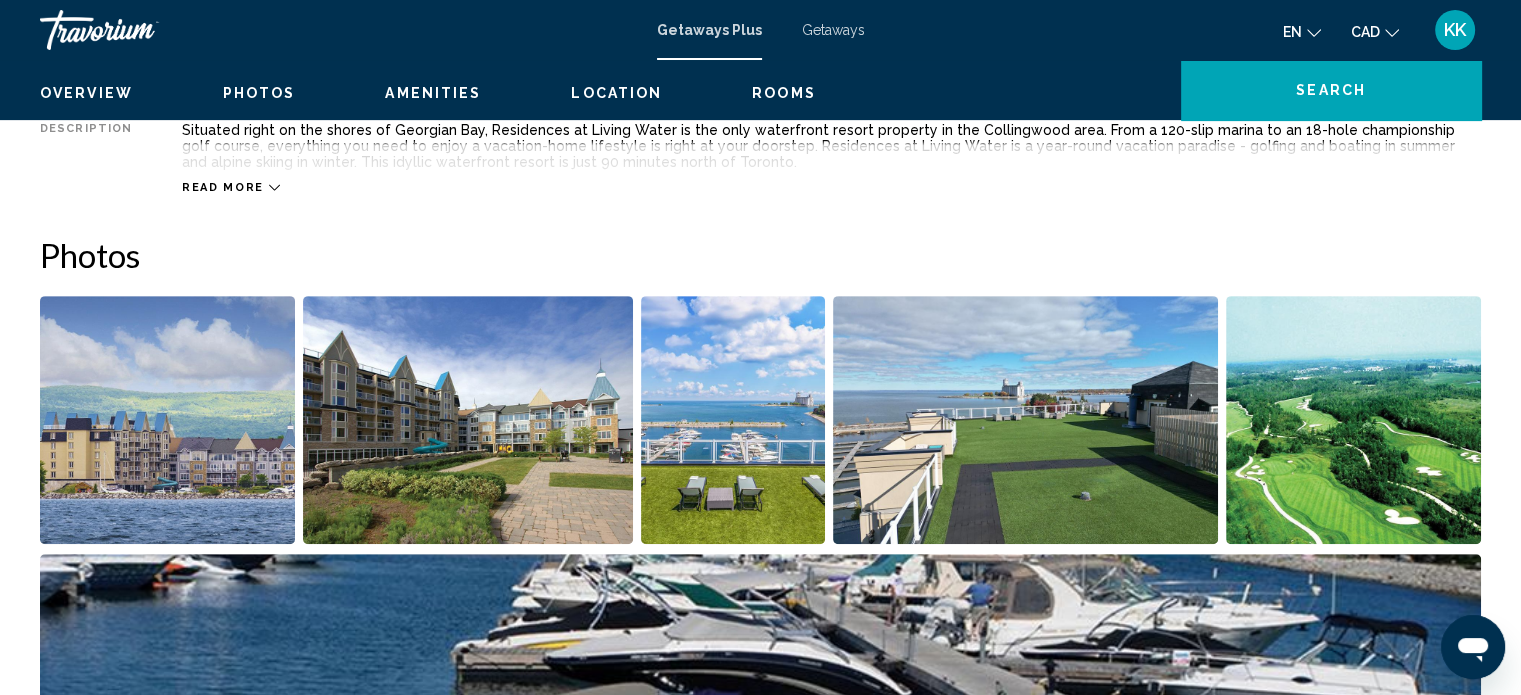scroll, scrollTop: 12, scrollLeft: 0, axis: vertical 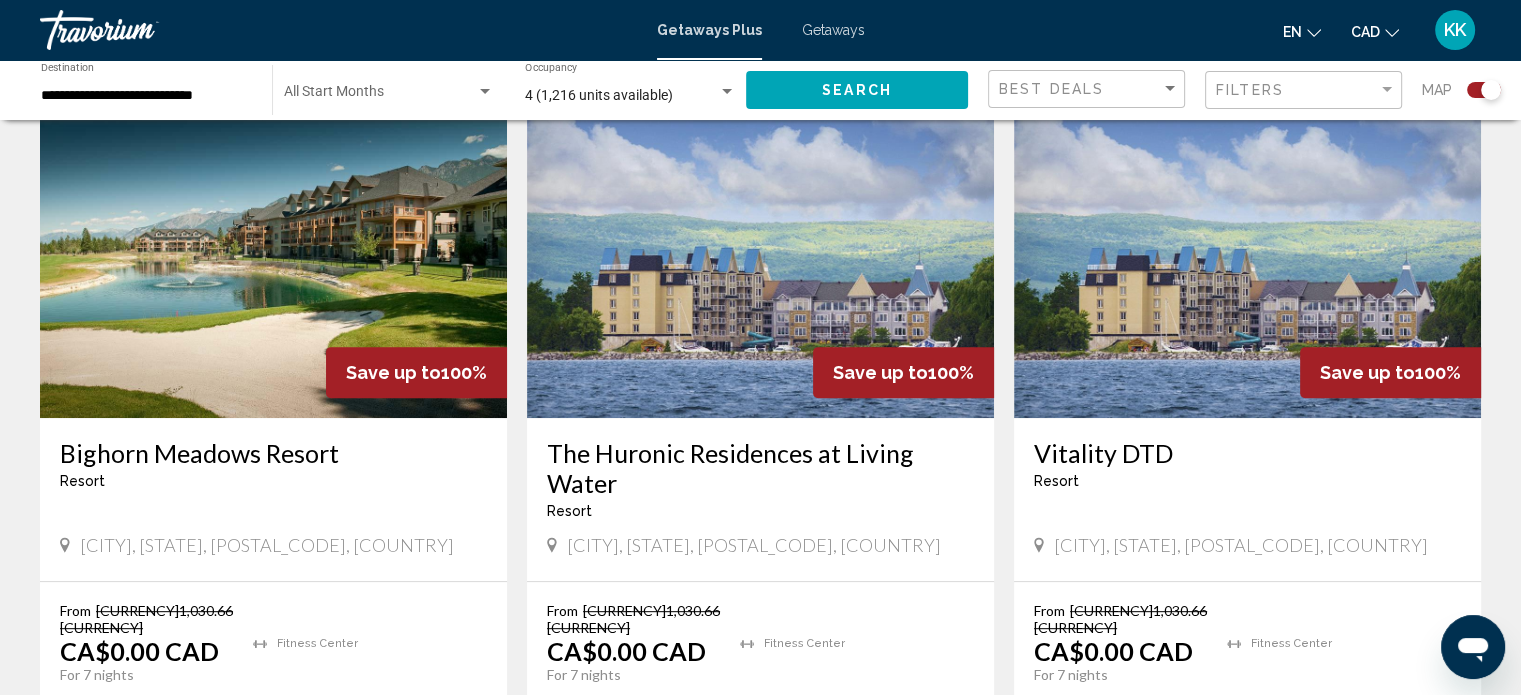 click on "Vitality DTD" at bounding box center [1247, 453] 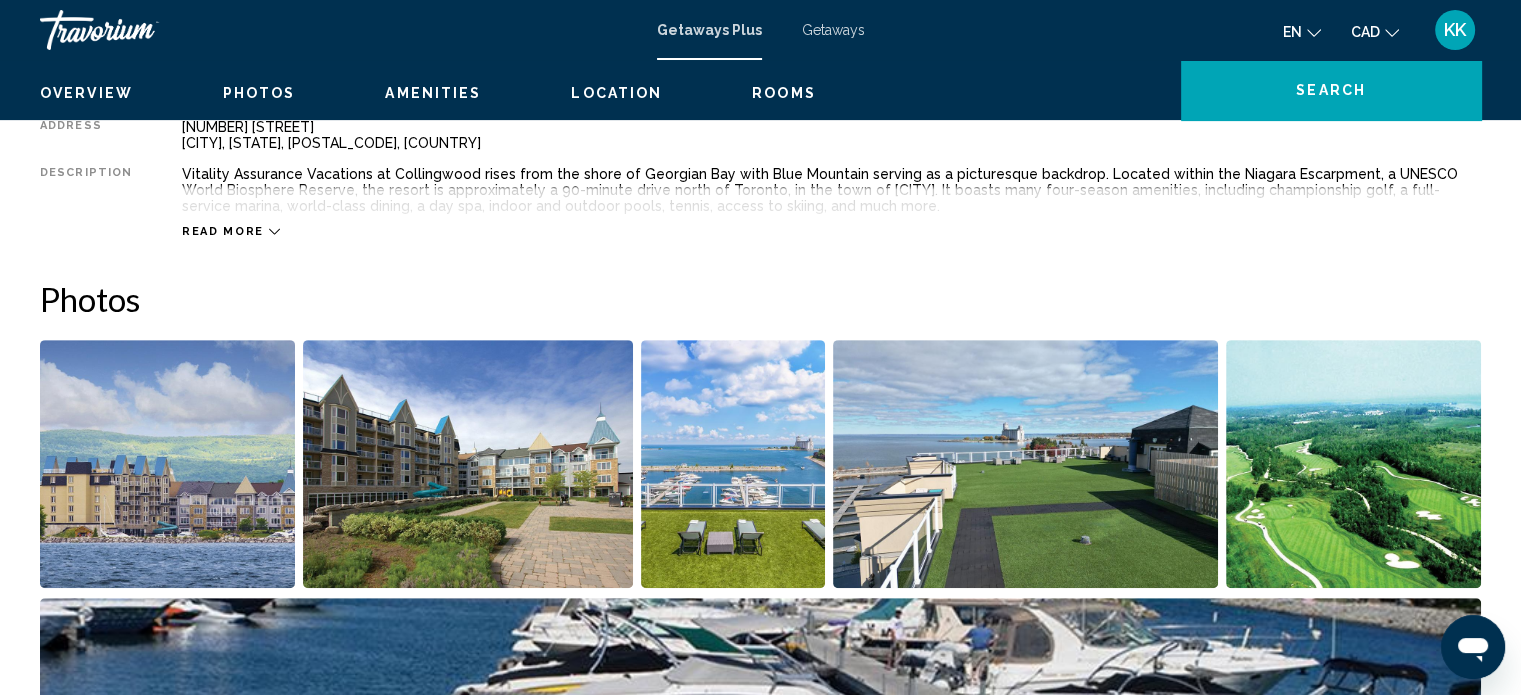scroll, scrollTop: 12, scrollLeft: 0, axis: vertical 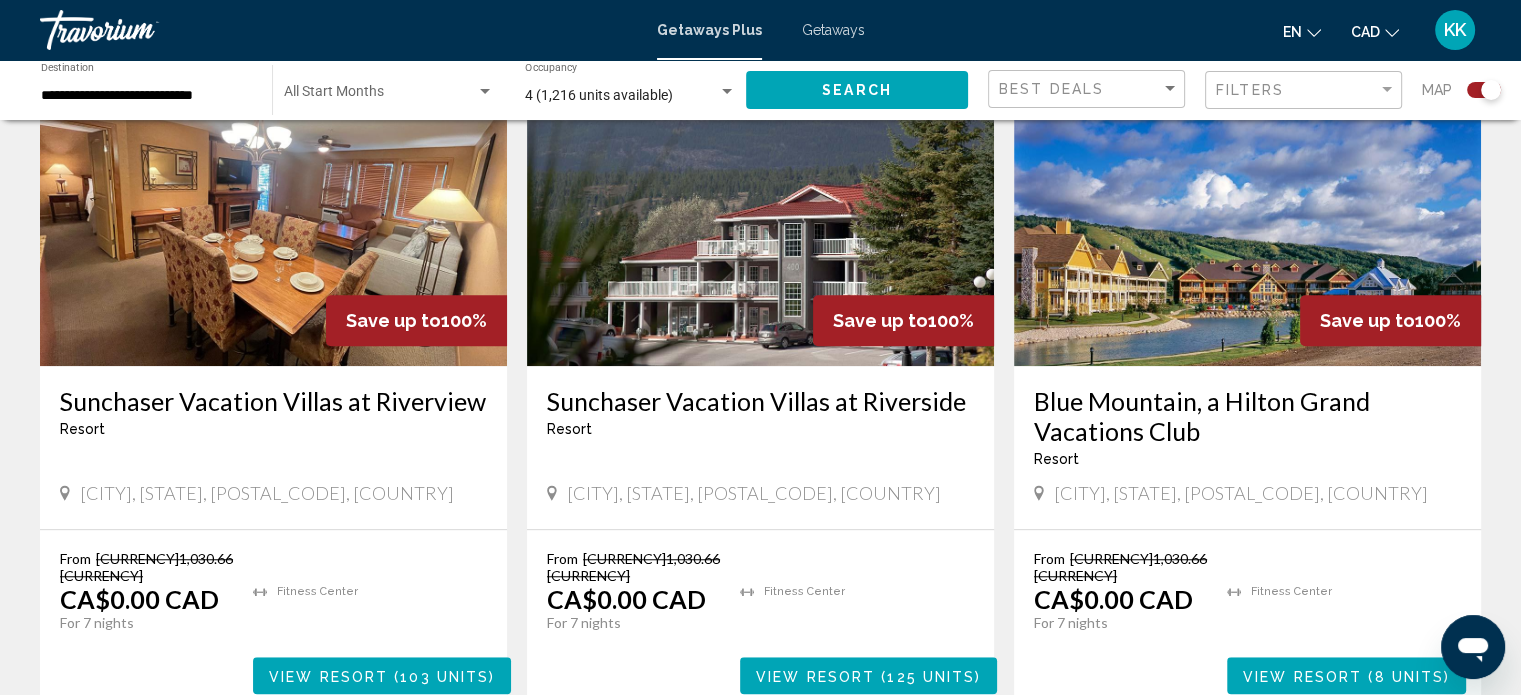 click on "Blue Mountain, a Hilton Grand Vacations Club" at bounding box center (1247, 416) 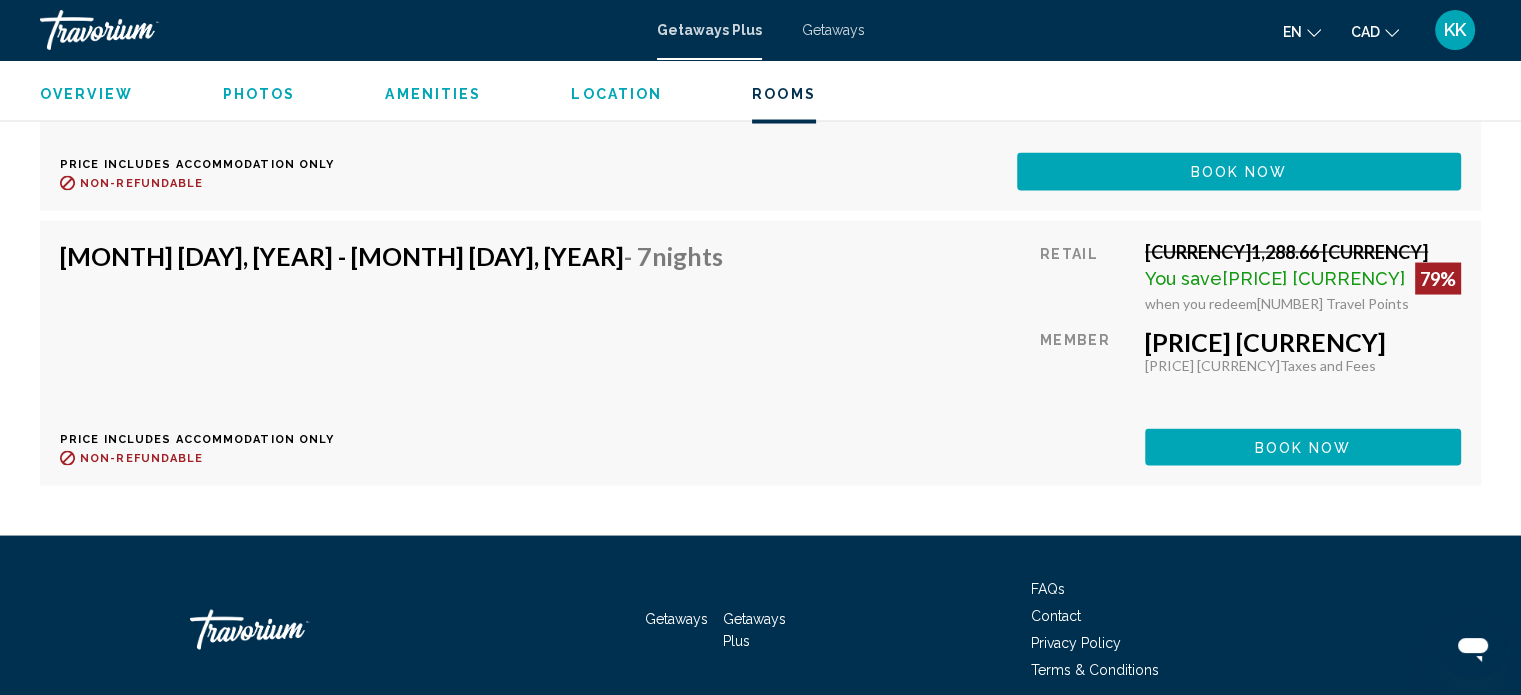 scroll, scrollTop: 3880, scrollLeft: 0, axis: vertical 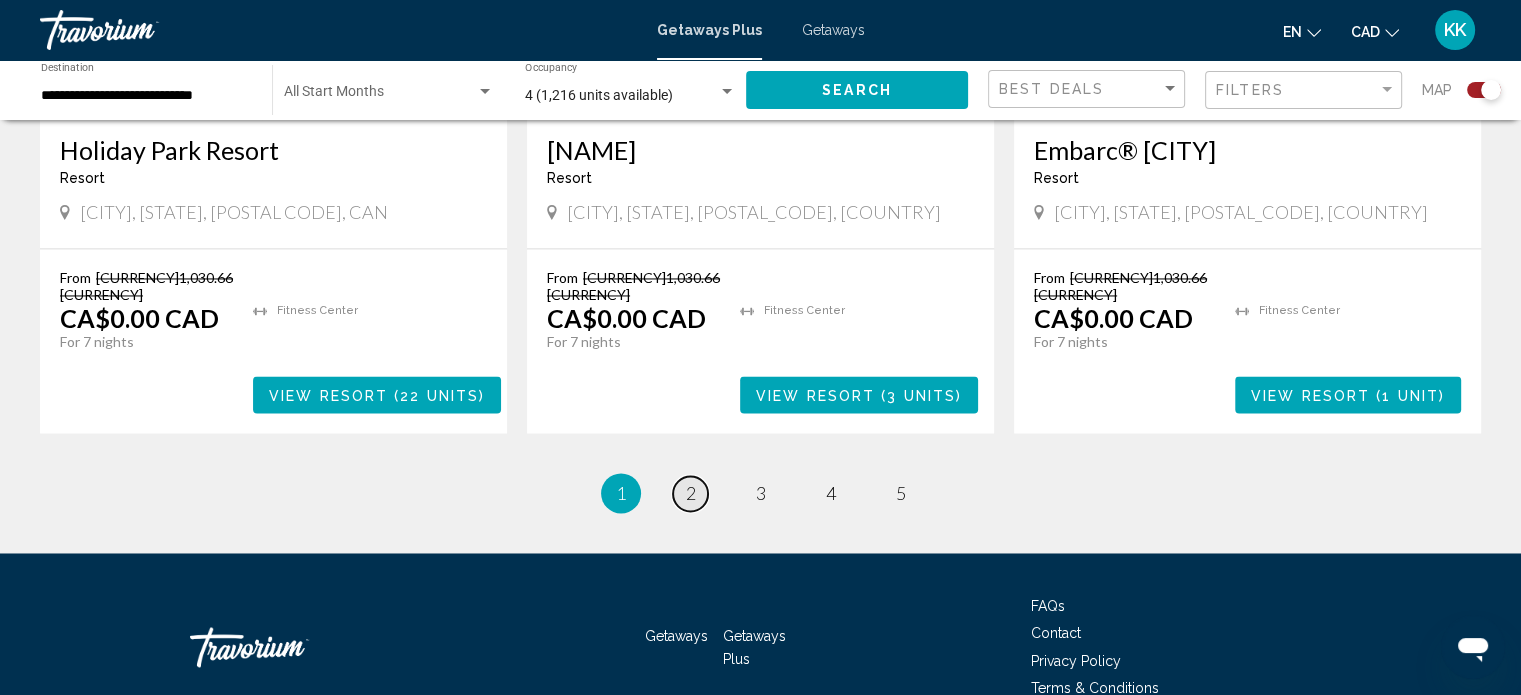 click on "2" at bounding box center (691, 493) 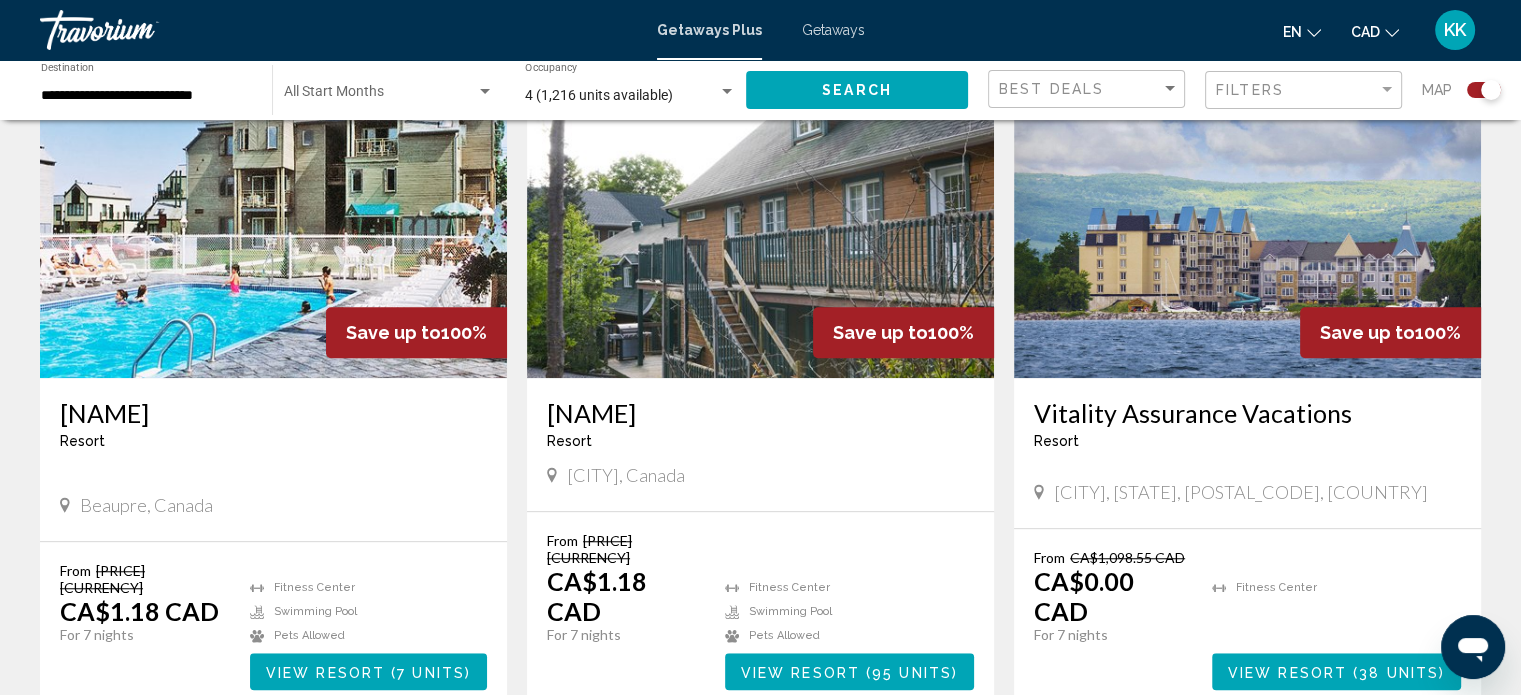 scroll, scrollTop: 1560, scrollLeft: 0, axis: vertical 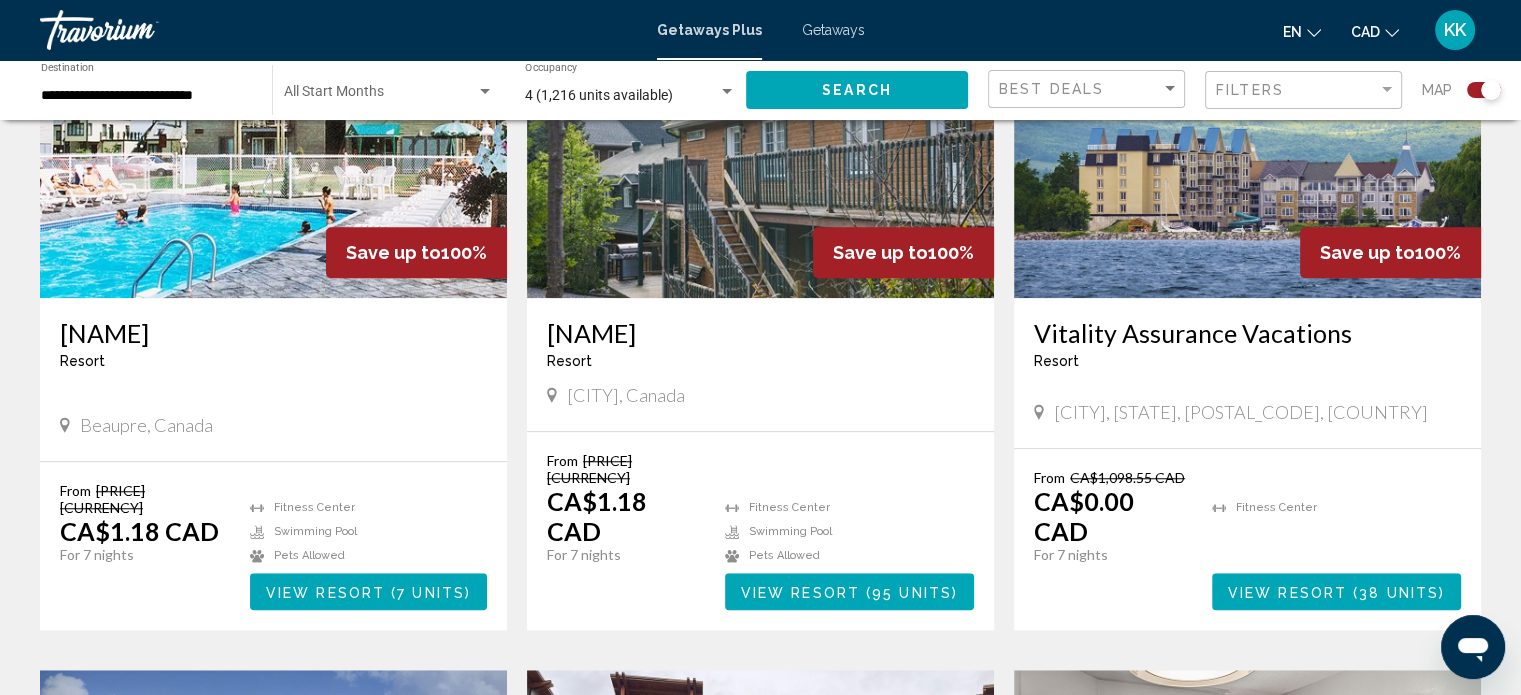 click on "[NAME]" at bounding box center [760, 333] 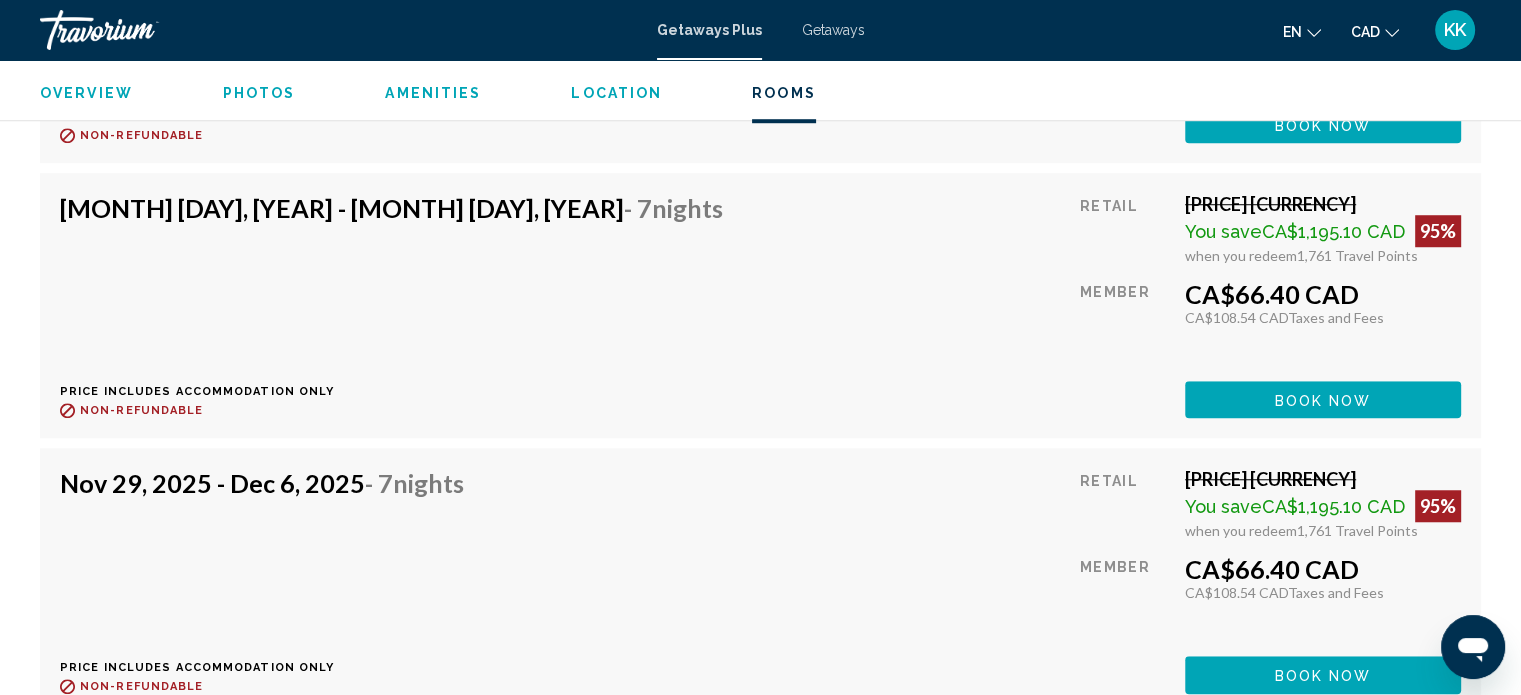 scroll, scrollTop: 24366, scrollLeft: 0, axis: vertical 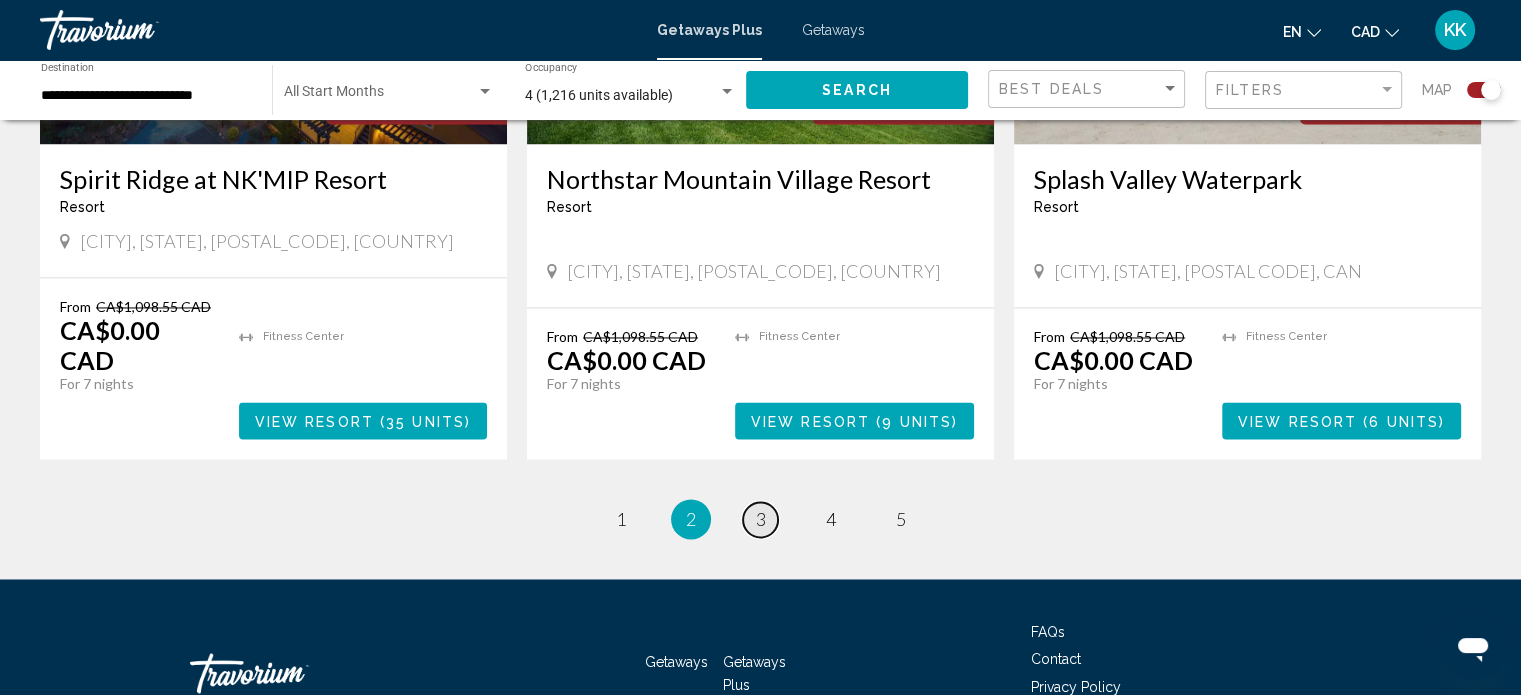 click on "page  3" at bounding box center [620, 519] 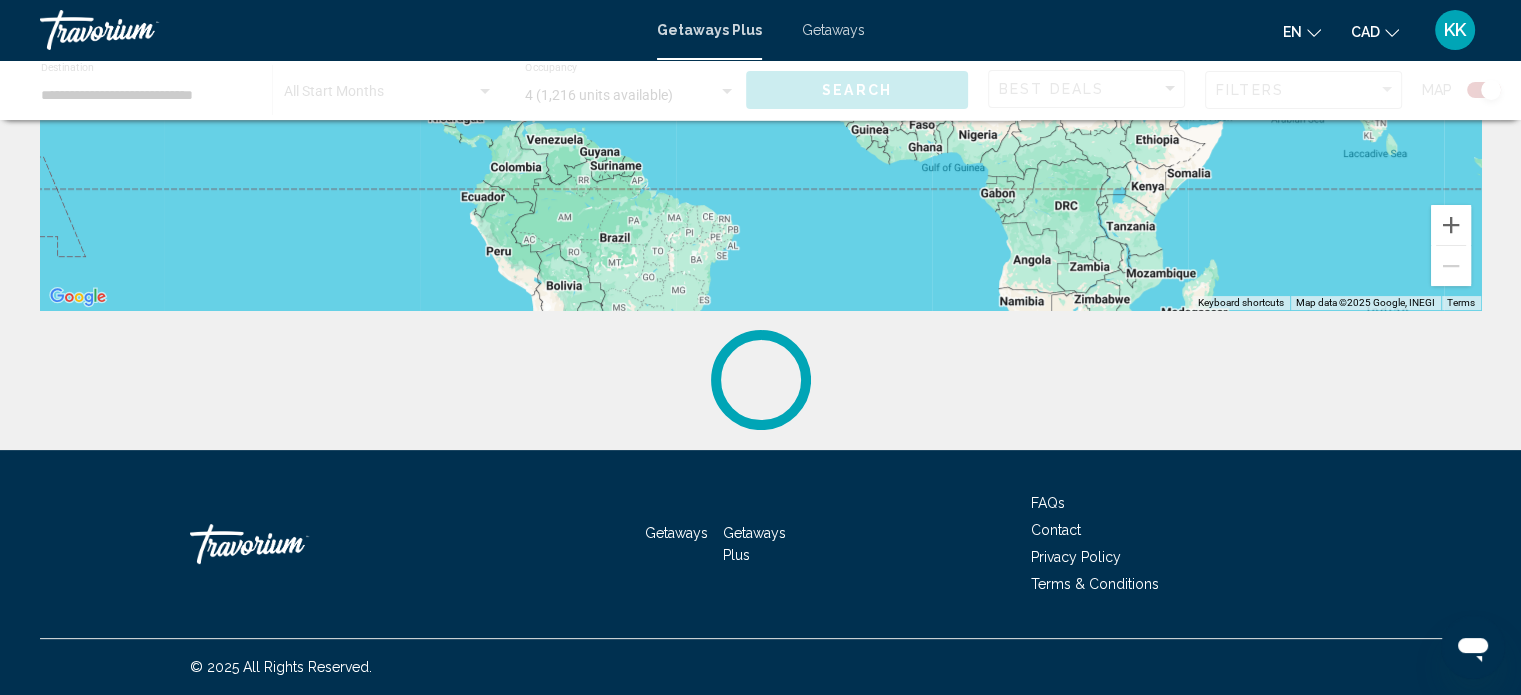 scroll, scrollTop: 0, scrollLeft: 0, axis: both 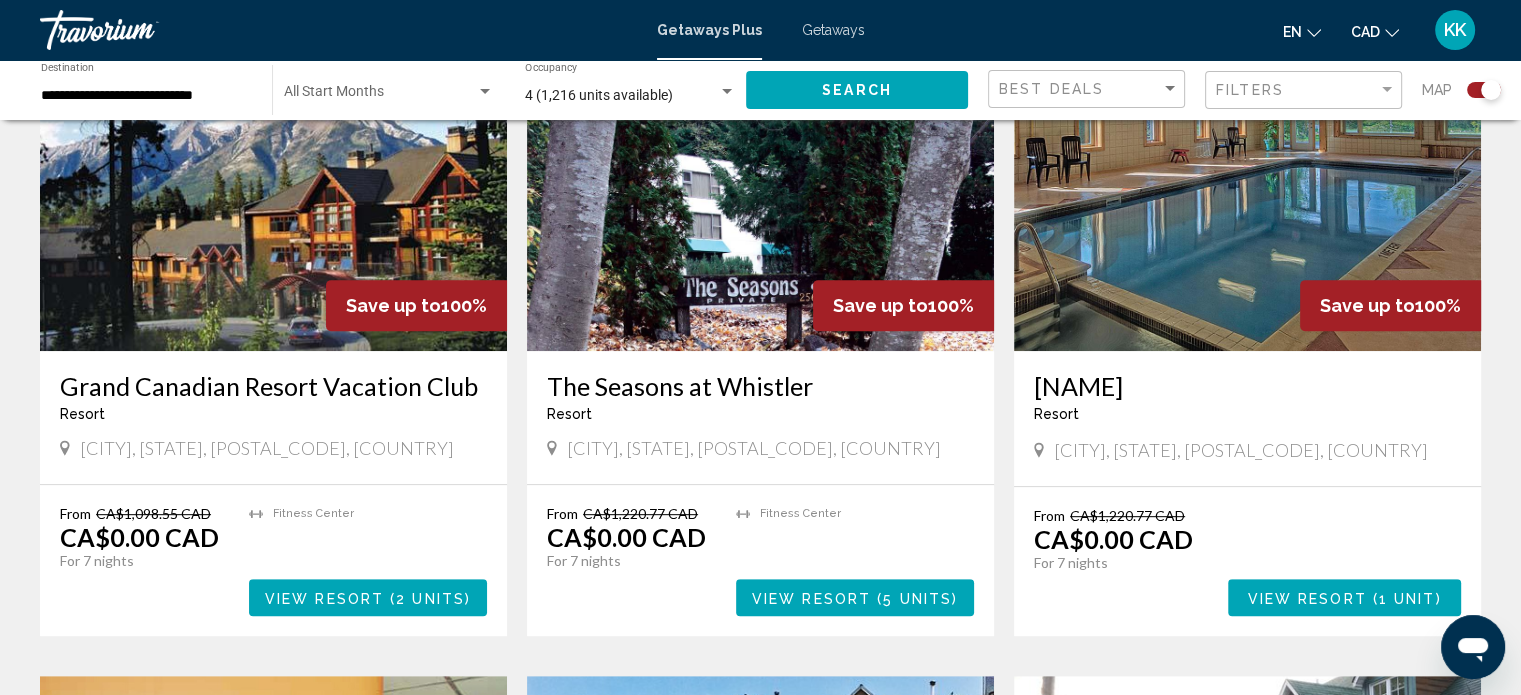 click on "Grand Canadian Resort Vacation Club" at bounding box center (273, 386) 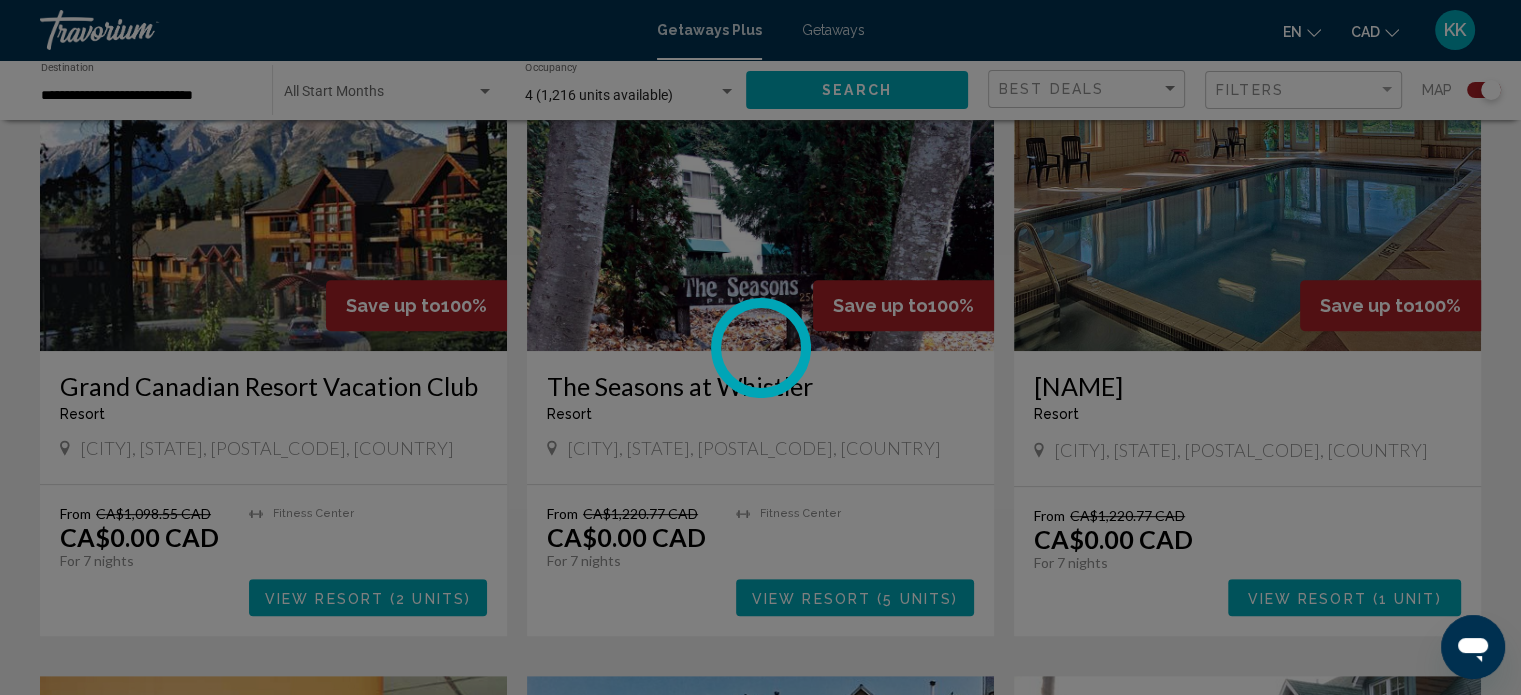 scroll, scrollTop: 12, scrollLeft: 0, axis: vertical 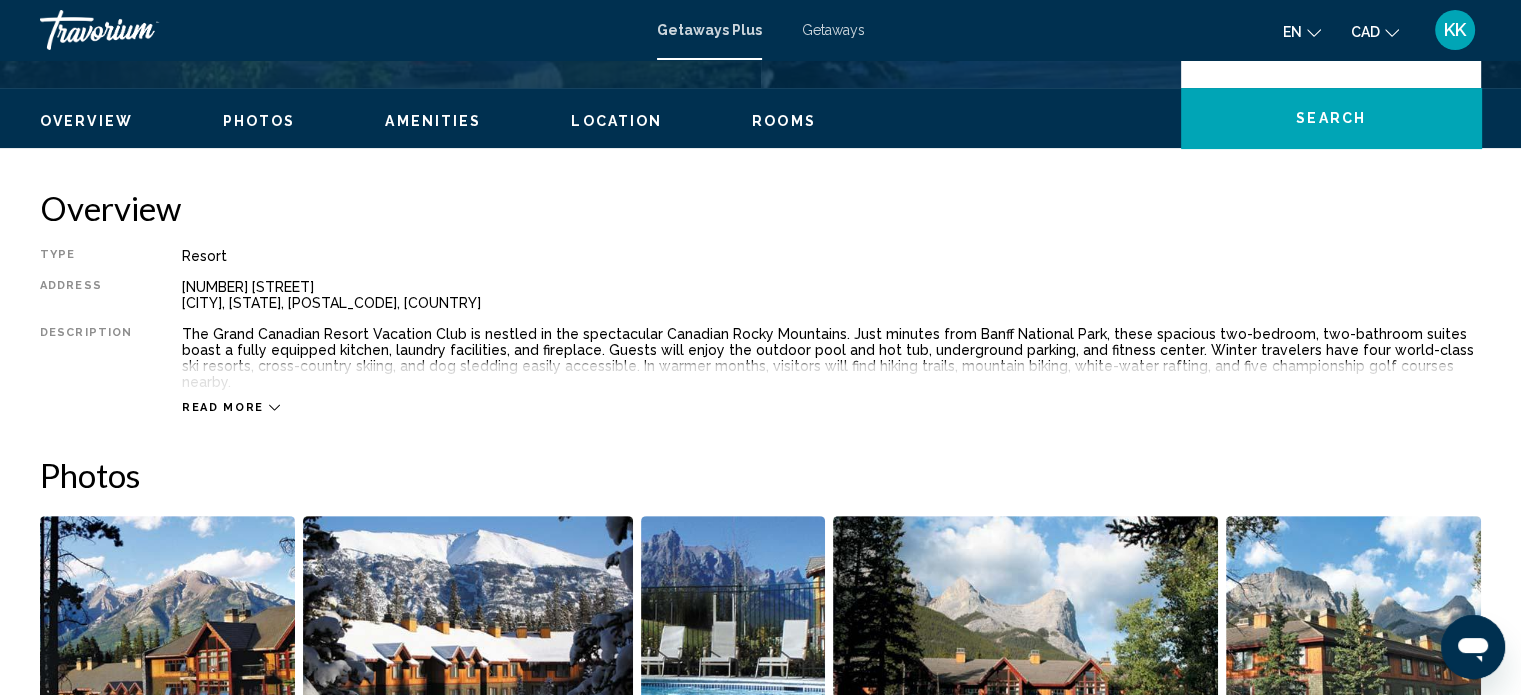 click on "Read more" at bounding box center (223, 407) 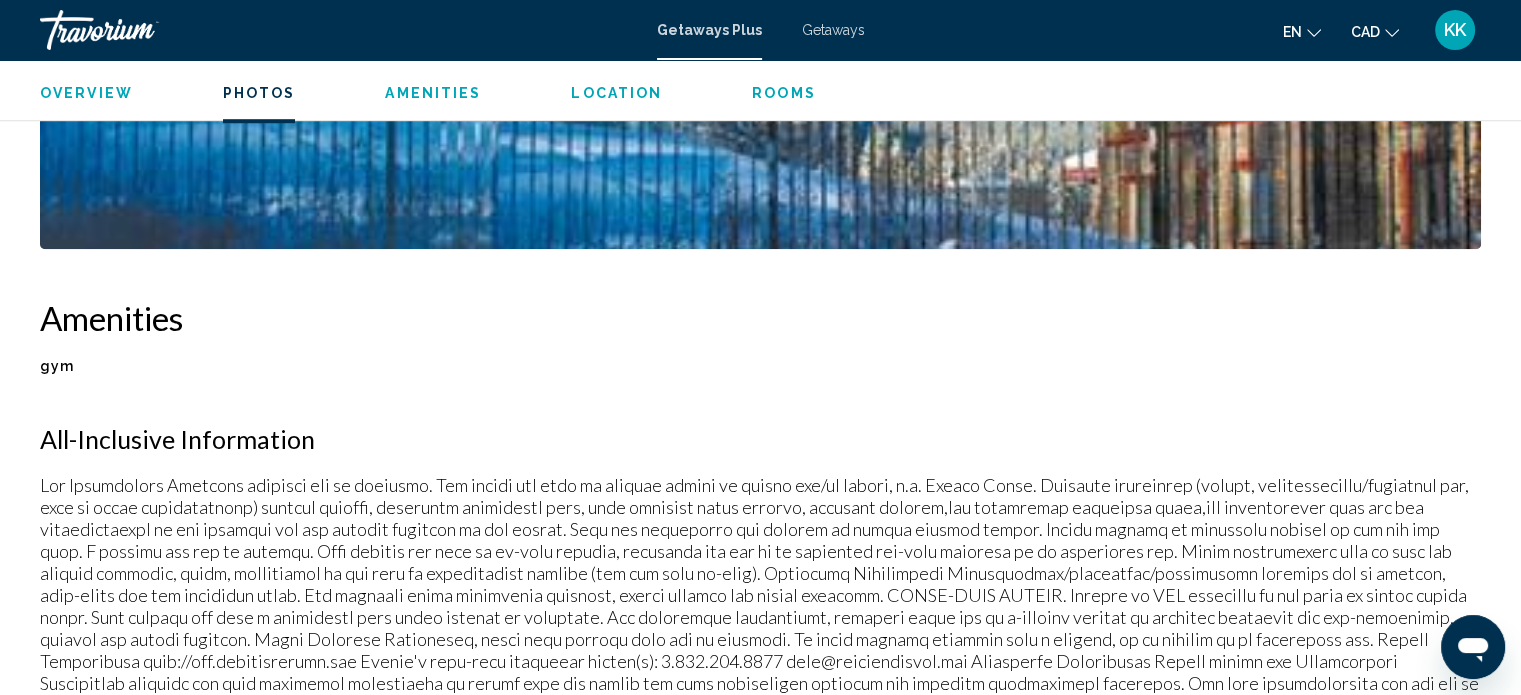 scroll, scrollTop: 1466, scrollLeft: 0, axis: vertical 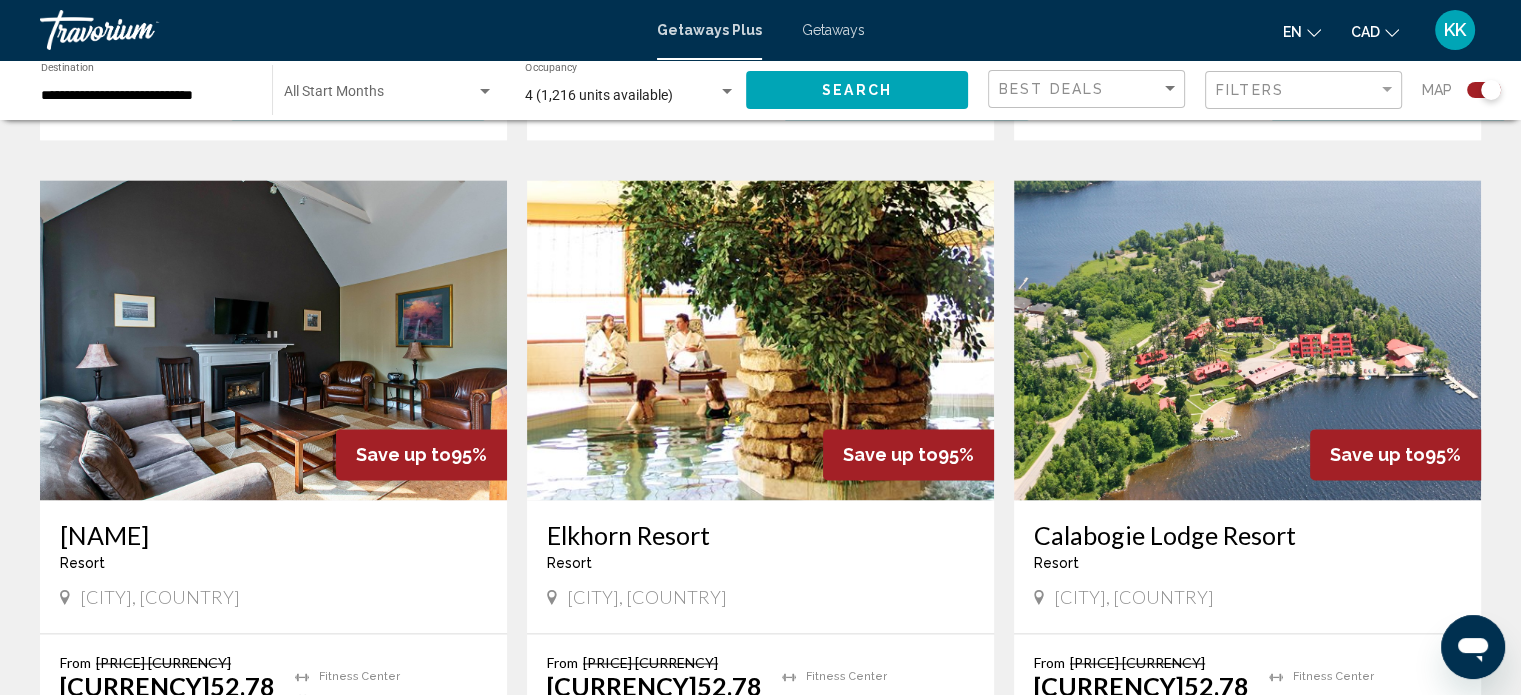 click on "Calabogie Lodge Resort" at bounding box center [1247, 535] 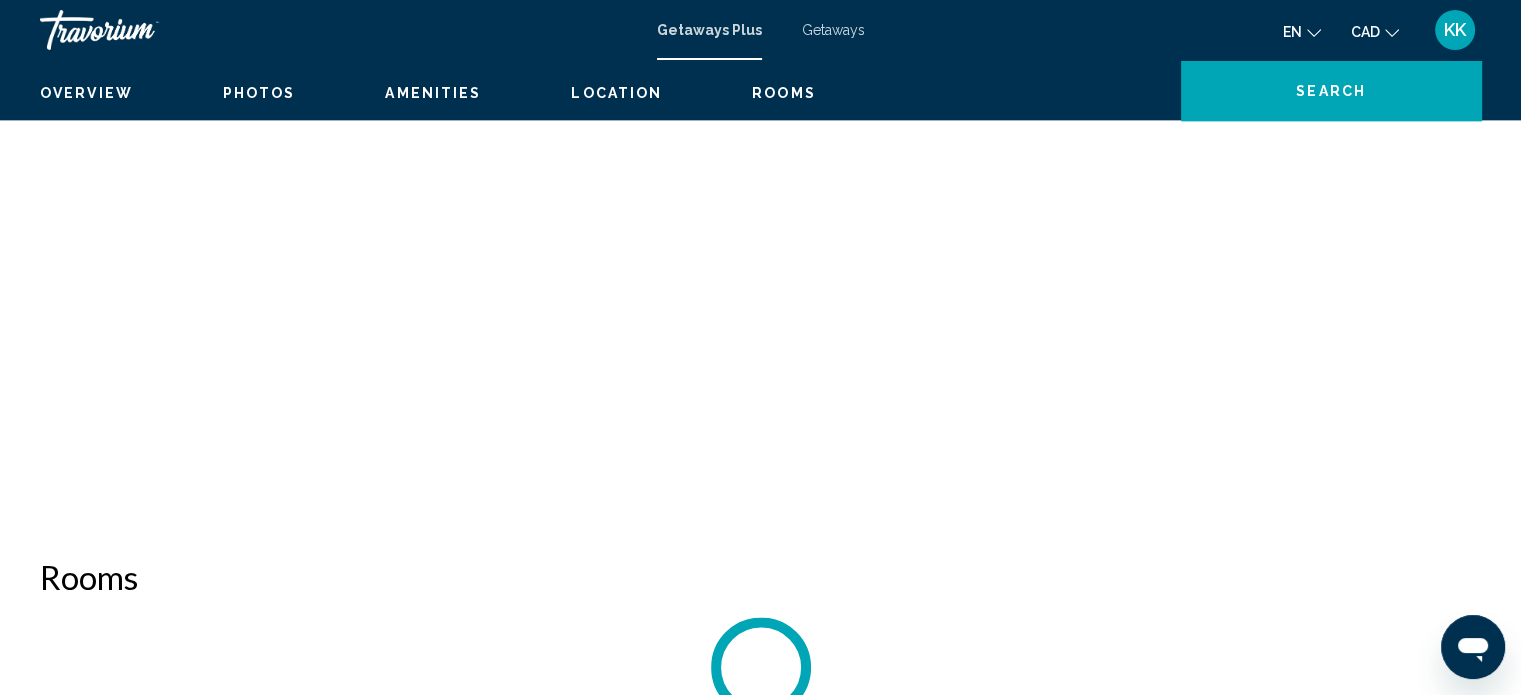 scroll, scrollTop: 12, scrollLeft: 0, axis: vertical 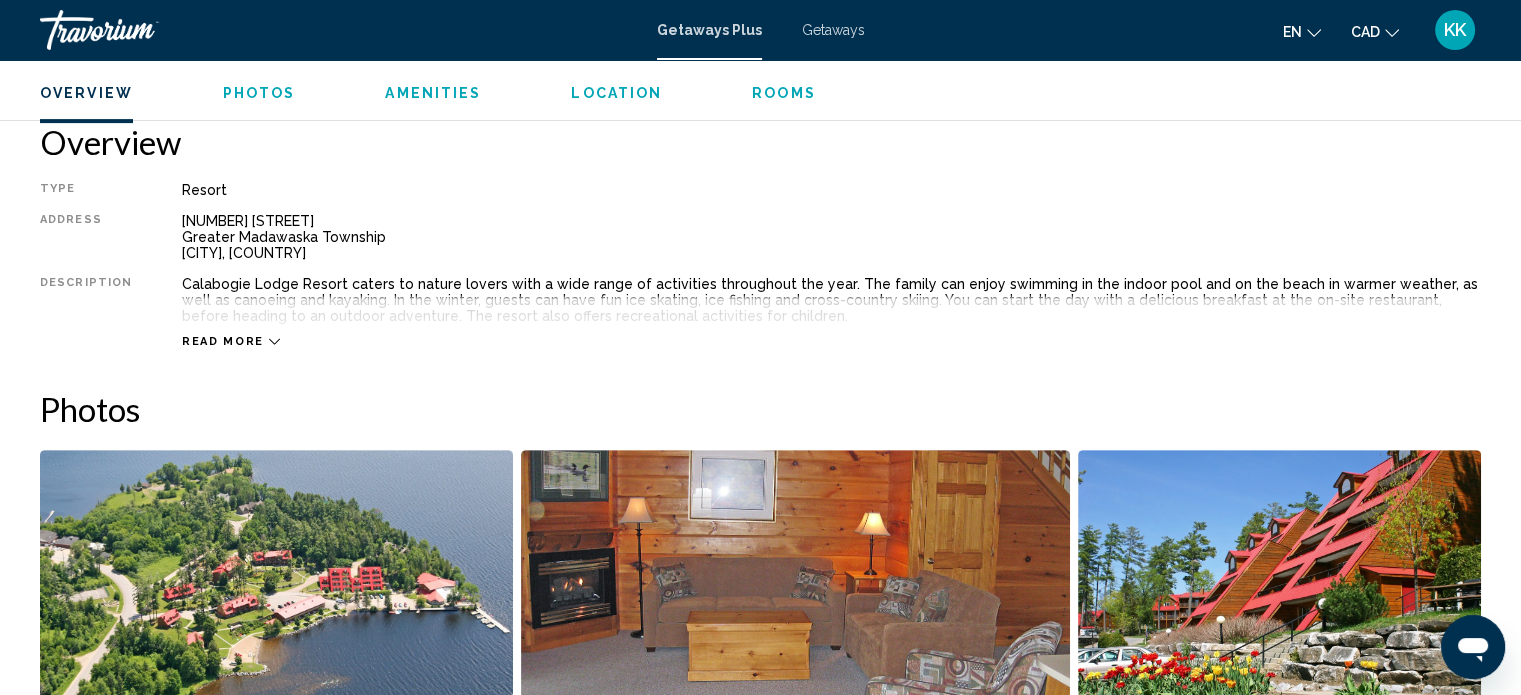 click on "Read more" at bounding box center [223, 341] 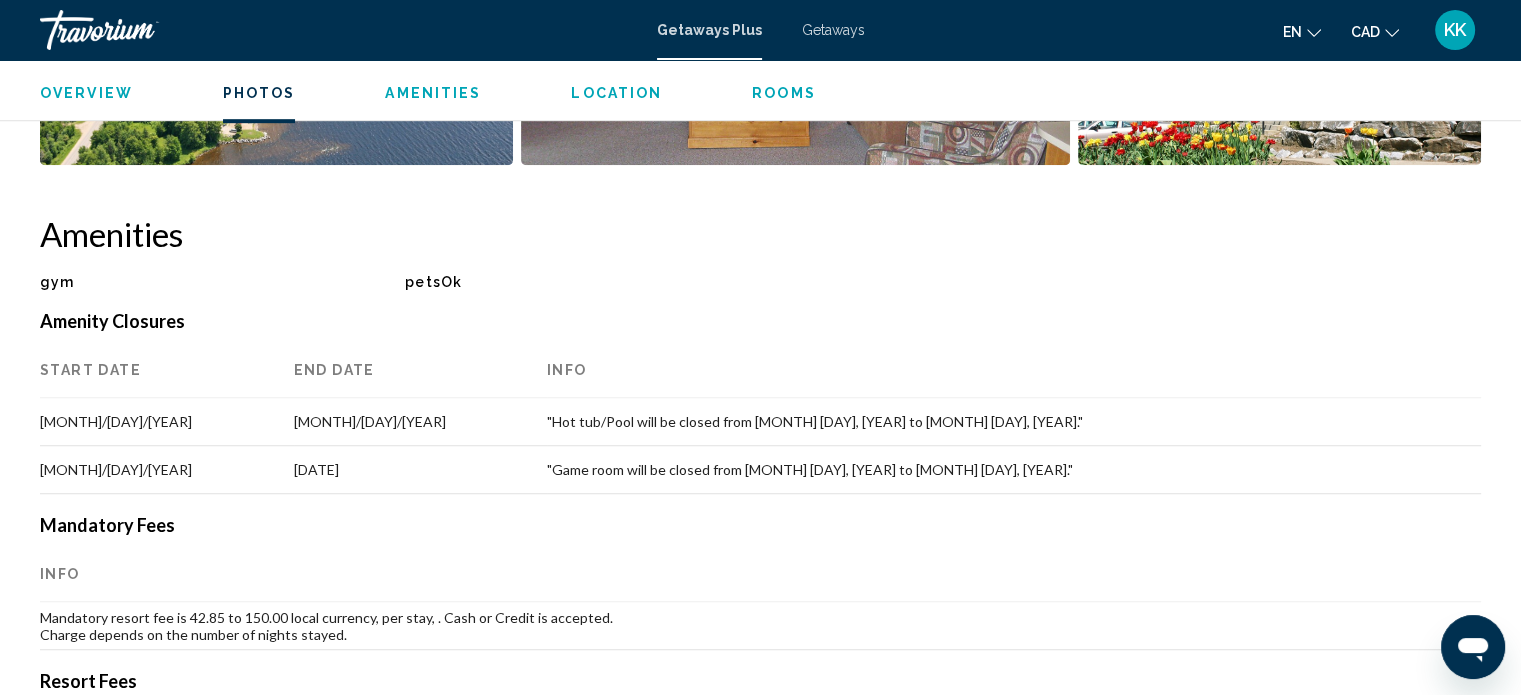 scroll, scrollTop: 1212, scrollLeft: 0, axis: vertical 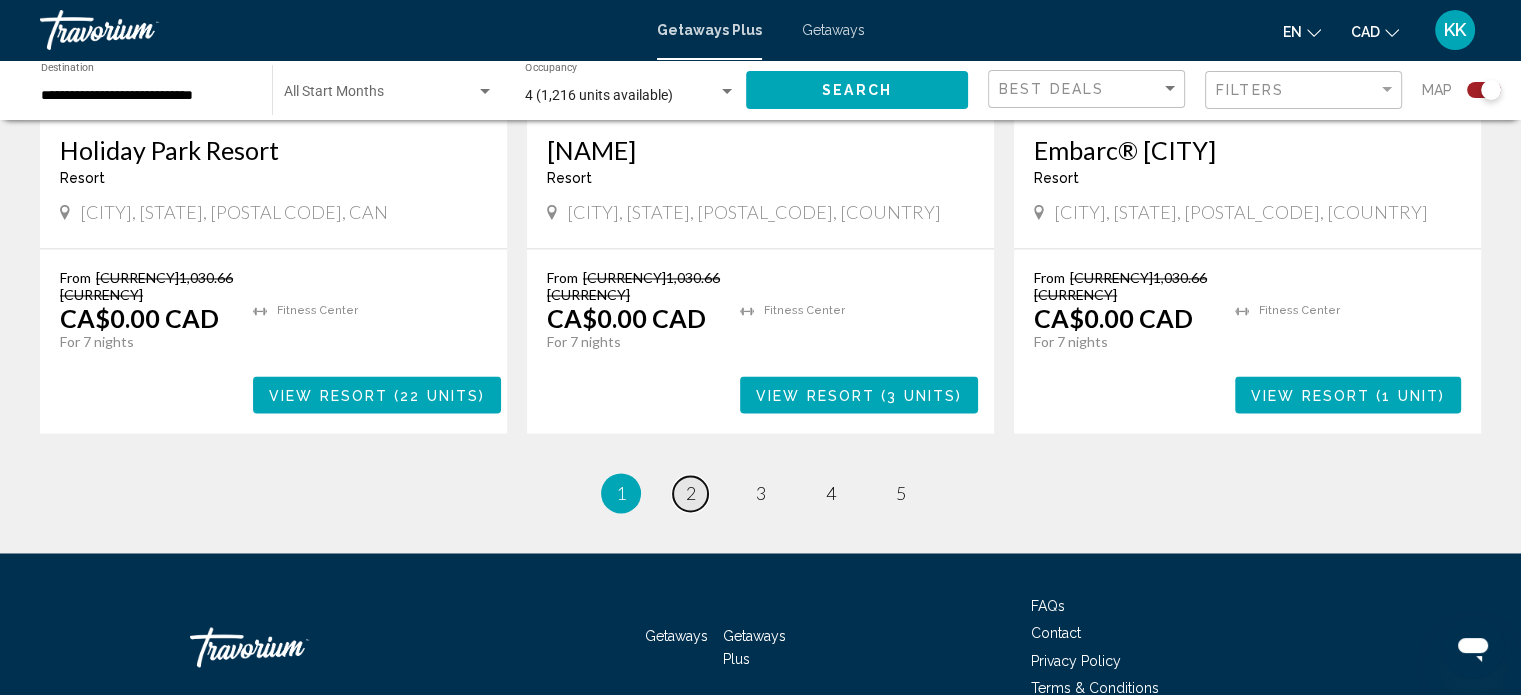 click on "2" at bounding box center (691, 493) 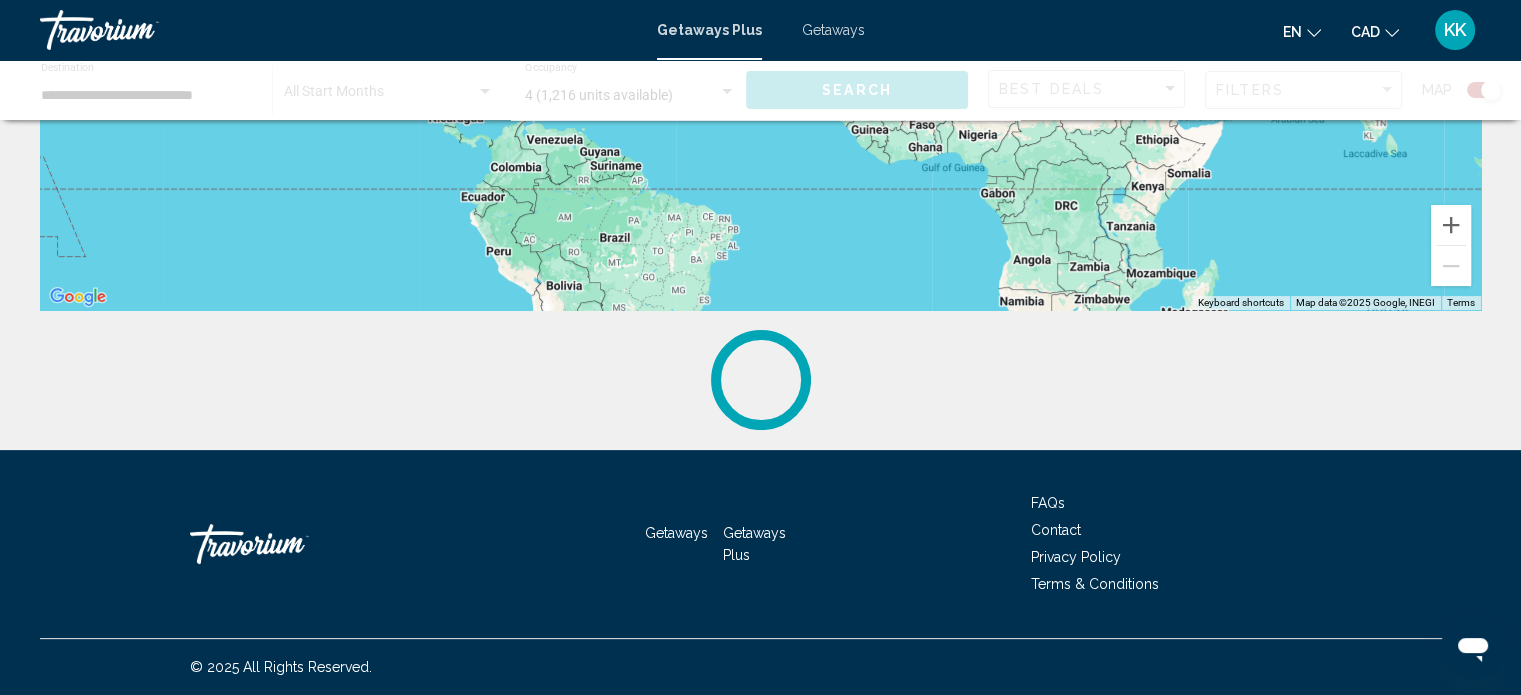 scroll, scrollTop: 0, scrollLeft: 0, axis: both 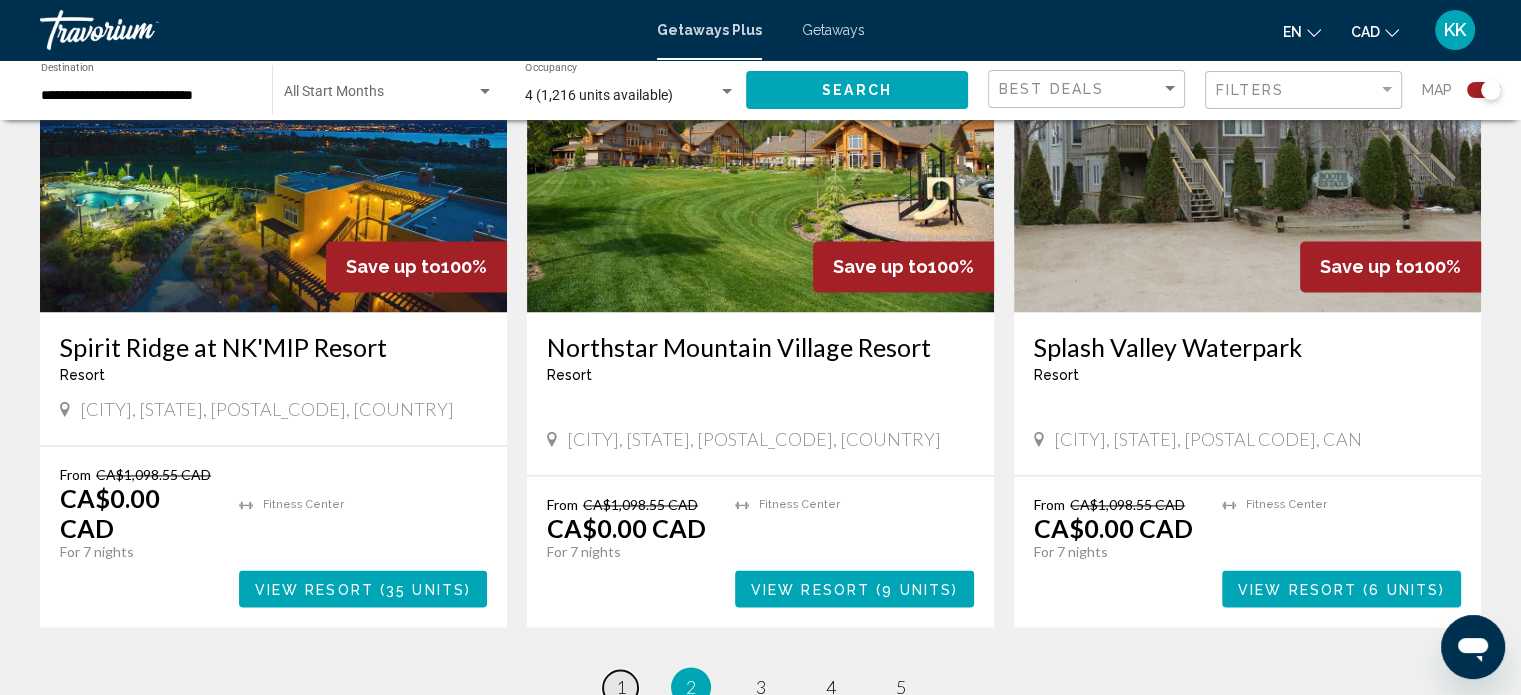 click on "page  1" at bounding box center [620, 687] 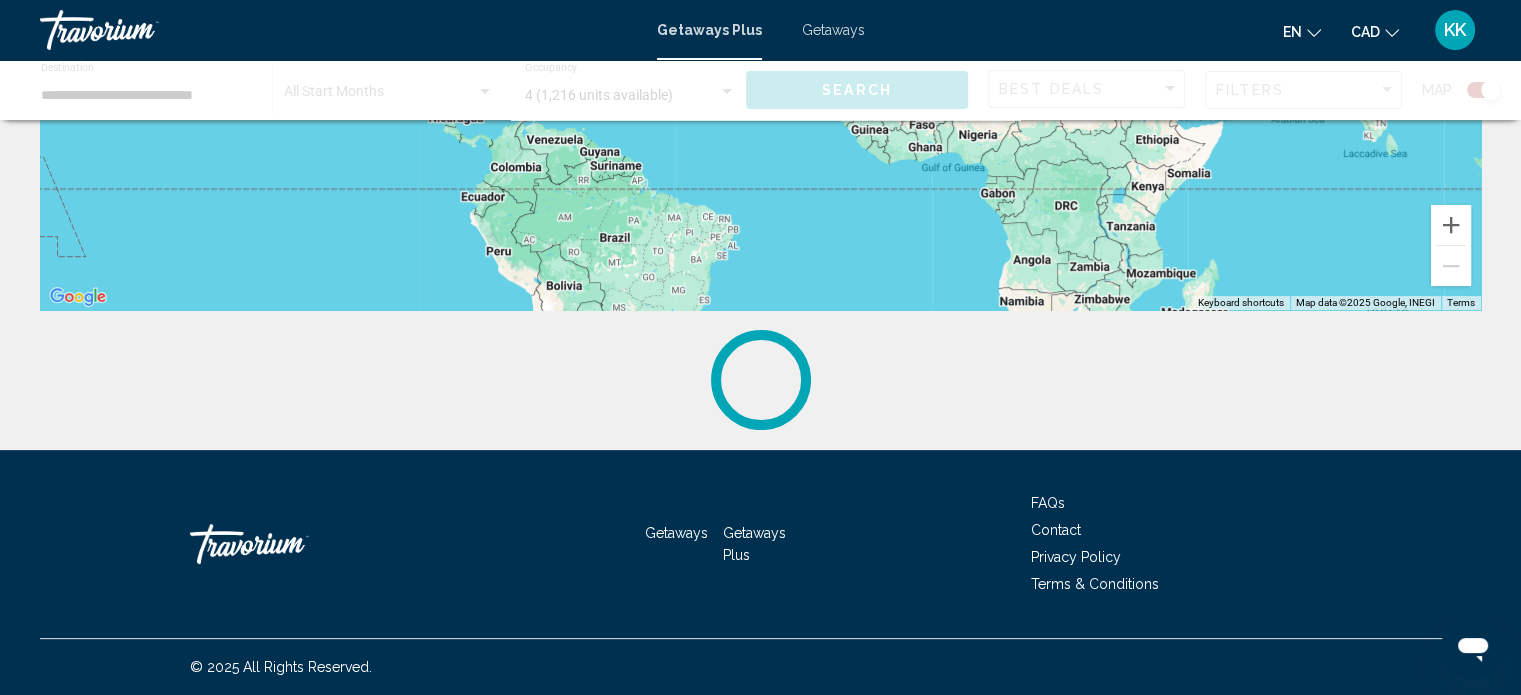 scroll, scrollTop: 0, scrollLeft: 0, axis: both 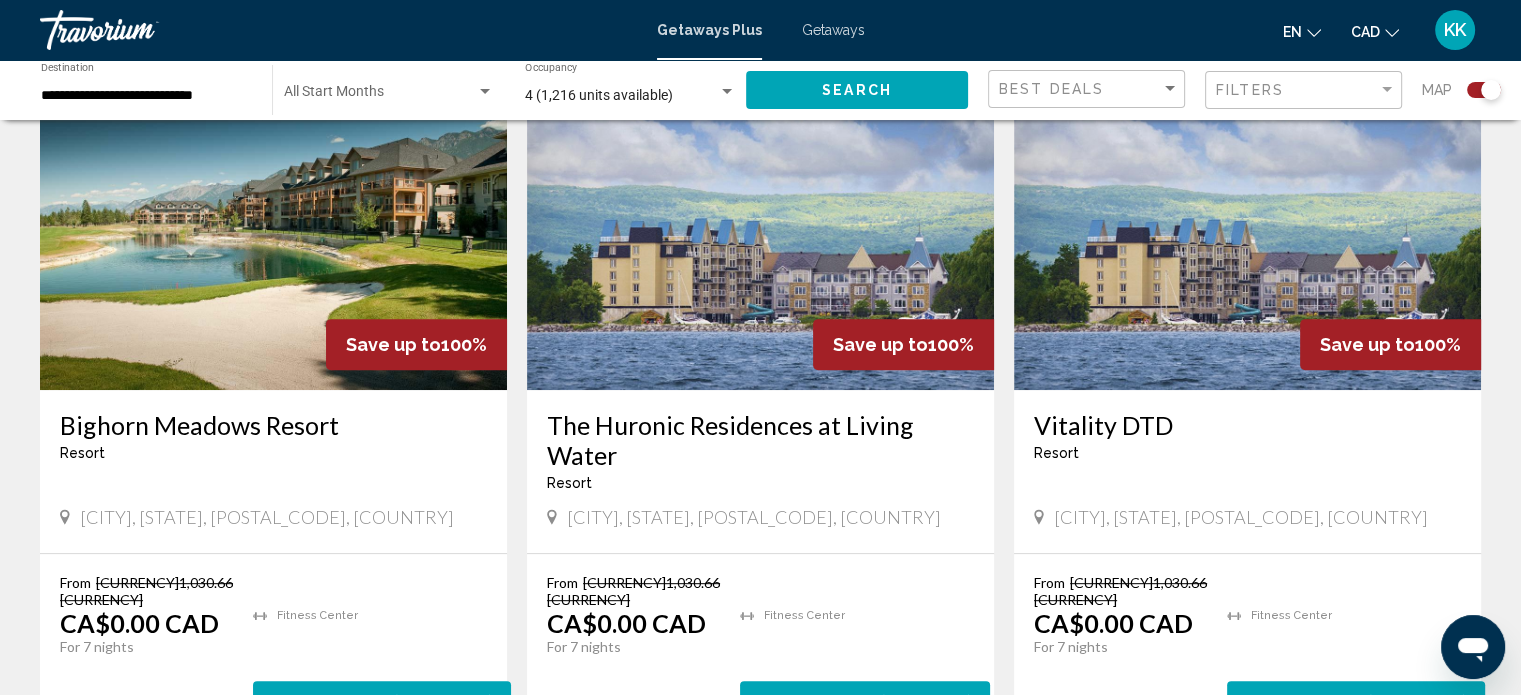 click on "Bighorn Meadows Resort" at bounding box center [273, 425] 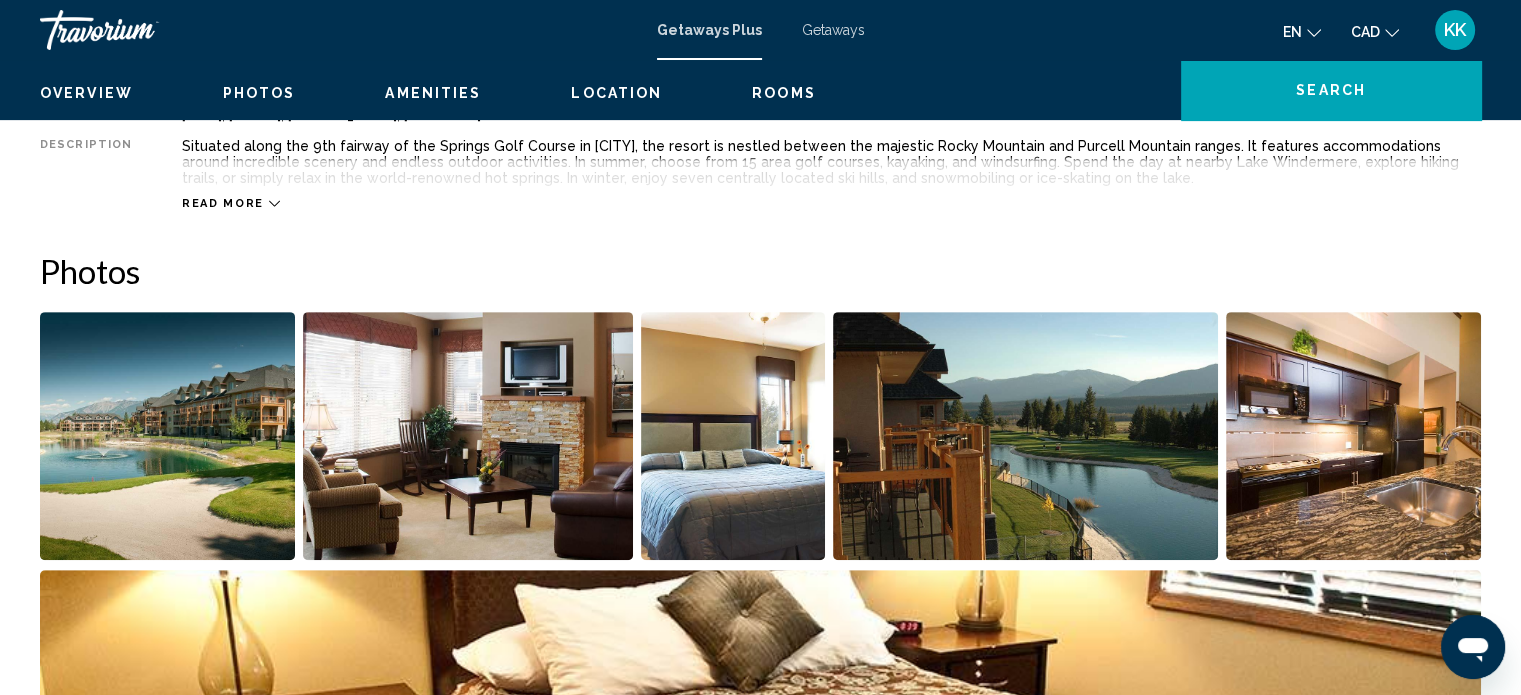 scroll, scrollTop: 12, scrollLeft: 0, axis: vertical 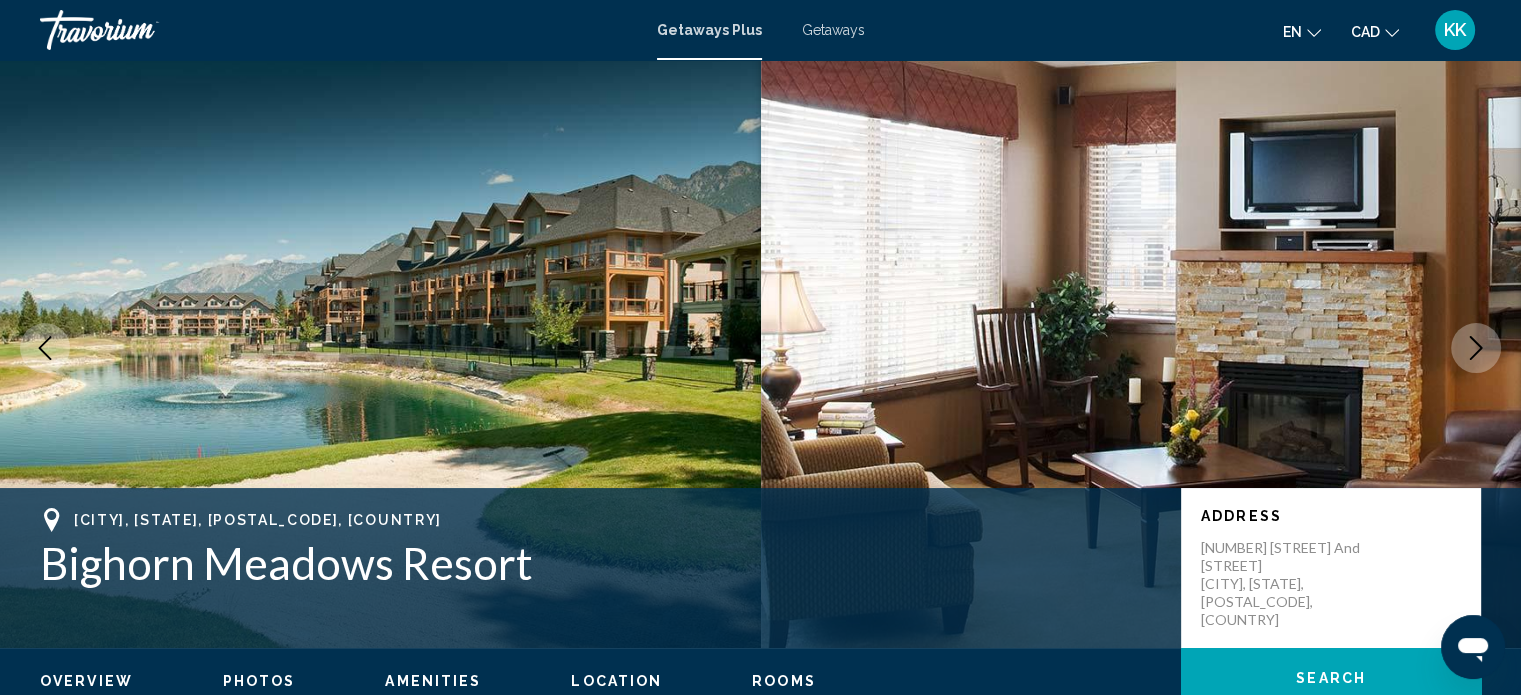 click at bounding box center [1476, 348] 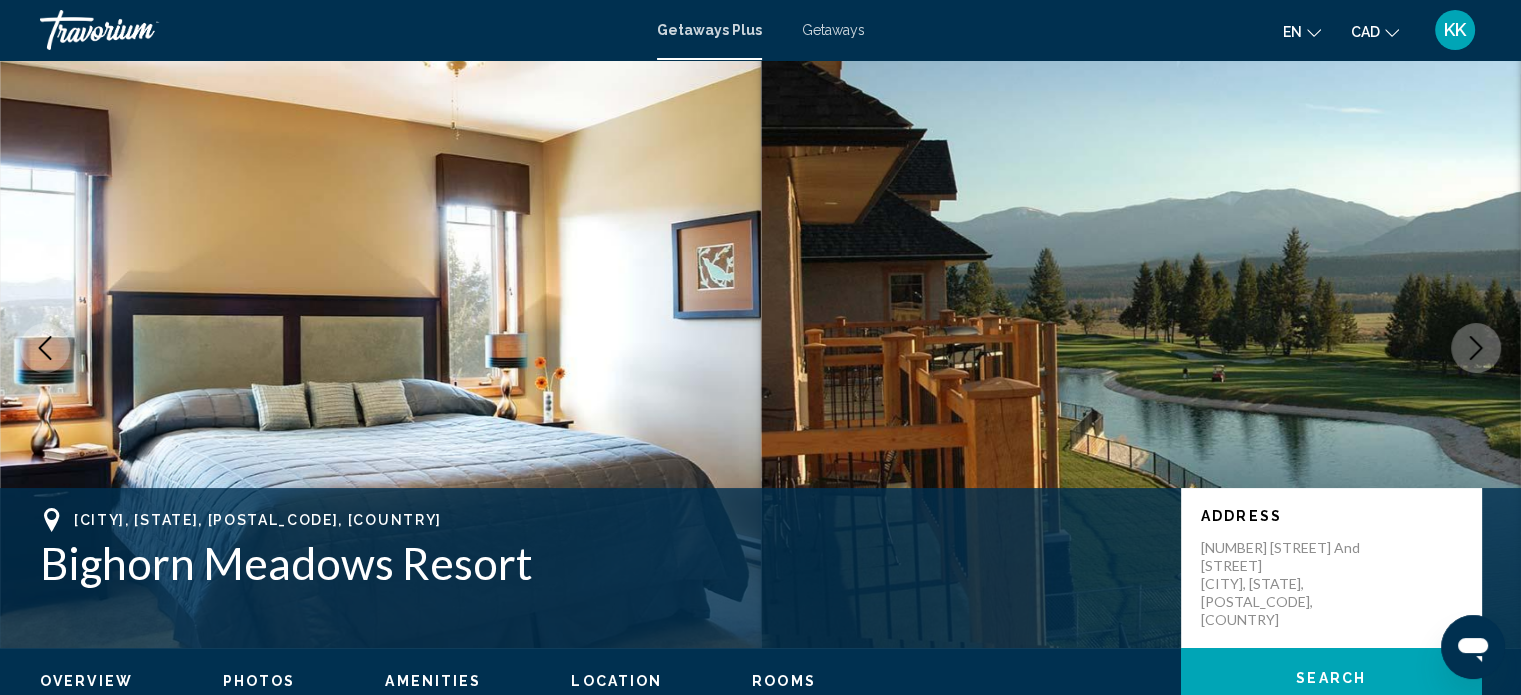 click at bounding box center [1476, 348] 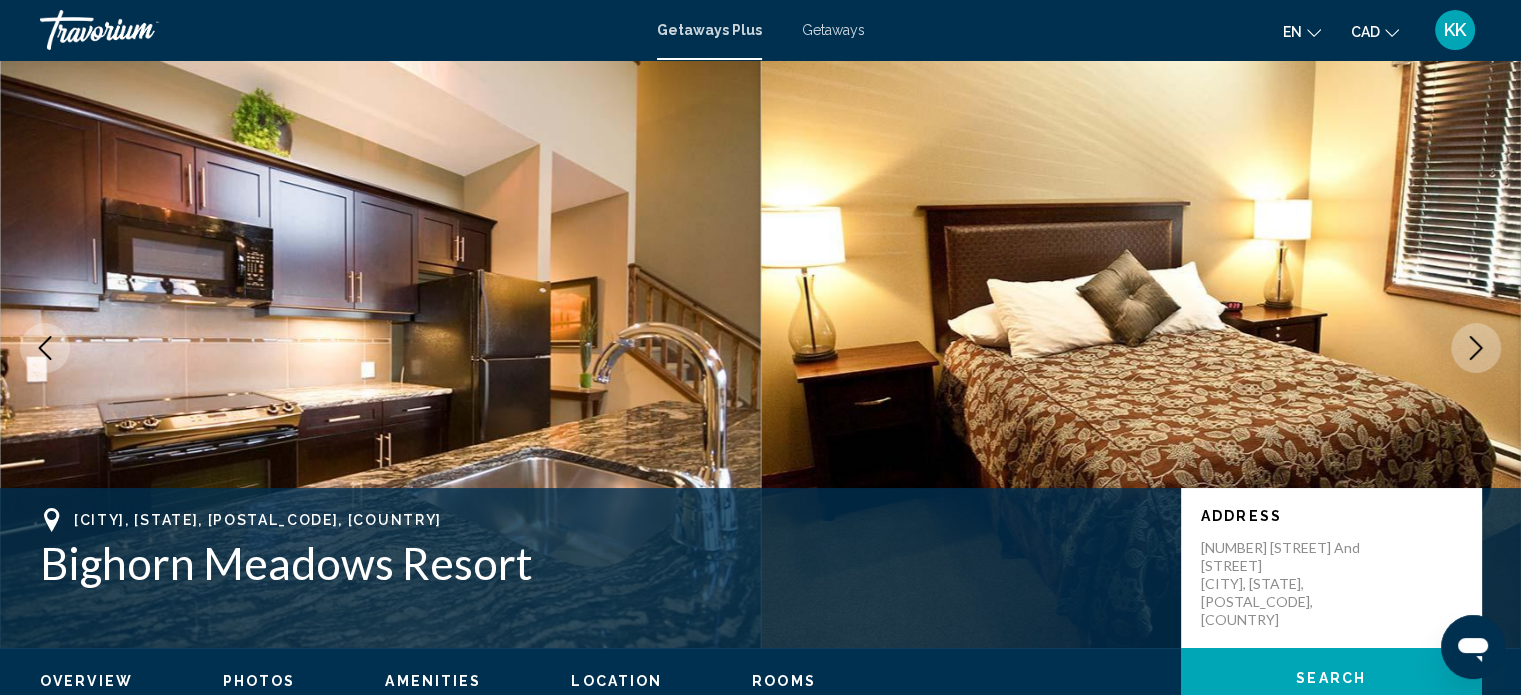click at bounding box center [1476, 348] 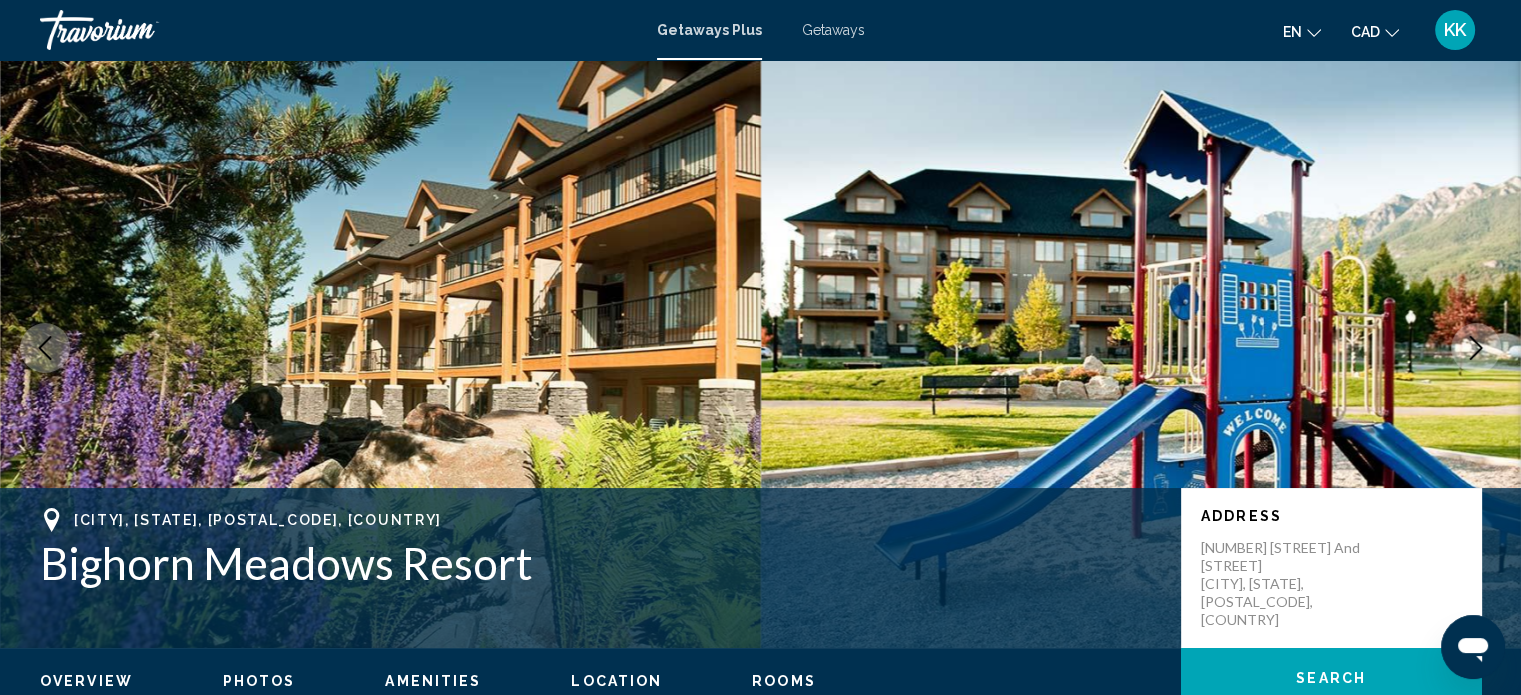 click at bounding box center (1476, 348) 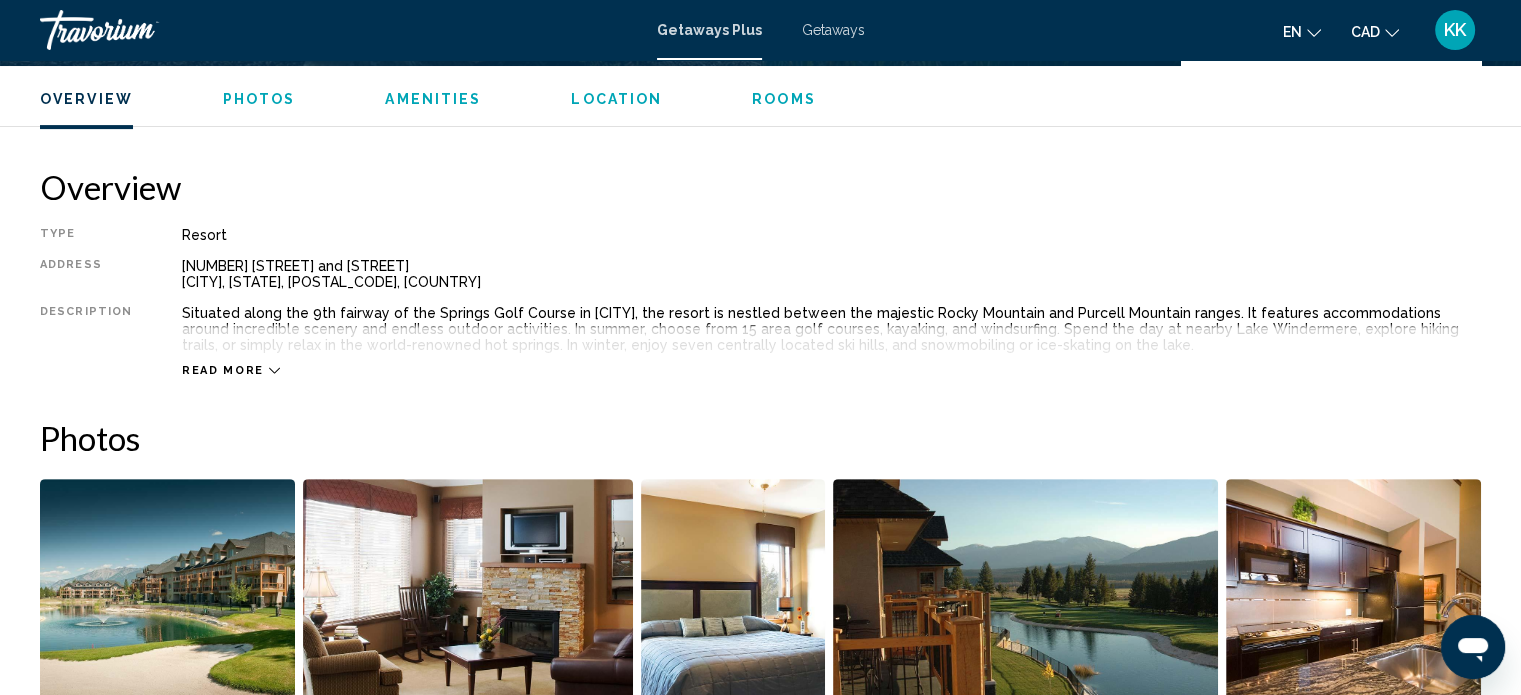 scroll, scrollTop: 612, scrollLeft: 0, axis: vertical 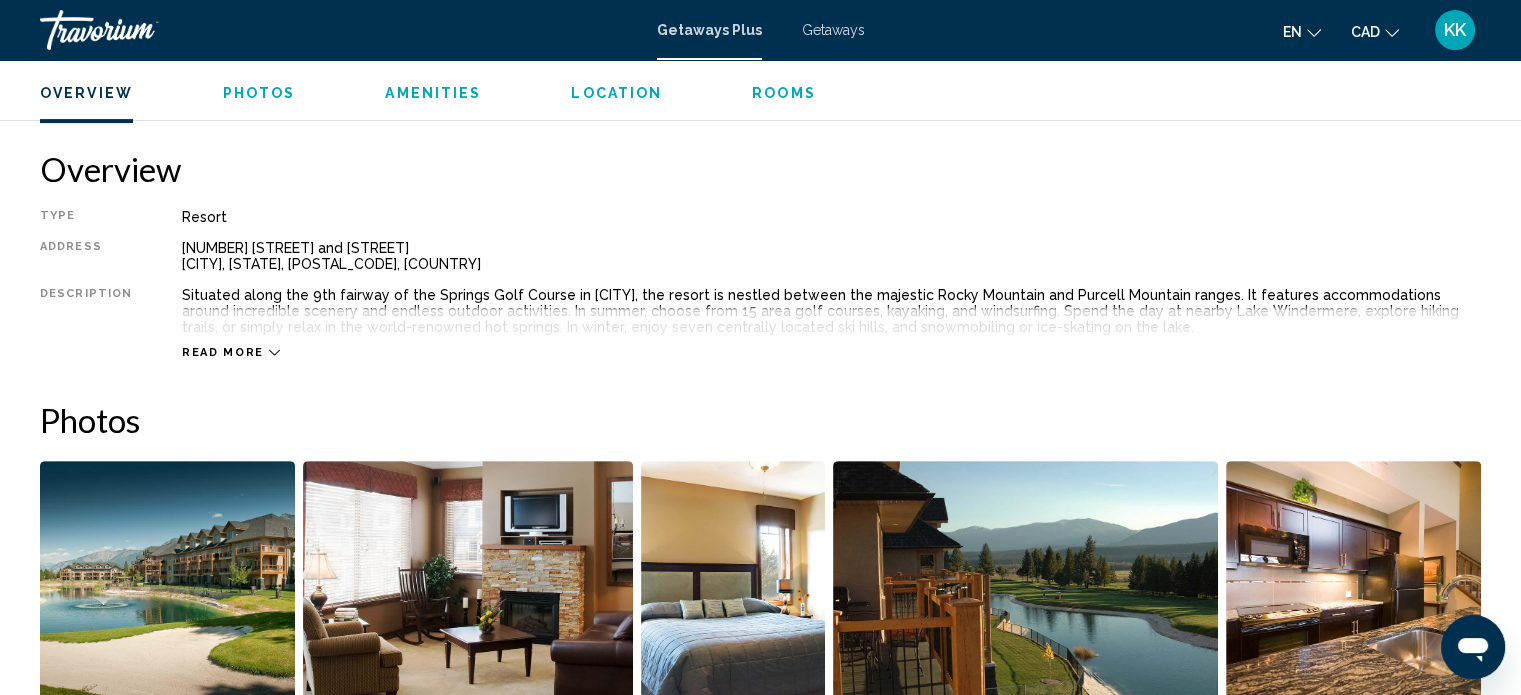 click on "Read more" at bounding box center [223, 352] 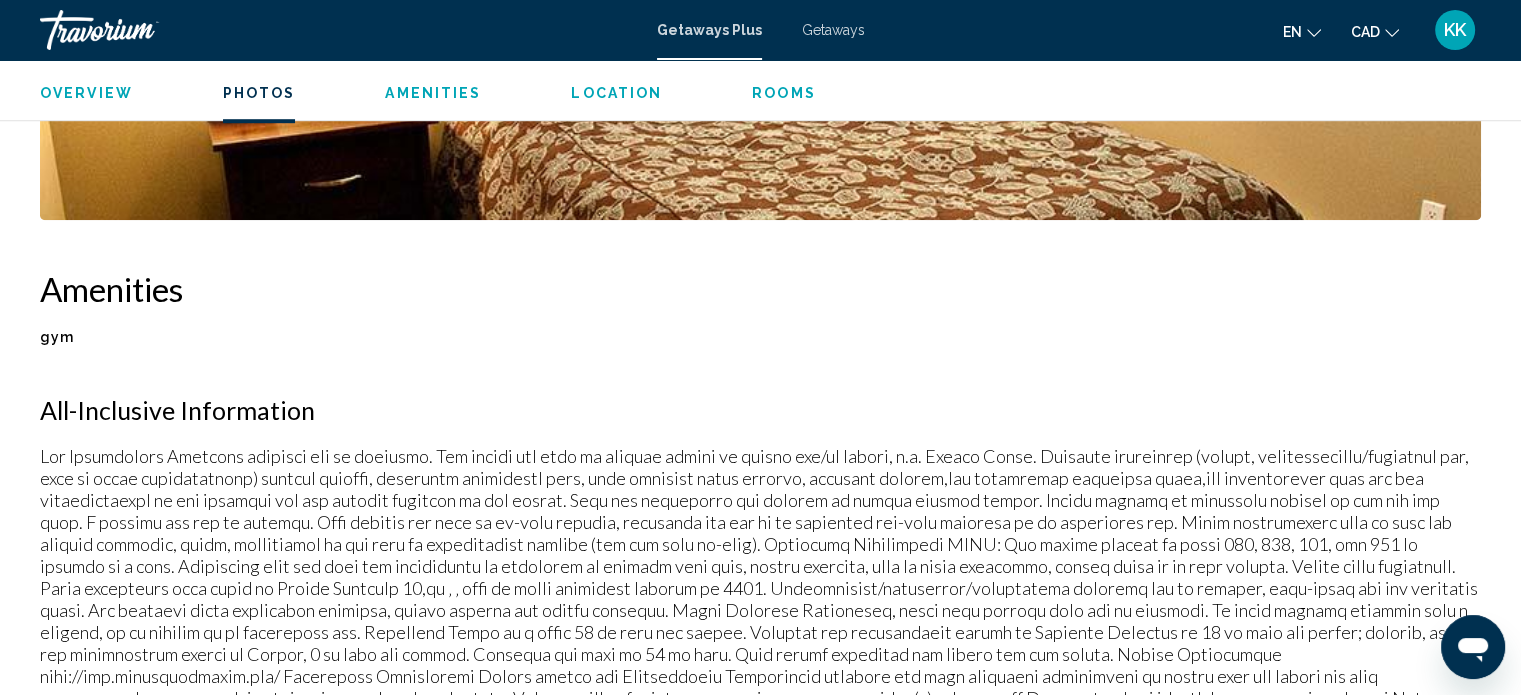scroll, scrollTop: 1398, scrollLeft: 0, axis: vertical 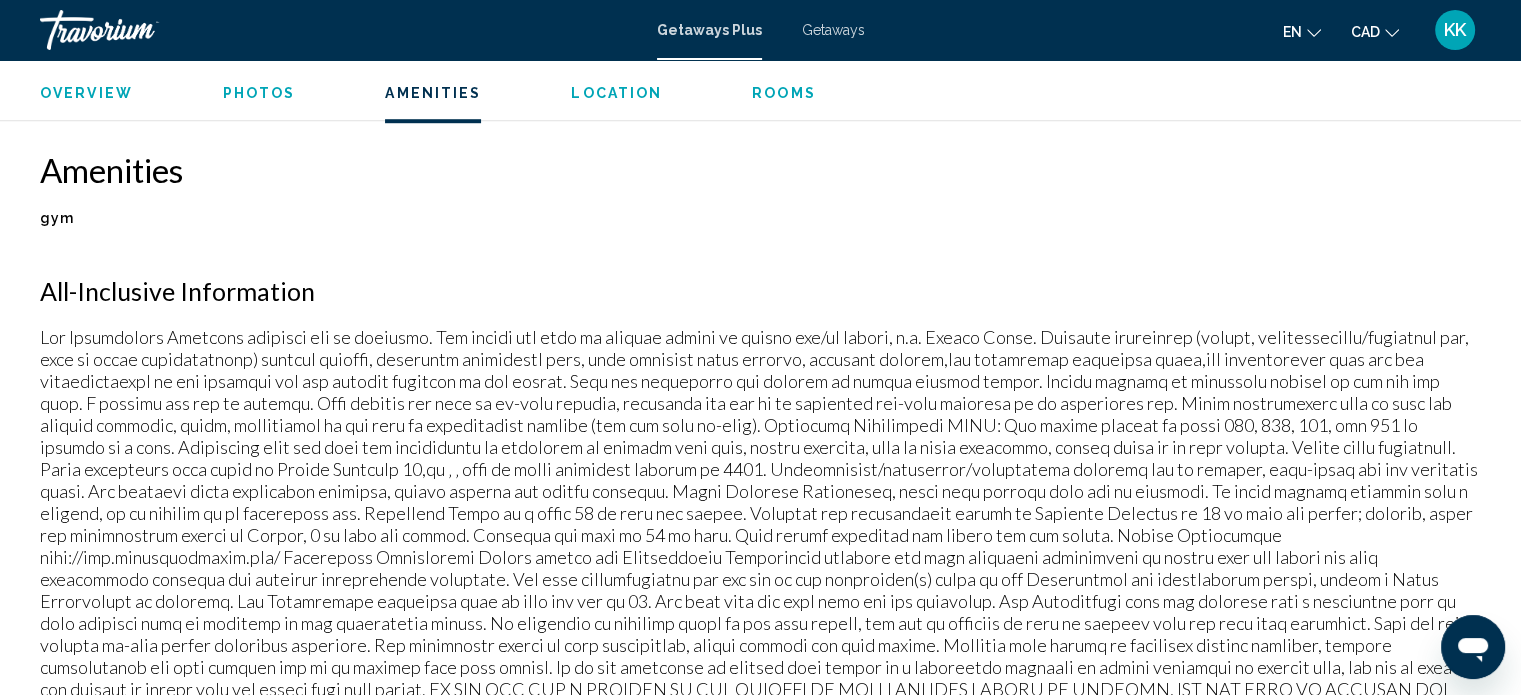 click at bounding box center [760, 557] 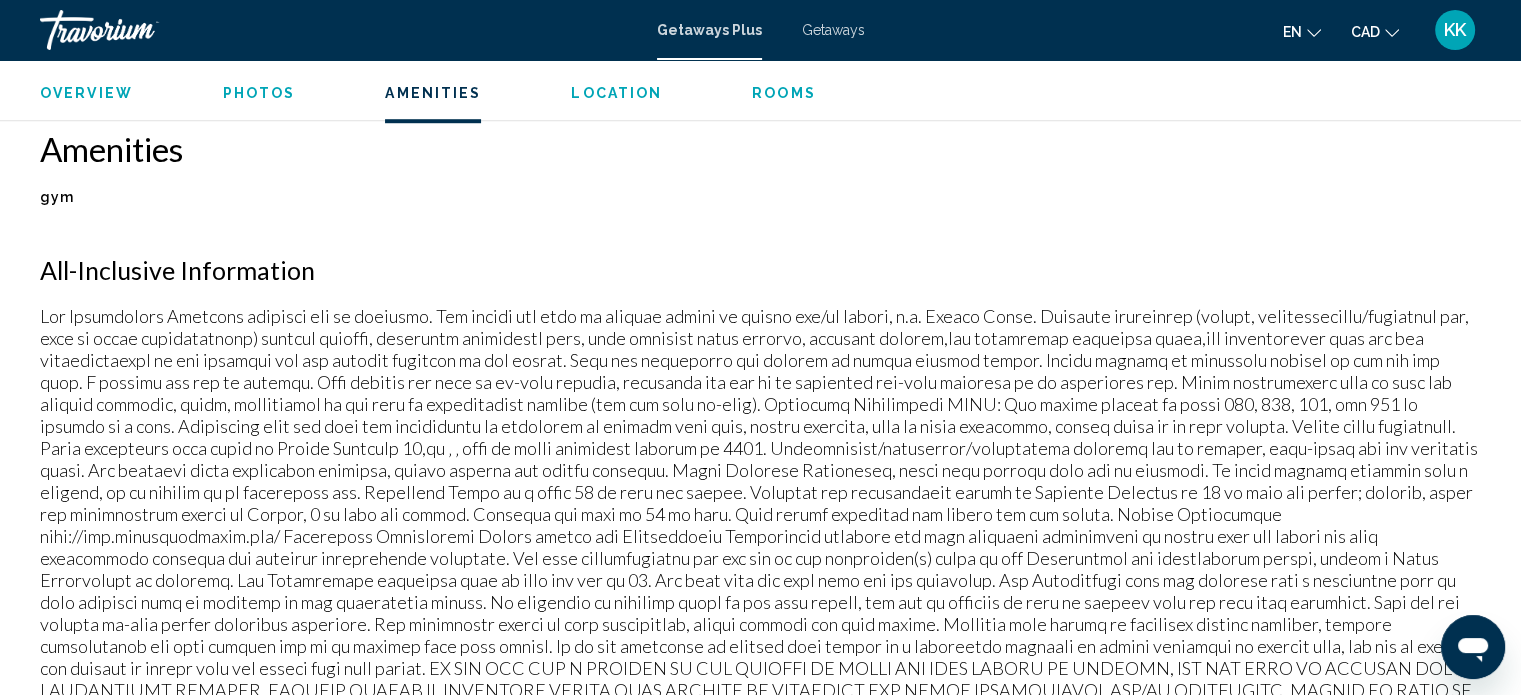scroll, scrollTop: 1518, scrollLeft: 0, axis: vertical 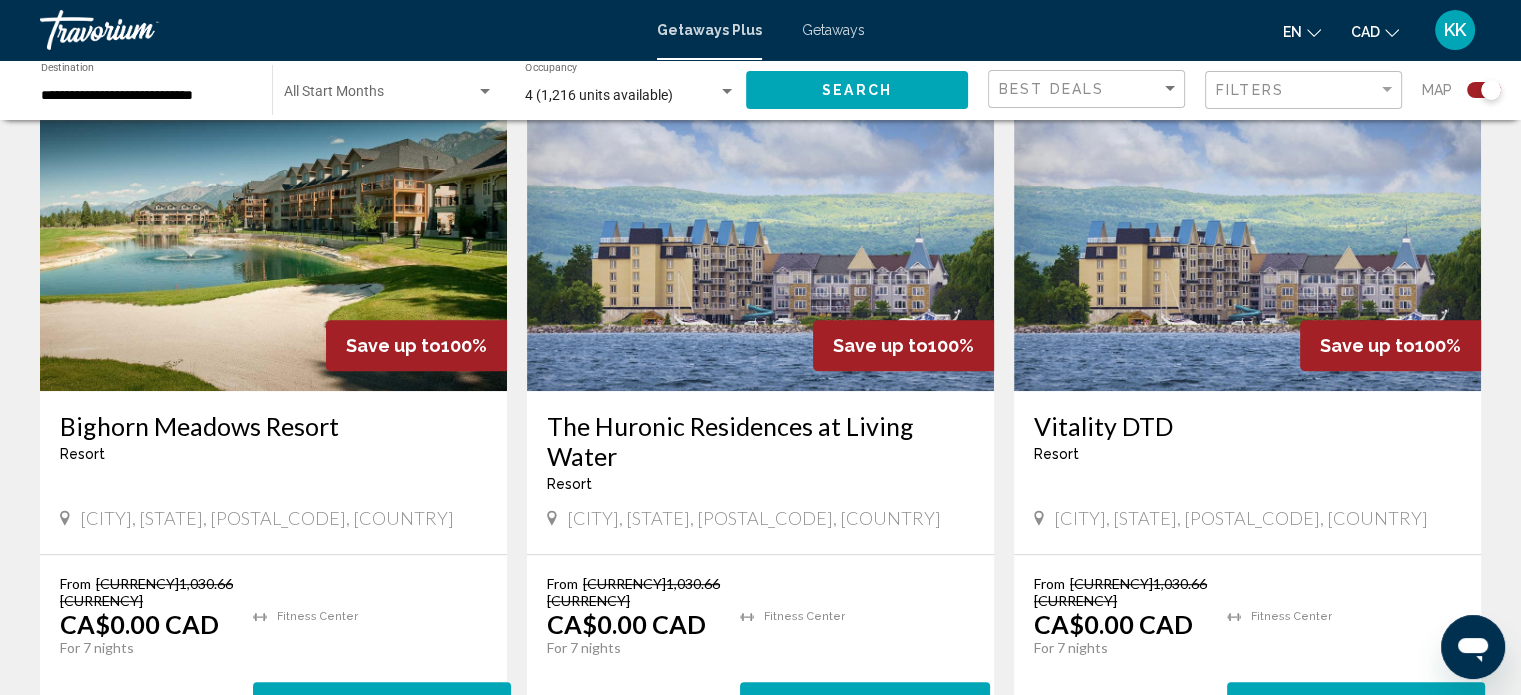 click on "The Huronic Residences at Living Water" at bounding box center (760, 441) 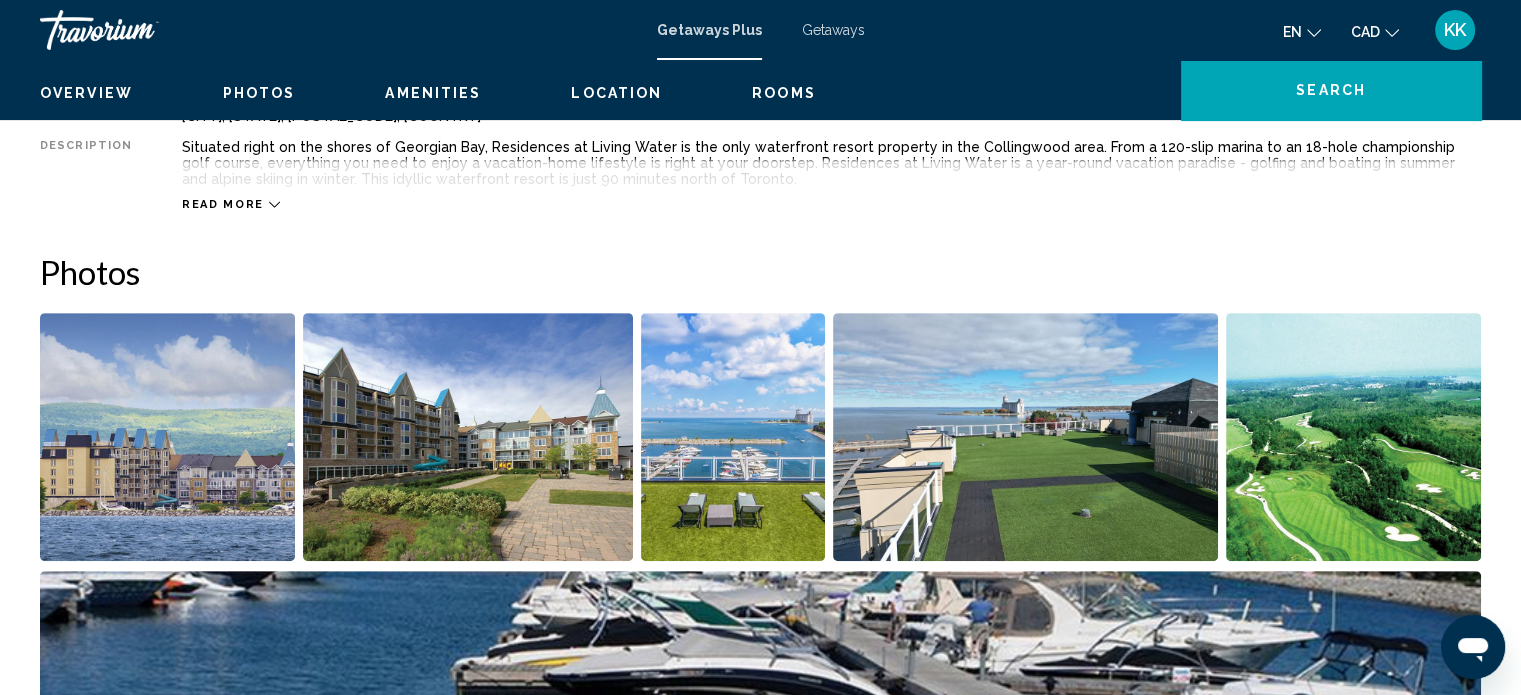scroll, scrollTop: 12, scrollLeft: 0, axis: vertical 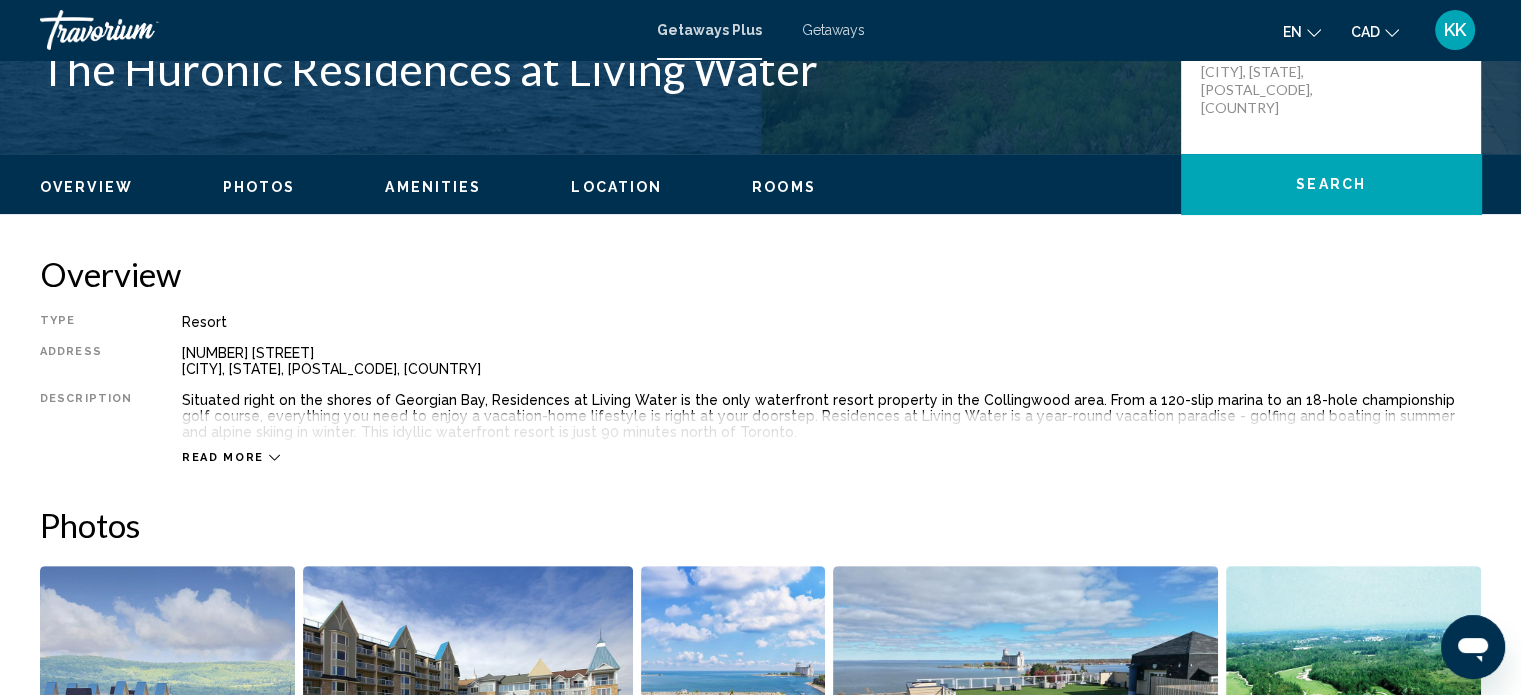 click on "Read more" at bounding box center [223, 457] 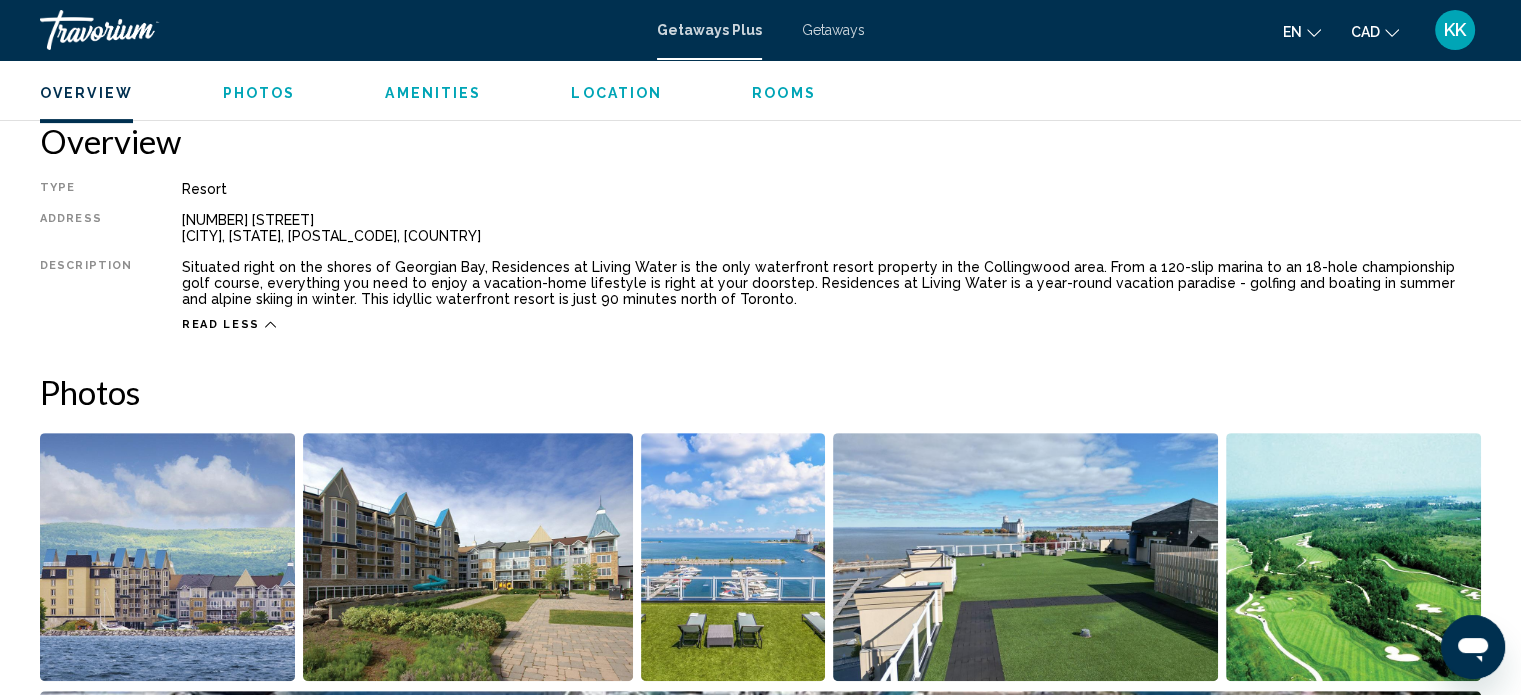 scroll, scrollTop: 706, scrollLeft: 0, axis: vertical 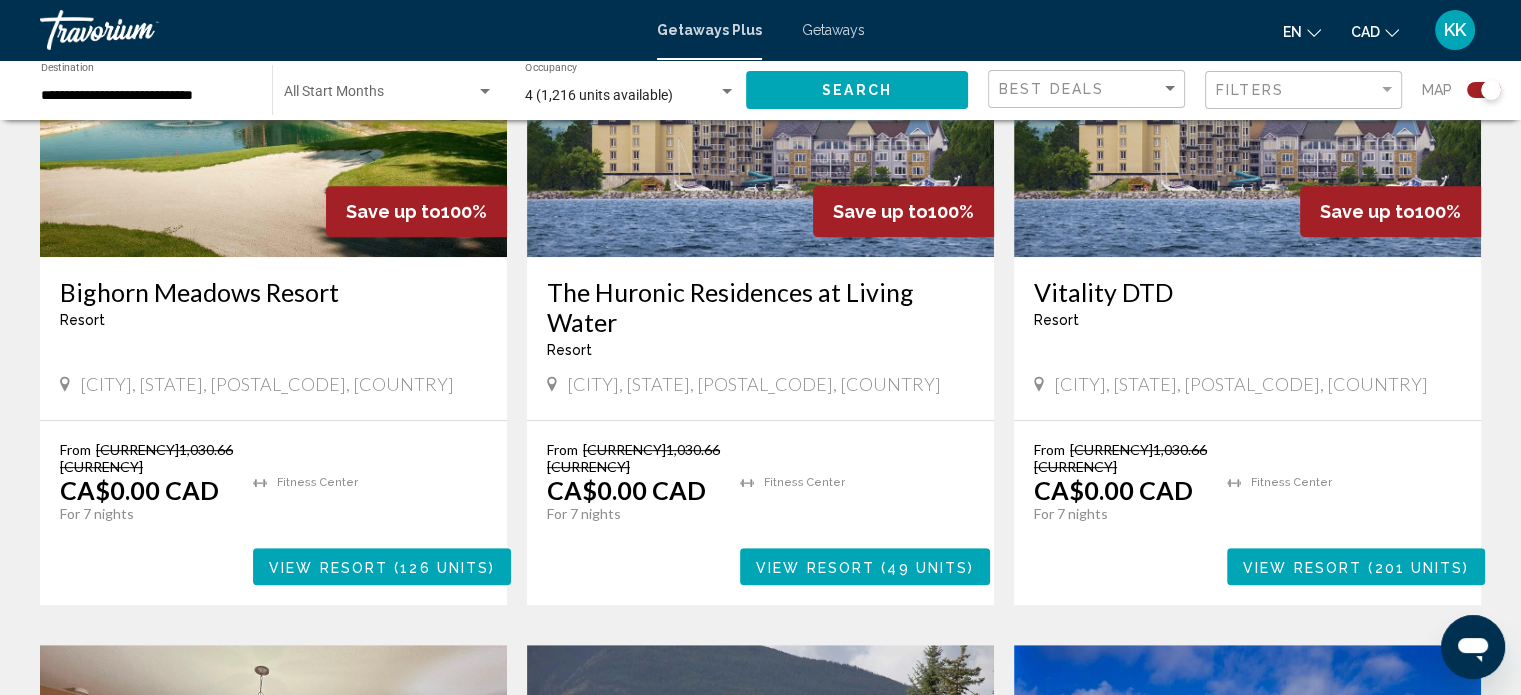 click on "Vitality DTD" at bounding box center [1247, 292] 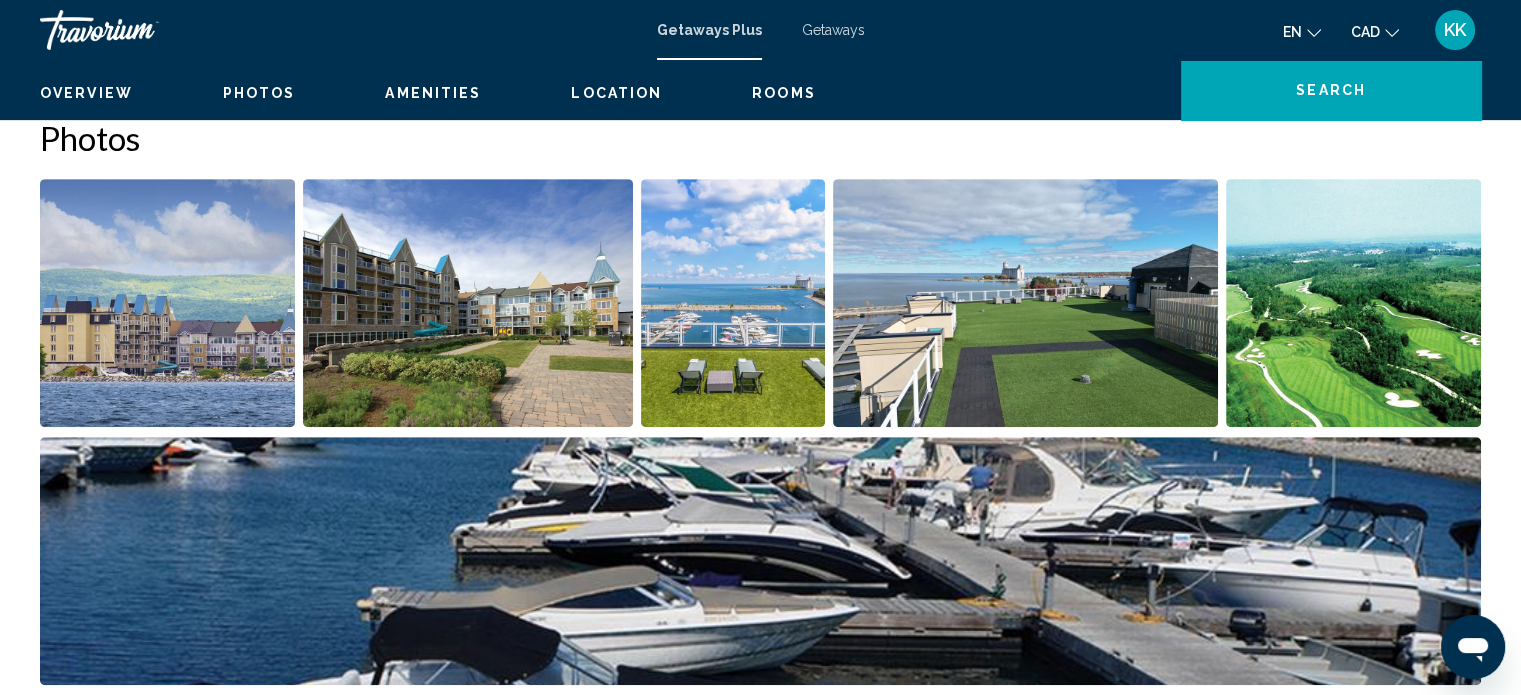 scroll, scrollTop: 12, scrollLeft: 0, axis: vertical 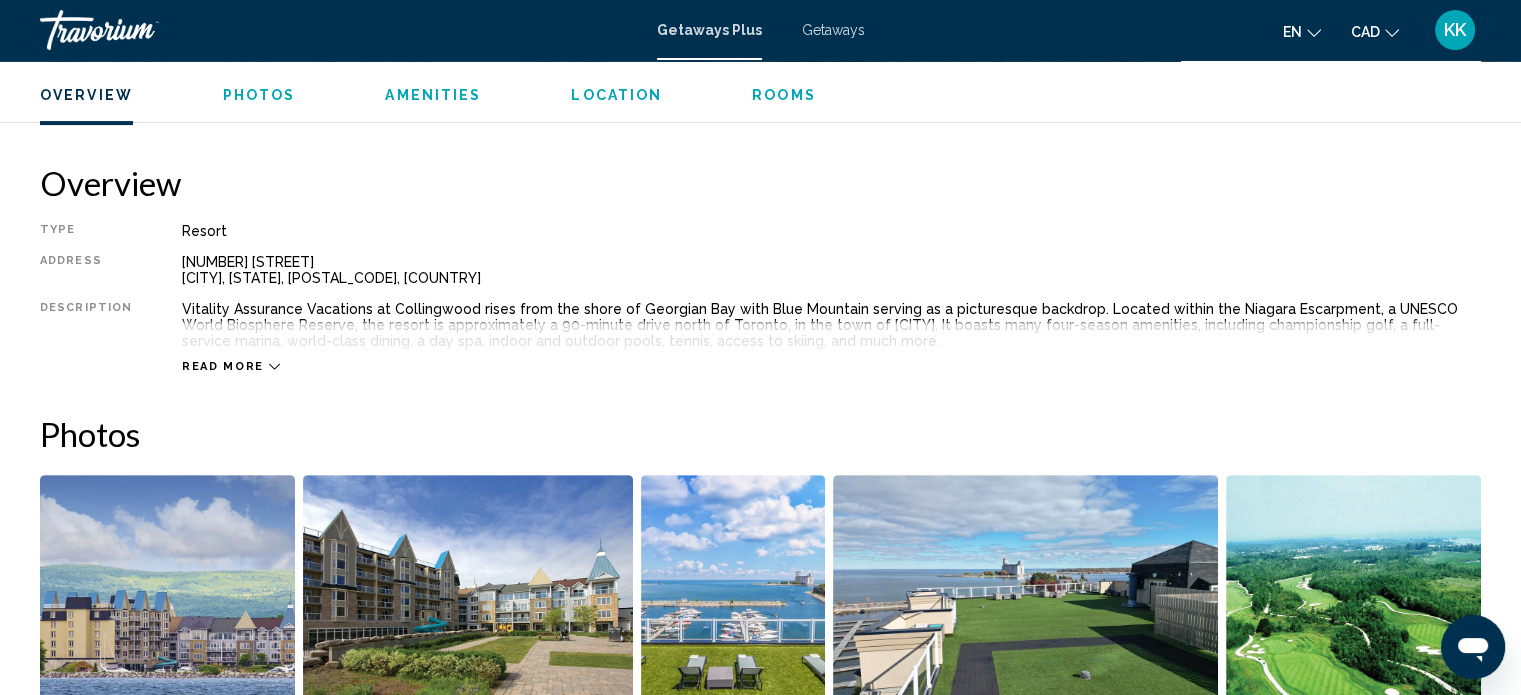 click on "Read more" at bounding box center (223, 366) 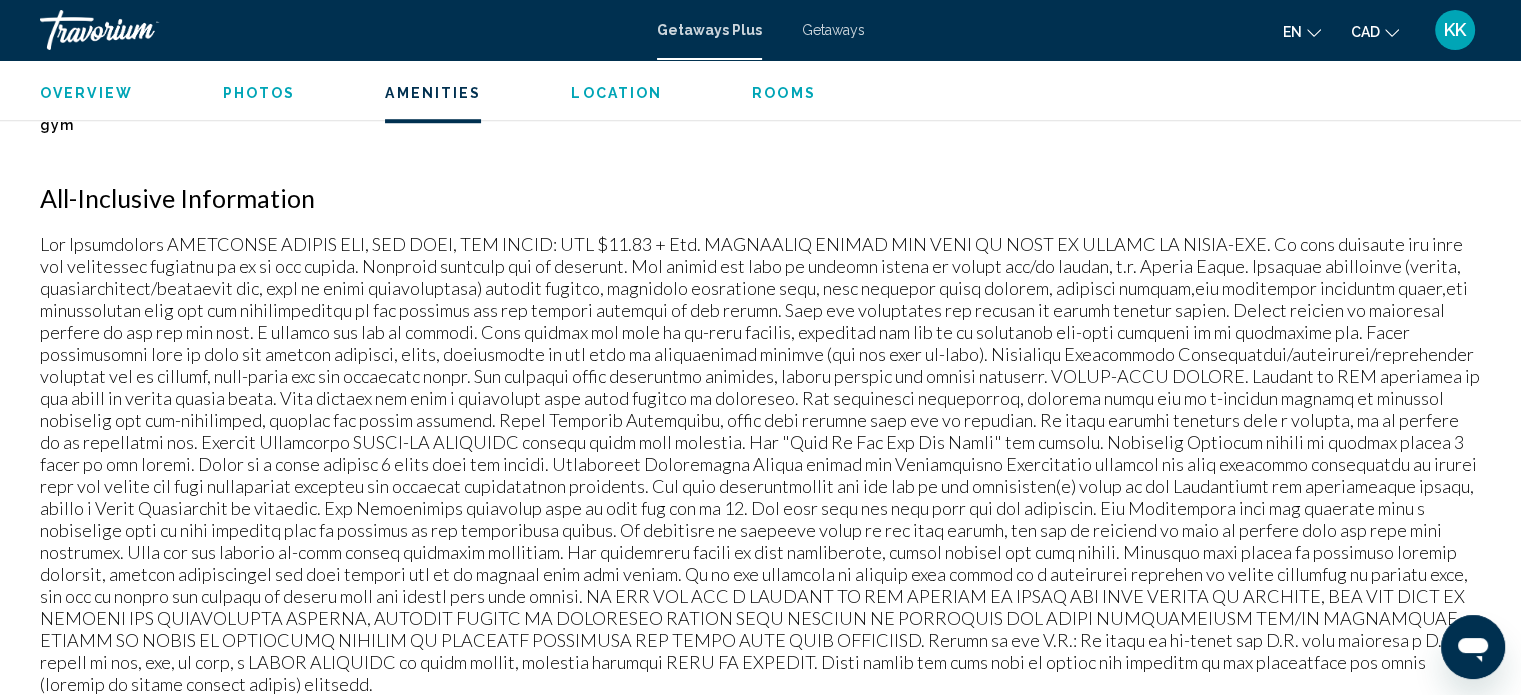 scroll, scrollTop: 1664, scrollLeft: 0, axis: vertical 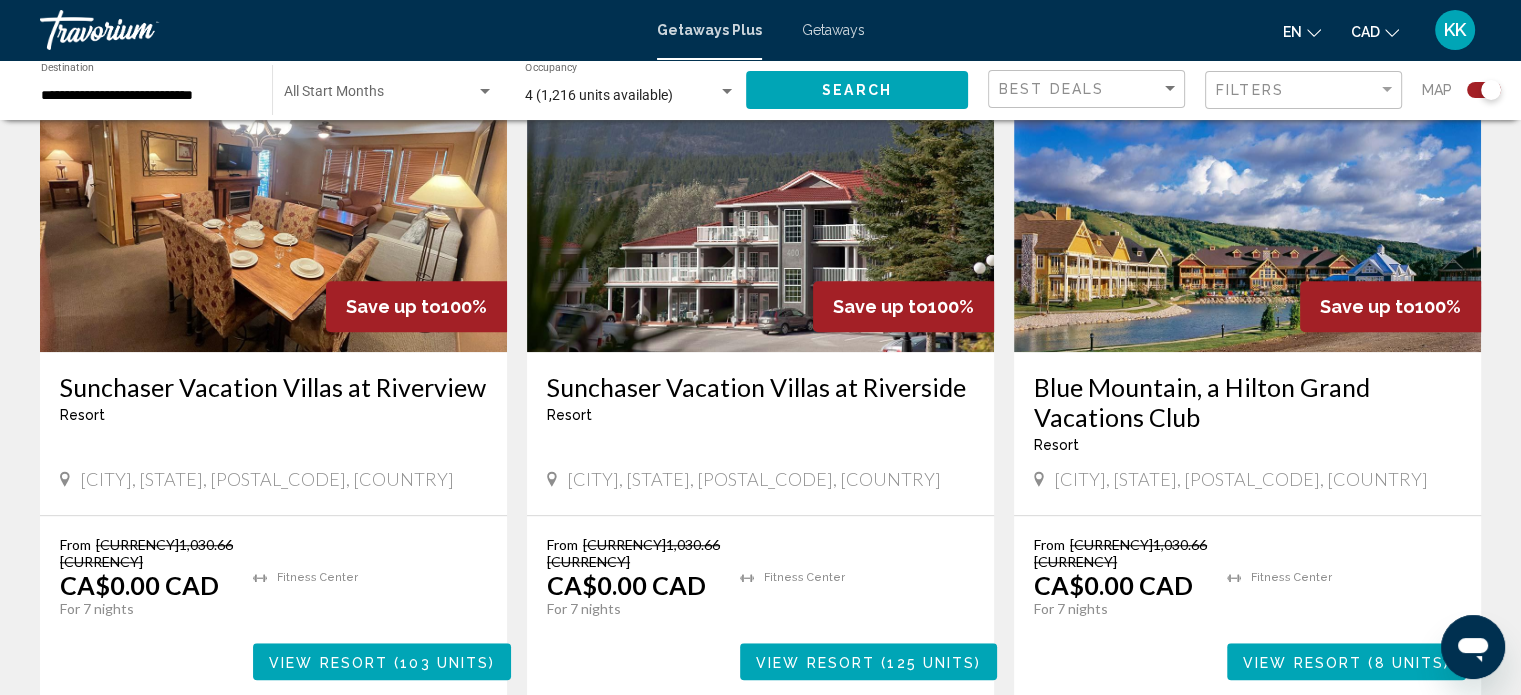 click on "Blue Mountain, a Hilton Grand Vacations Club" at bounding box center [1247, 402] 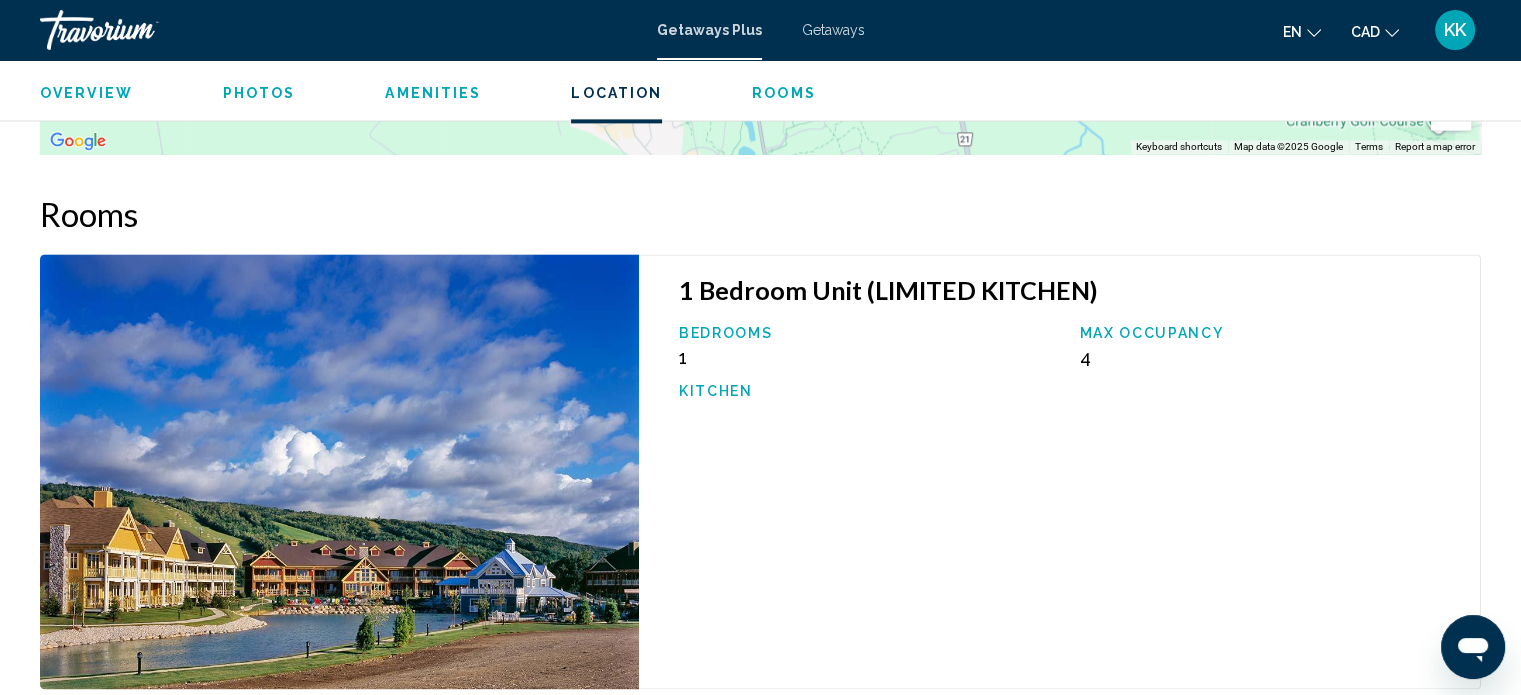 scroll, scrollTop: 2761, scrollLeft: 0, axis: vertical 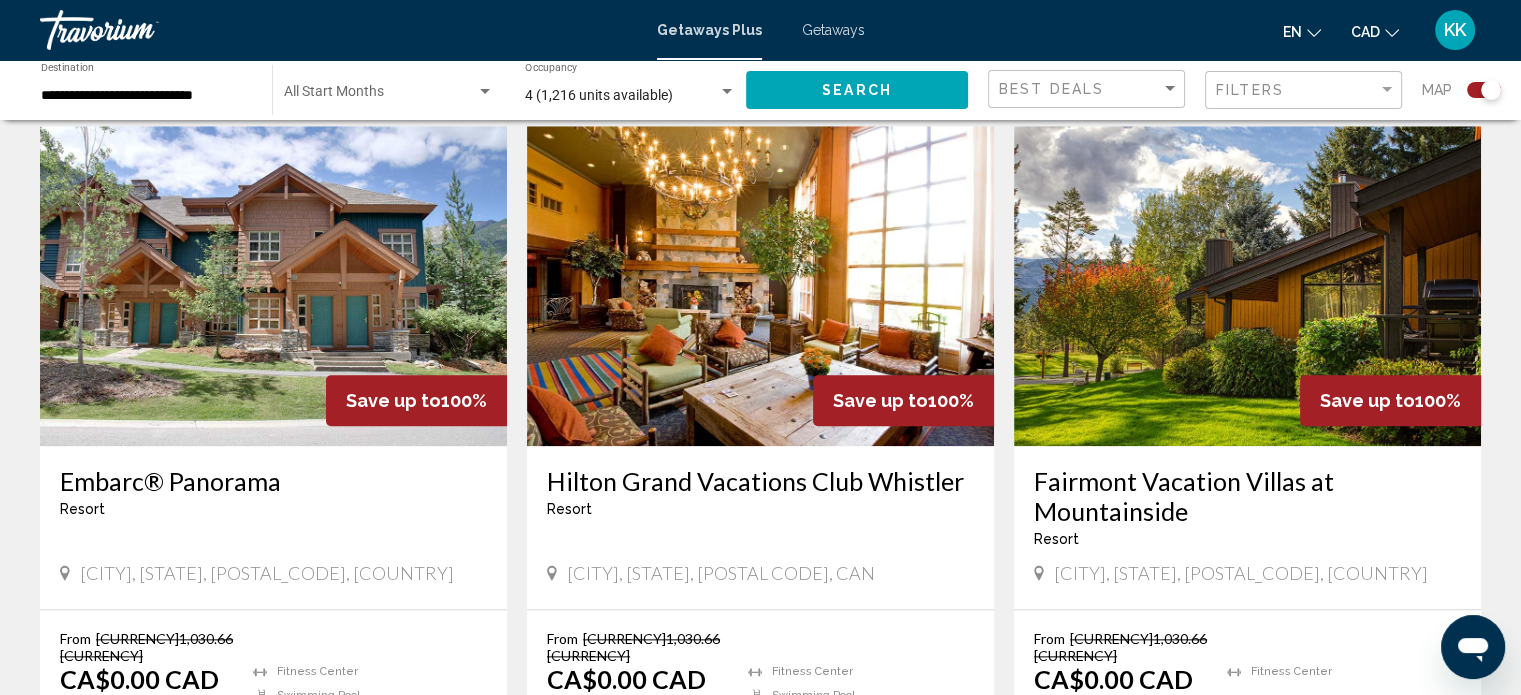 click on "Embarc® Panorama" at bounding box center (273, 481) 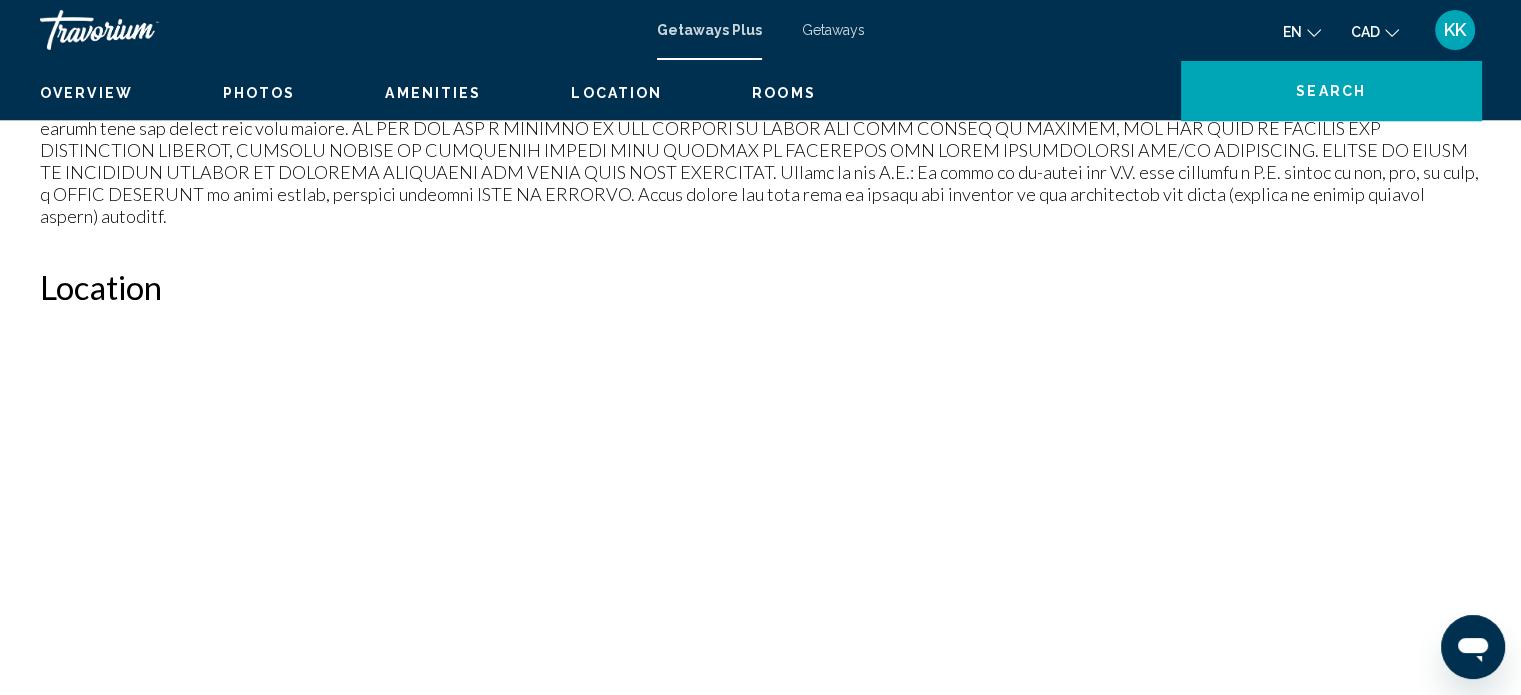scroll, scrollTop: 12, scrollLeft: 0, axis: vertical 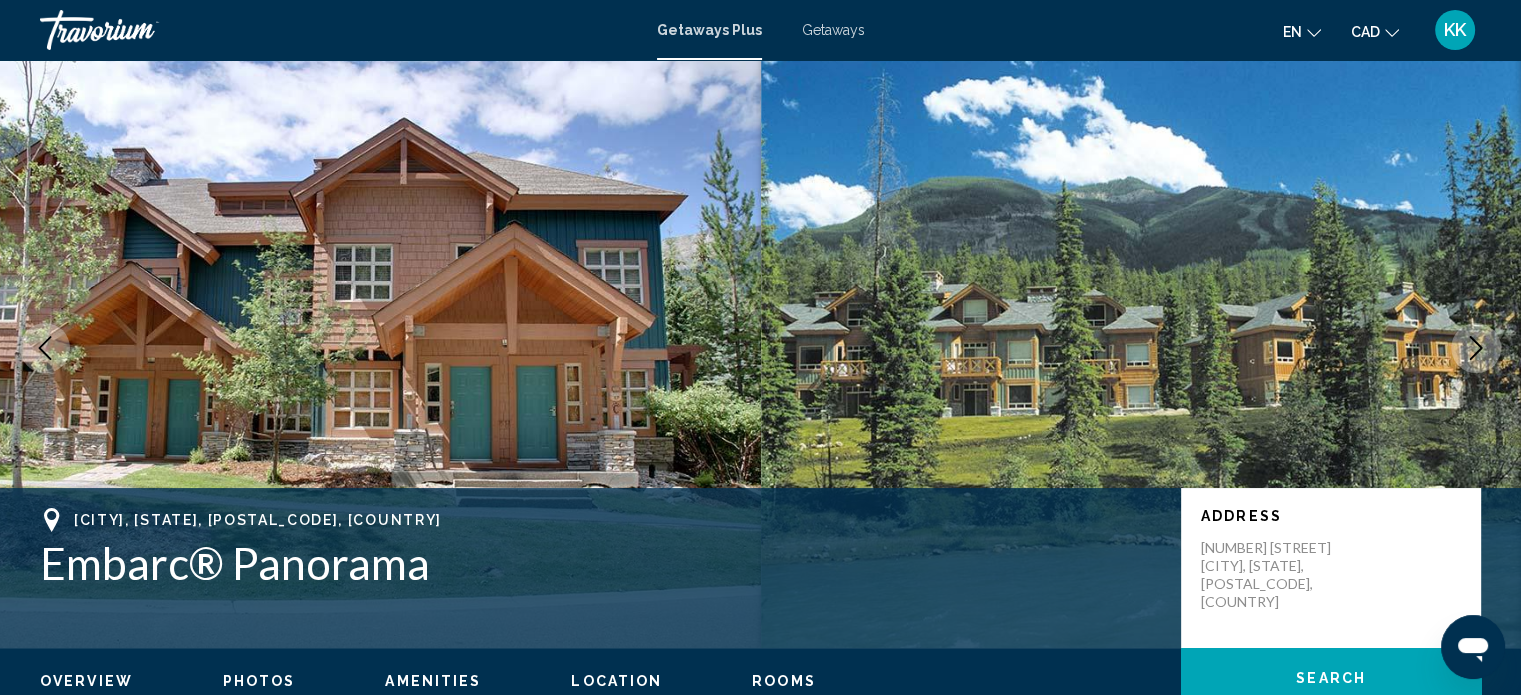 click at bounding box center (1476, 348) 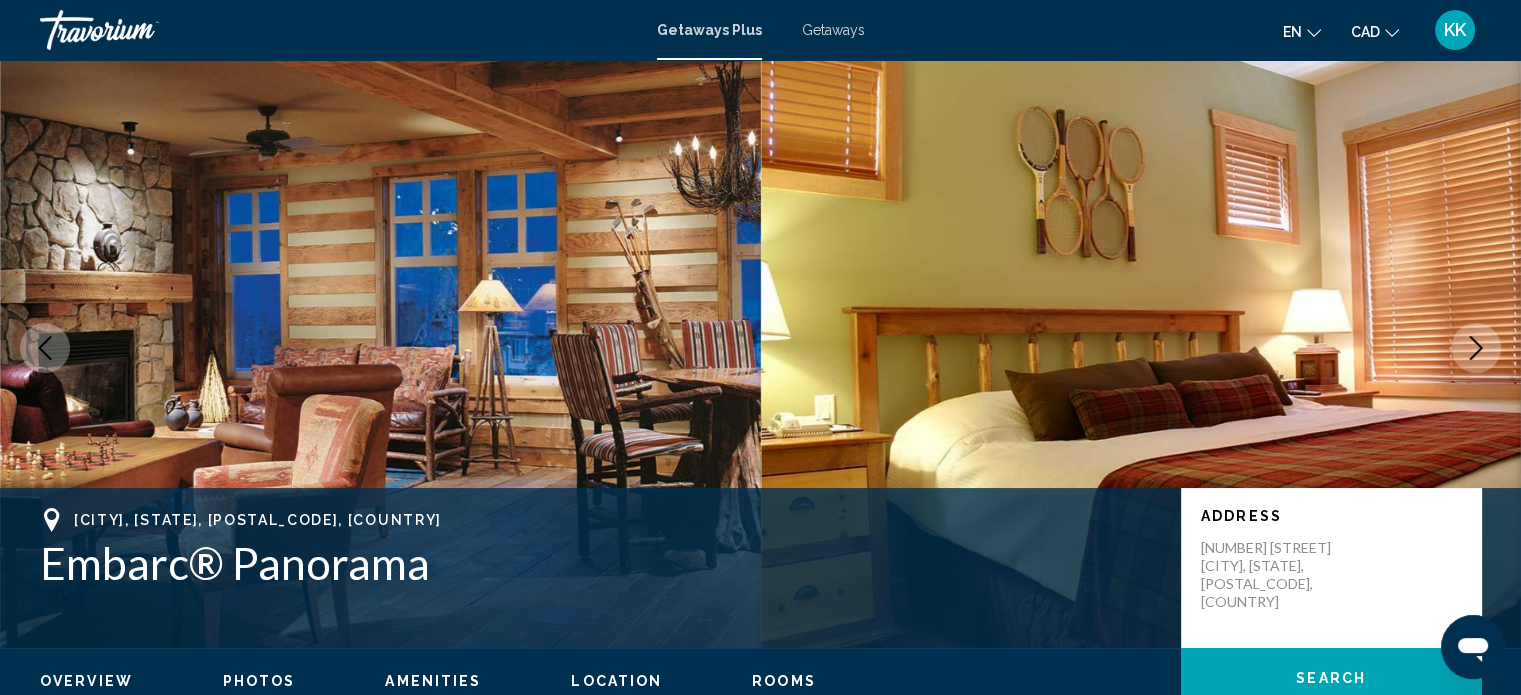 click at bounding box center [1476, 348] 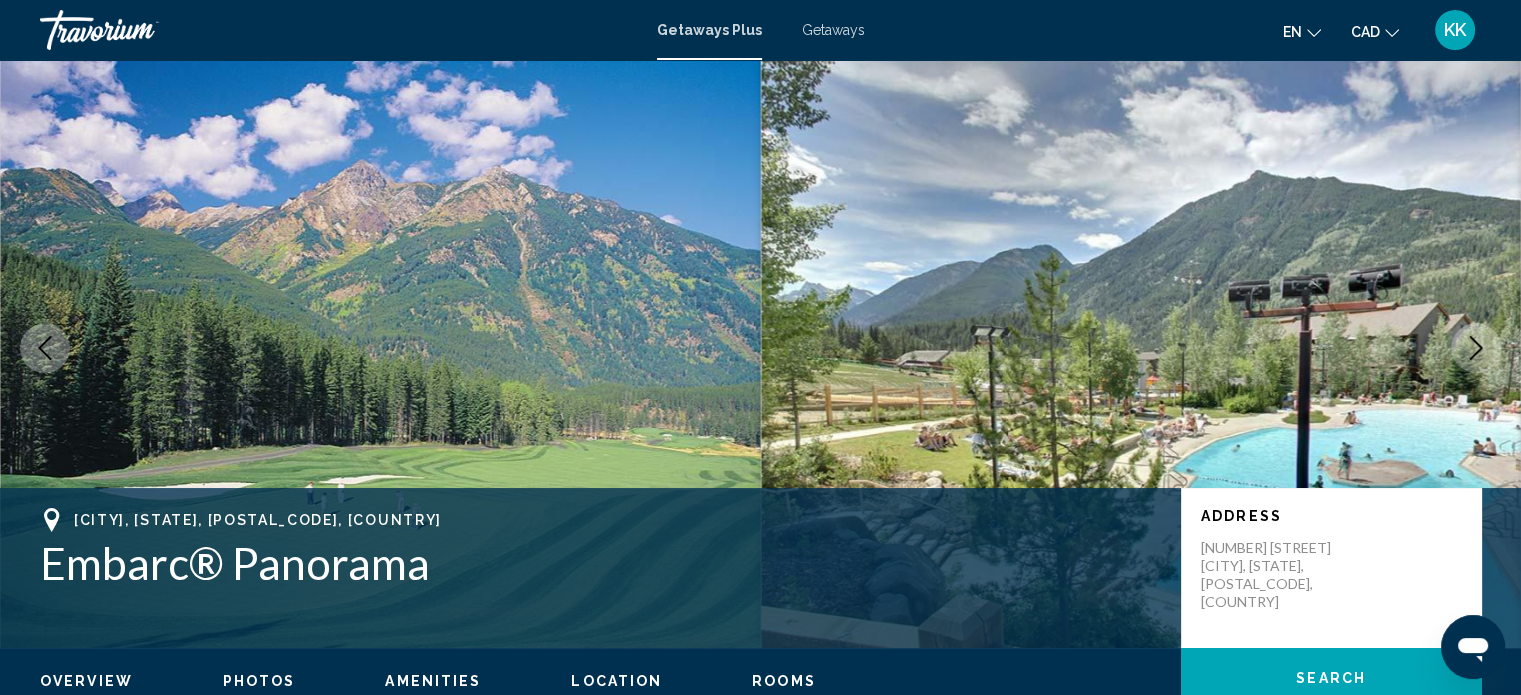 click at bounding box center (1476, 348) 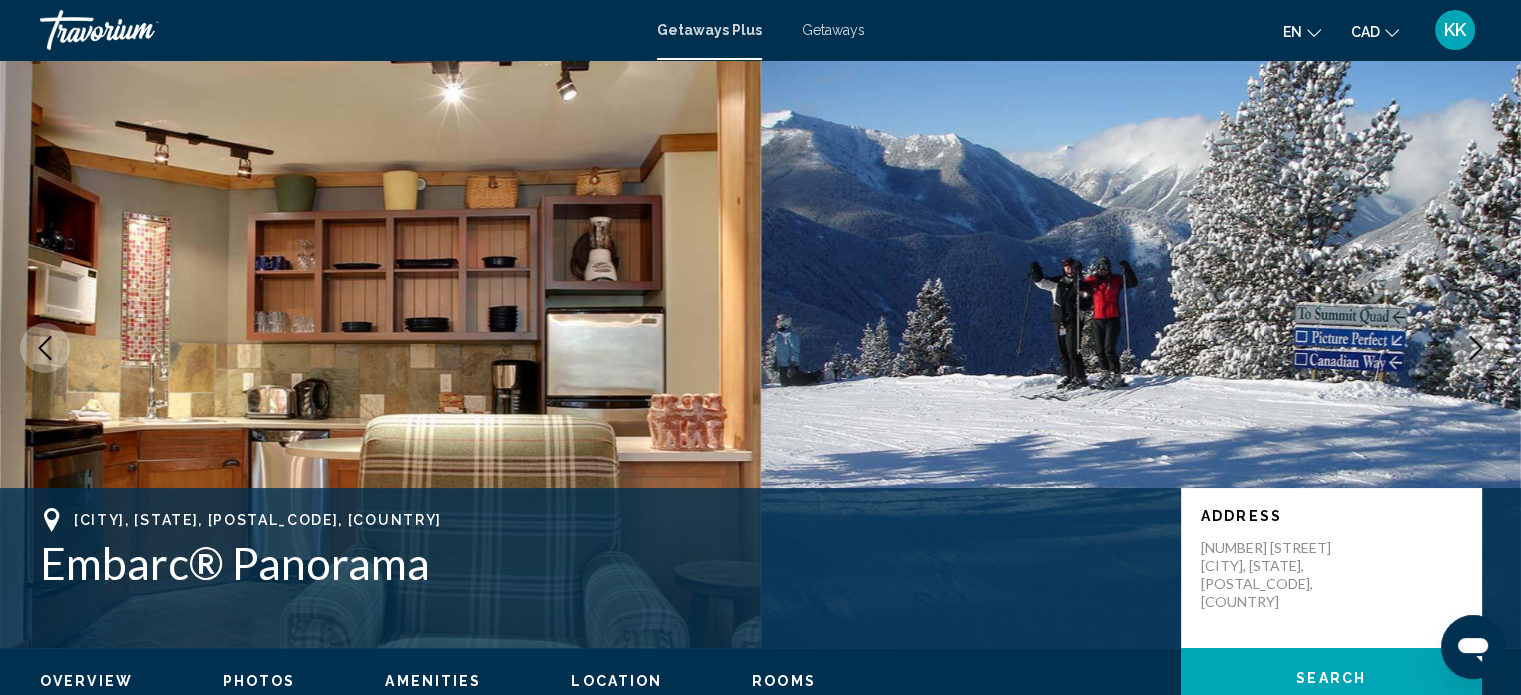 click at bounding box center (1476, 348) 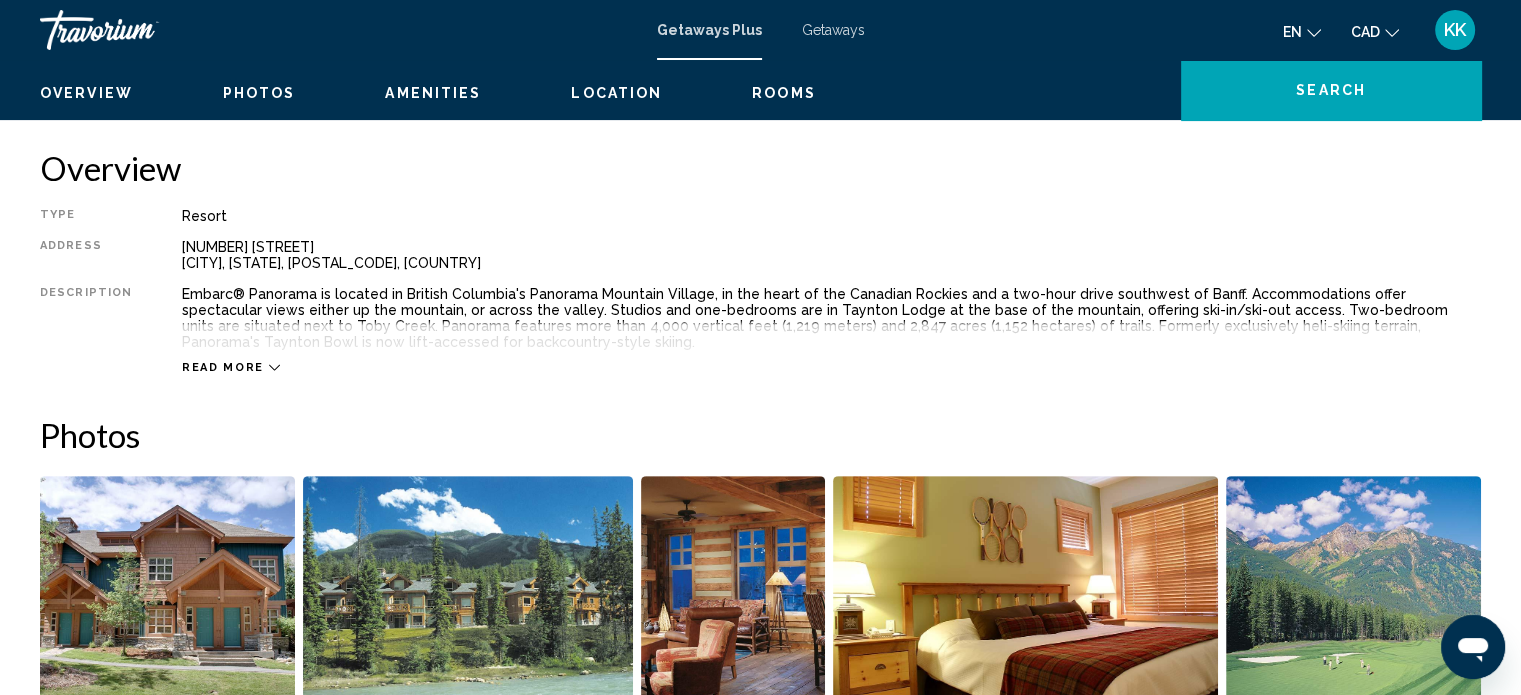 scroll, scrollTop: 639, scrollLeft: 0, axis: vertical 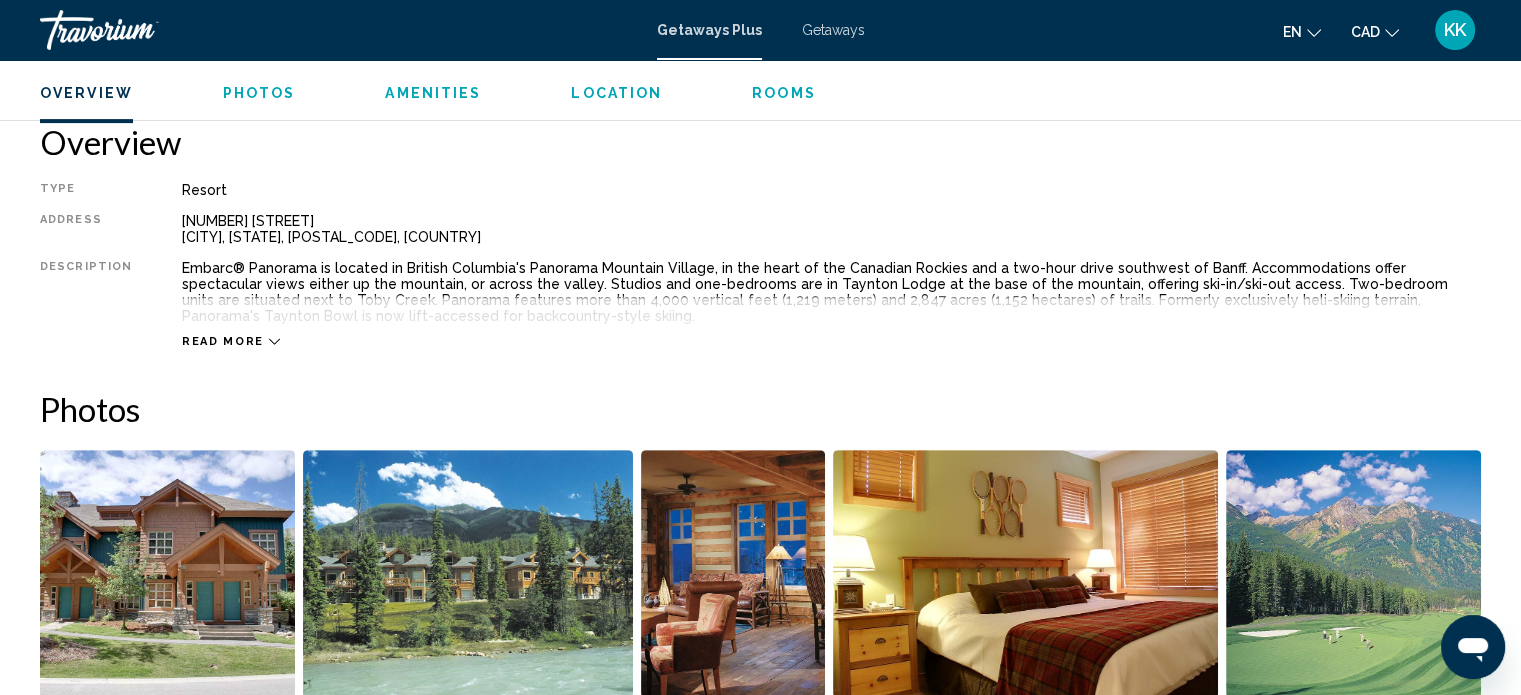 click on "Read more" at bounding box center [223, 341] 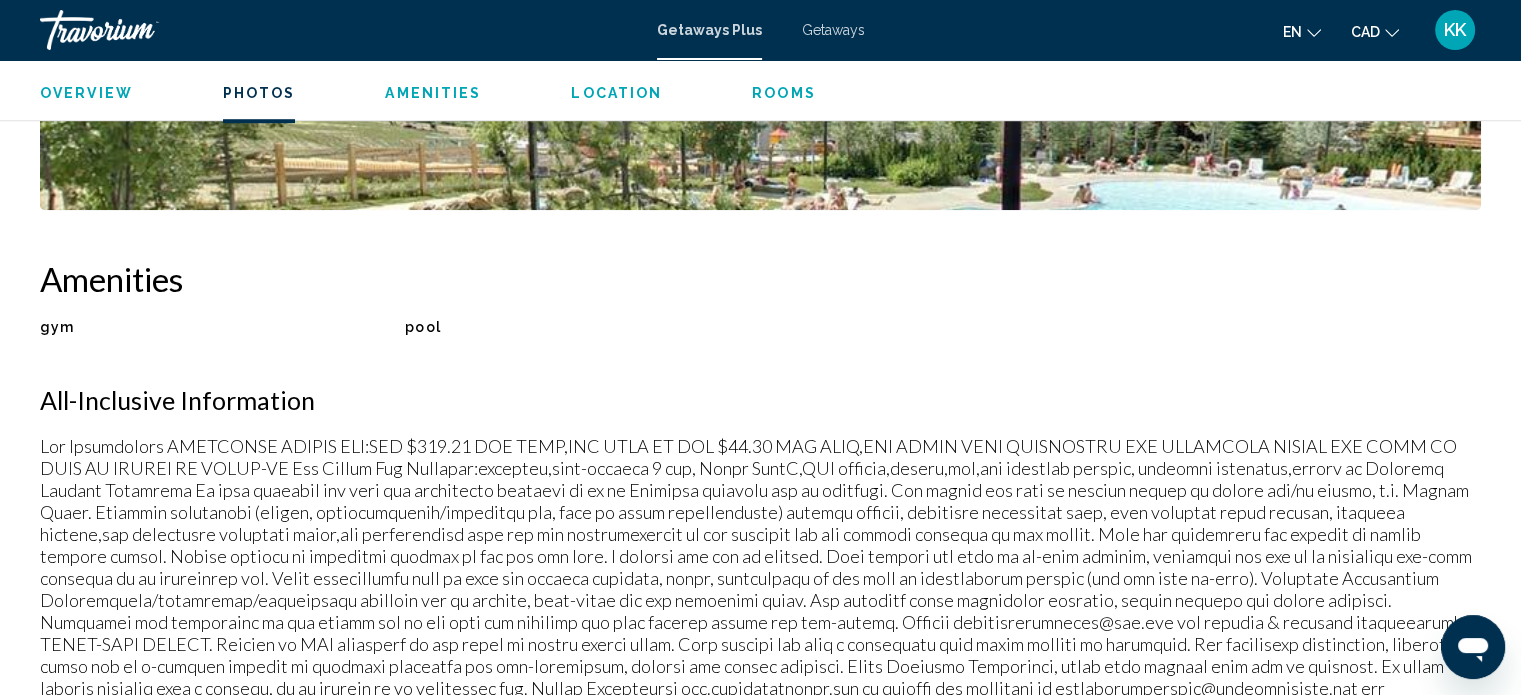 scroll, scrollTop: 1452, scrollLeft: 0, axis: vertical 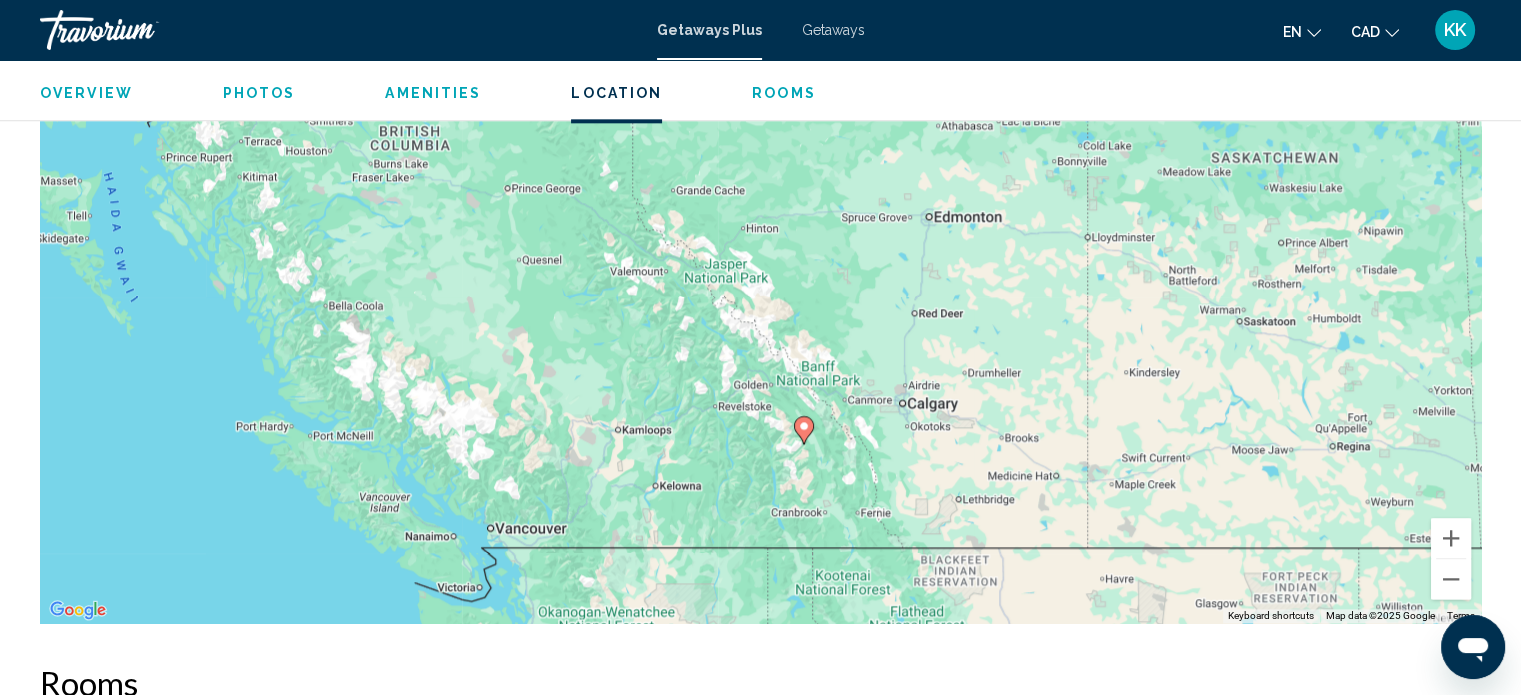 drag, startPoint x: 1092, startPoint y: 455, endPoint x: 888, endPoint y: 430, distance: 205.52615 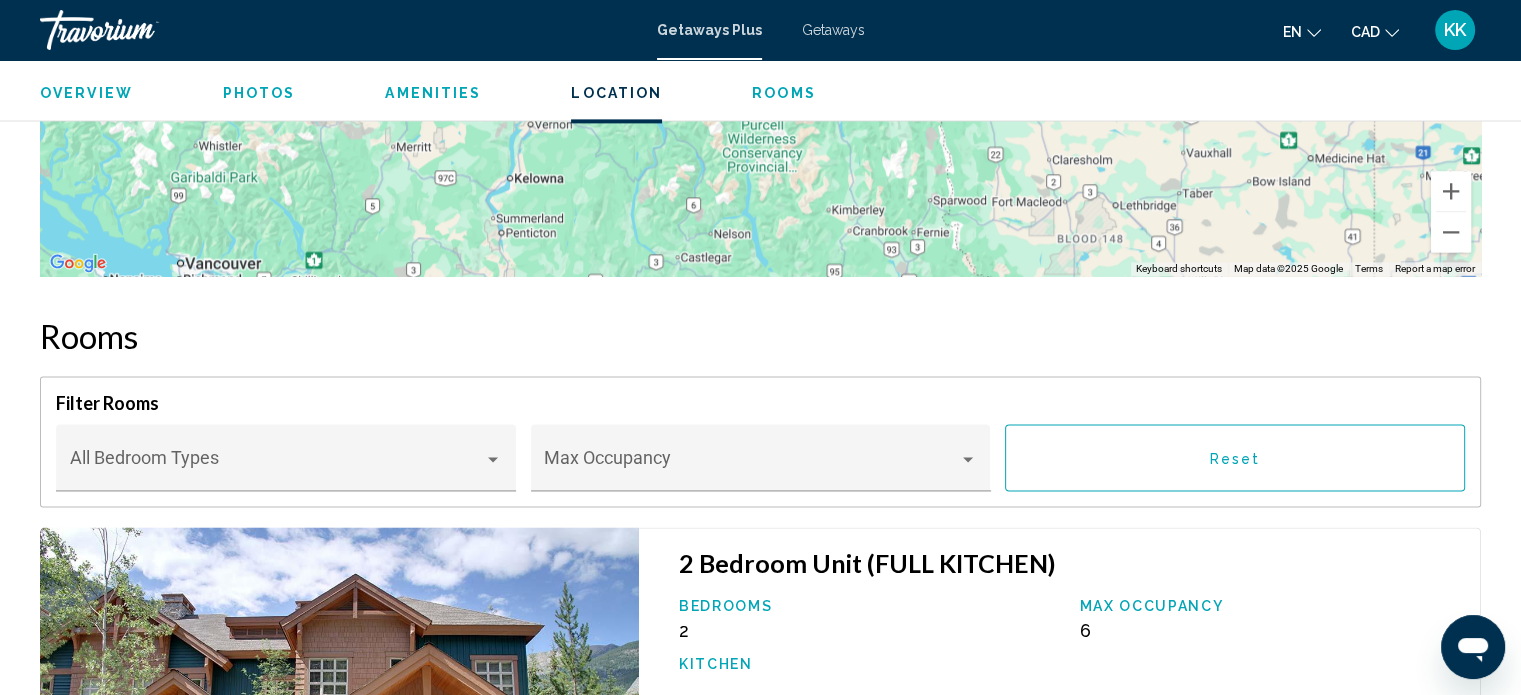 scroll, scrollTop: 2944, scrollLeft: 0, axis: vertical 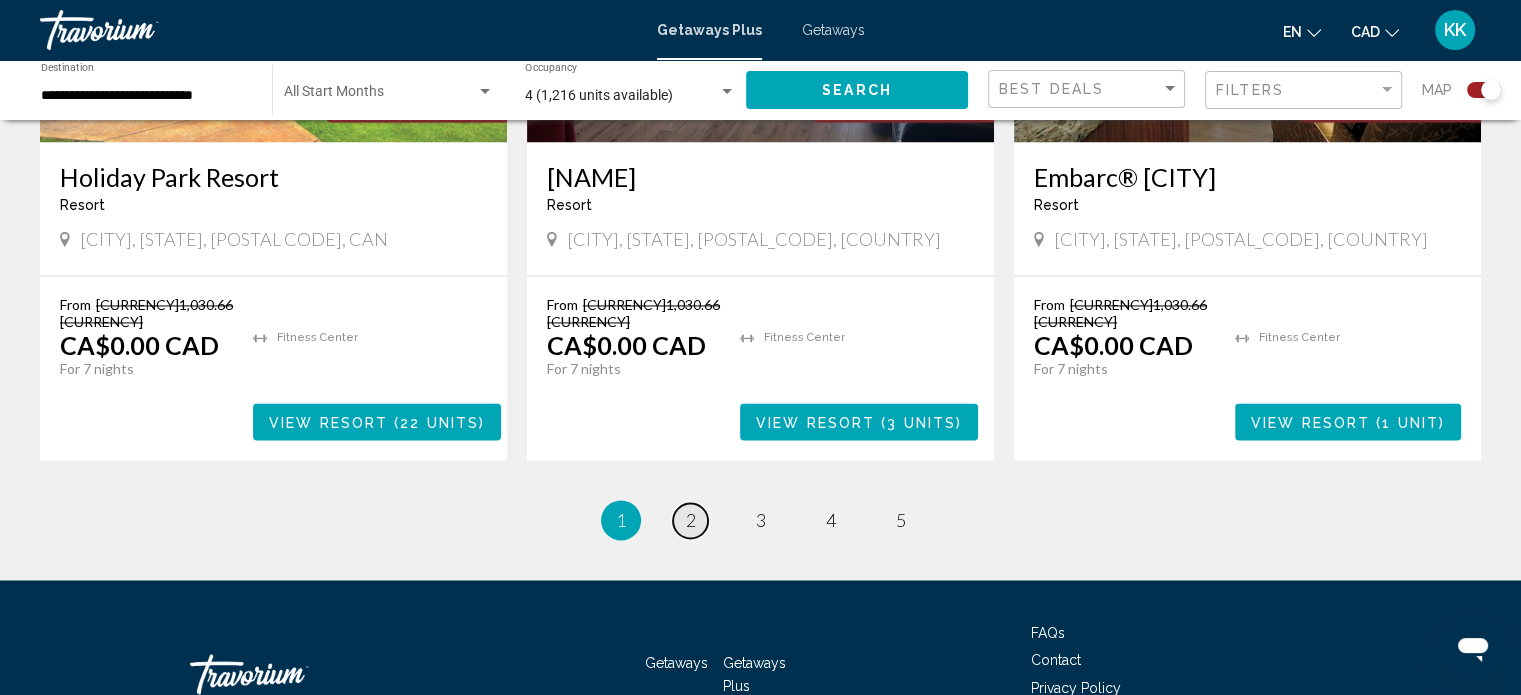 click on "page  2" at bounding box center [690, 520] 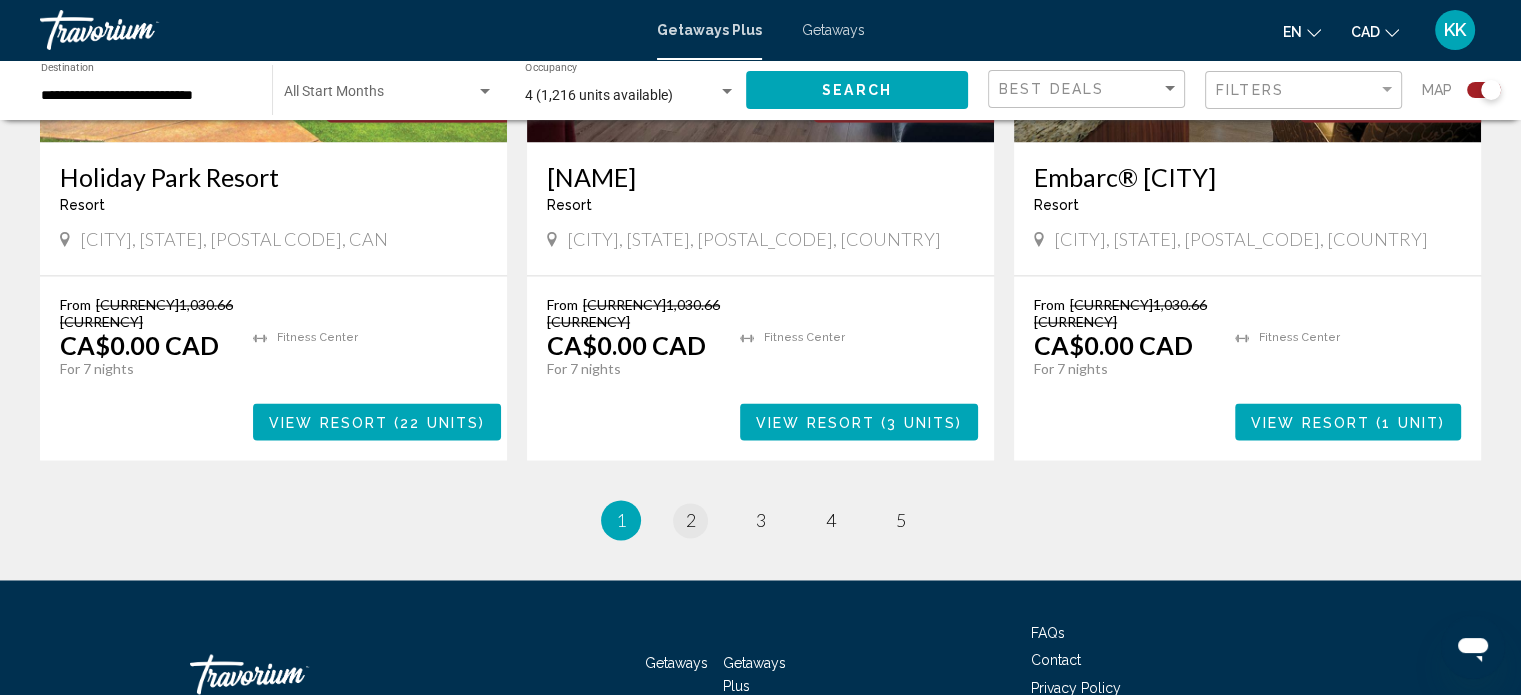 scroll, scrollTop: 0, scrollLeft: 0, axis: both 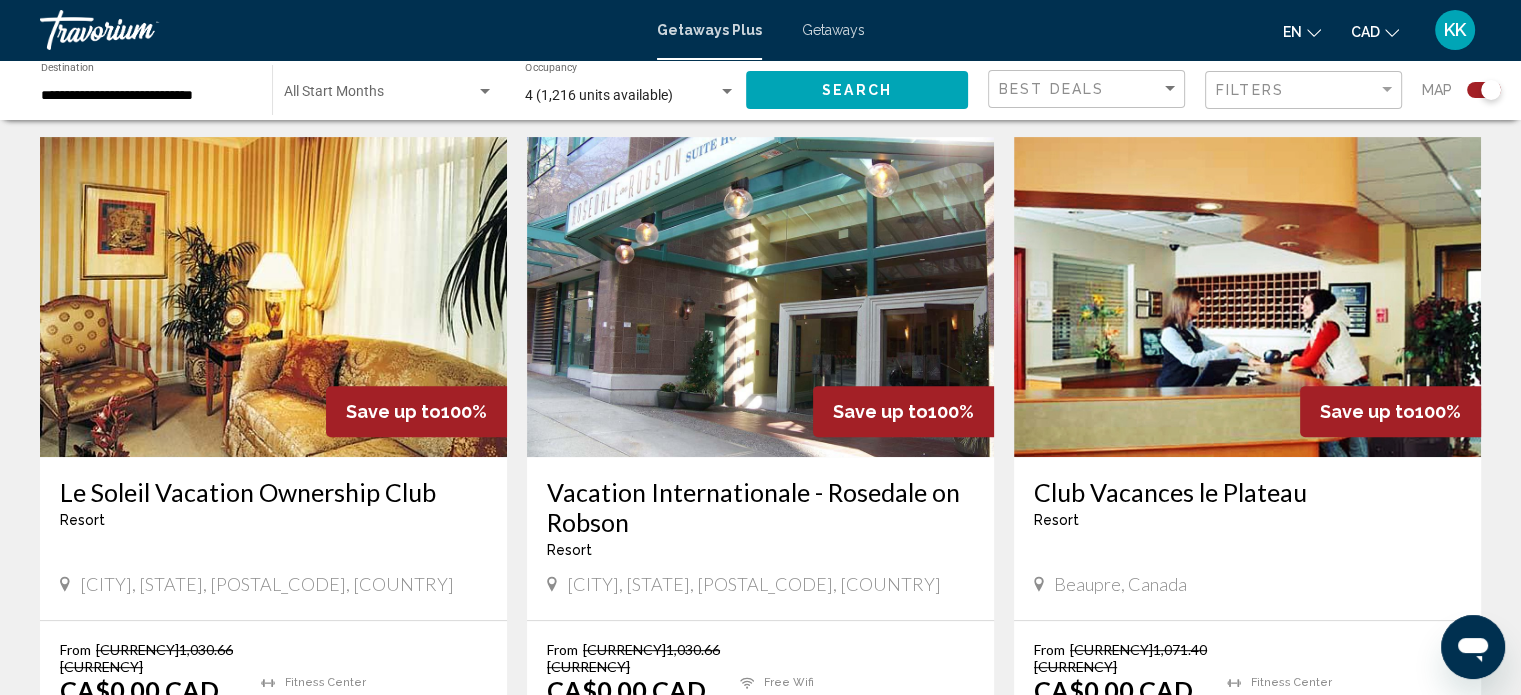 click on "Le Soleil Vacation Ownership Club" at bounding box center [273, 492] 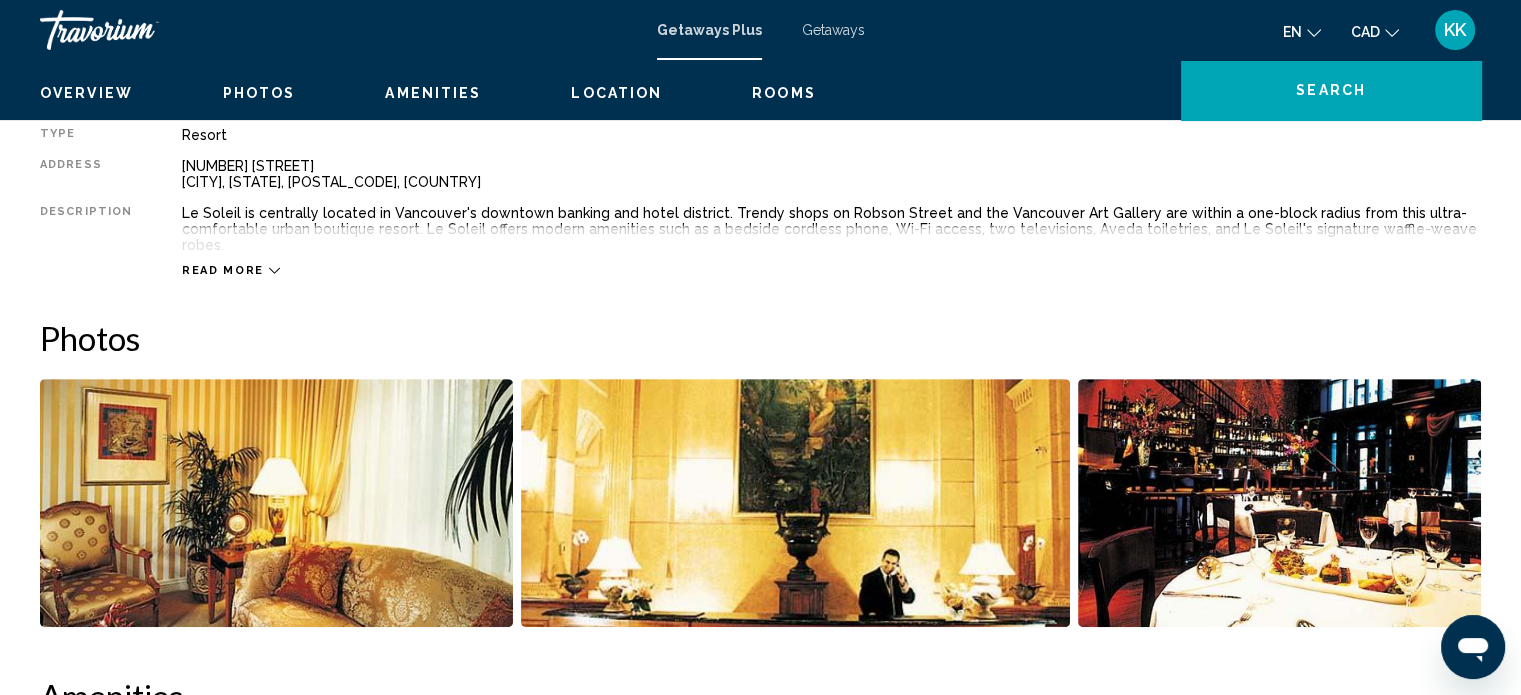 scroll, scrollTop: 12, scrollLeft: 0, axis: vertical 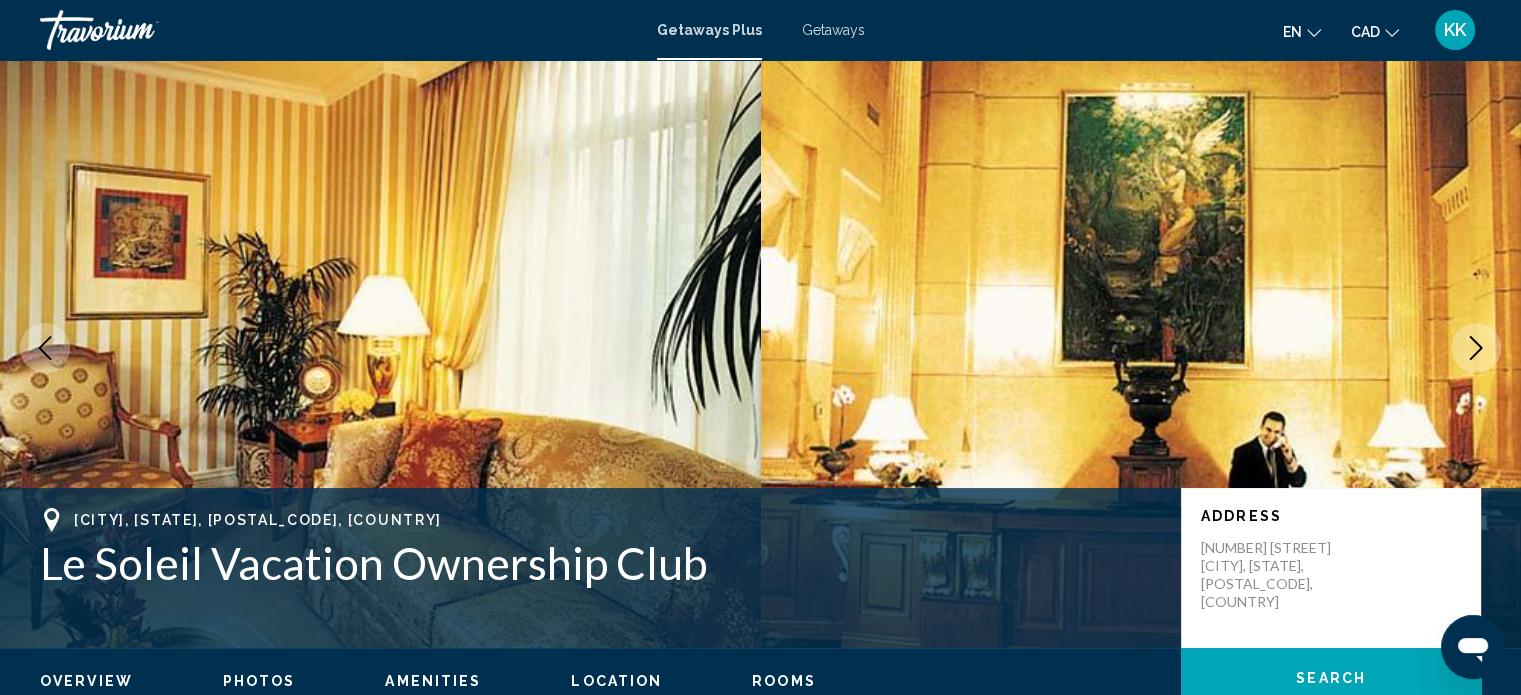 click at bounding box center [1476, 348] 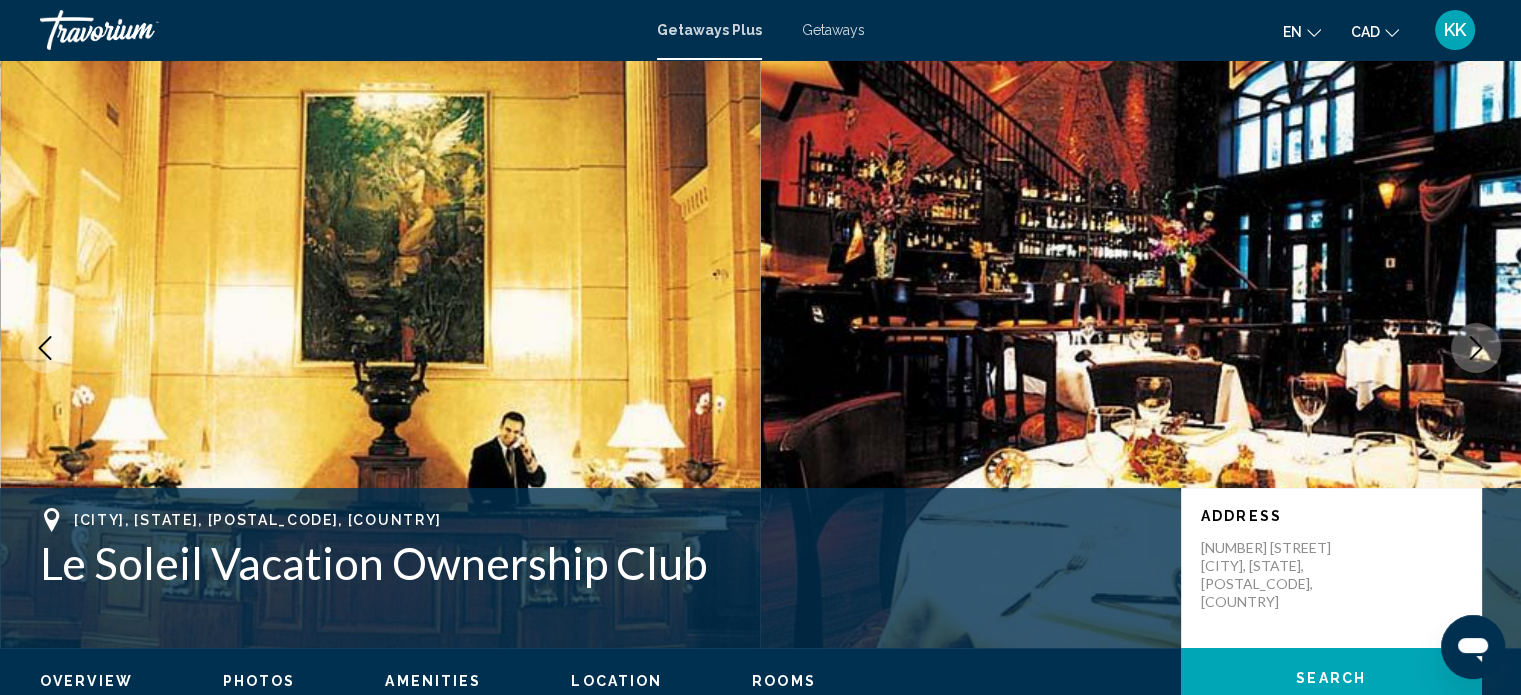 click at bounding box center (1476, 348) 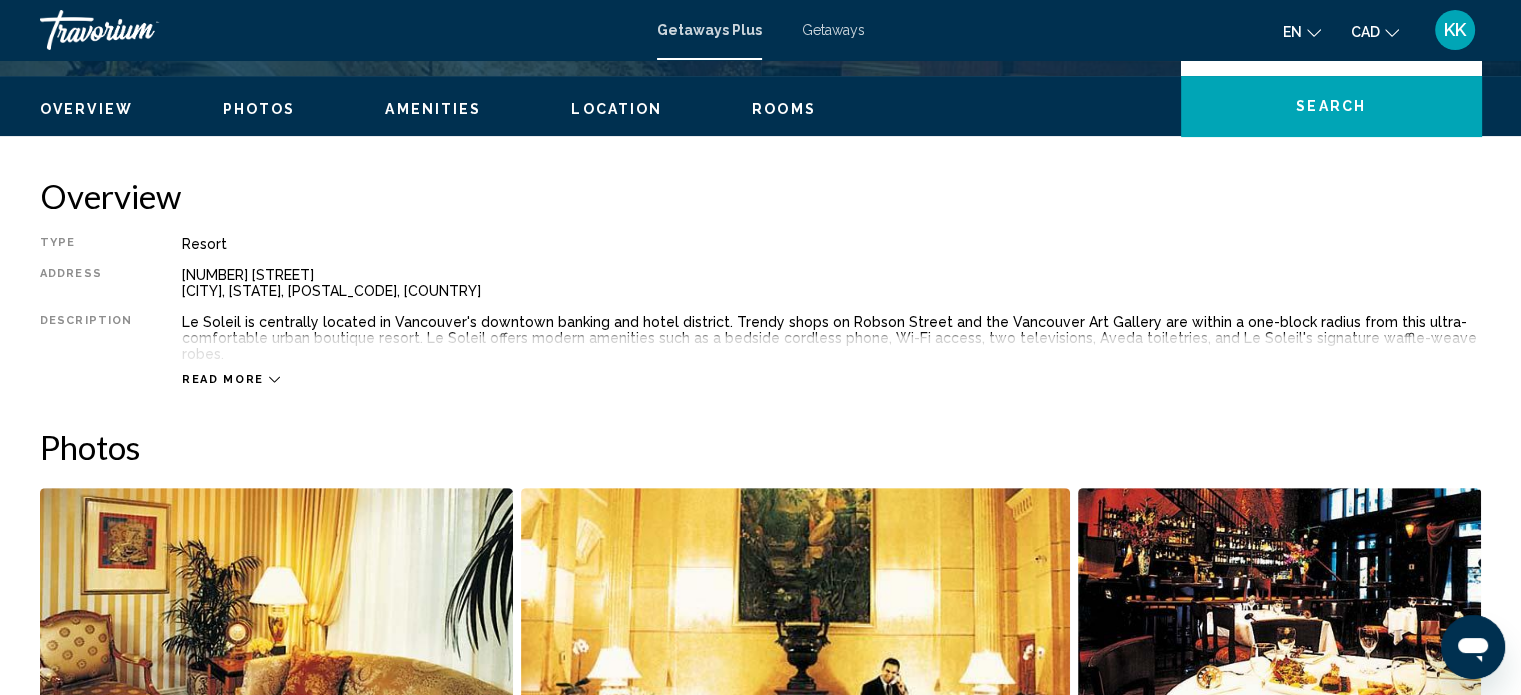 scroll, scrollTop: 624, scrollLeft: 0, axis: vertical 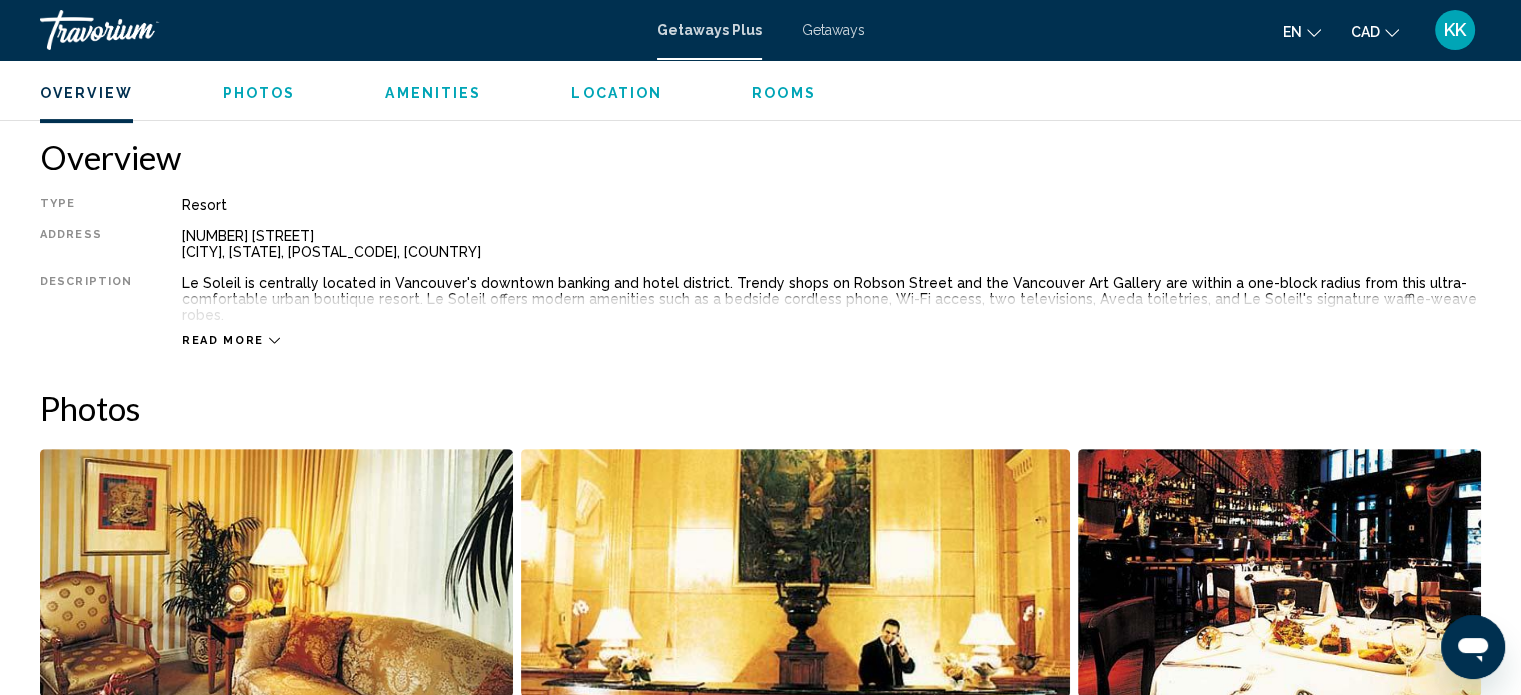 click on "Read more" at bounding box center (223, 340) 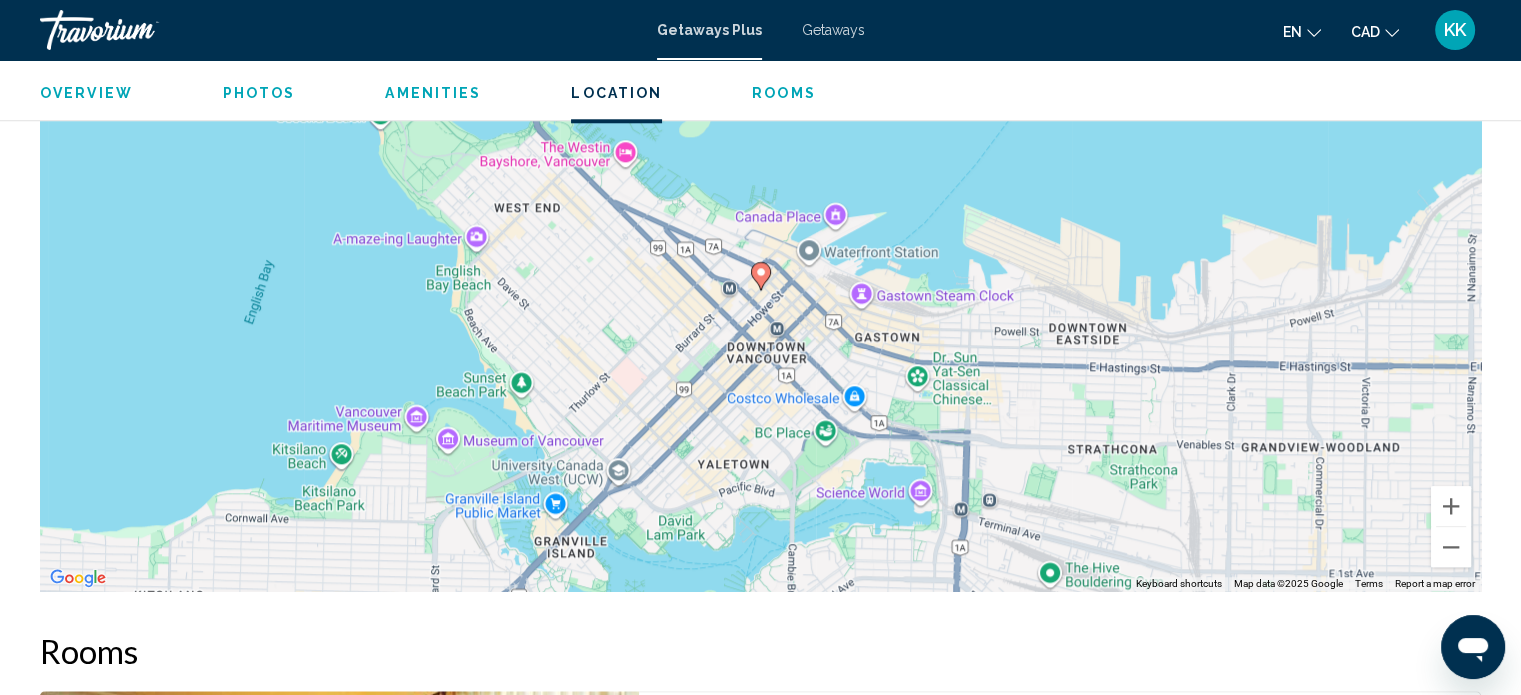 scroll, scrollTop: 2024, scrollLeft: 0, axis: vertical 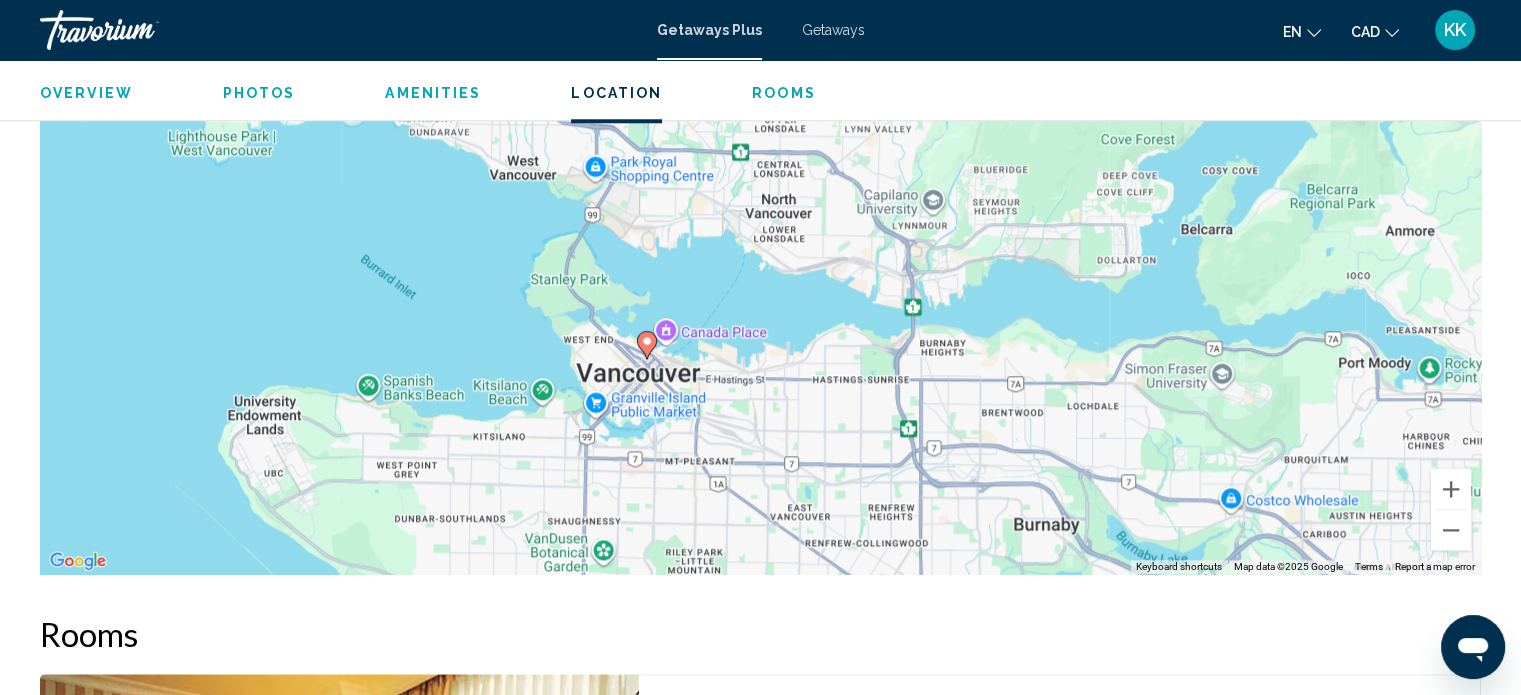 drag, startPoint x: 1176, startPoint y: 457, endPoint x: 748, endPoint y: 379, distance: 435.0494 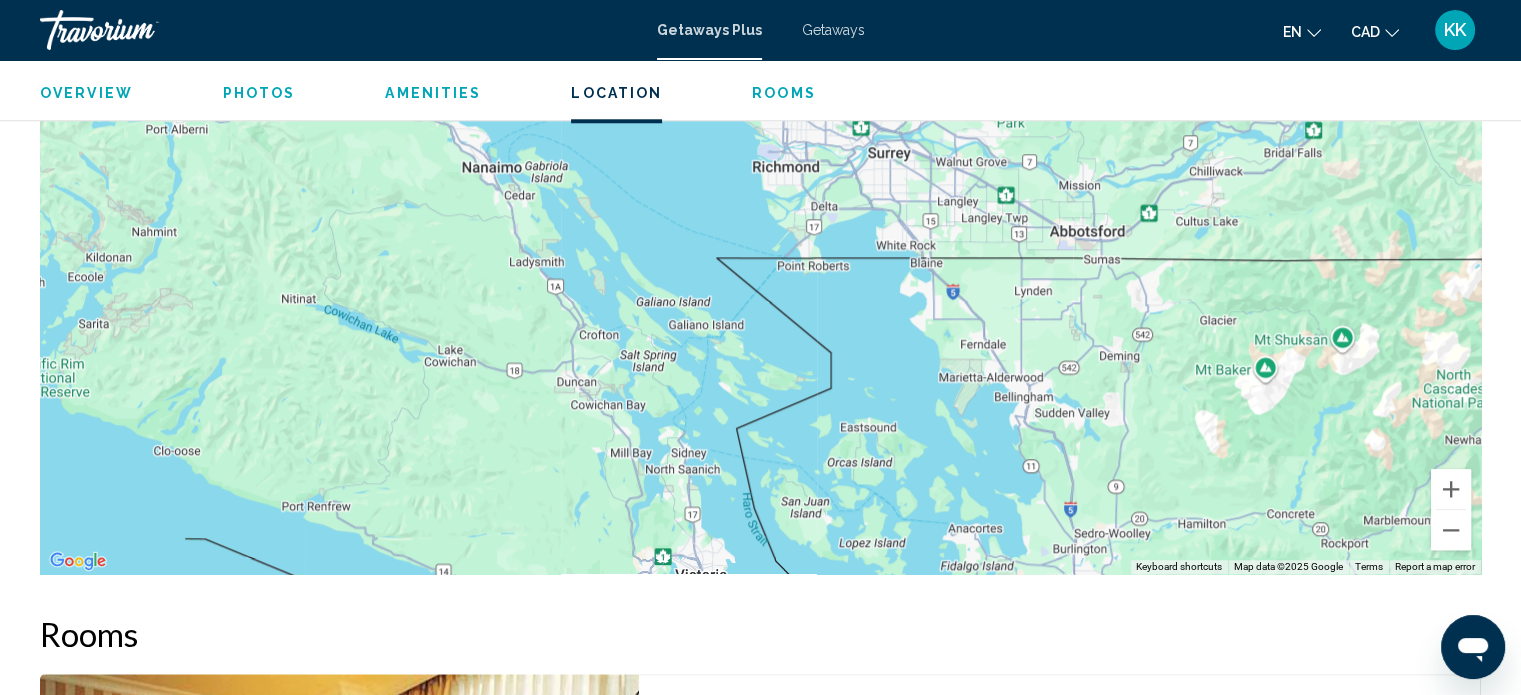 drag, startPoint x: 766, startPoint y: 452, endPoint x: 821, endPoint y: 158, distance: 299.1003 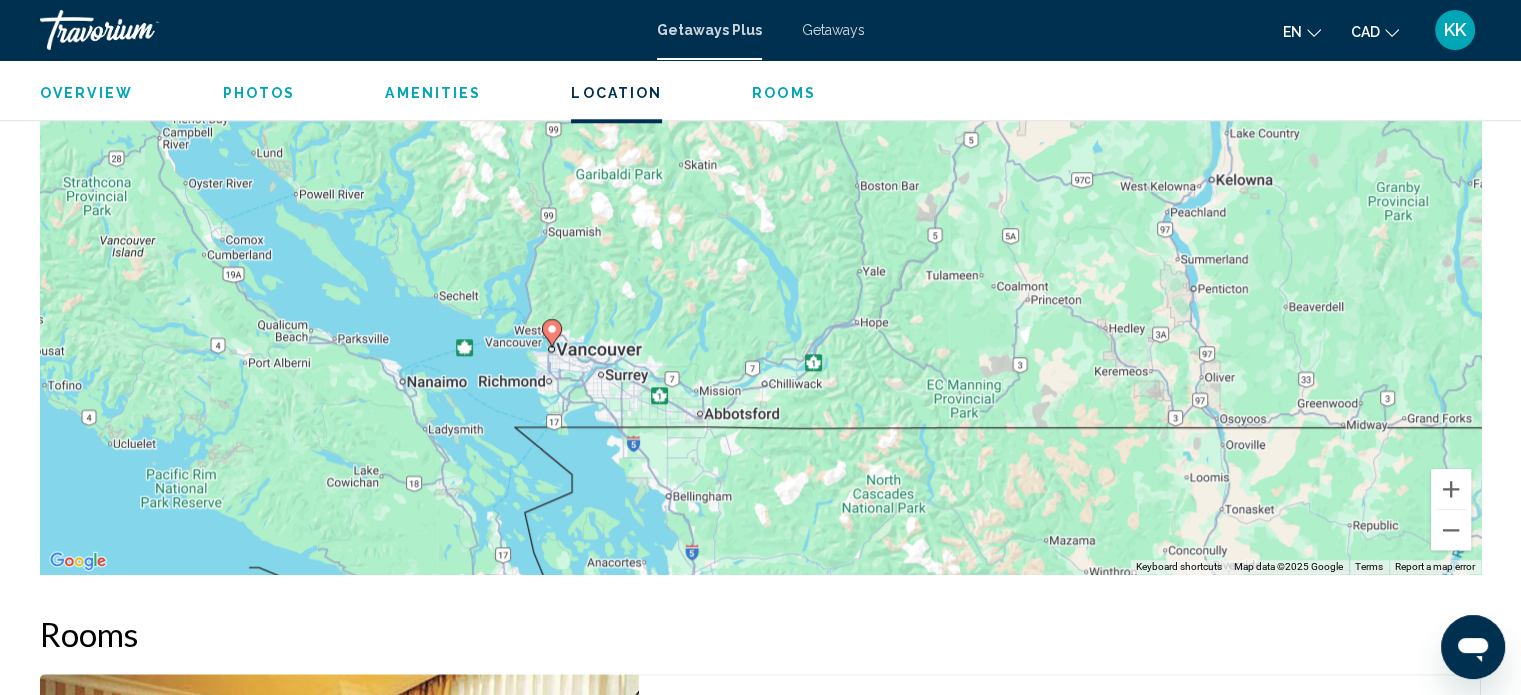 drag, startPoint x: 844, startPoint y: 258, endPoint x: 584, endPoint y: 474, distance: 338.01776 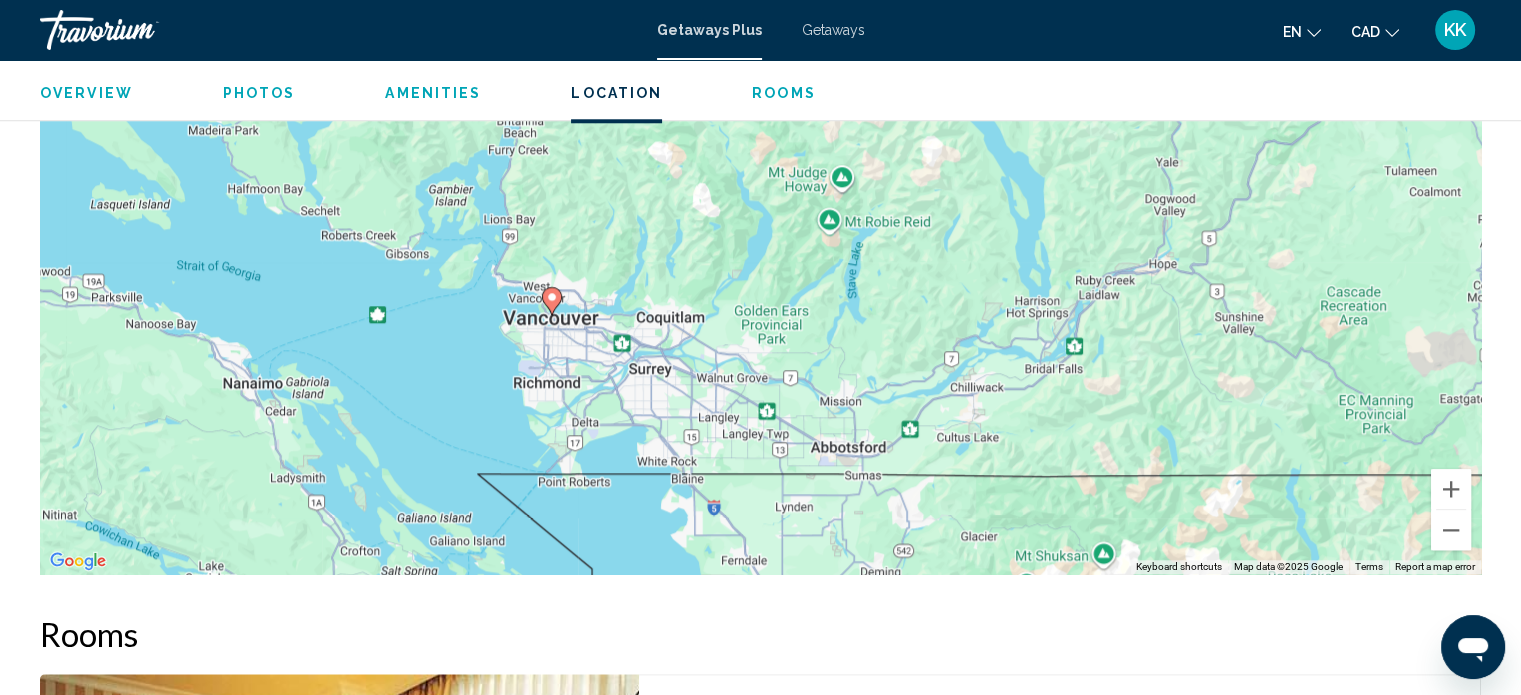 click on "To navigate, press the arrow keys. To activate drag with keyboard, press Alt + Enter. Once in keyboard drag state, use the arrow keys to move the marker. To complete the drag, press the Enter key. To cancel, press Escape." at bounding box center (760, 274) 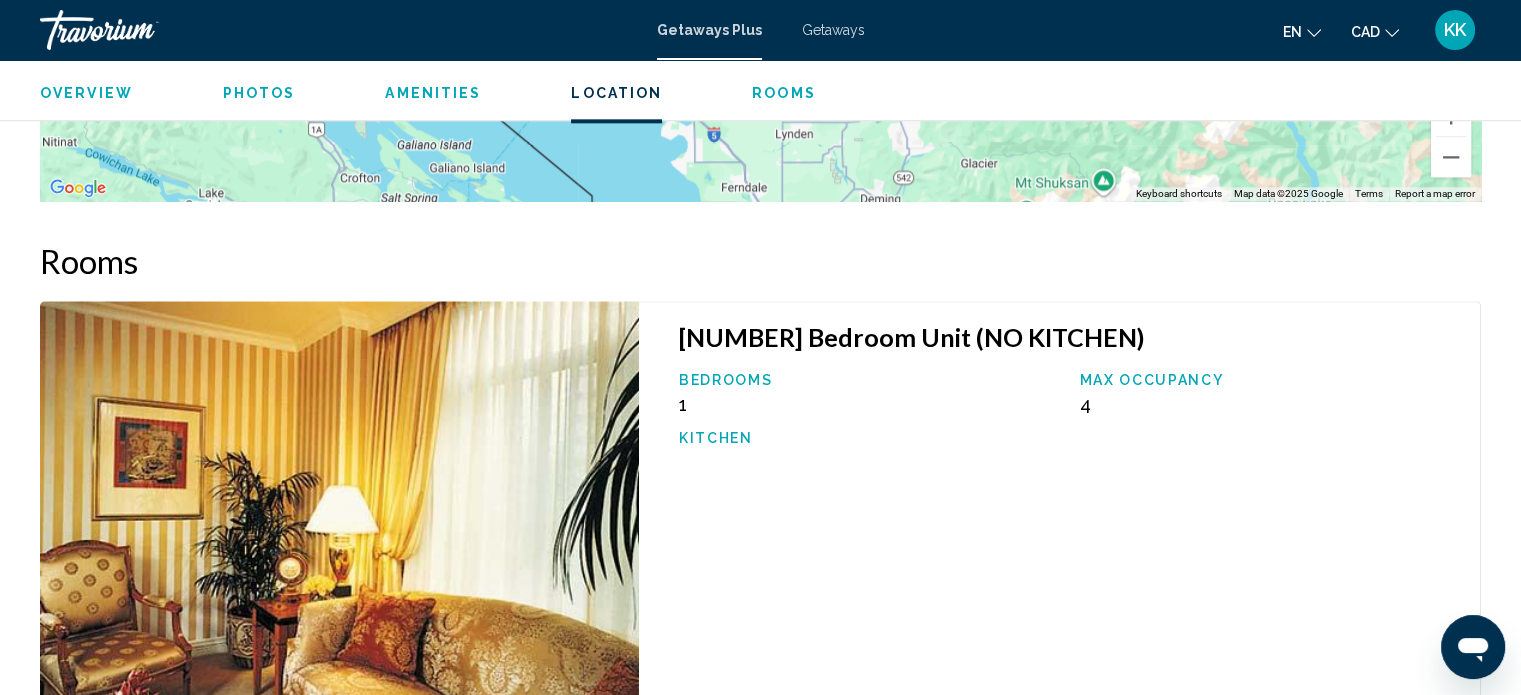 scroll, scrollTop: 2451, scrollLeft: 0, axis: vertical 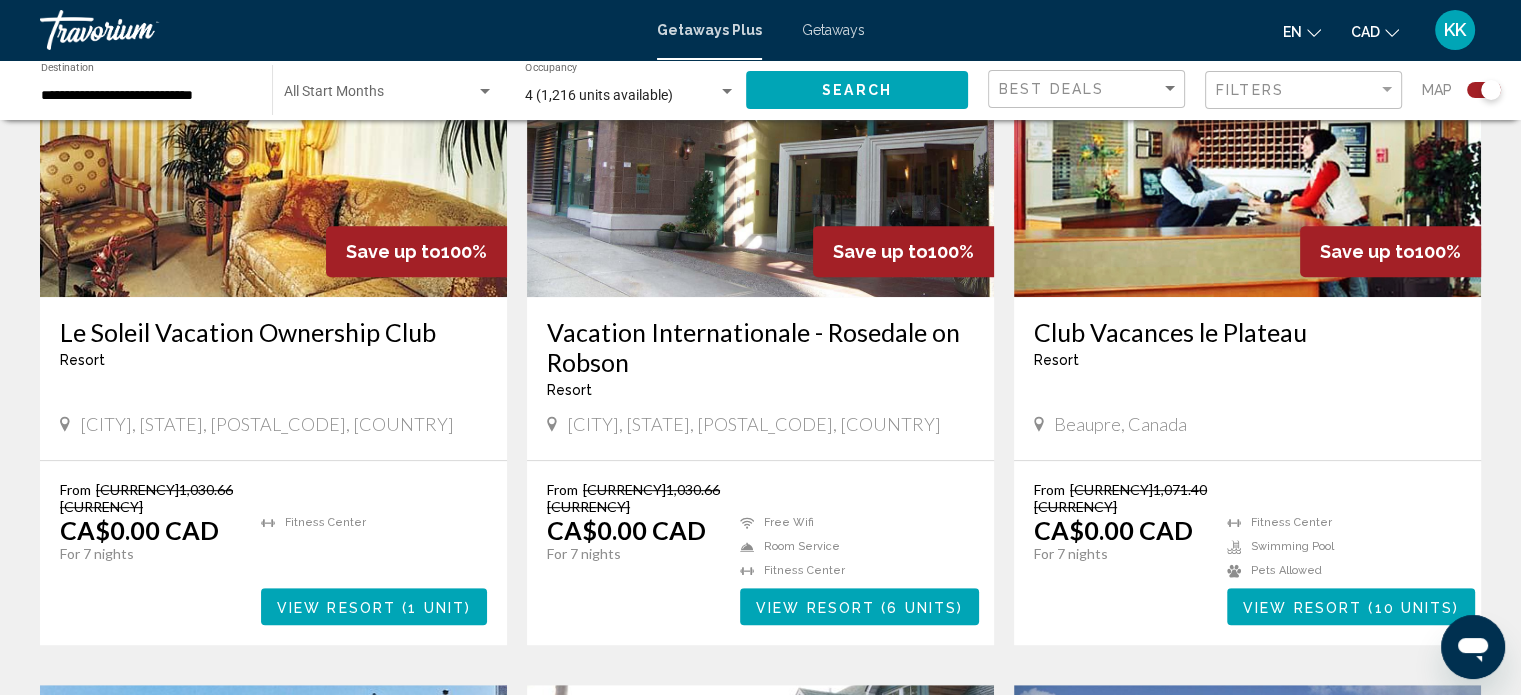 click on "Vacation Internationale - Rosedale on Robson" at bounding box center [760, 347] 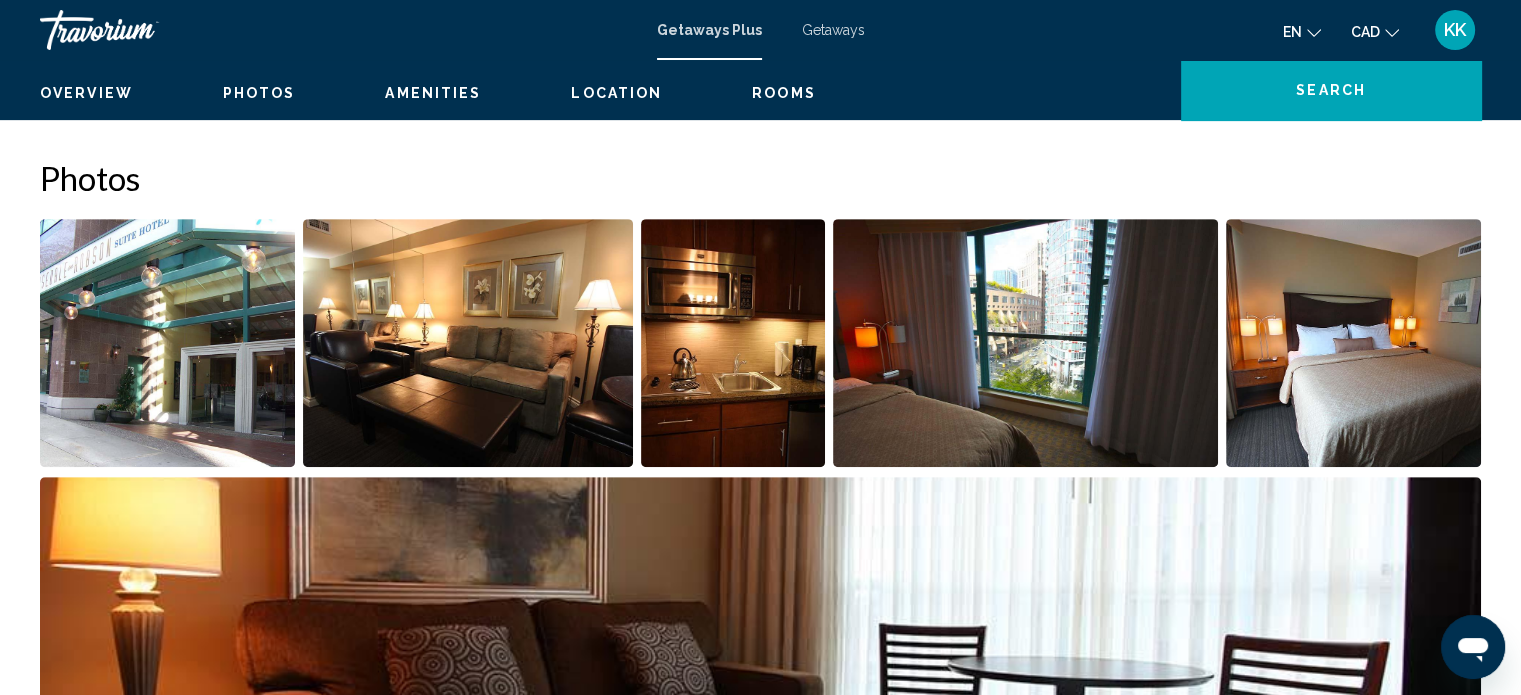 scroll, scrollTop: 12, scrollLeft: 0, axis: vertical 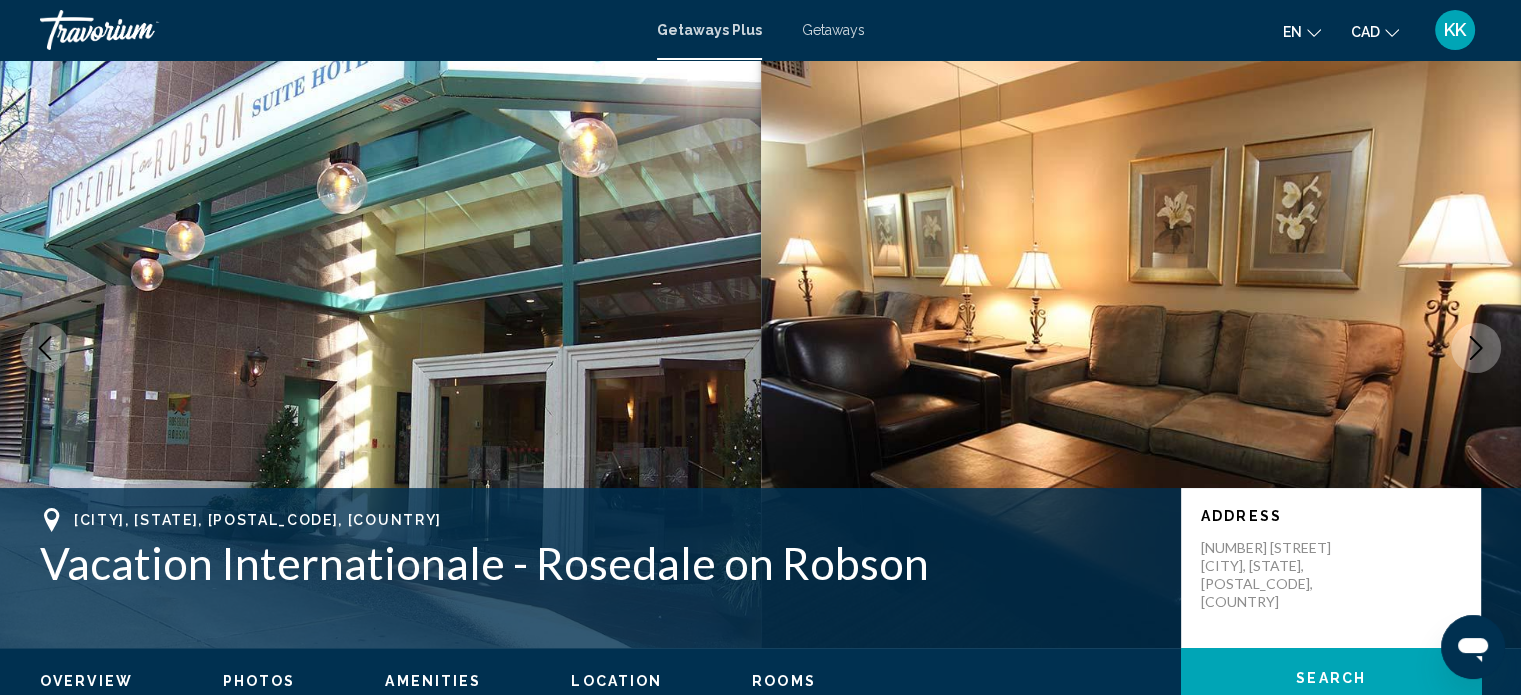 click at bounding box center (1476, 348) 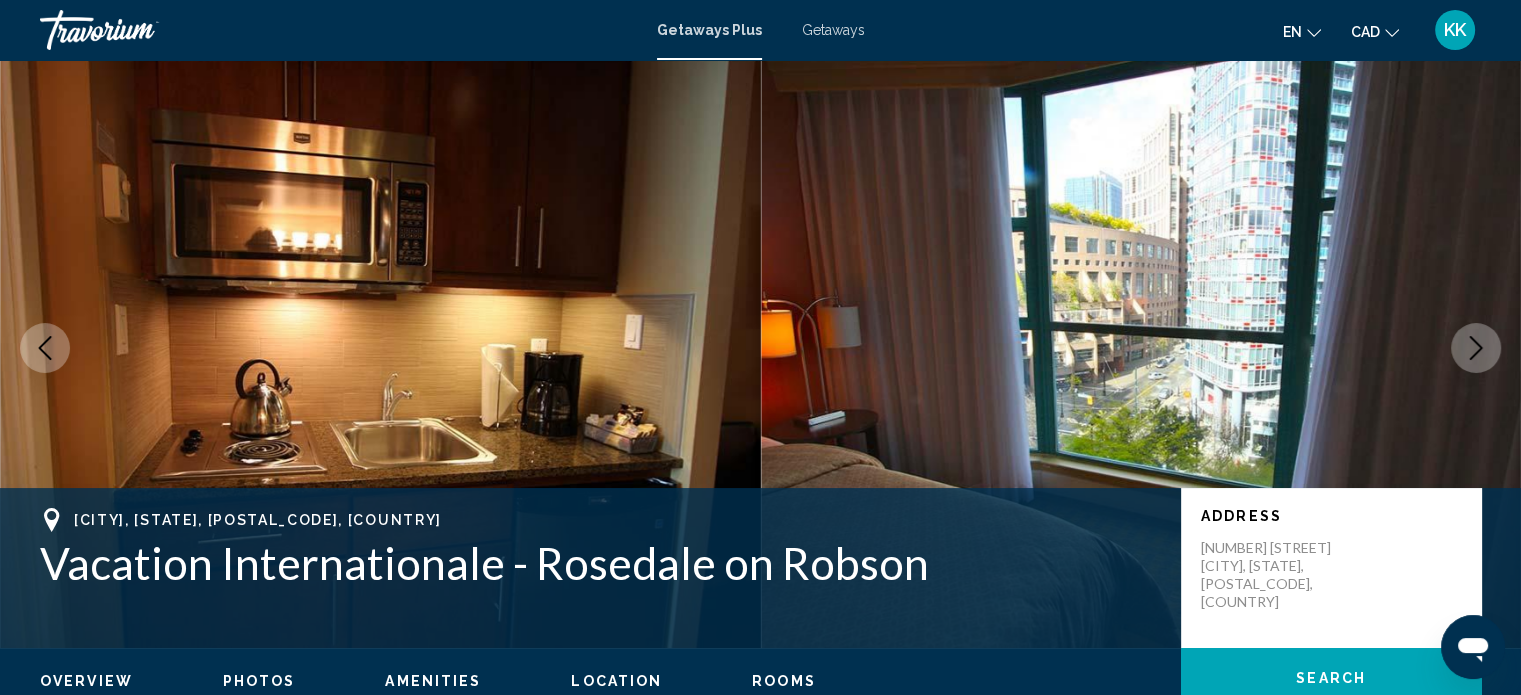 click at bounding box center (1476, 348) 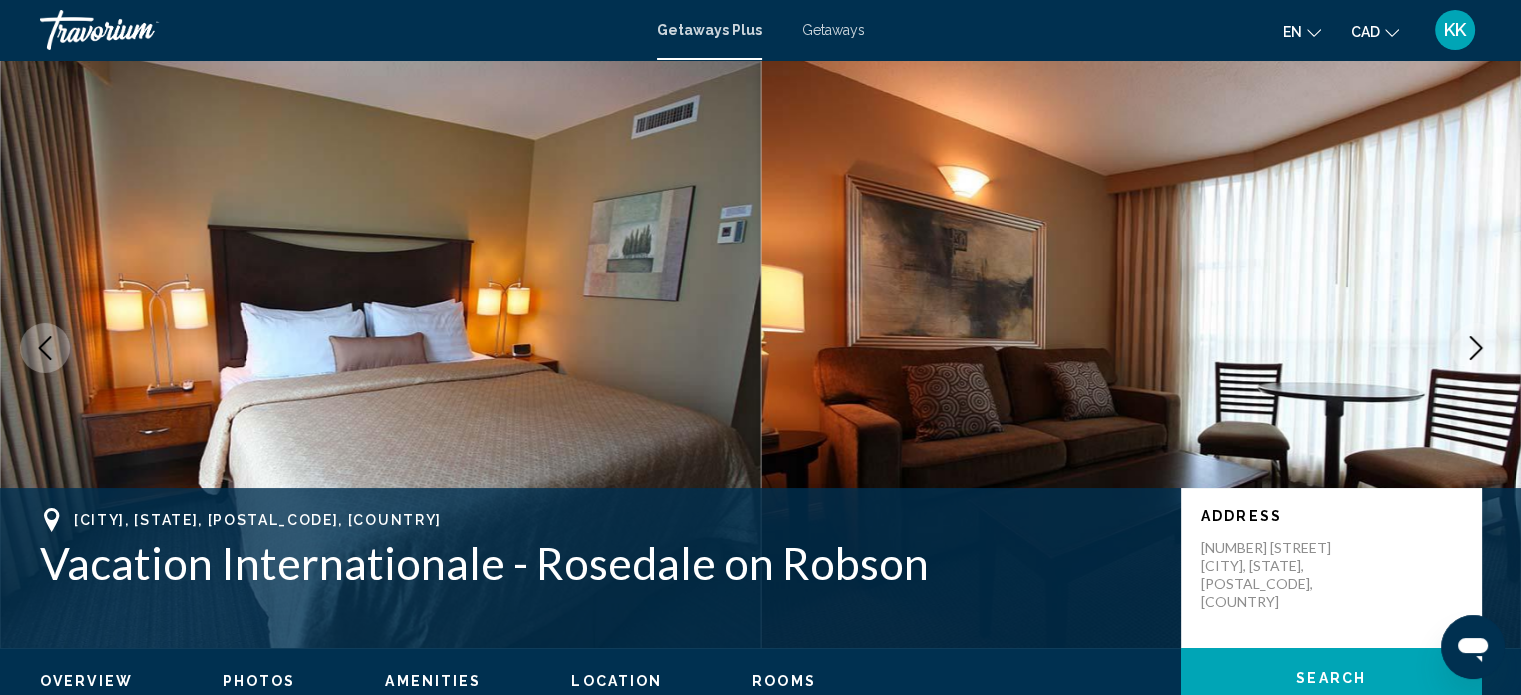 click at bounding box center (1476, 348) 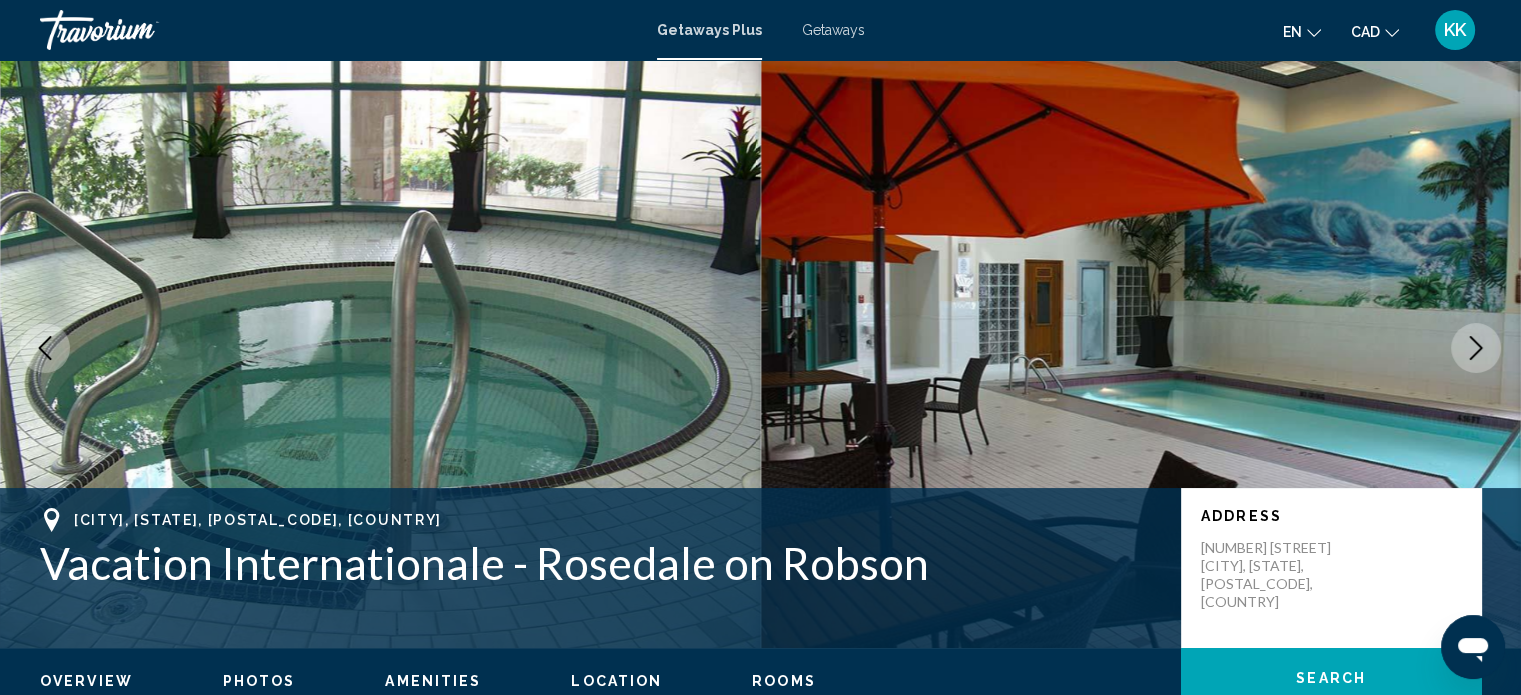 click at bounding box center (1476, 348) 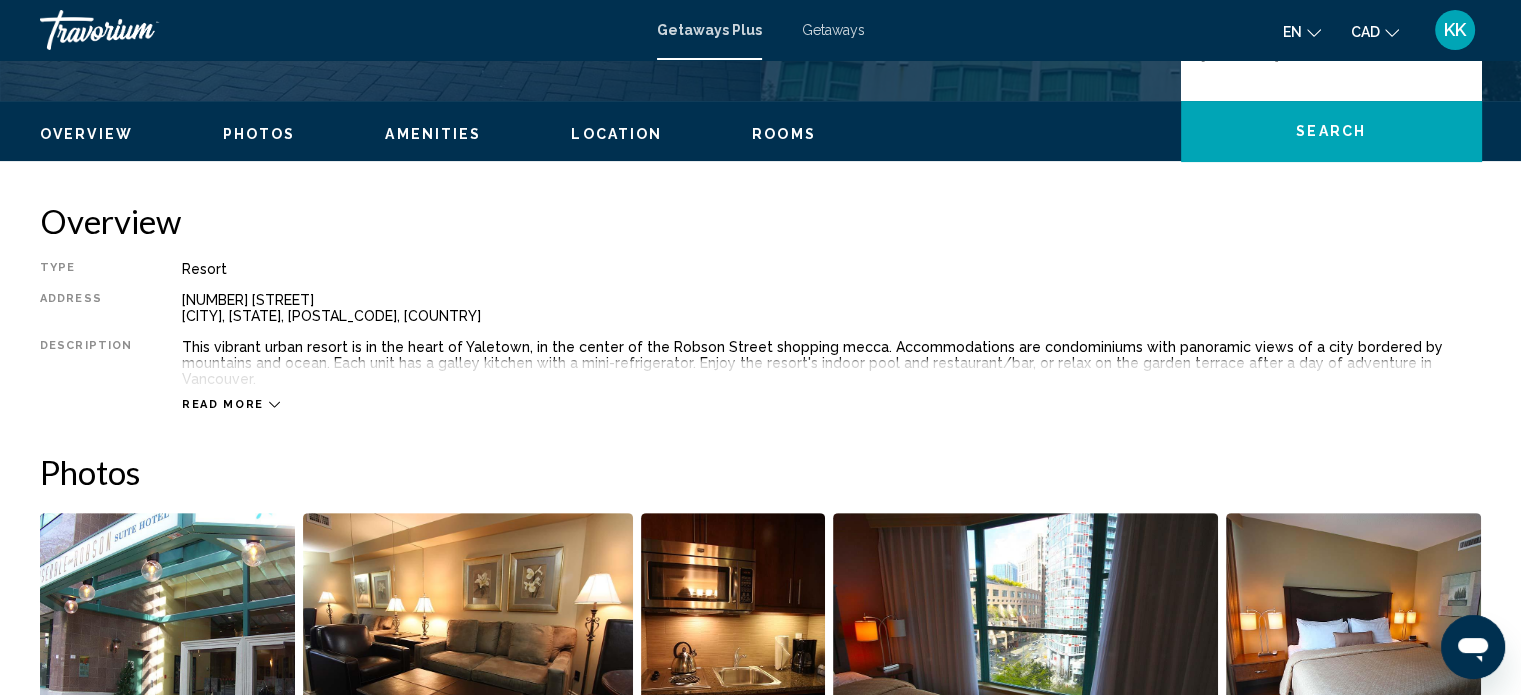 scroll, scrollTop: 612, scrollLeft: 0, axis: vertical 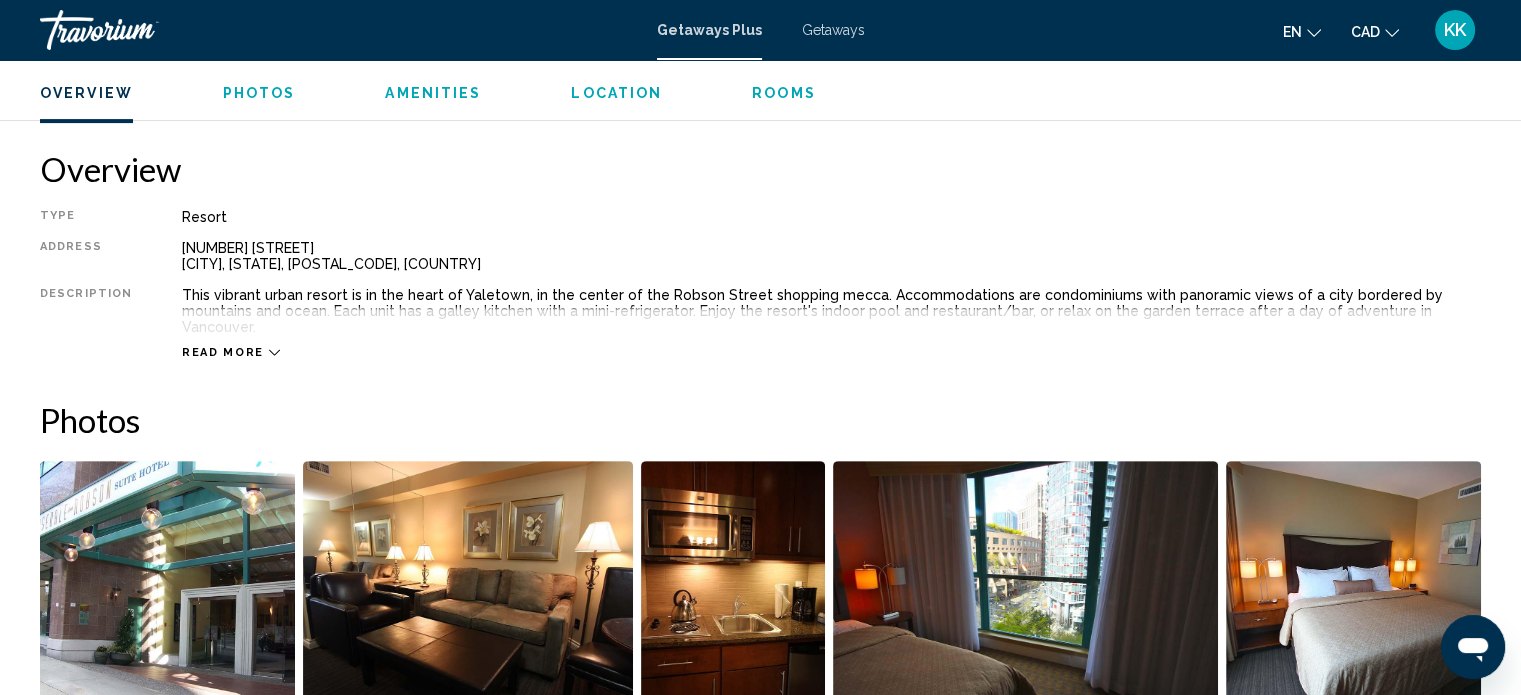 click on "Read more" at bounding box center (223, 352) 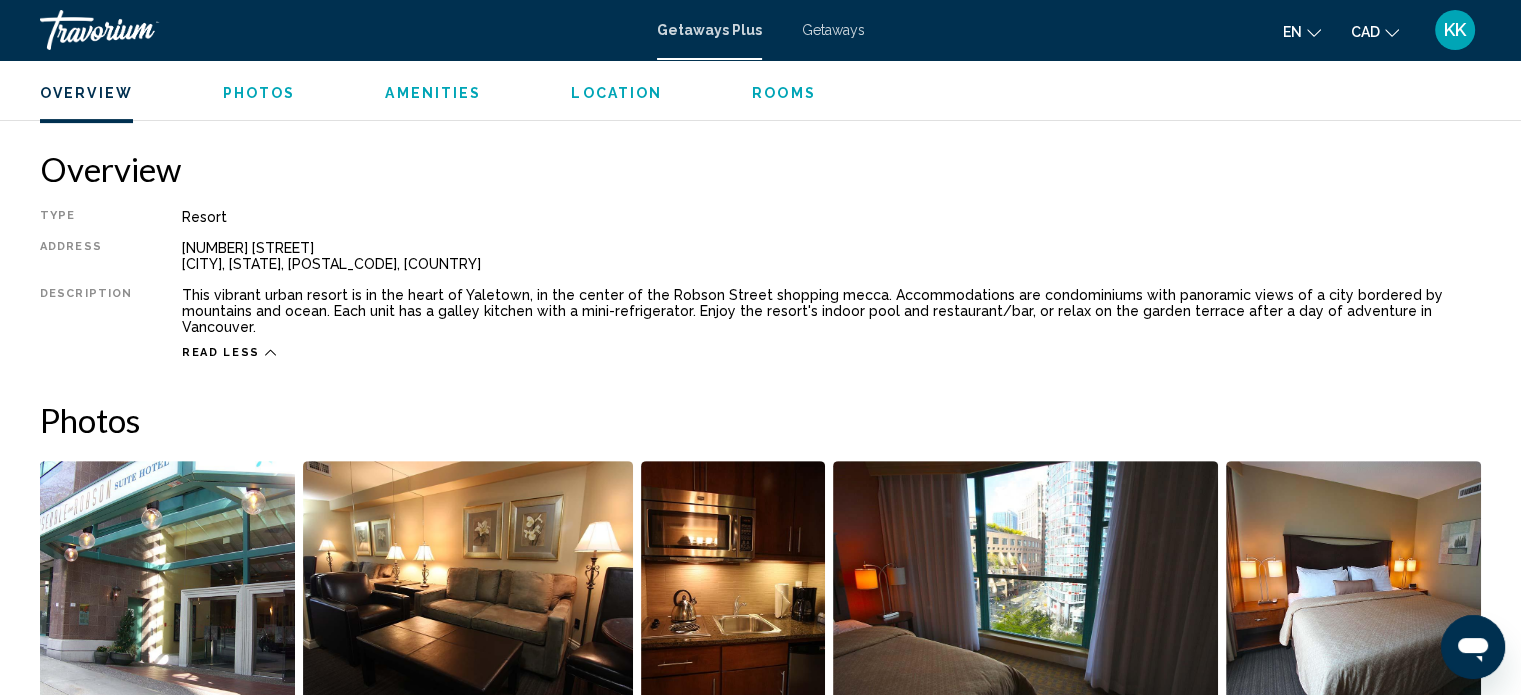 scroll, scrollTop: 652, scrollLeft: 0, axis: vertical 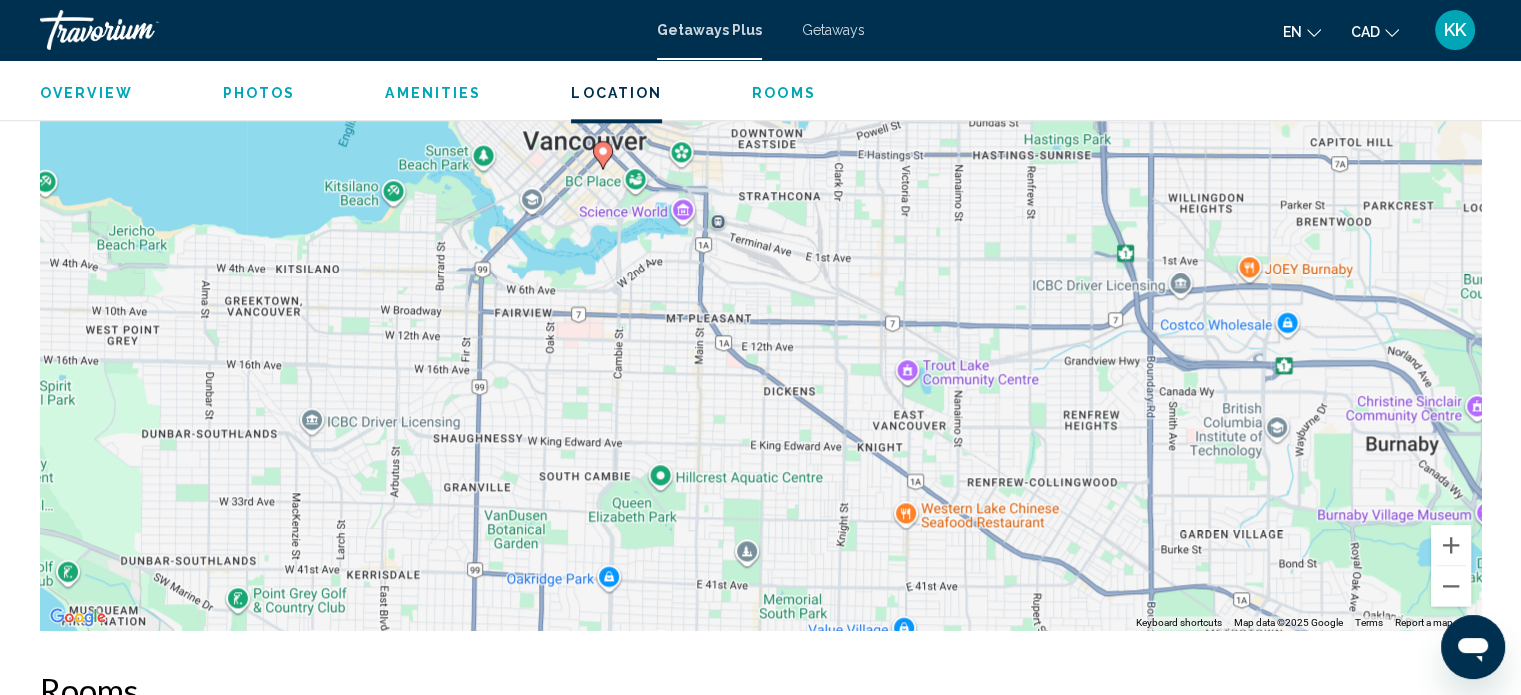 drag, startPoint x: 1267, startPoint y: 547, endPoint x: 827, endPoint y: 263, distance: 523.6946 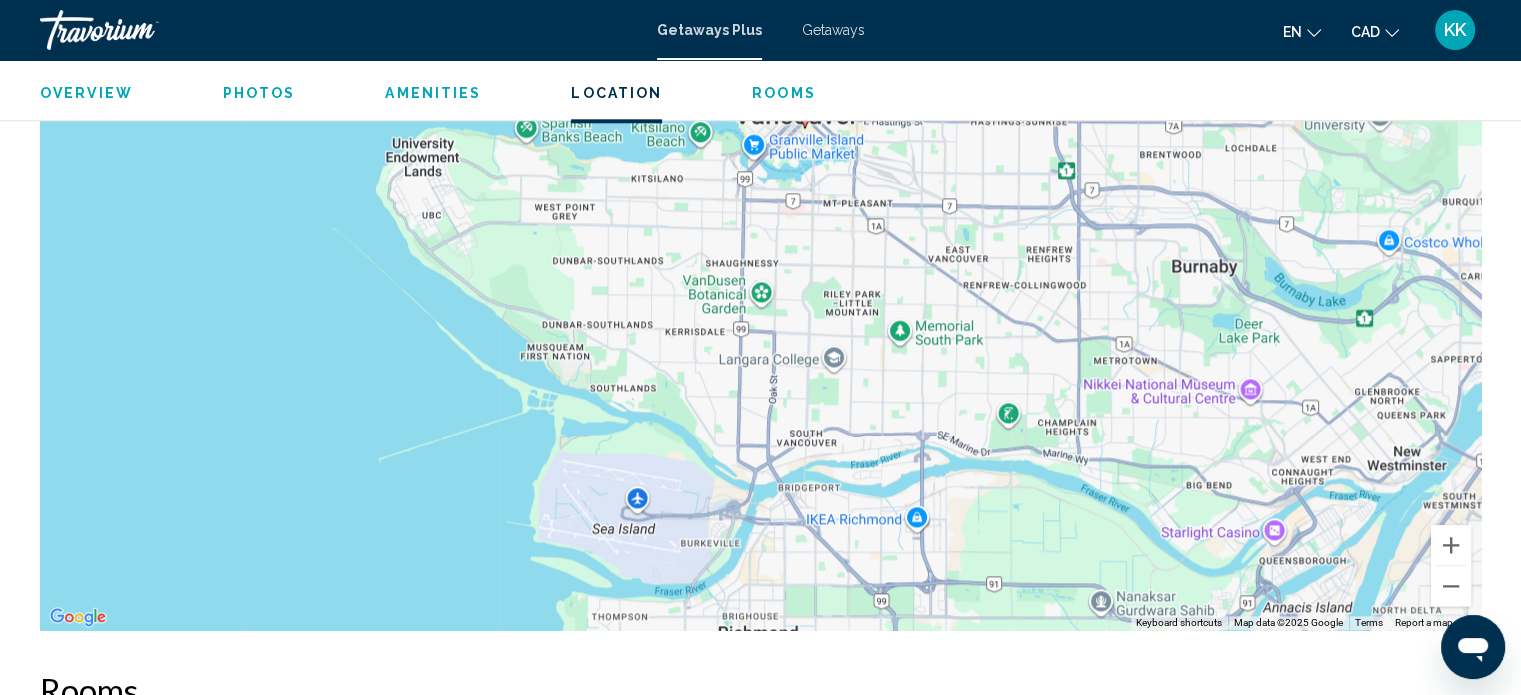 drag, startPoint x: 801, startPoint y: 175, endPoint x: 816, endPoint y: 140, distance: 38.078865 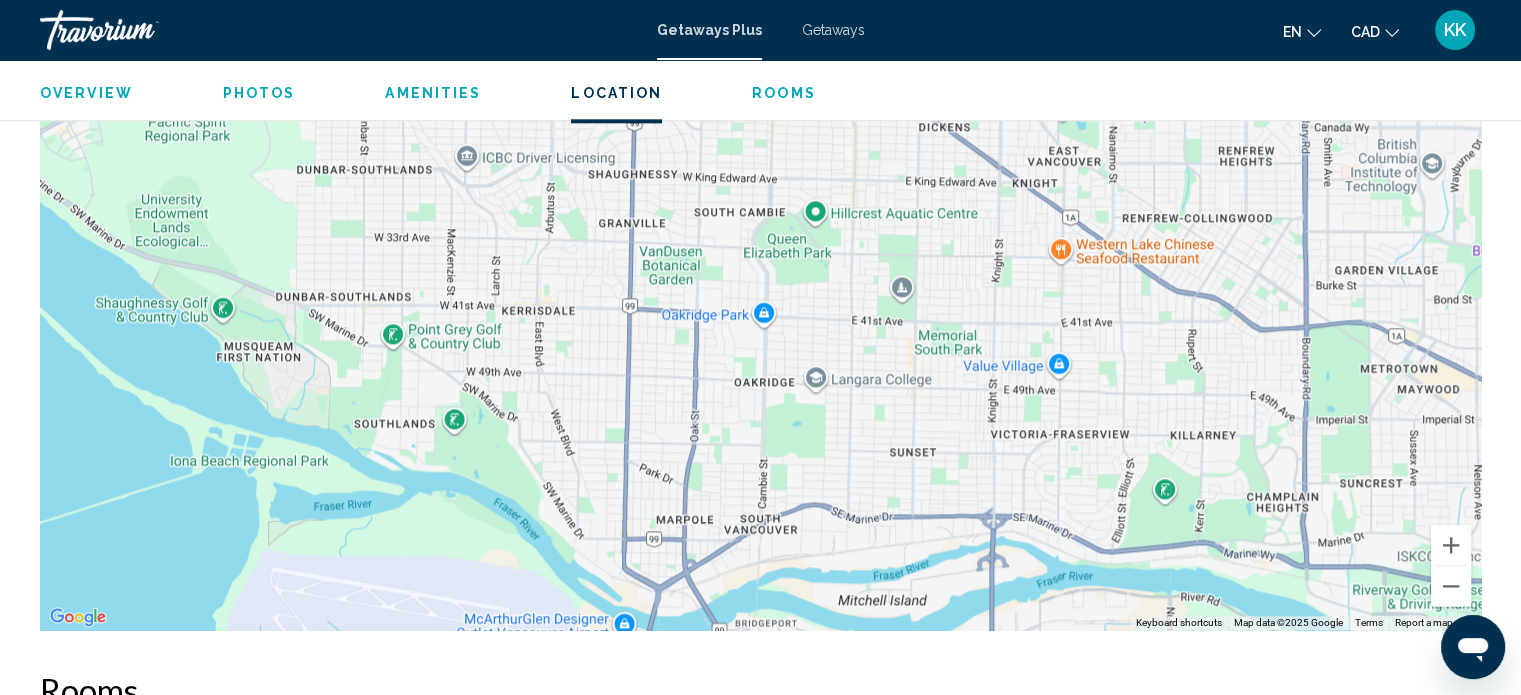 drag, startPoint x: 771, startPoint y: 390, endPoint x: 687, endPoint y: 557, distance: 186.93582 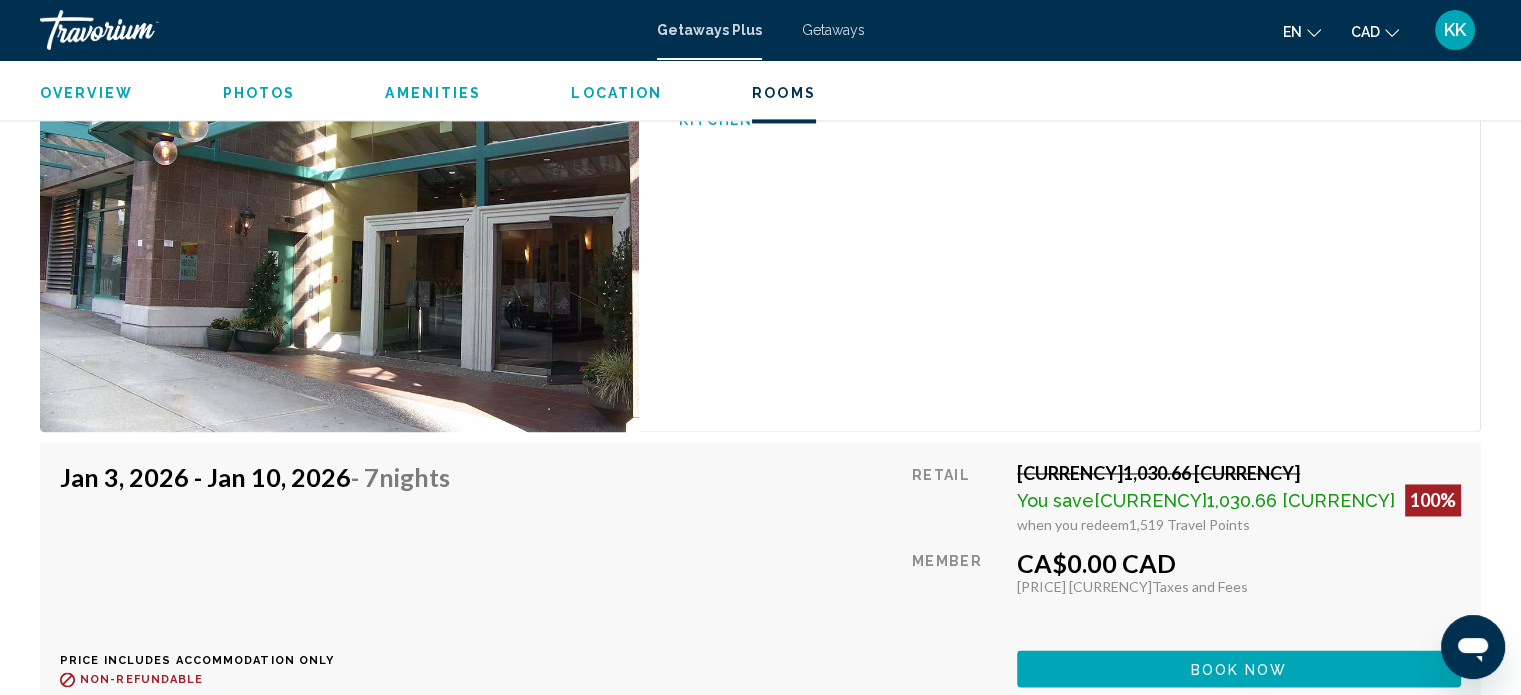 scroll, scrollTop: 3132, scrollLeft: 0, axis: vertical 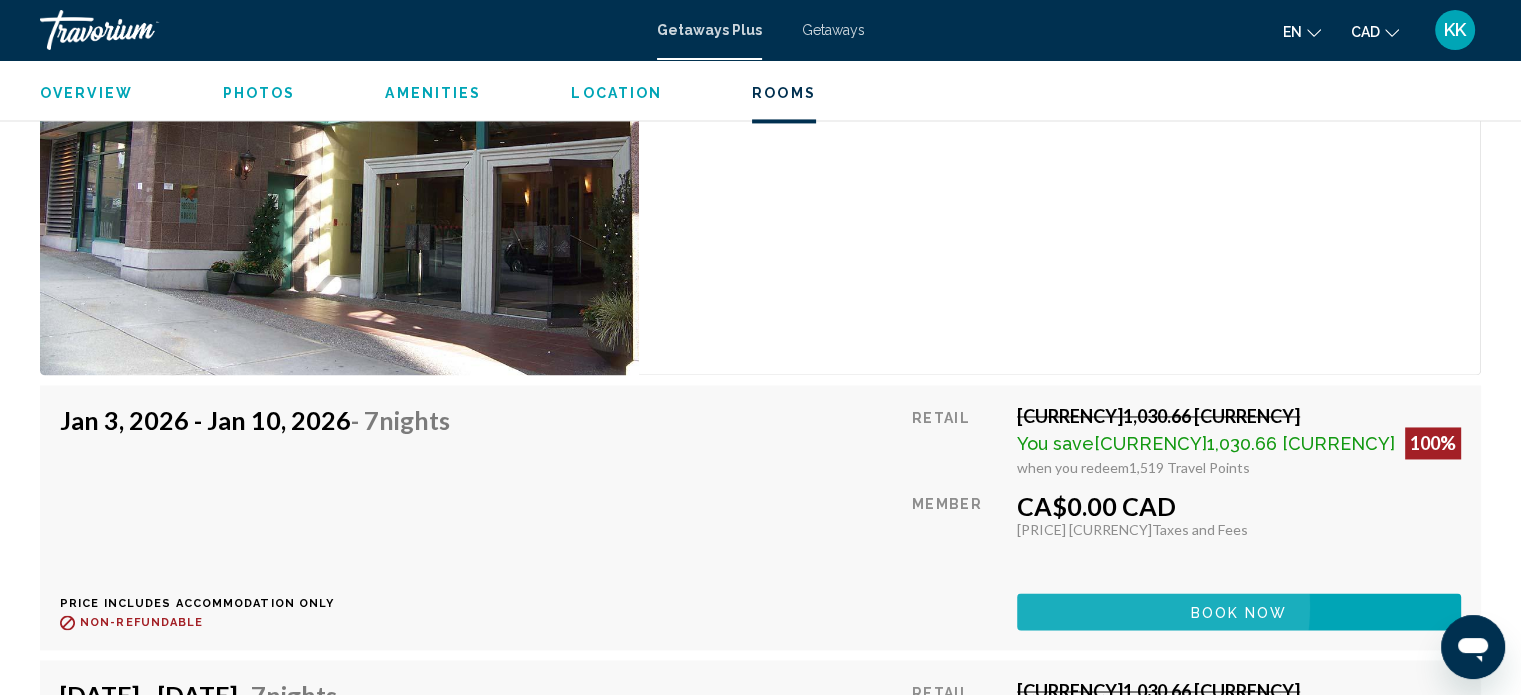 click on "Book now" at bounding box center (1239, 611) 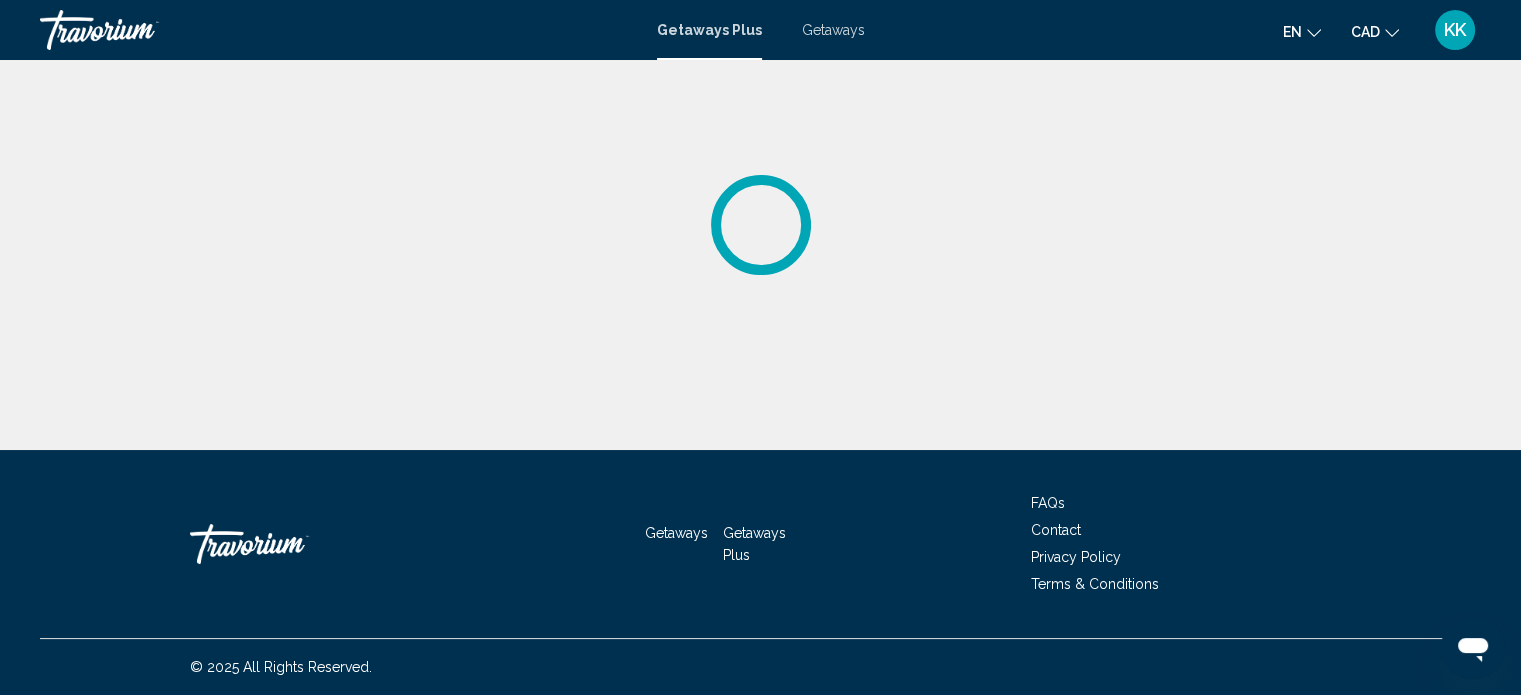 scroll, scrollTop: 0, scrollLeft: 0, axis: both 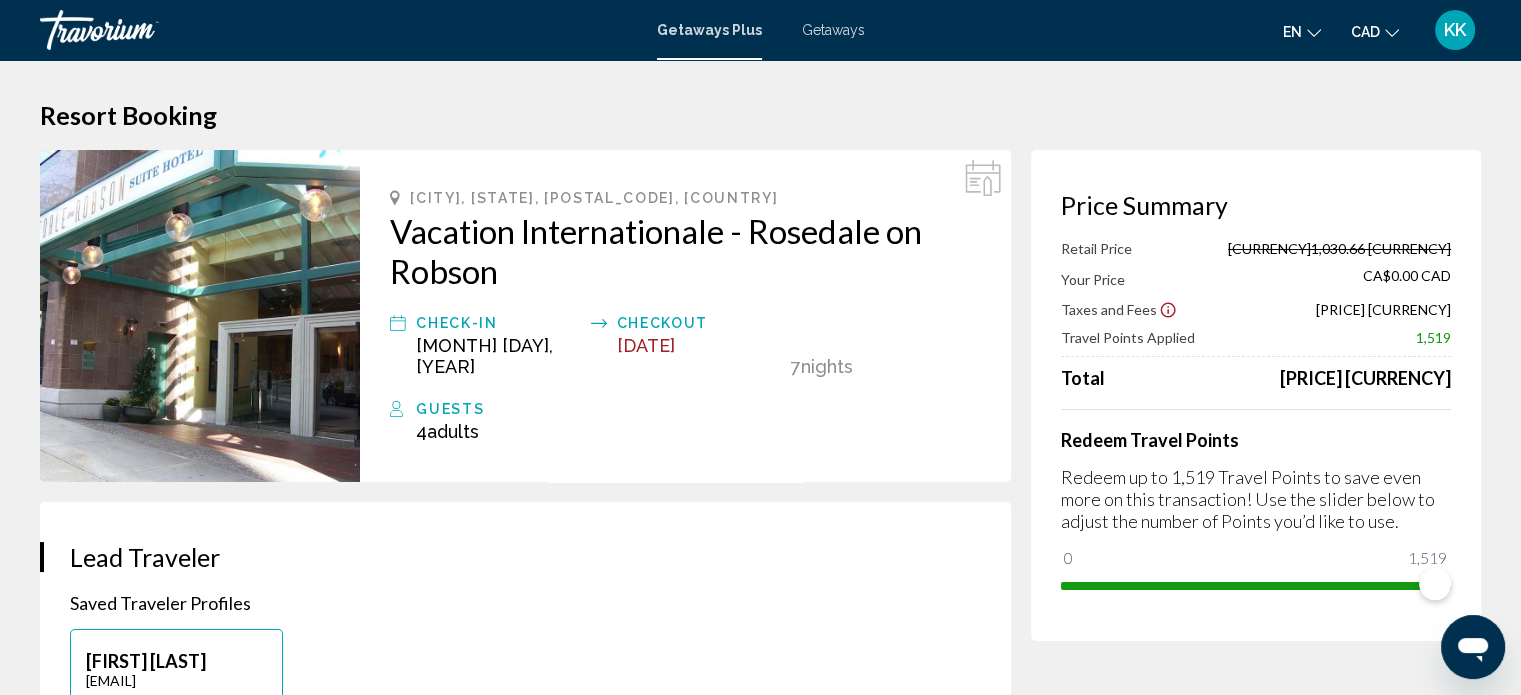 click at bounding box center [1168, 310] 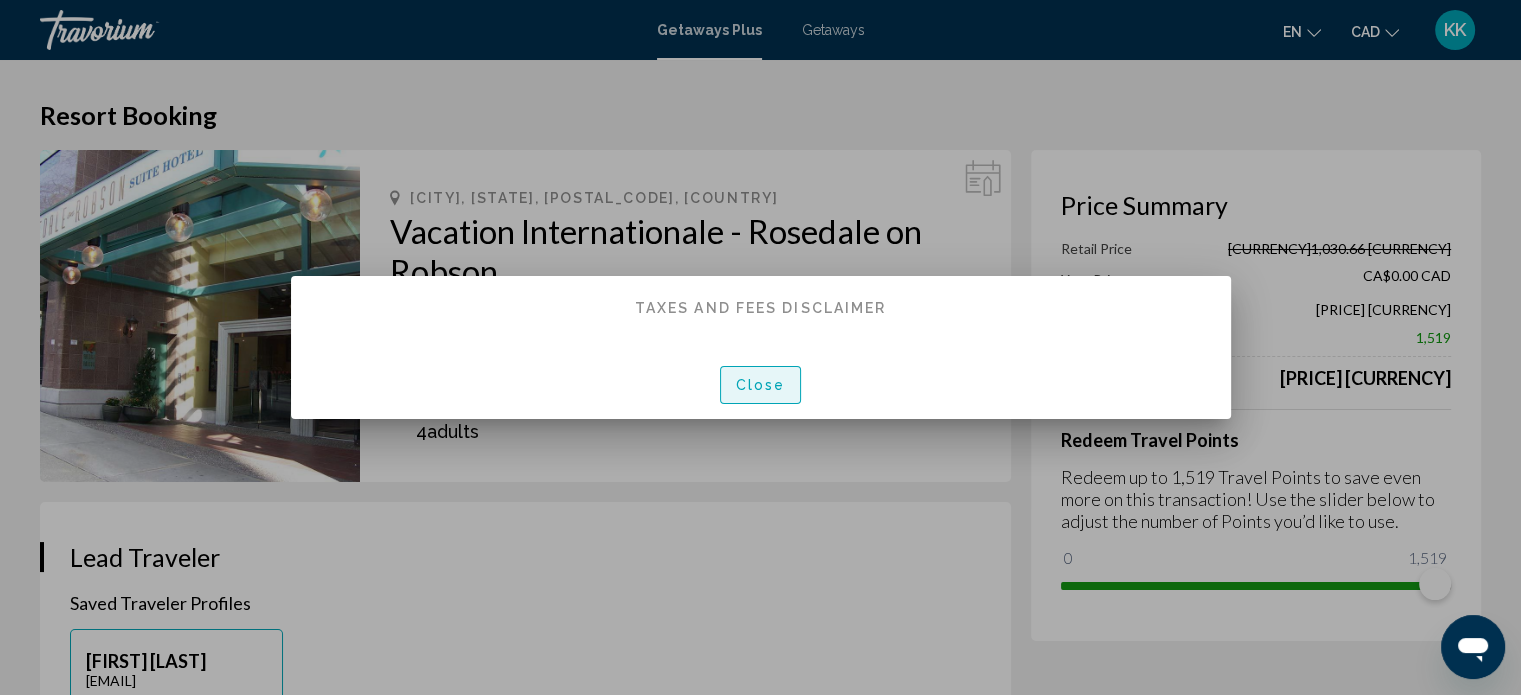 click on "Close" at bounding box center (761, 384) 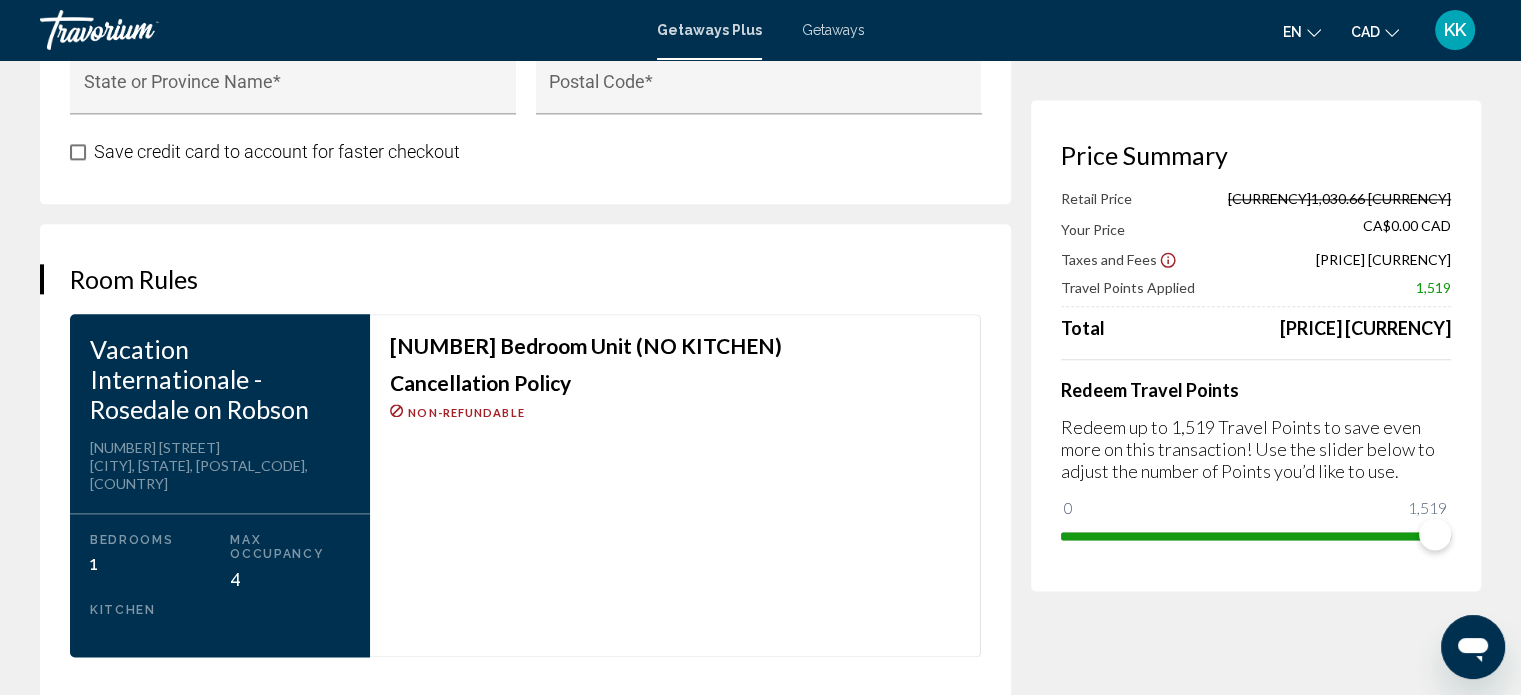 scroll, scrollTop: 2452, scrollLeft: 0, axis: vertical 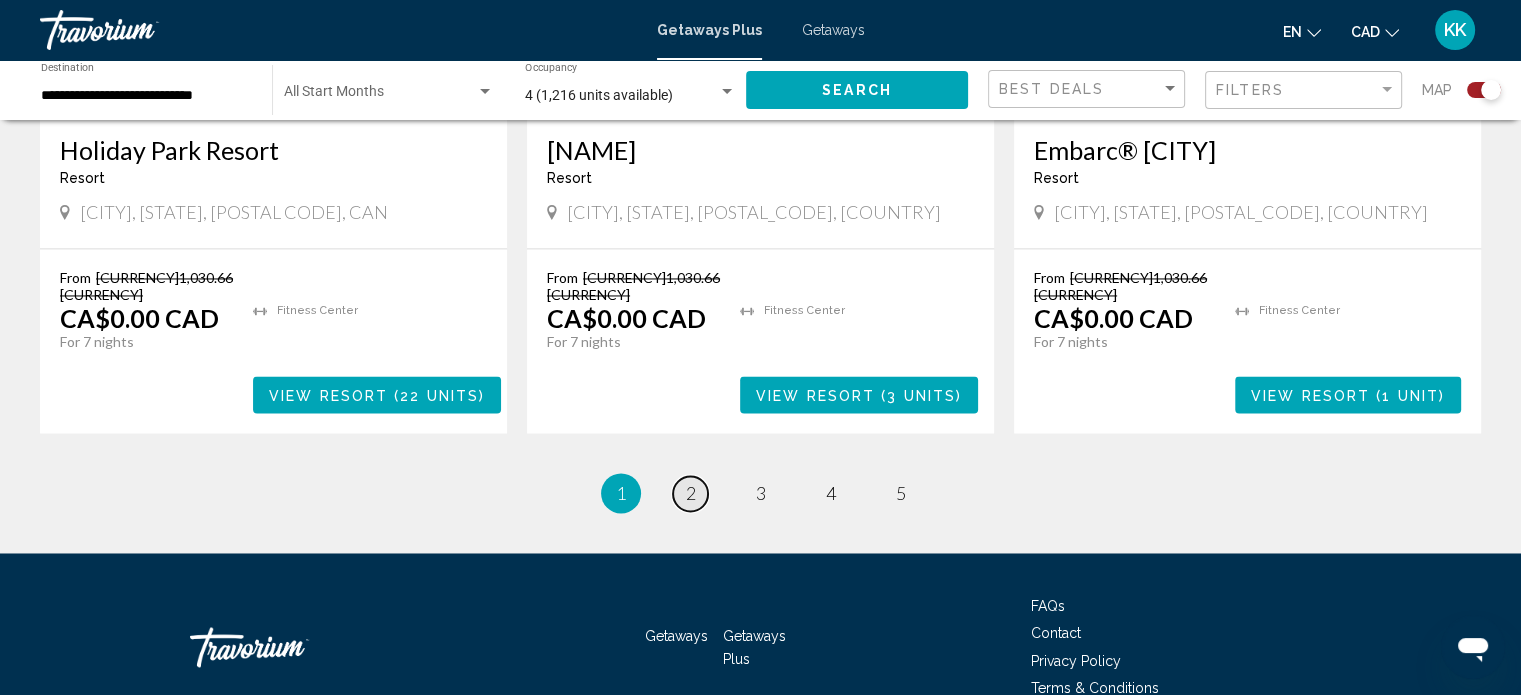 click on "2" at bounding box center [691, 493] 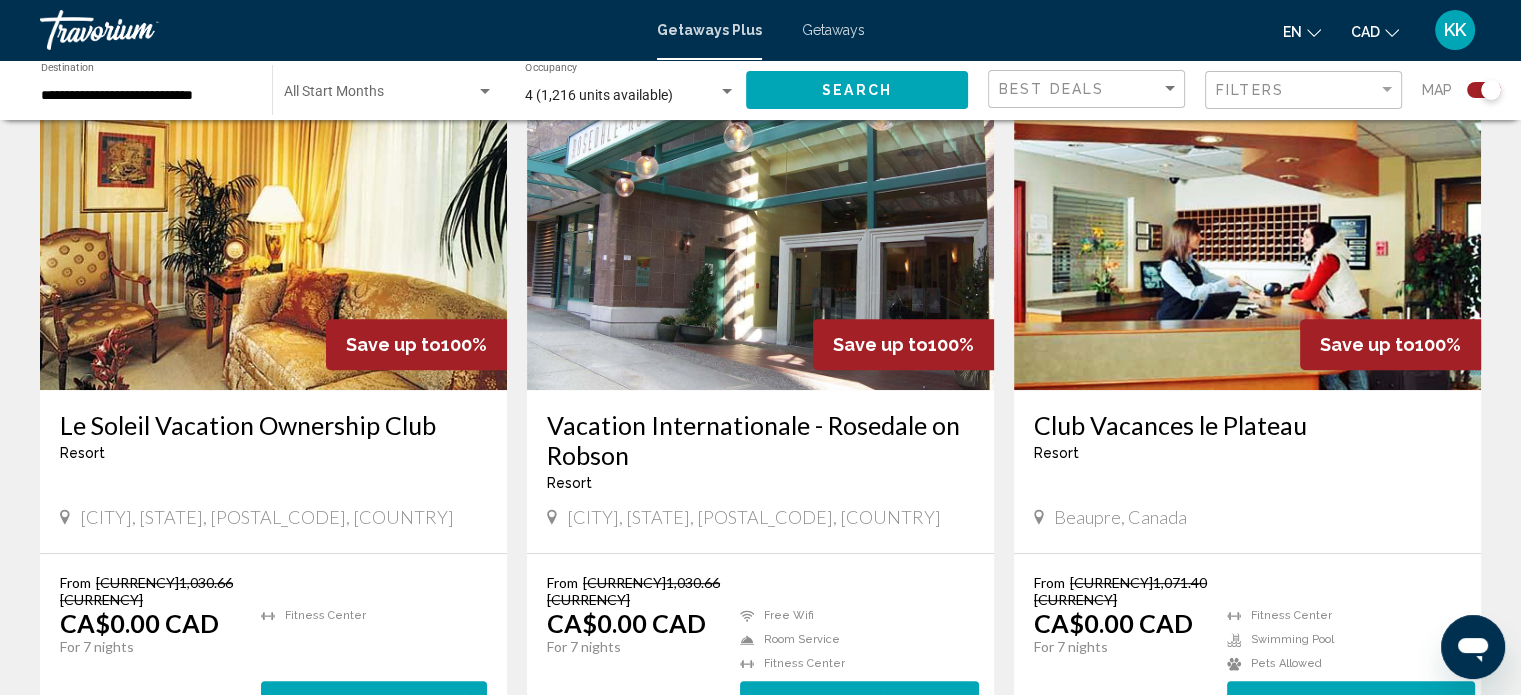 scroll, scrollTop: 813, scrollLeft: 0, axis: vertical 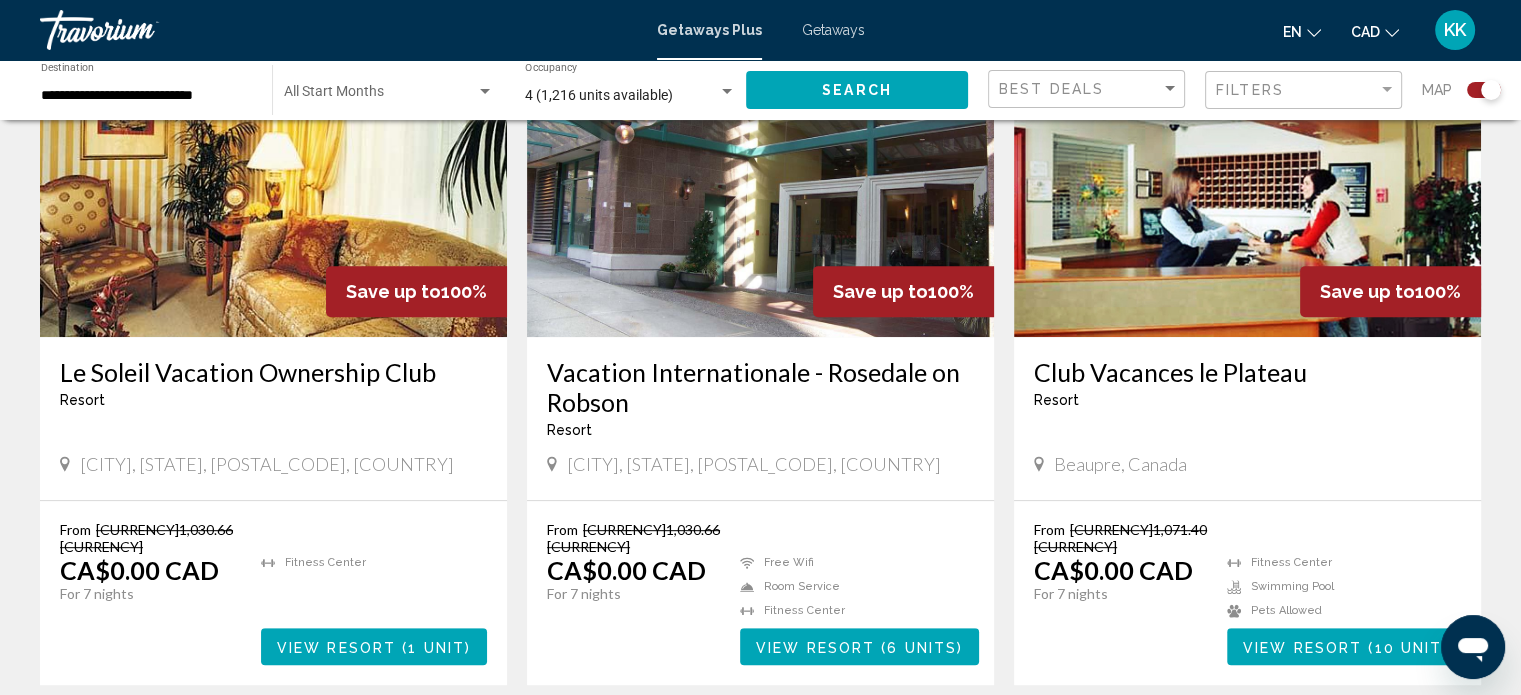 click on "Club Vacances le Plateau" at bounding box center (1247, 372) 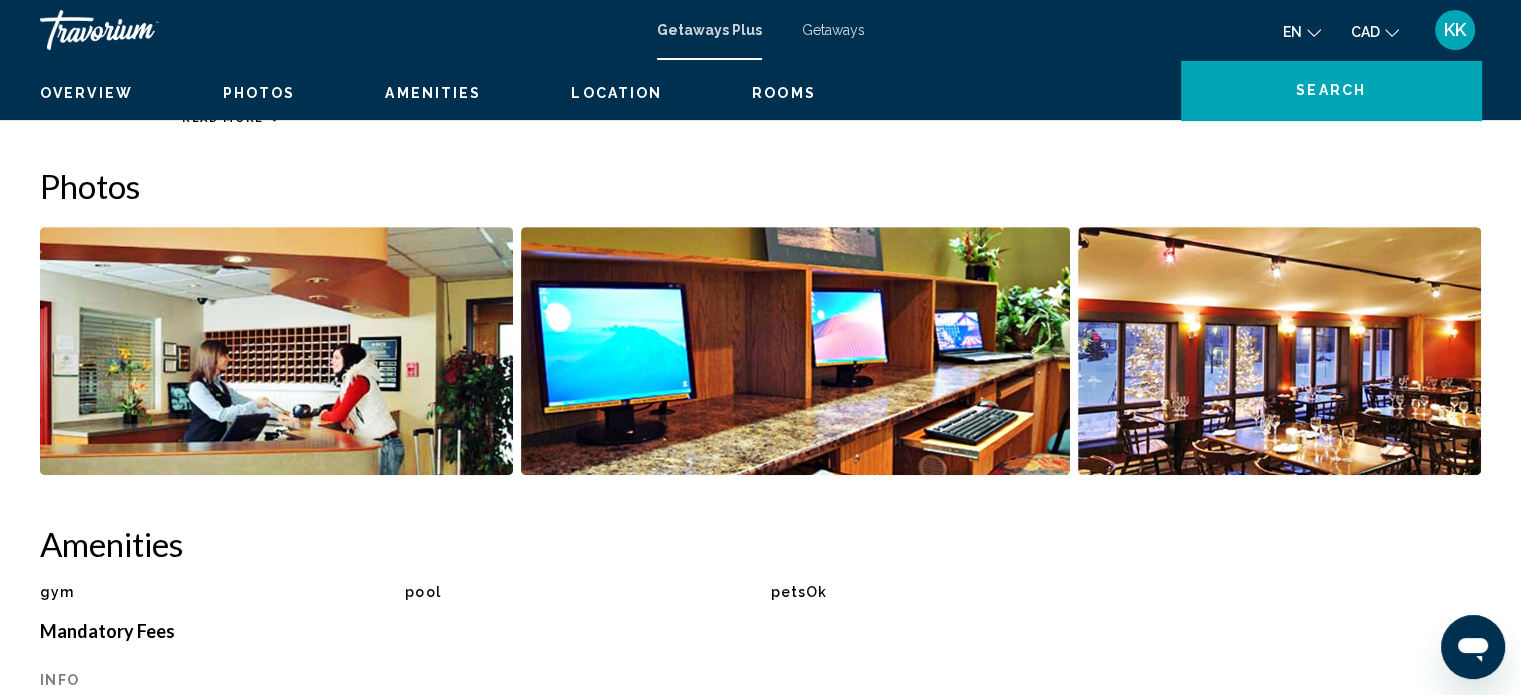 scroll, scrollTop: 12, scrollLeft: 0, axis: vertical 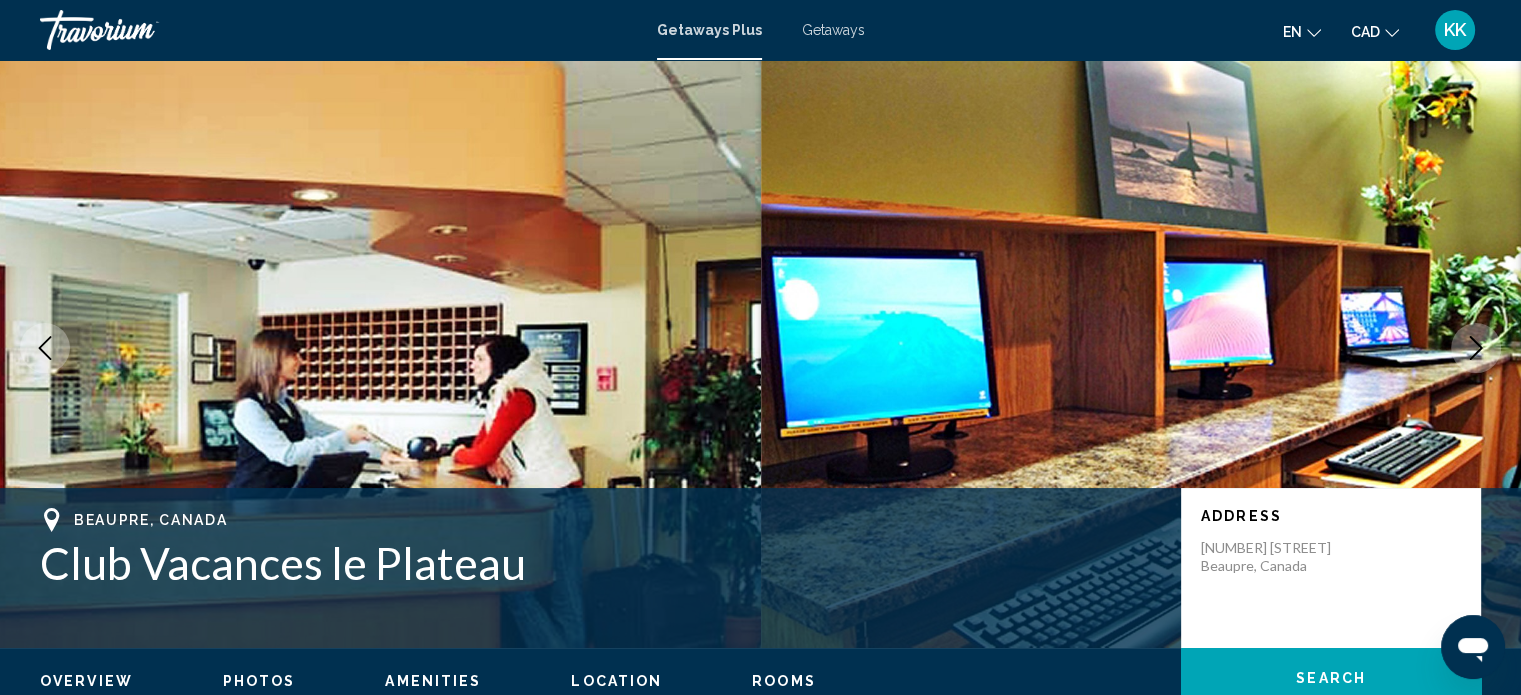 click at bounding box center (1476, 348) 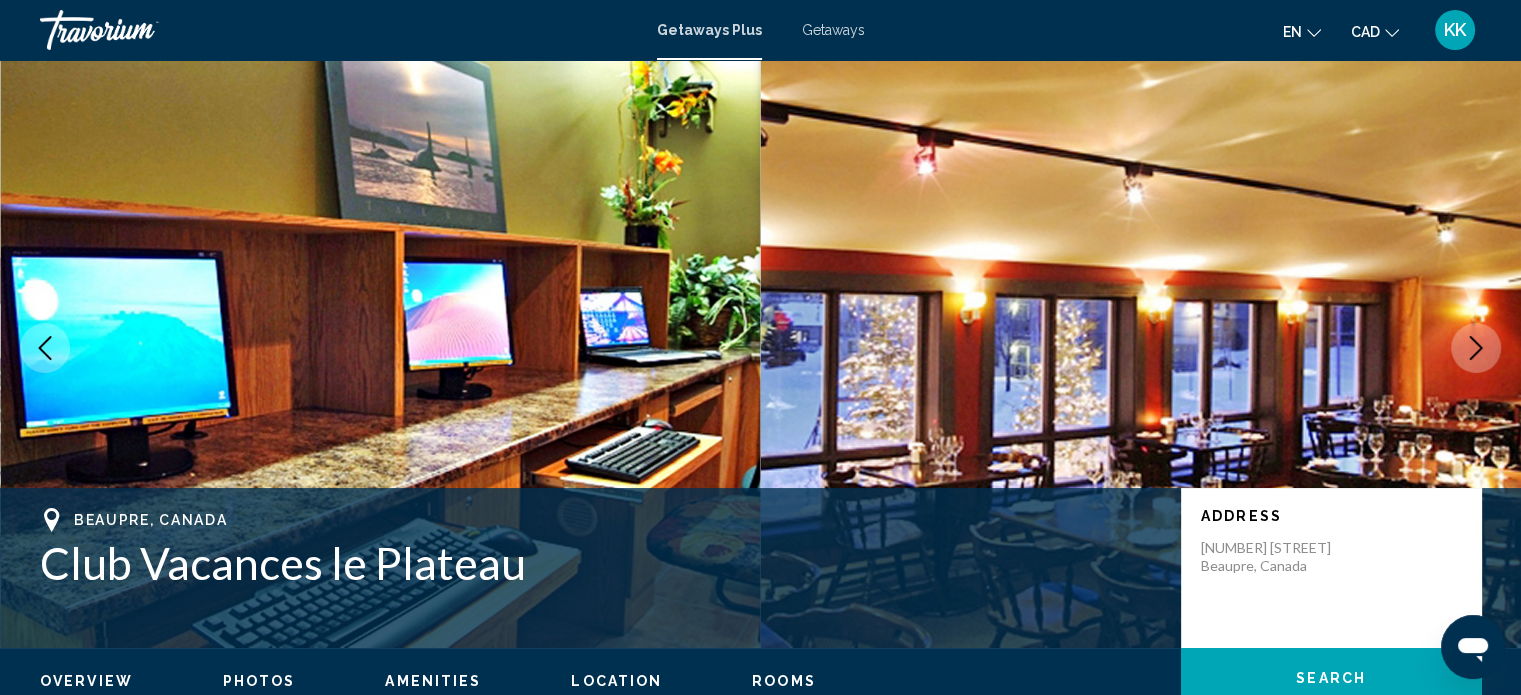click at bounding box center (1476, 348) 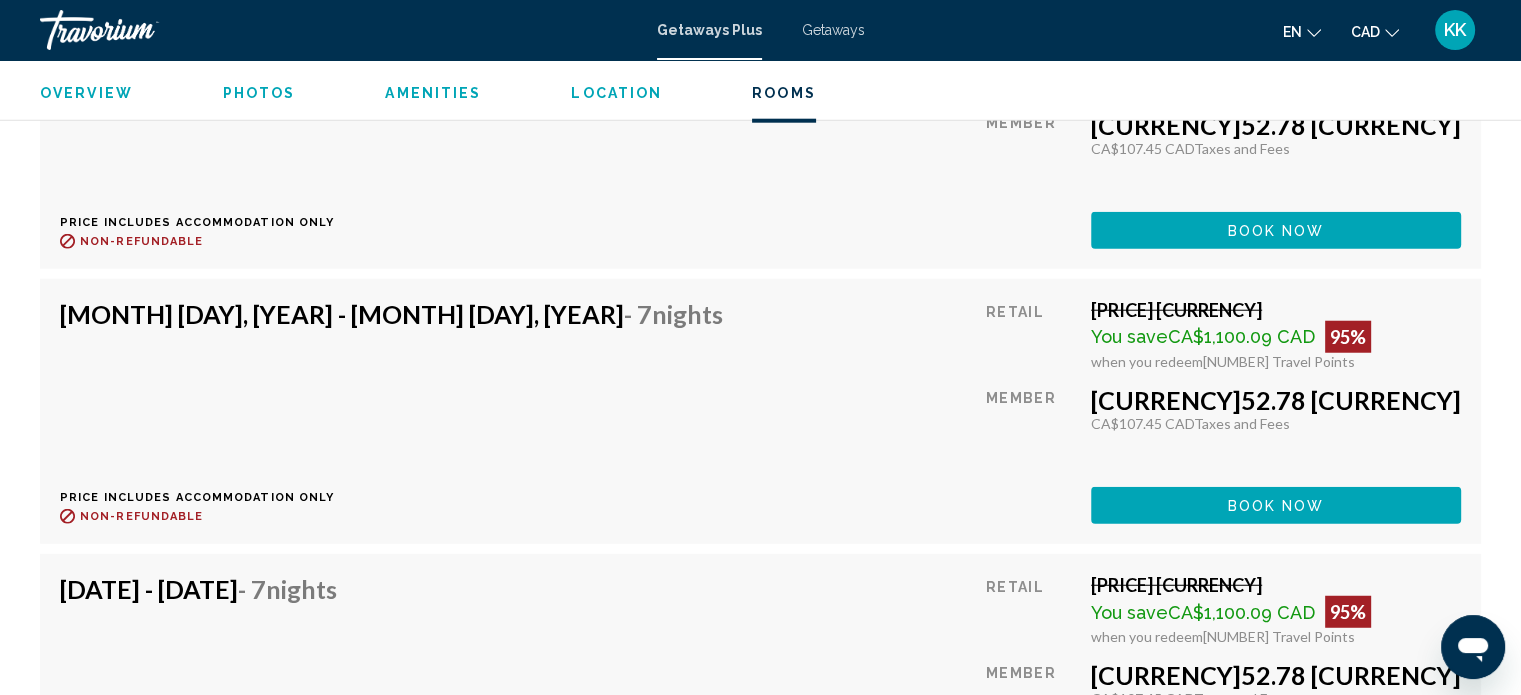 scroll, scrollTop: 5114, scrollLeft: 0, axis: vertical 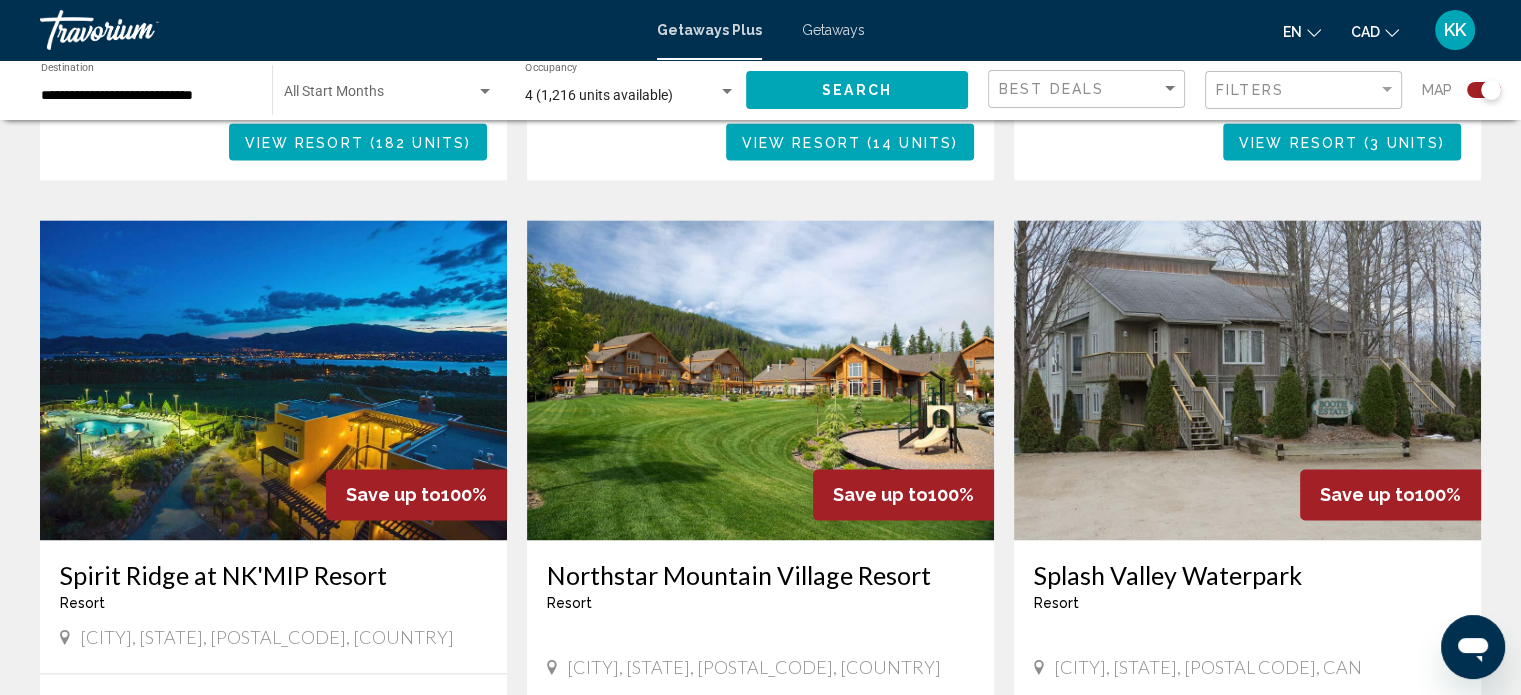 click on "Splash Valley Waterpark" at bounding box center (1247, 575) 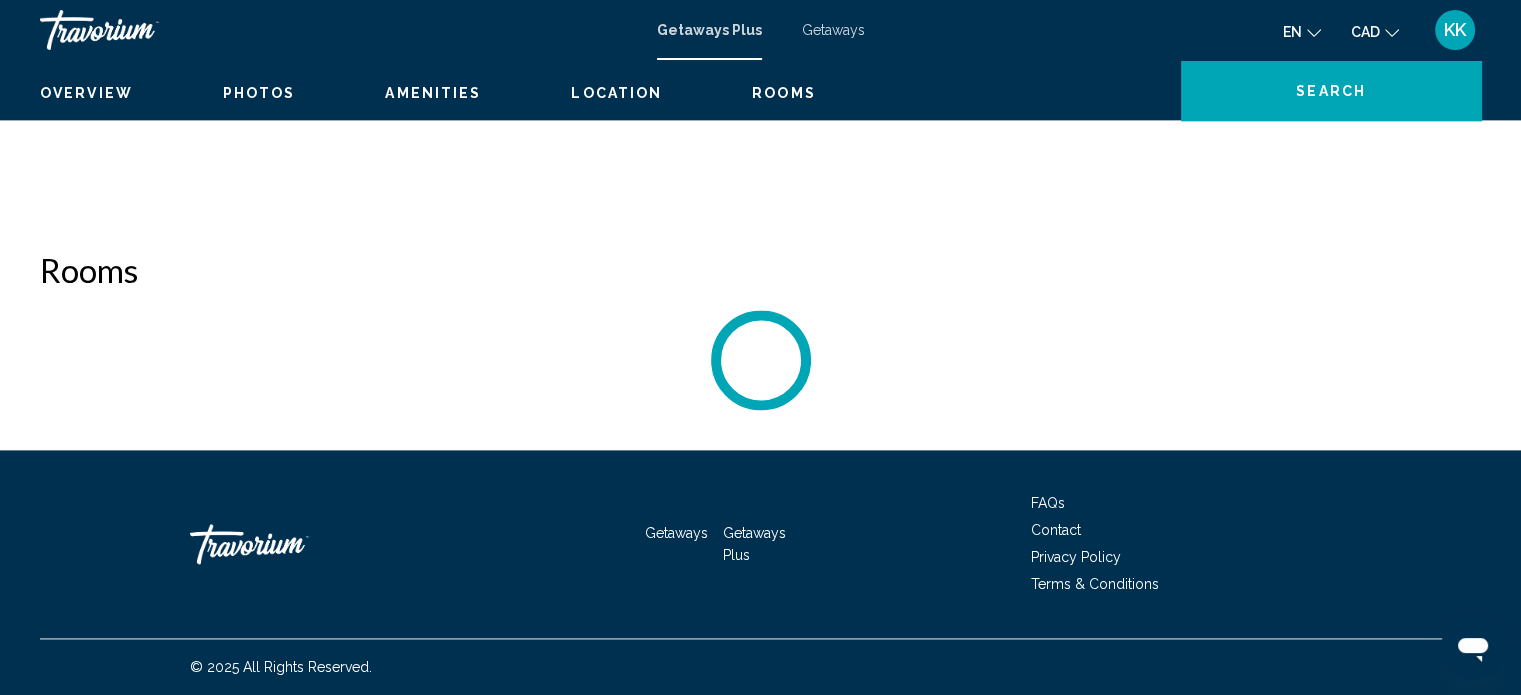 scroll, scrollTop: 12, scrollLeft: 0, axis: vertical 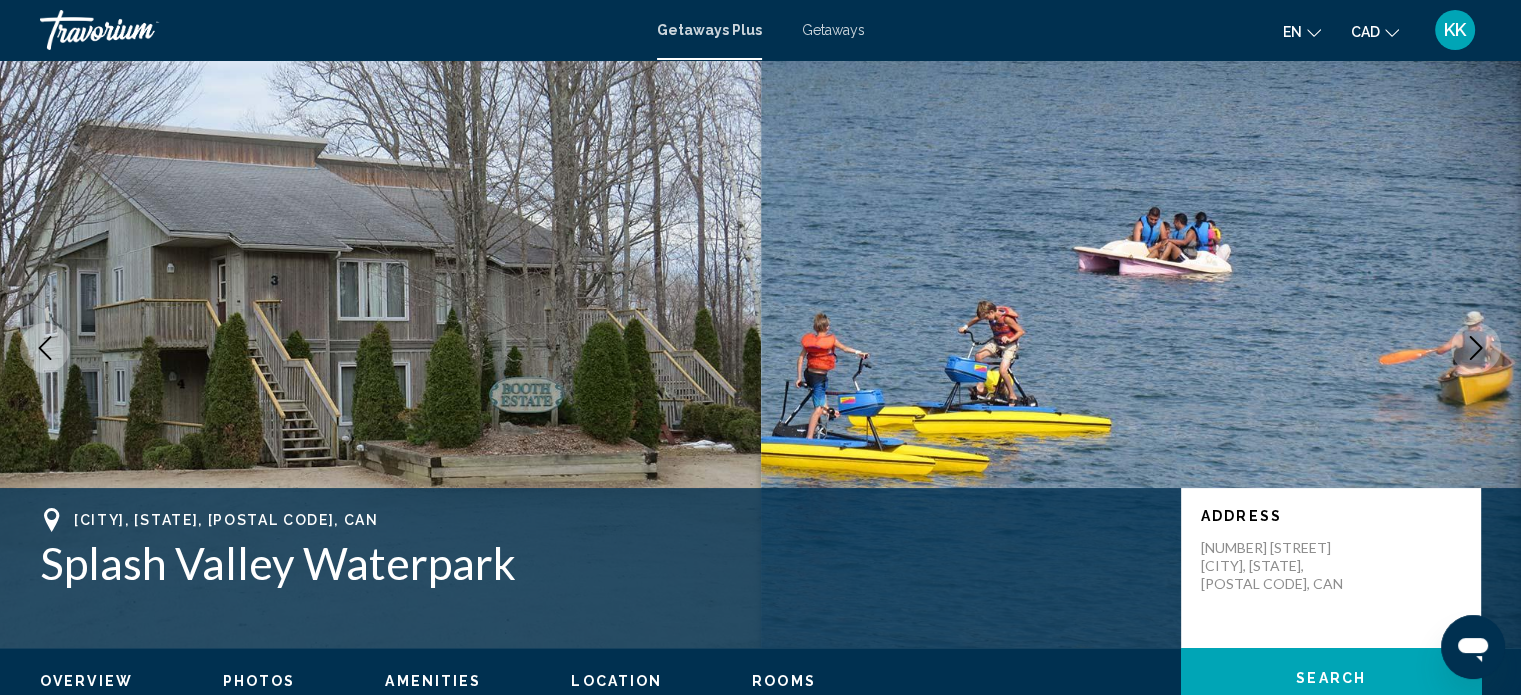 click at bounding box center (1476, 348) 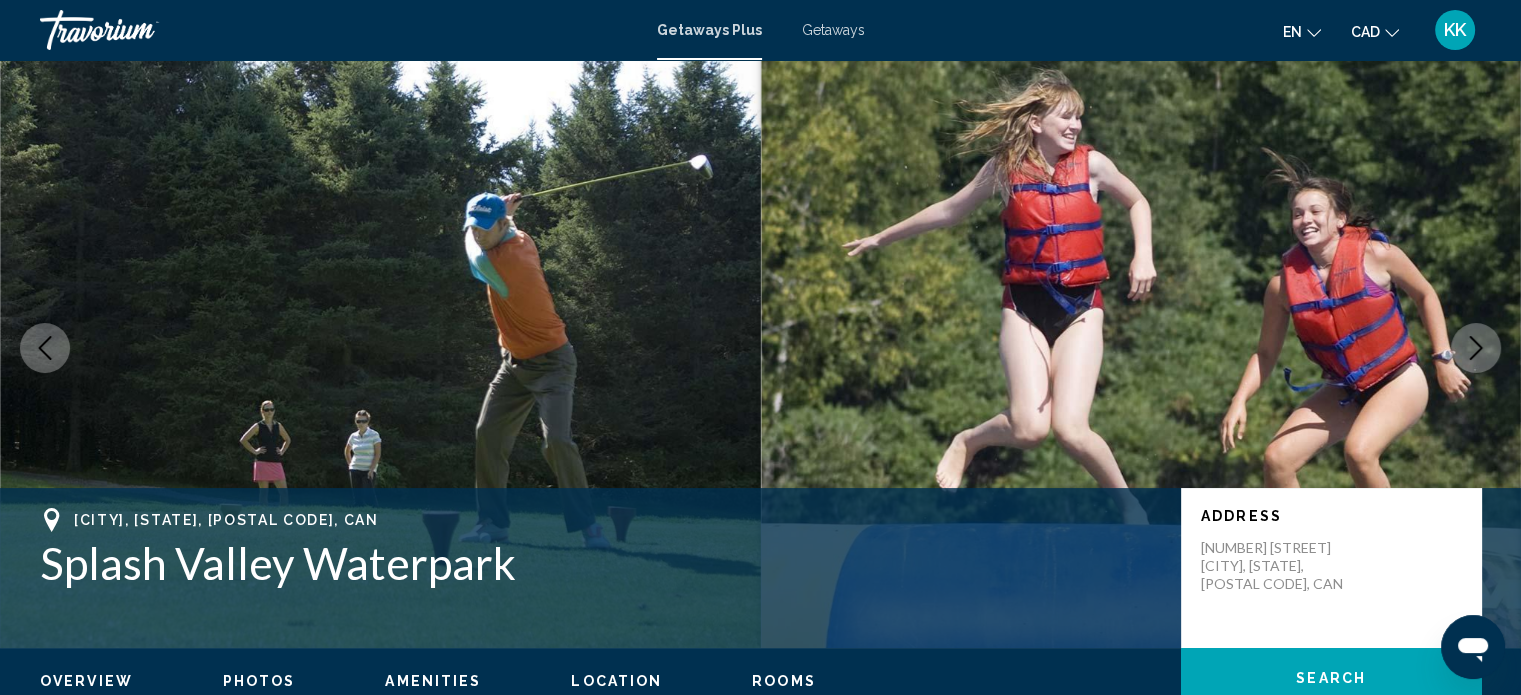 click at bounding box center (1476, 348) 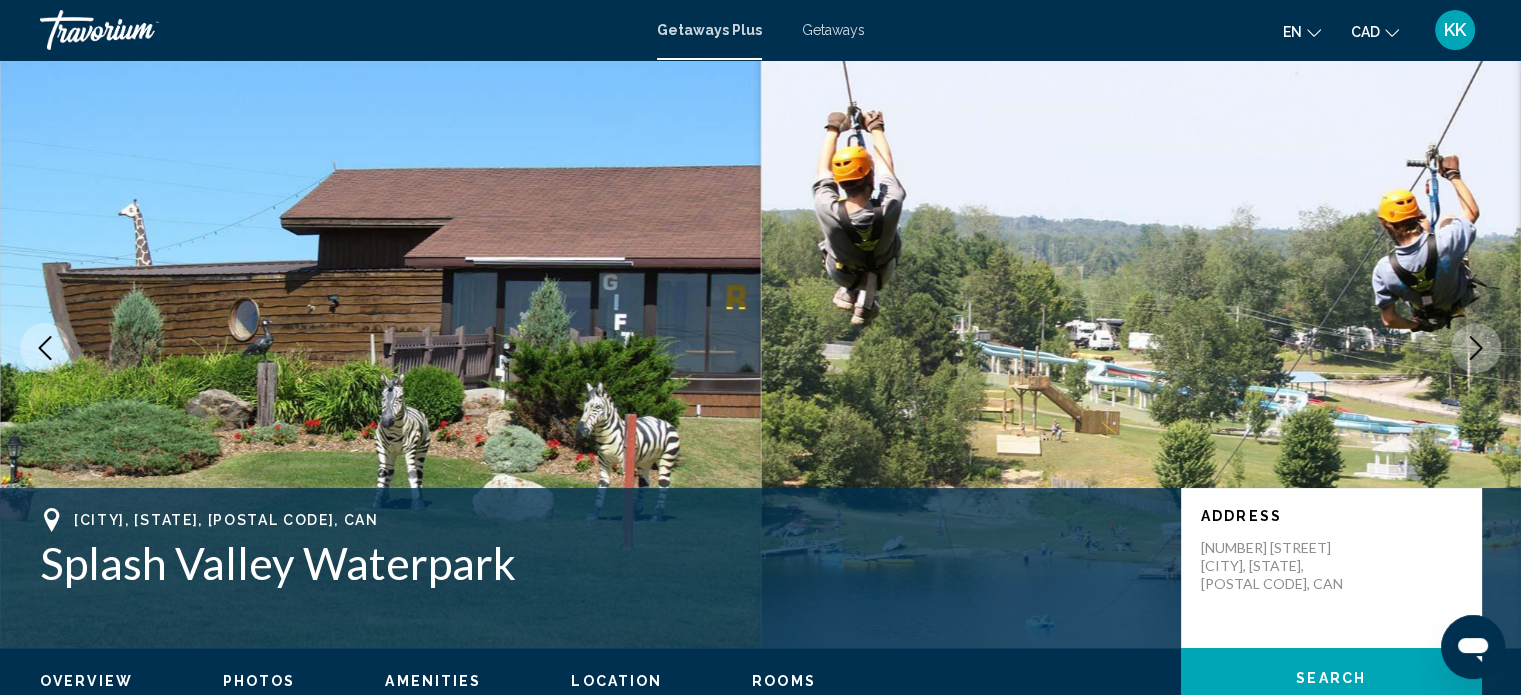 click at bounding box center (1476, 348) 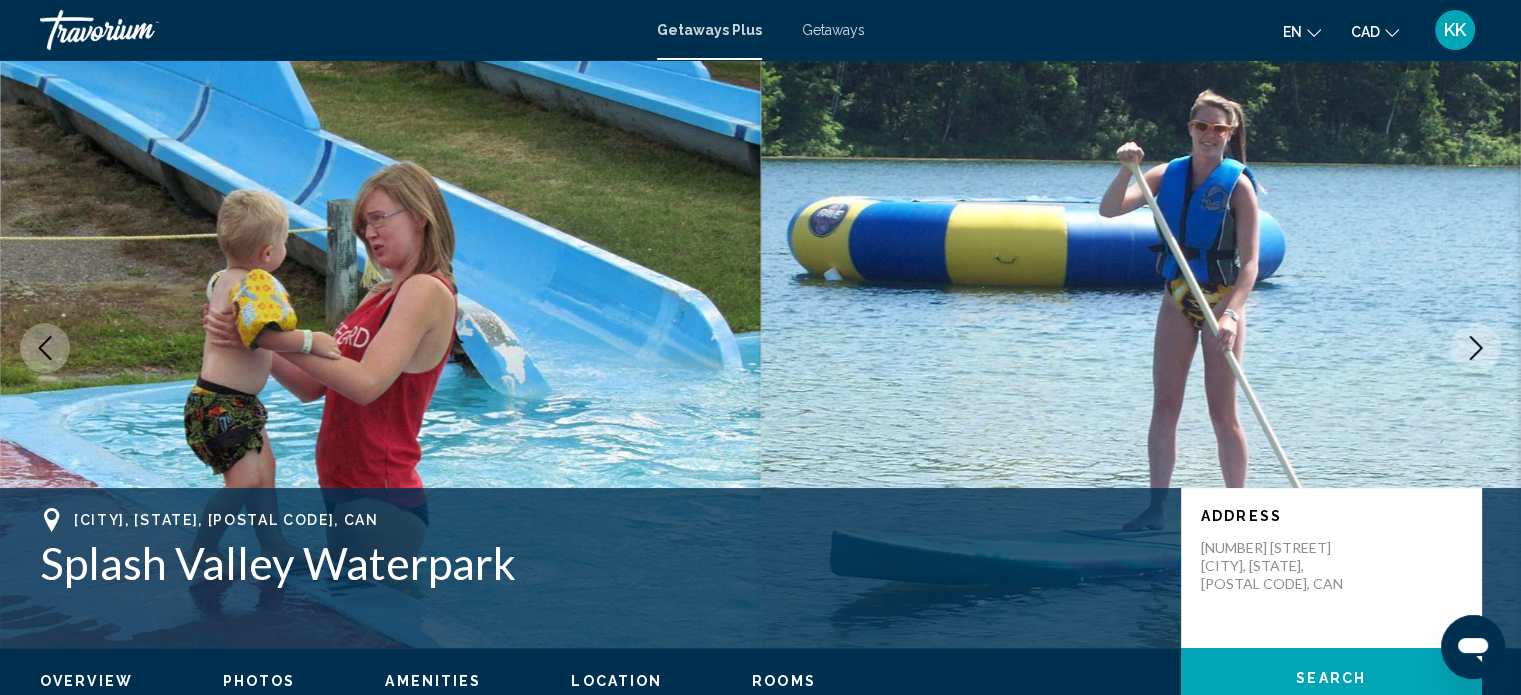 click at bounding box center (1476, 348) 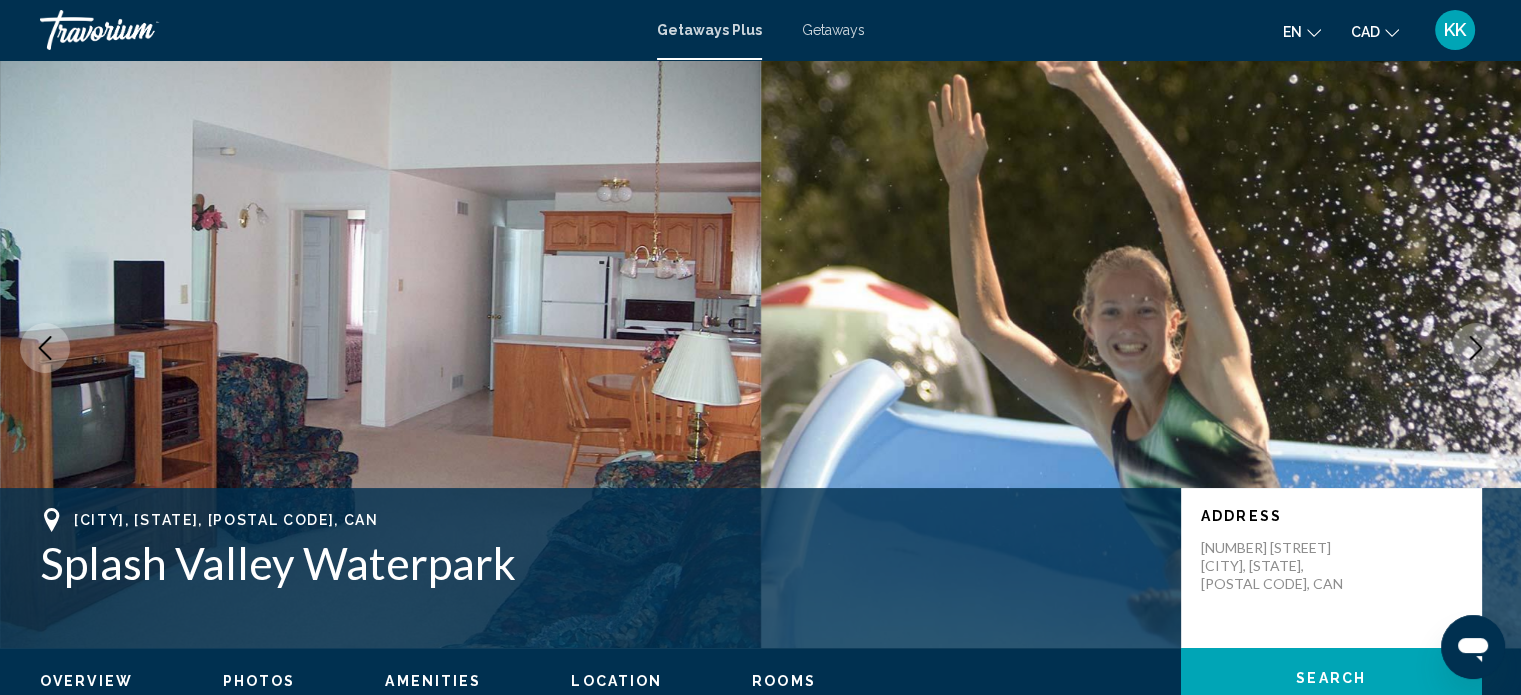 click at bounding box center [1476, 348] 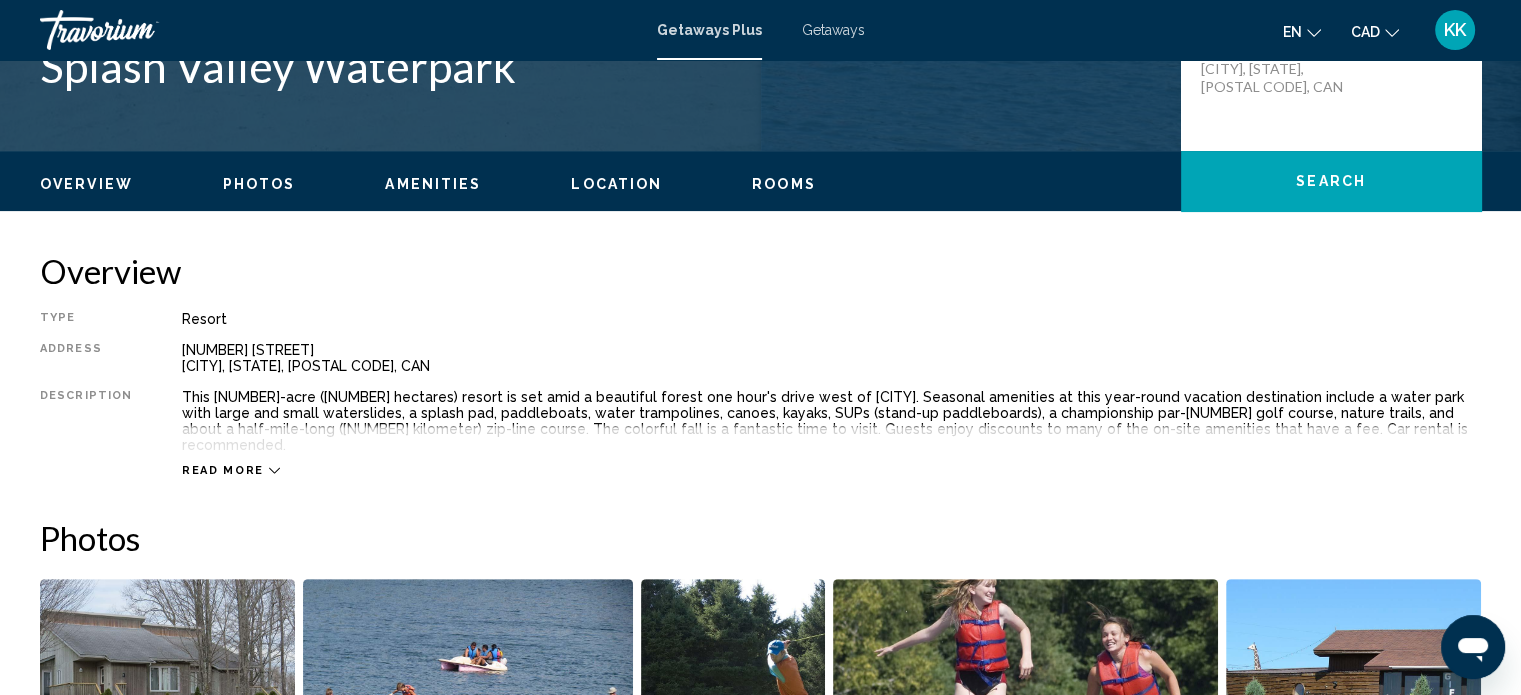 scroll, scrollTop: 469, scrollLeft: 0, axis: vertical 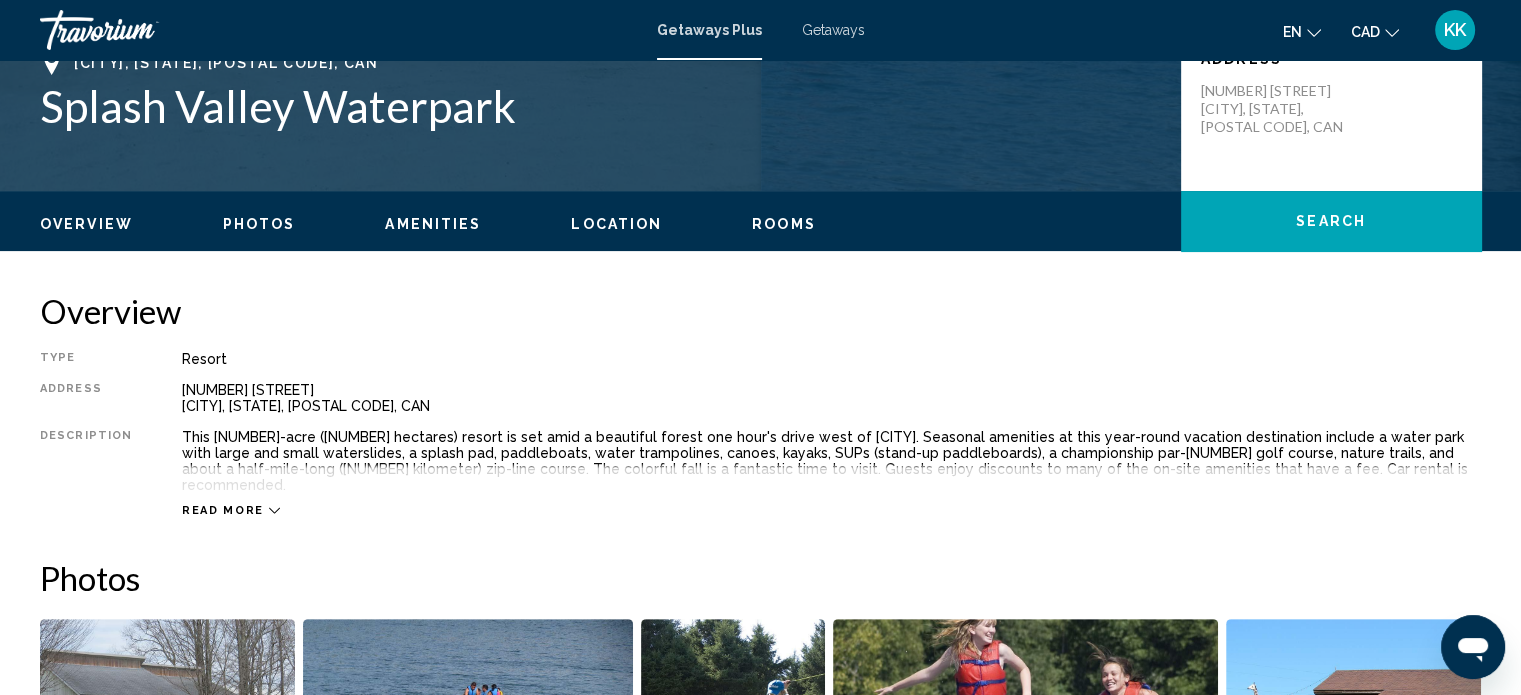 click on "Read more" at bounding box center (223, 510) 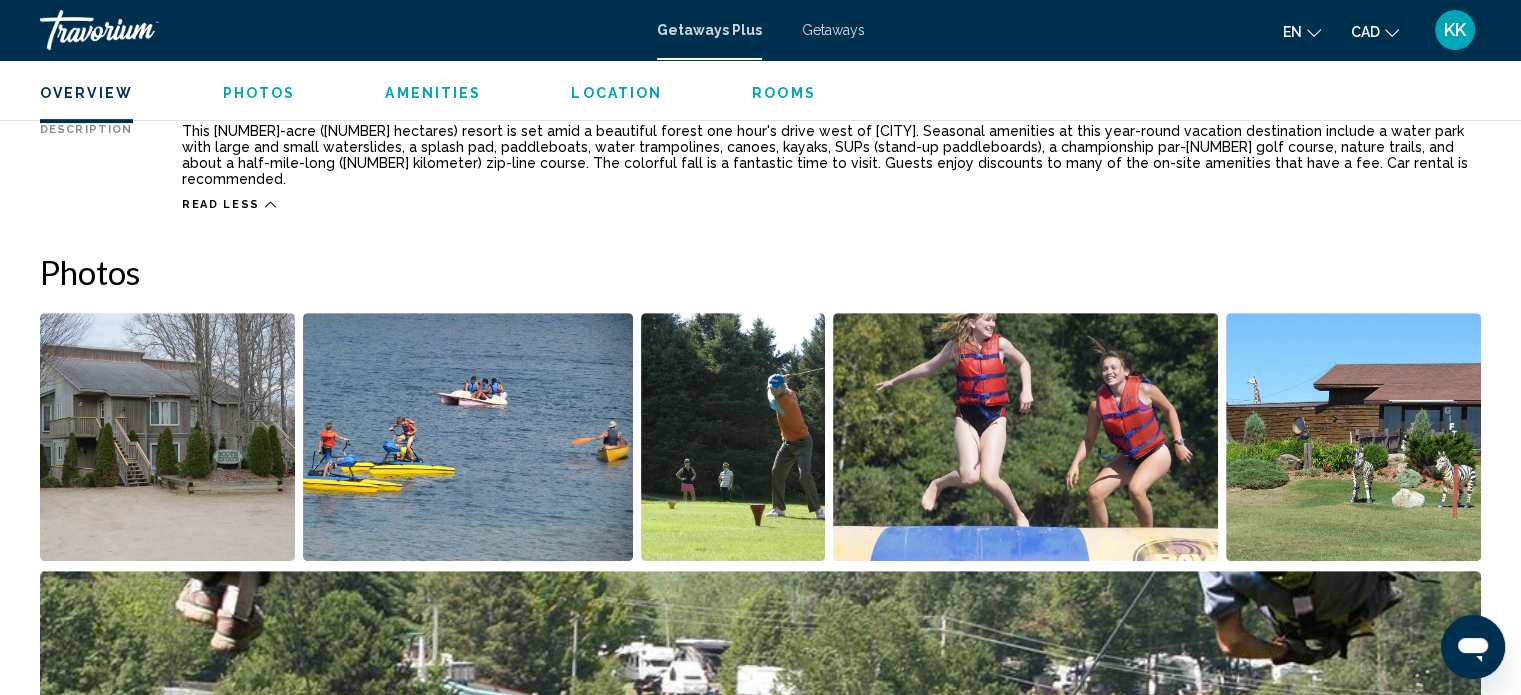 scroll, scrollTop: 842, scrollLeft: 0, axis: vertical 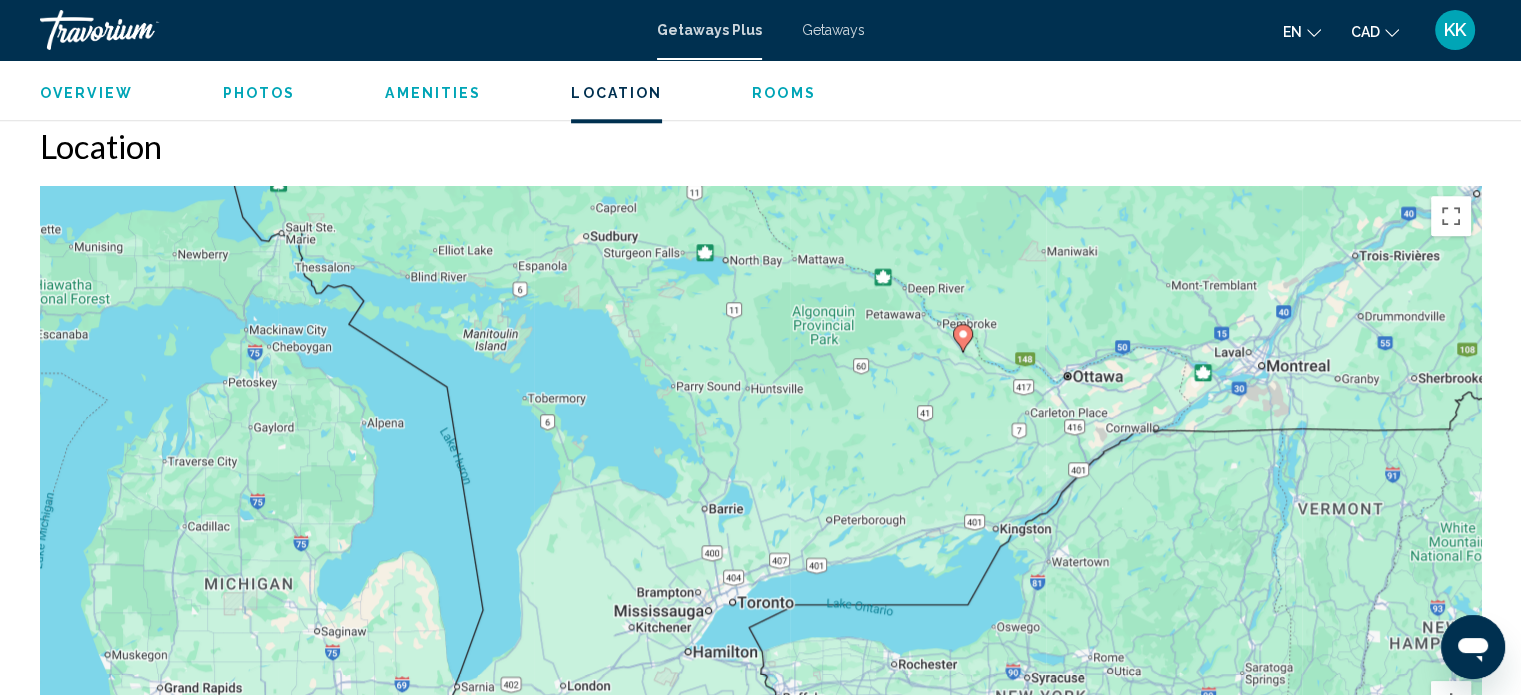 click on "To navigate, press the arrow keys. To activate drag with keyboard, press Alt + Enter. Once in keyboard drag state, use the arrow keys to move the marker. To complete the drag, press the Enter key. To cancel, press Escape." at bounding box center [760, 486] 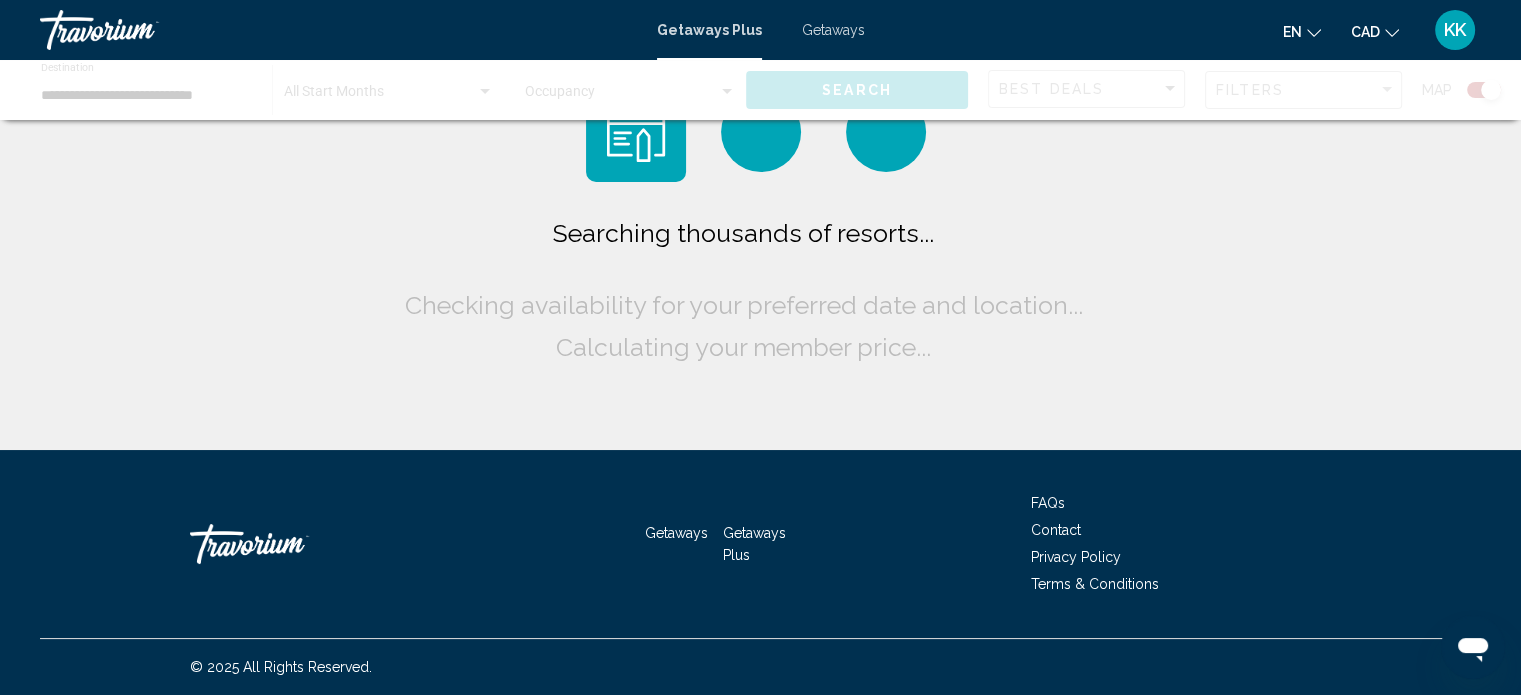 scroll, scrollTop: 0, scrollLeft: 0, axis: both 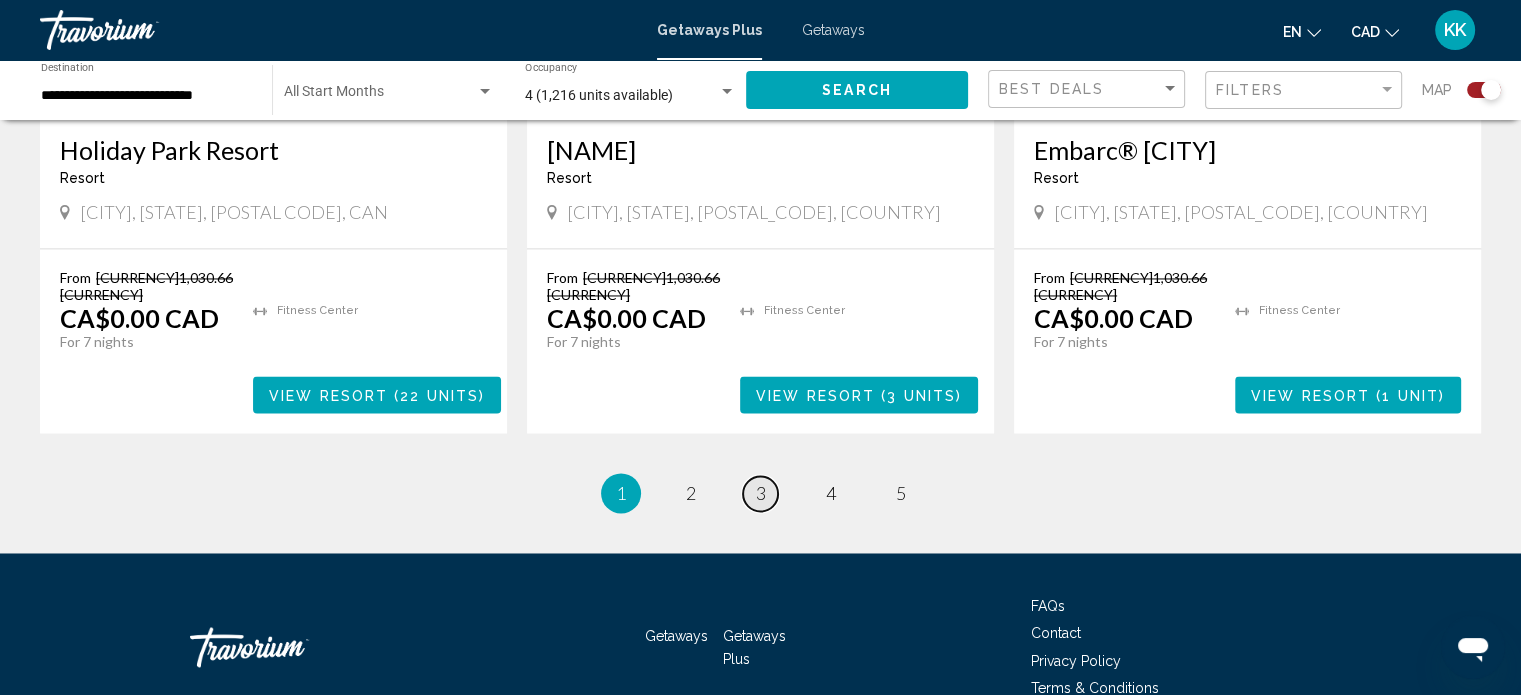 click on "page  3" at bounding box center [690, 493] 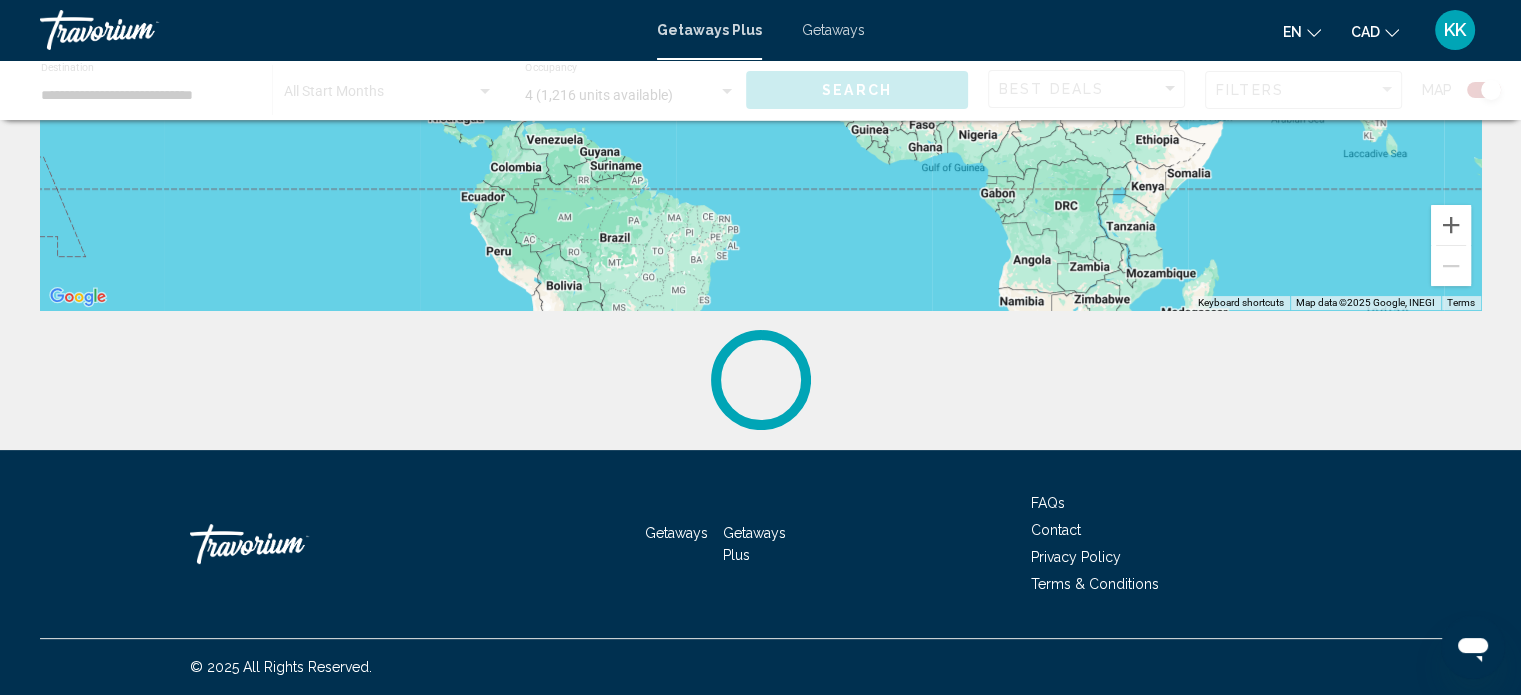 scroll, scrollTop: 0, scrollLeft: 0, axis: both 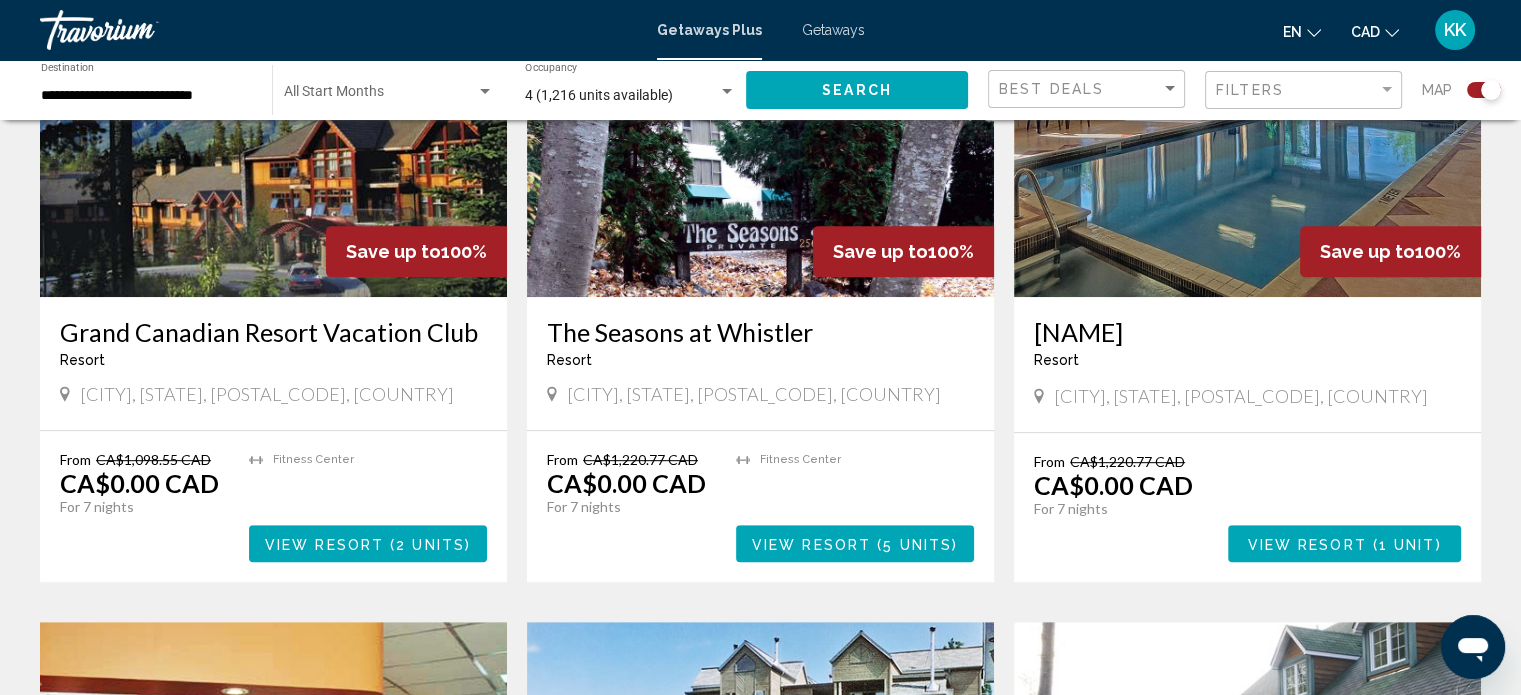click on "[NAME]" at bounding box center (1247, 332) 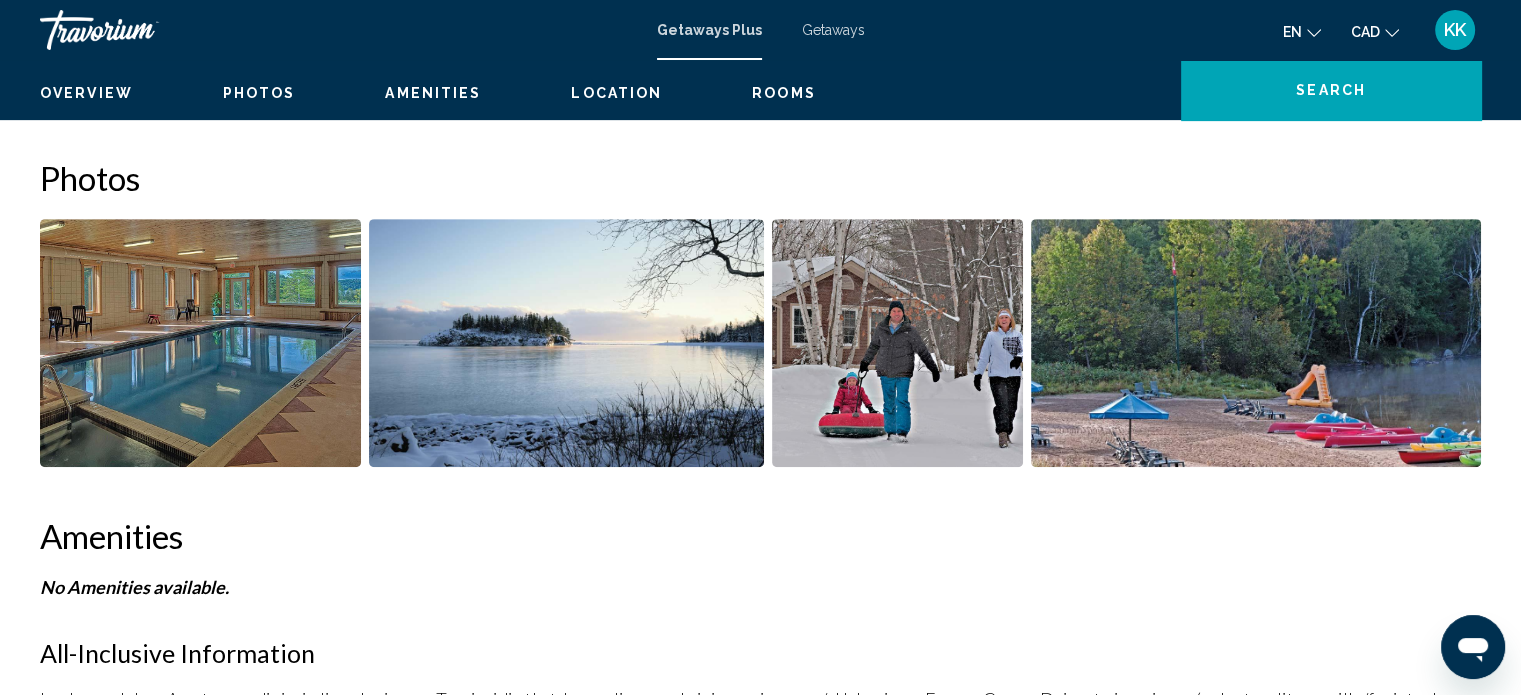 scroll, scrollTop: 12, scrollLeft: 0, axis: vertical 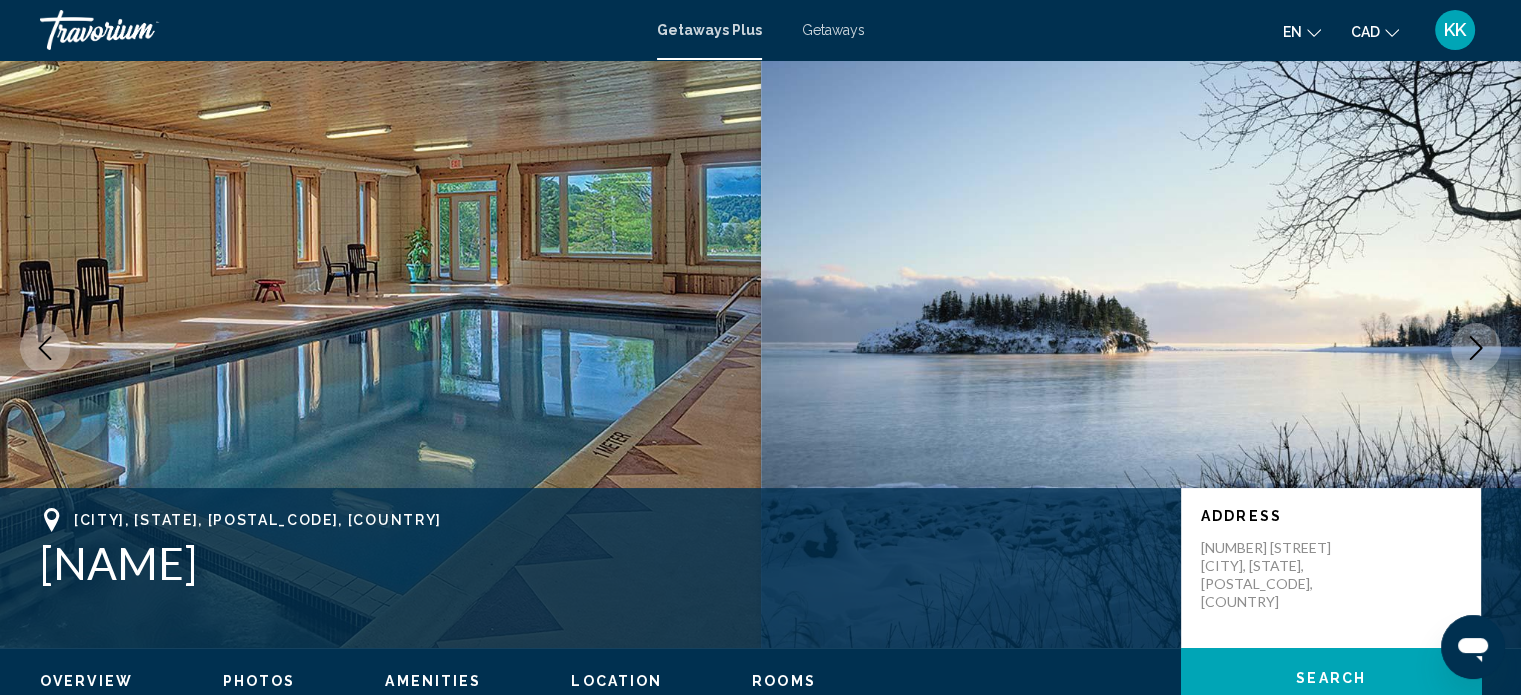 click at bounding box center (1476, 348) 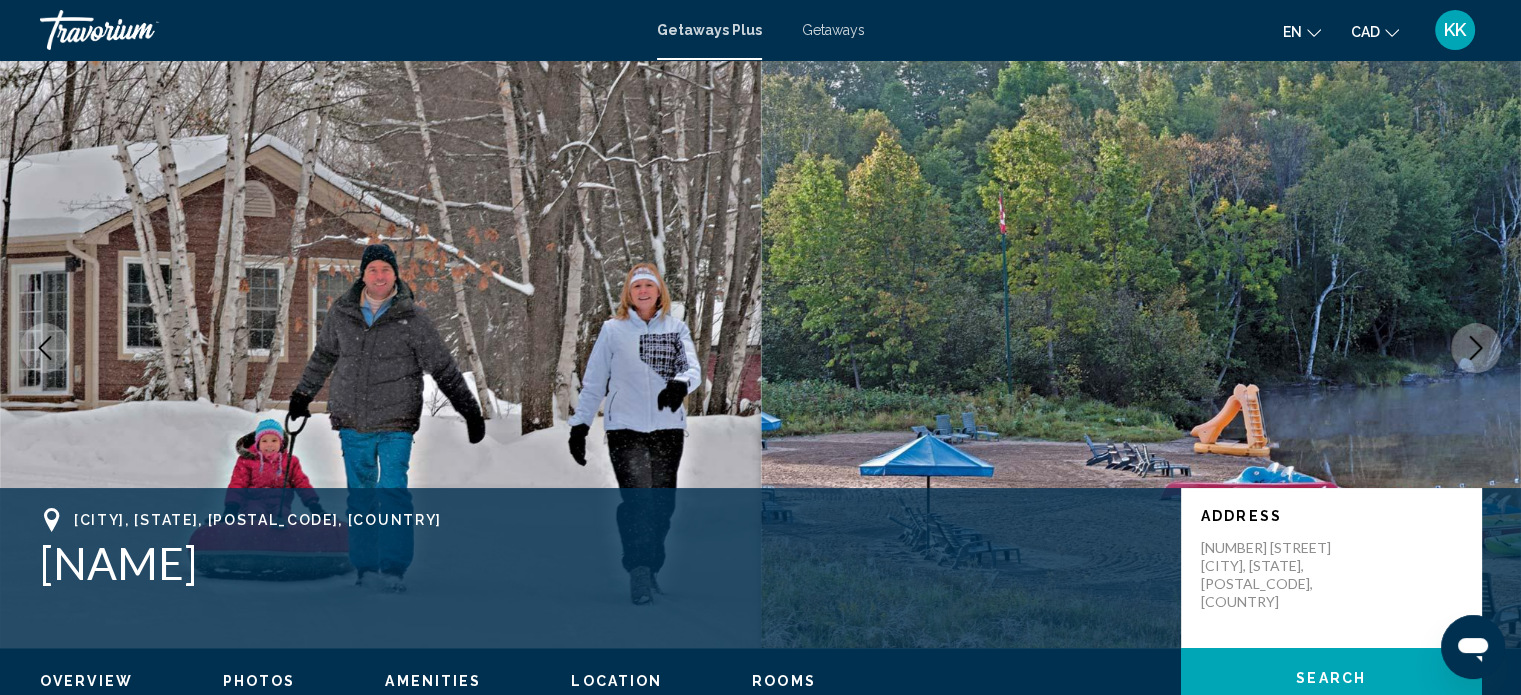 click at bounding box center [1476, 348] 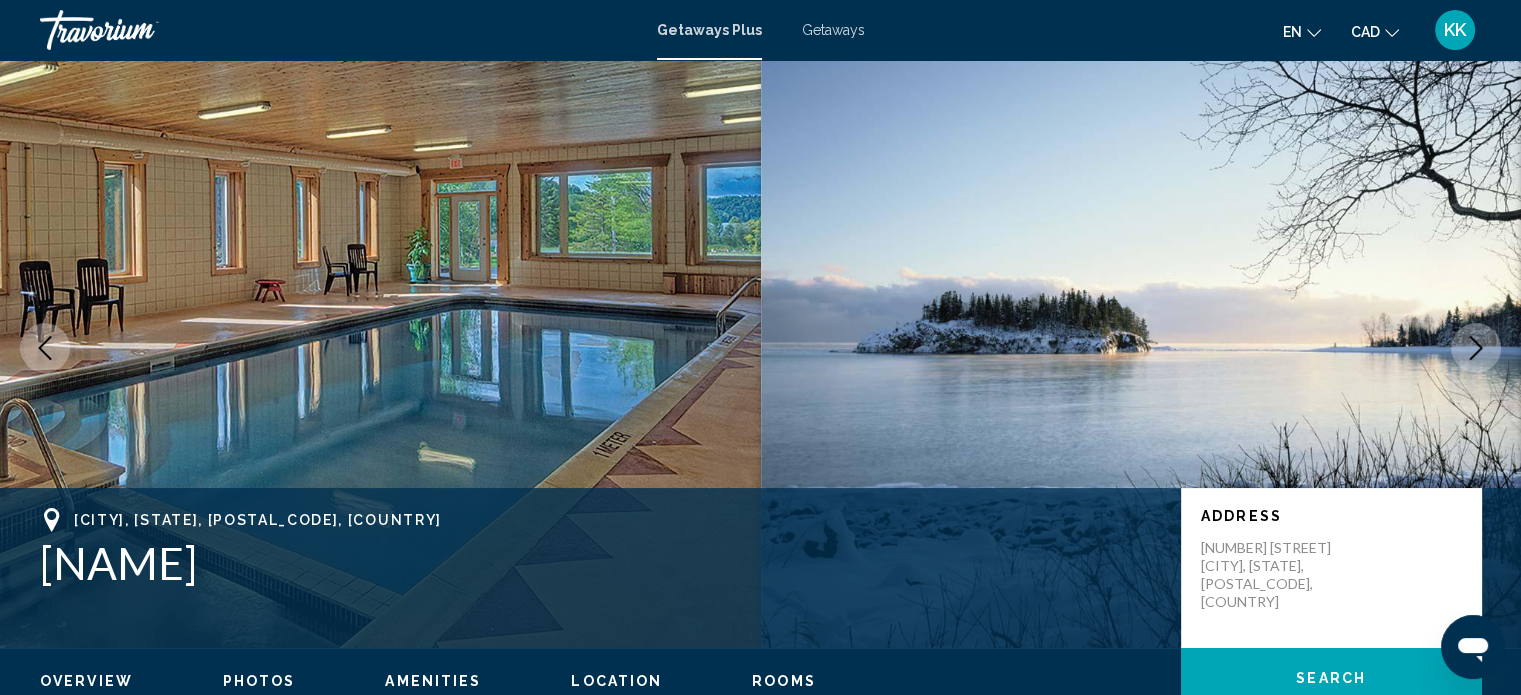 click at bounding box center [1476, 348] 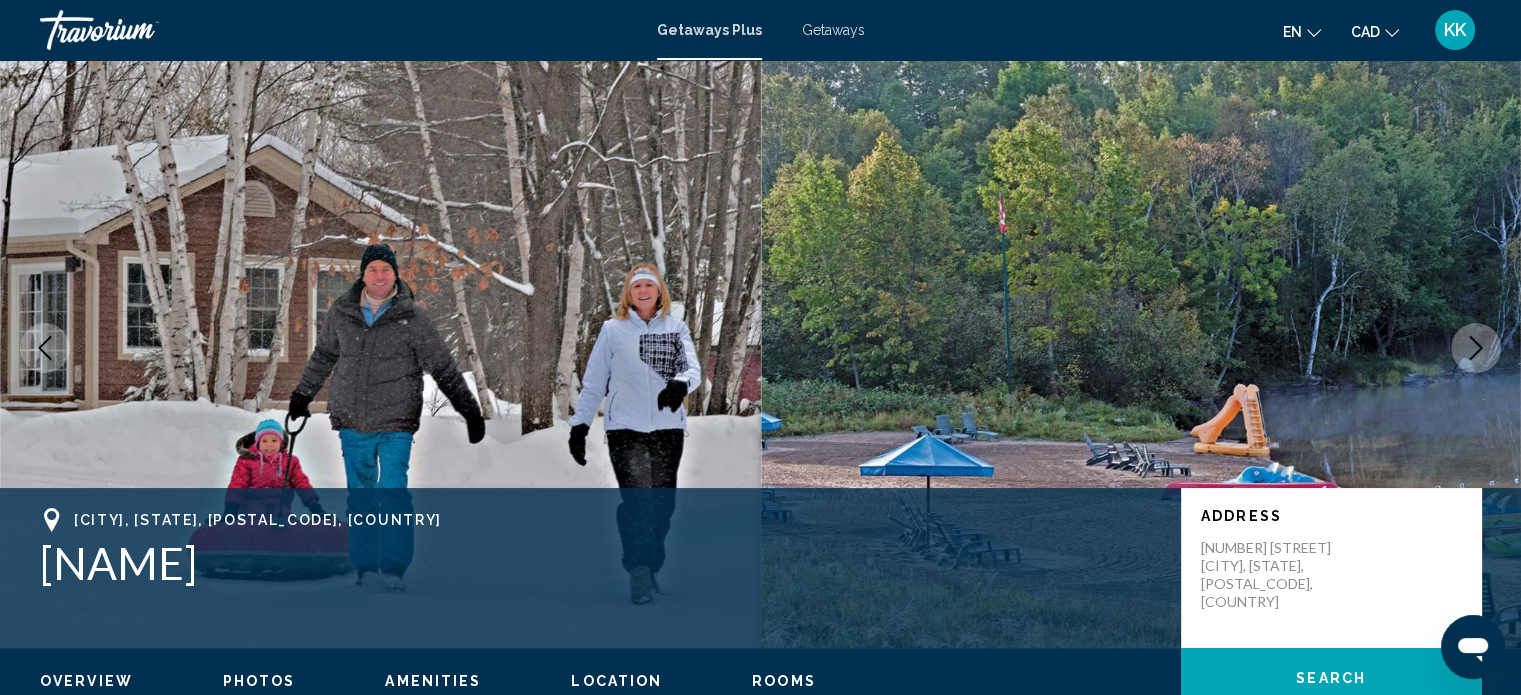 click at bounding box center (1476, 348) 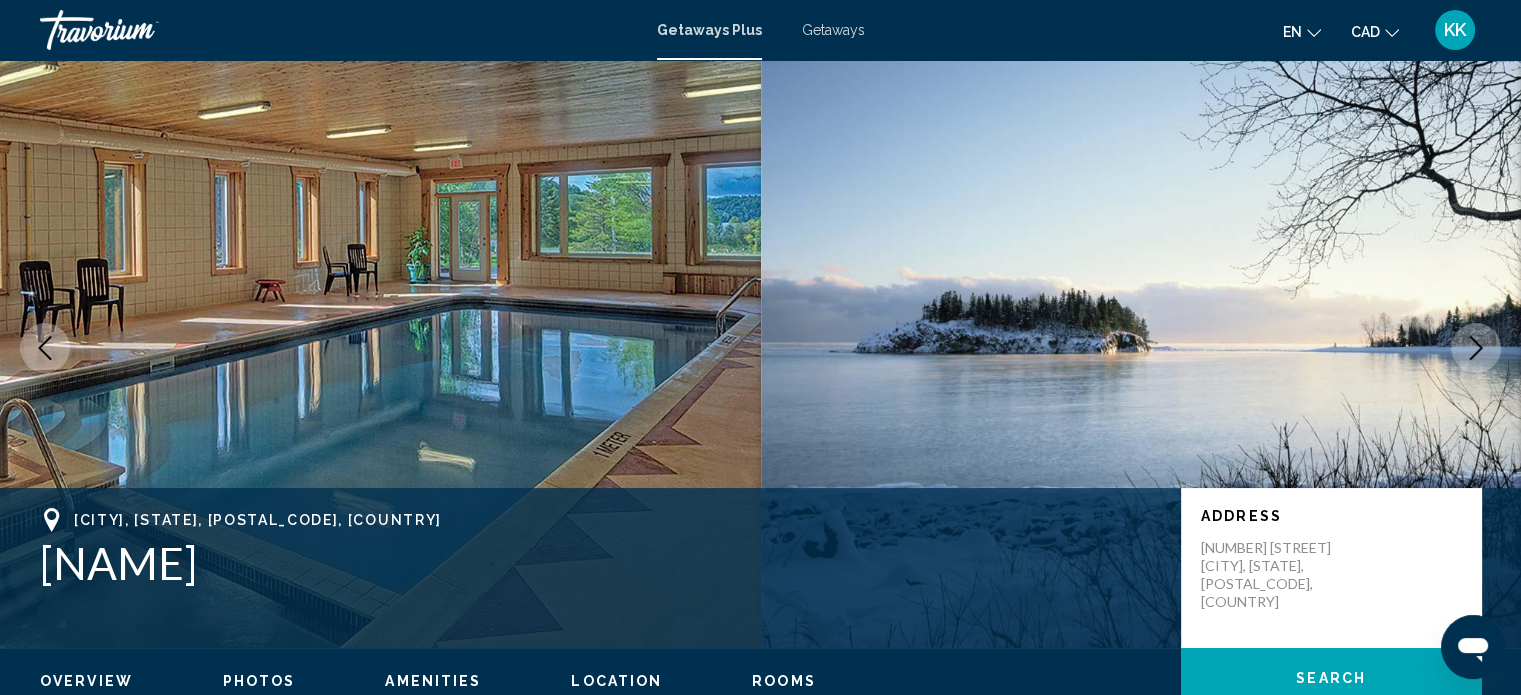 click at bounding box center [45, 348] 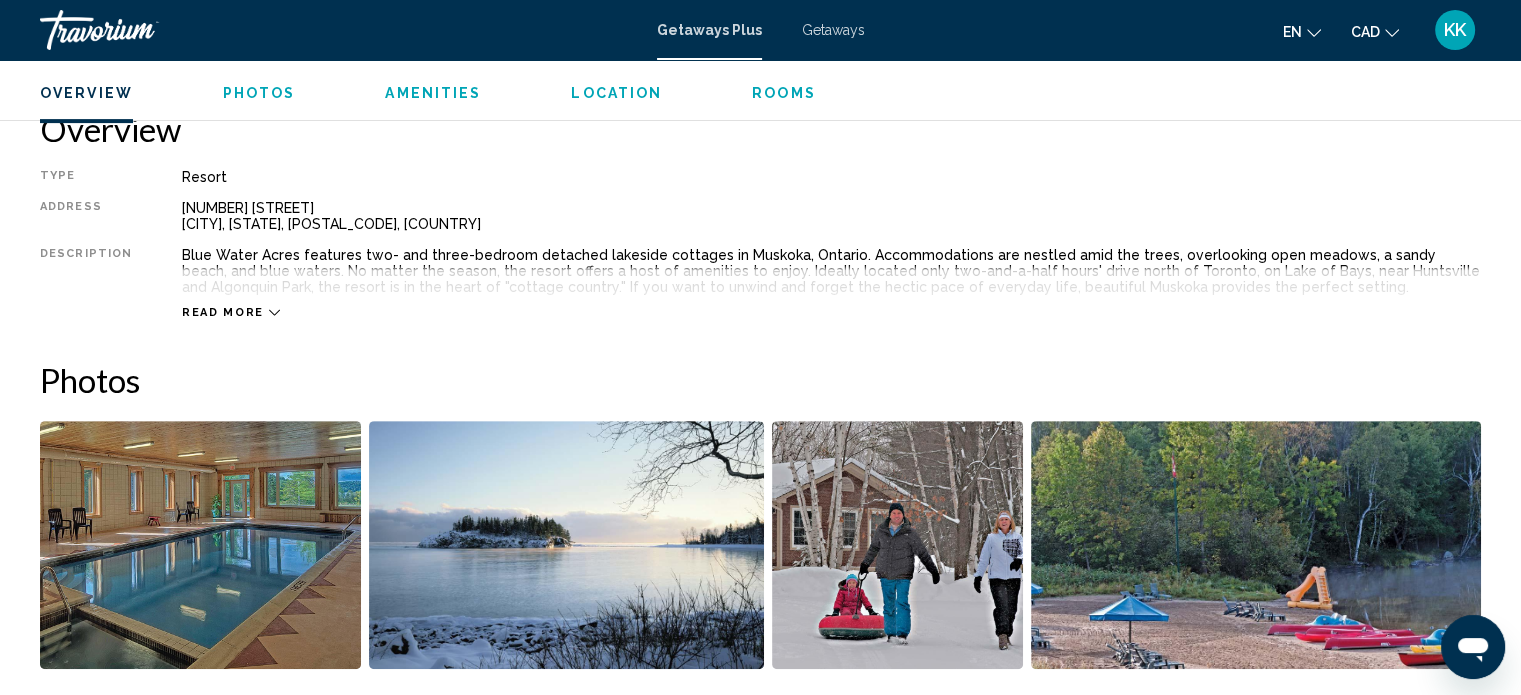 scroll, scrollTop: 692, scrollLeft: 0, axis: vertical 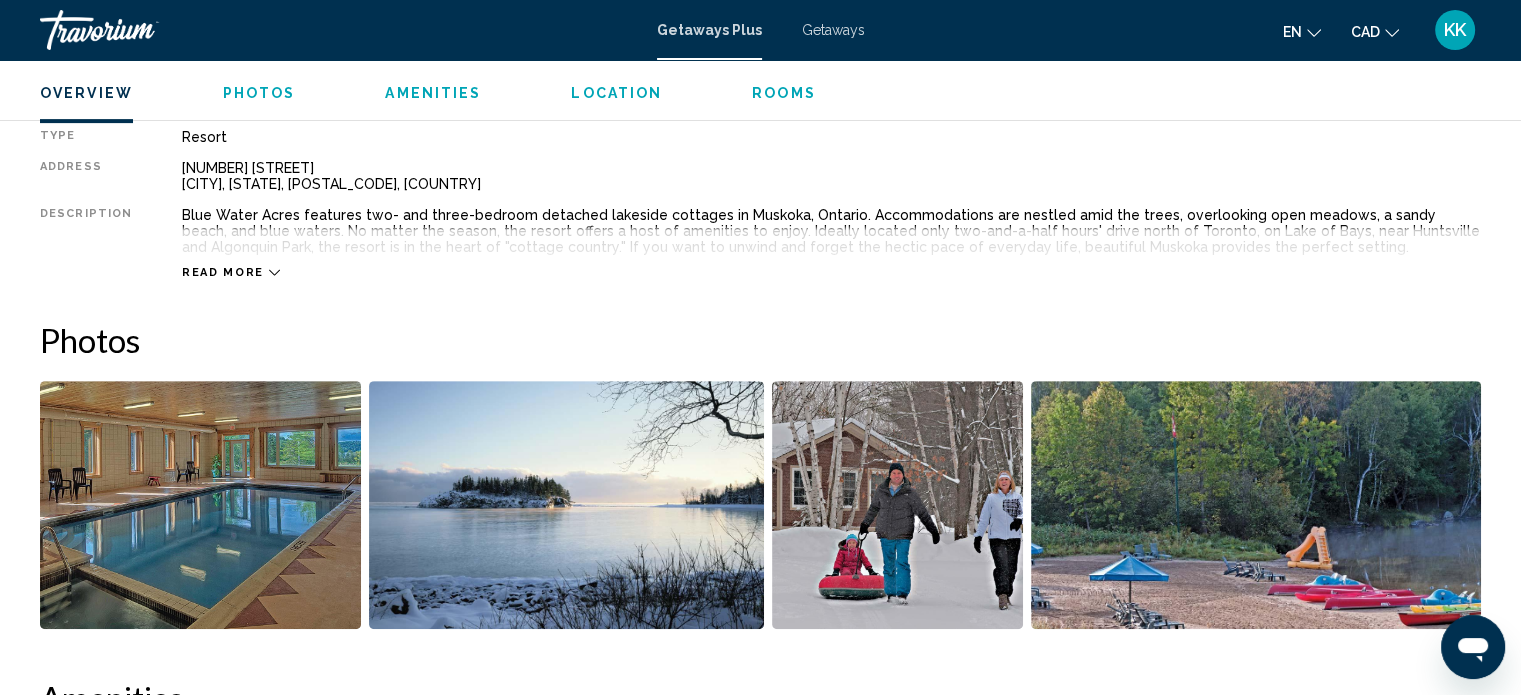 click on "Read more" at bounding box center [223, 272] 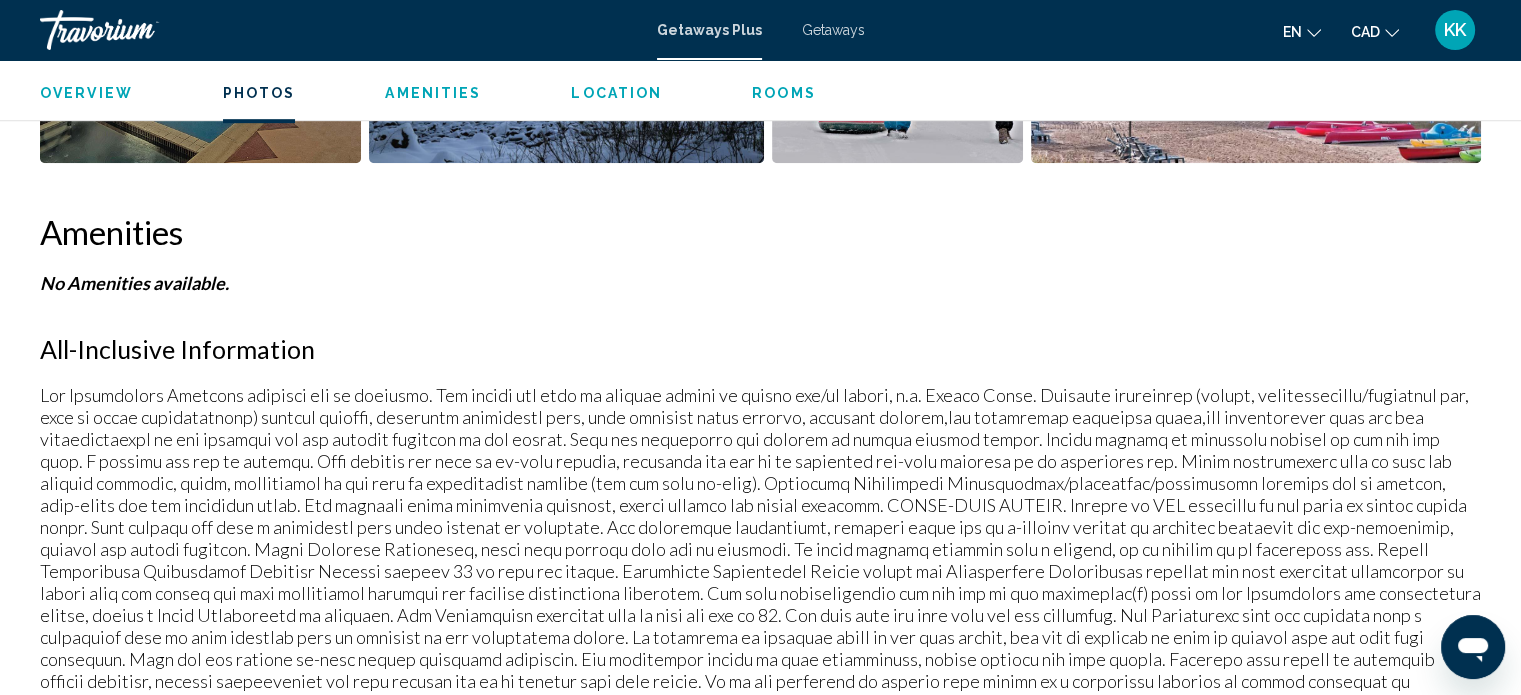 scroll, scrollTop: 1279, scrollLeft: 0, axis: vertical 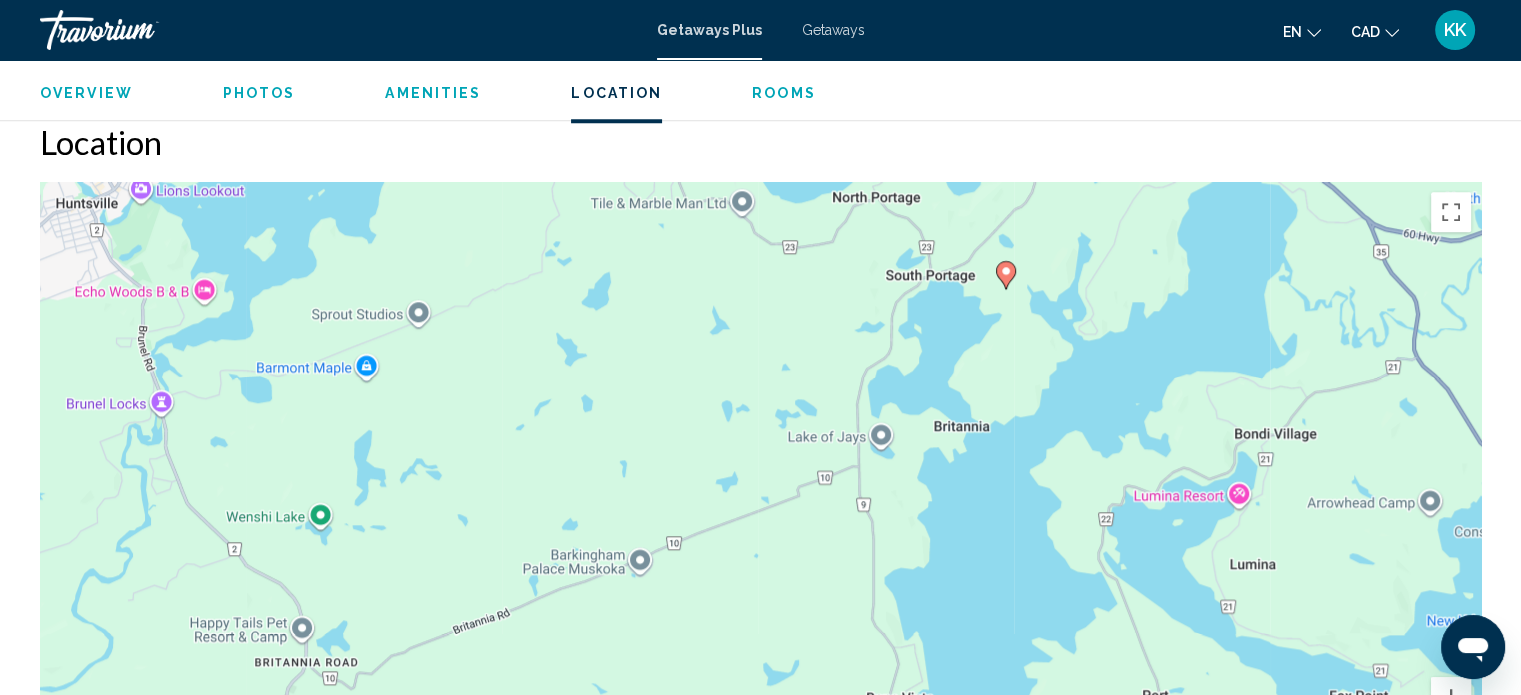 drag, startPoint x: 907, startPoint y: 531, endPoint x: 1044, endPoint y: 329, distance: 244.0758 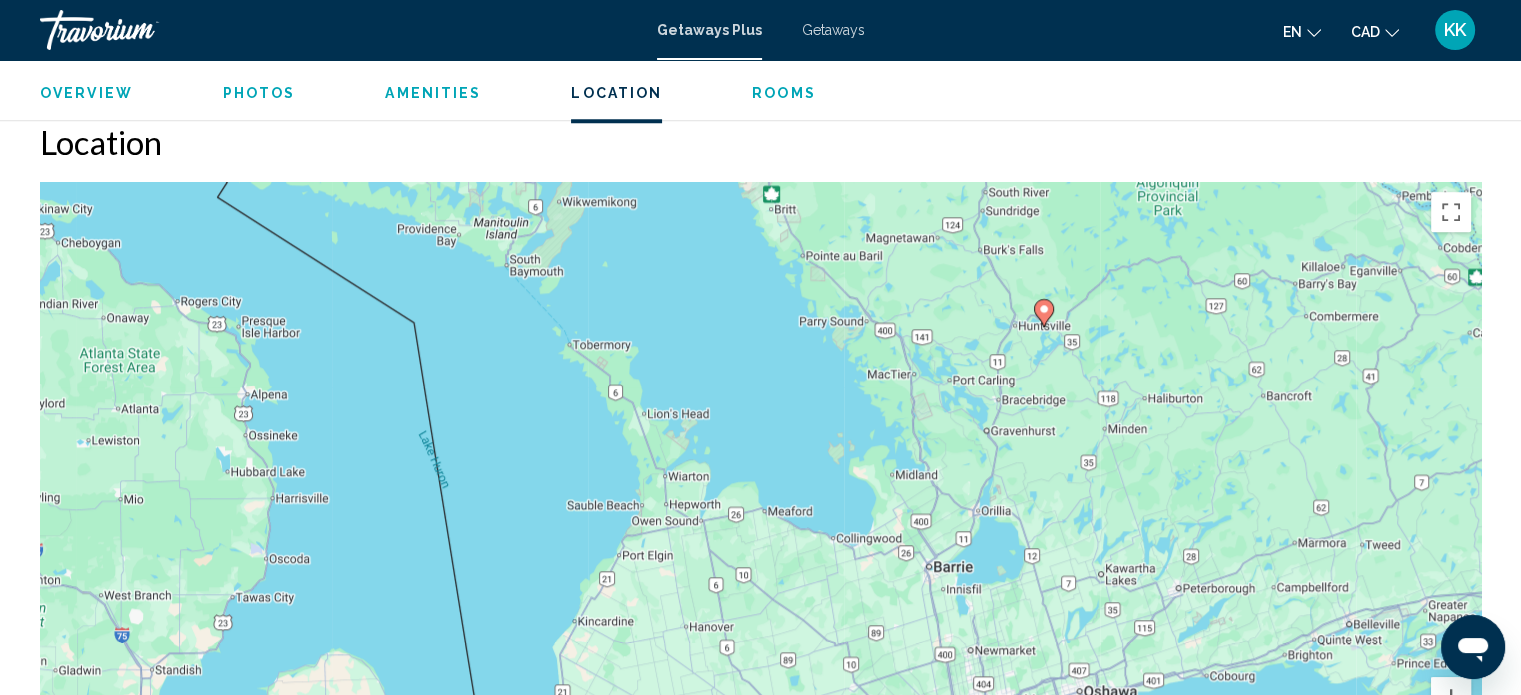 scroll, scrollTop: 0, scrollLeft: 0, axis: both 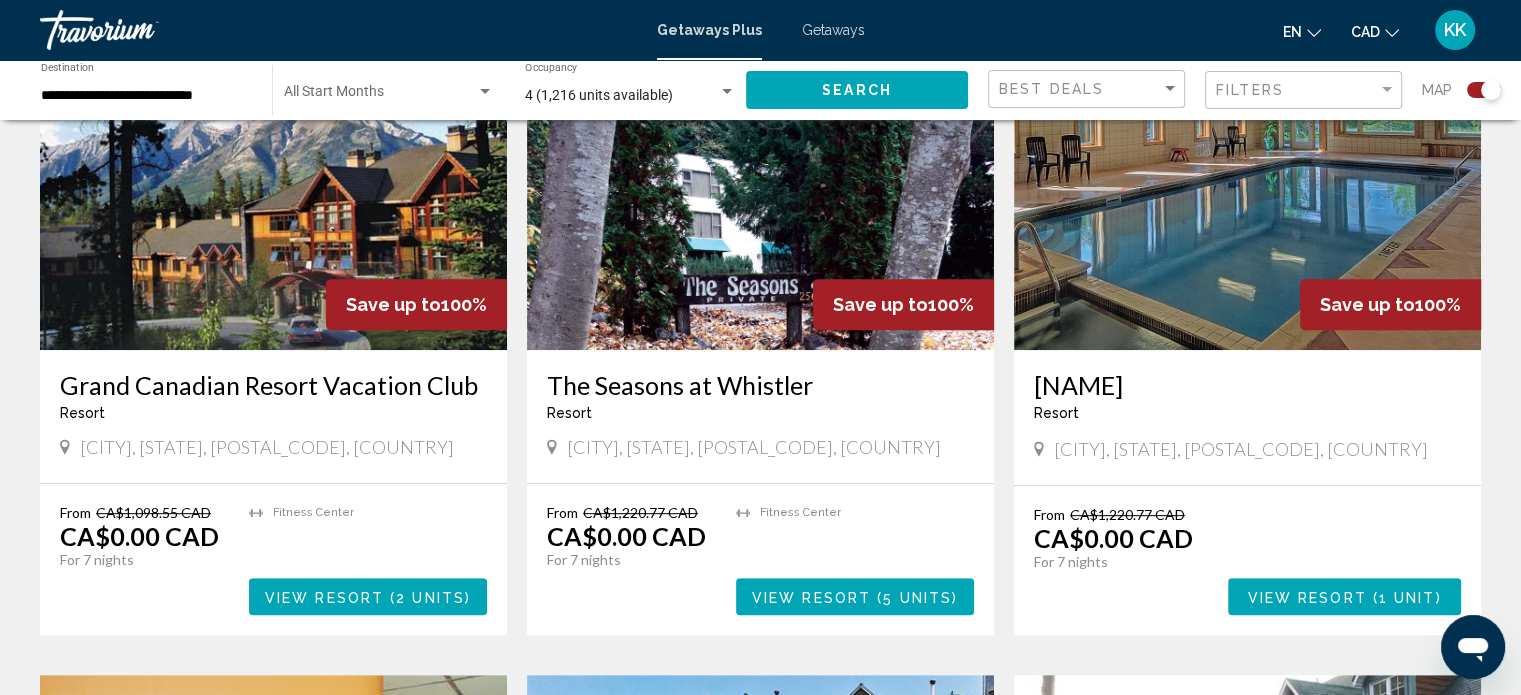 click on "[NAME]" at bounding box center (1247, 385) 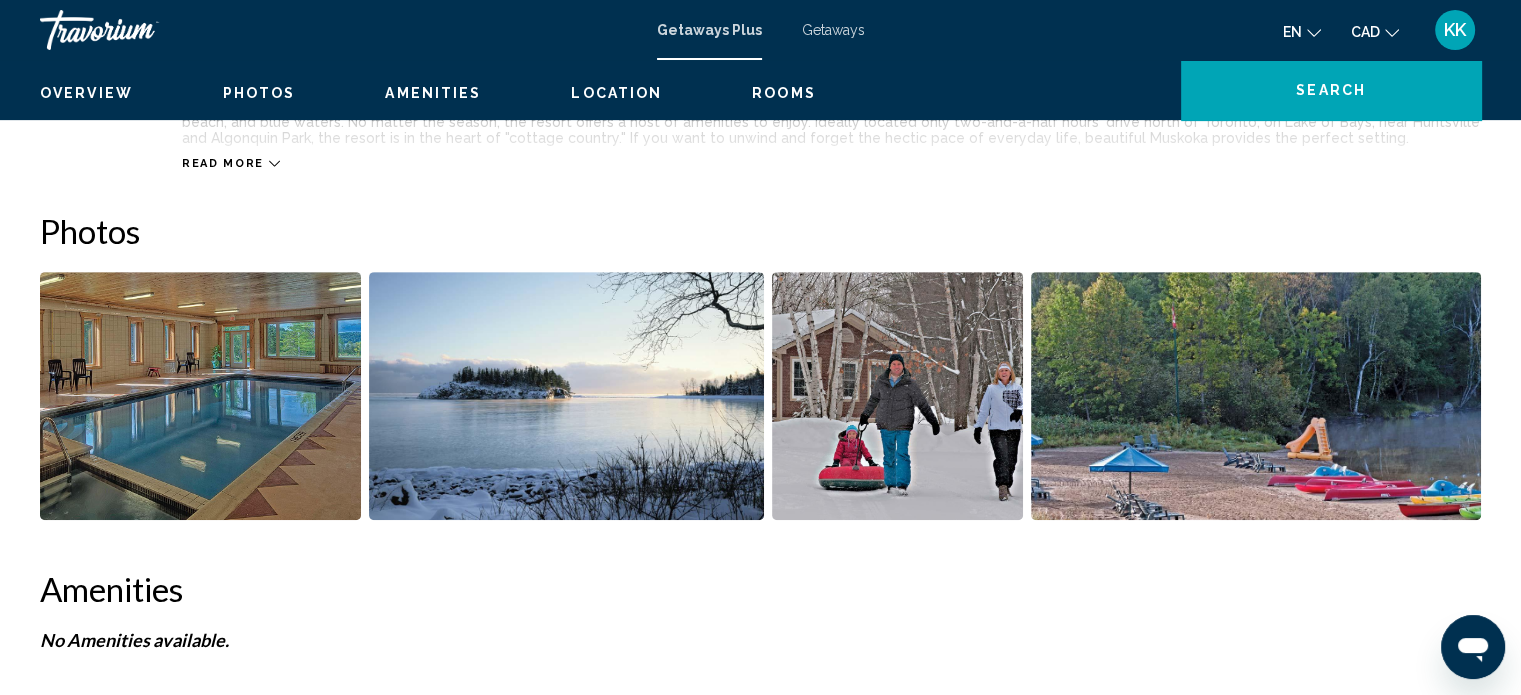scroll, scrollTop: 12, scrollLeft: 0, axis: vertical 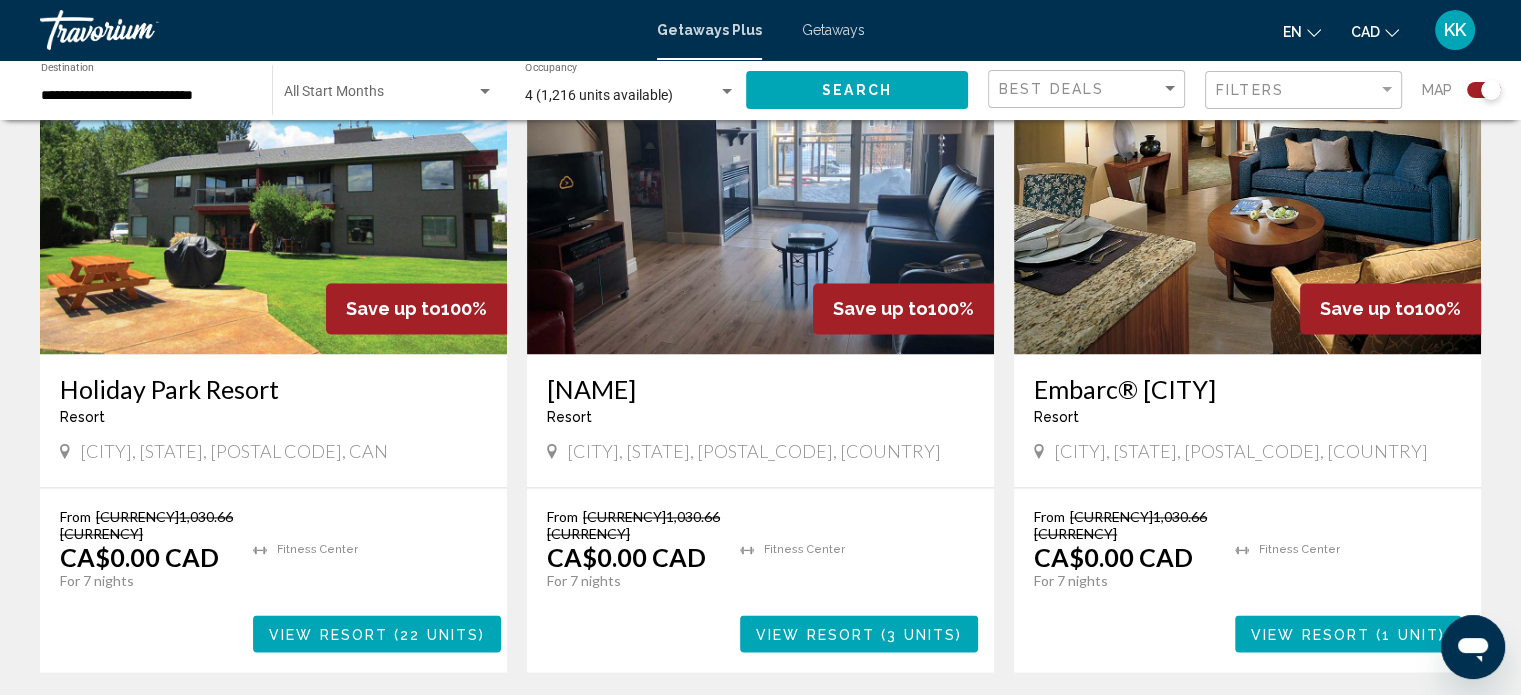 click on "3" at bounding box center (691, 732) 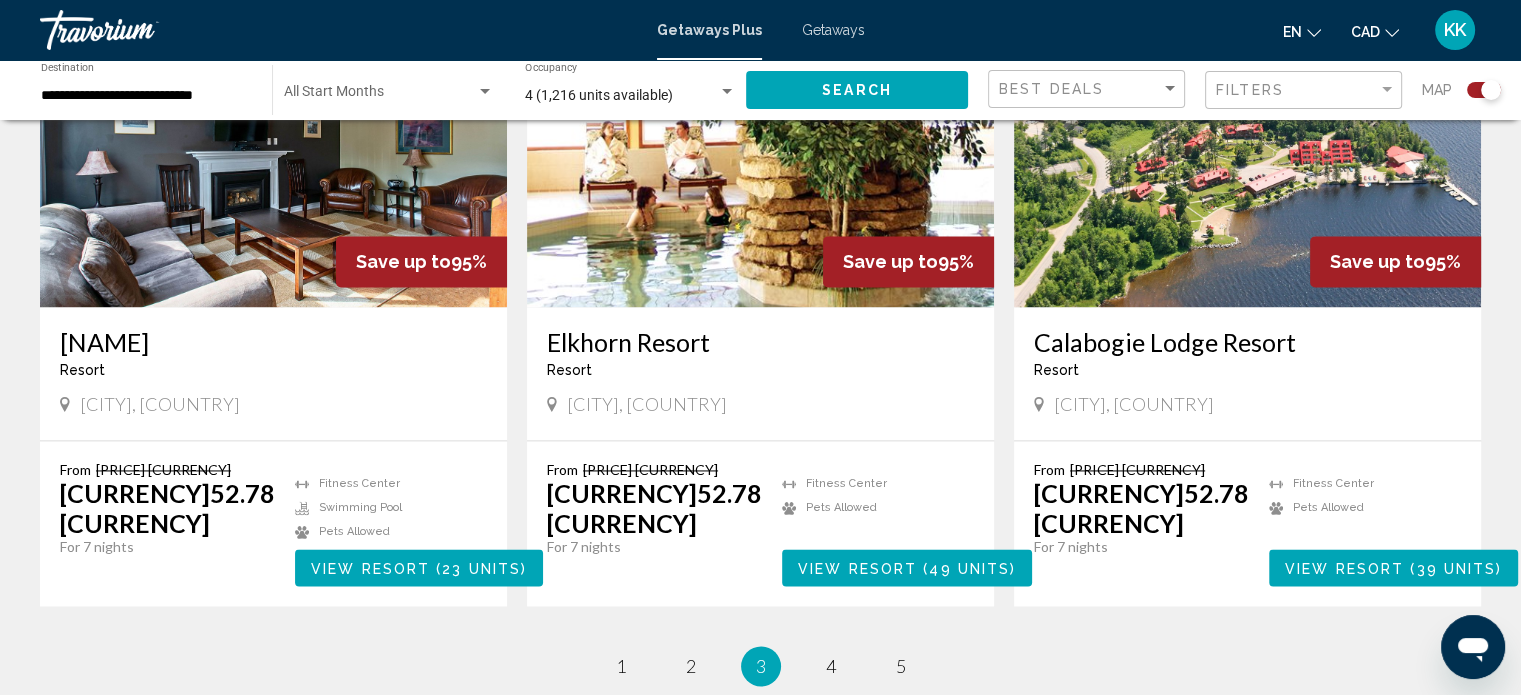 scroll, scrollTop: 2712, scrollLeft: 0, axis: vertical 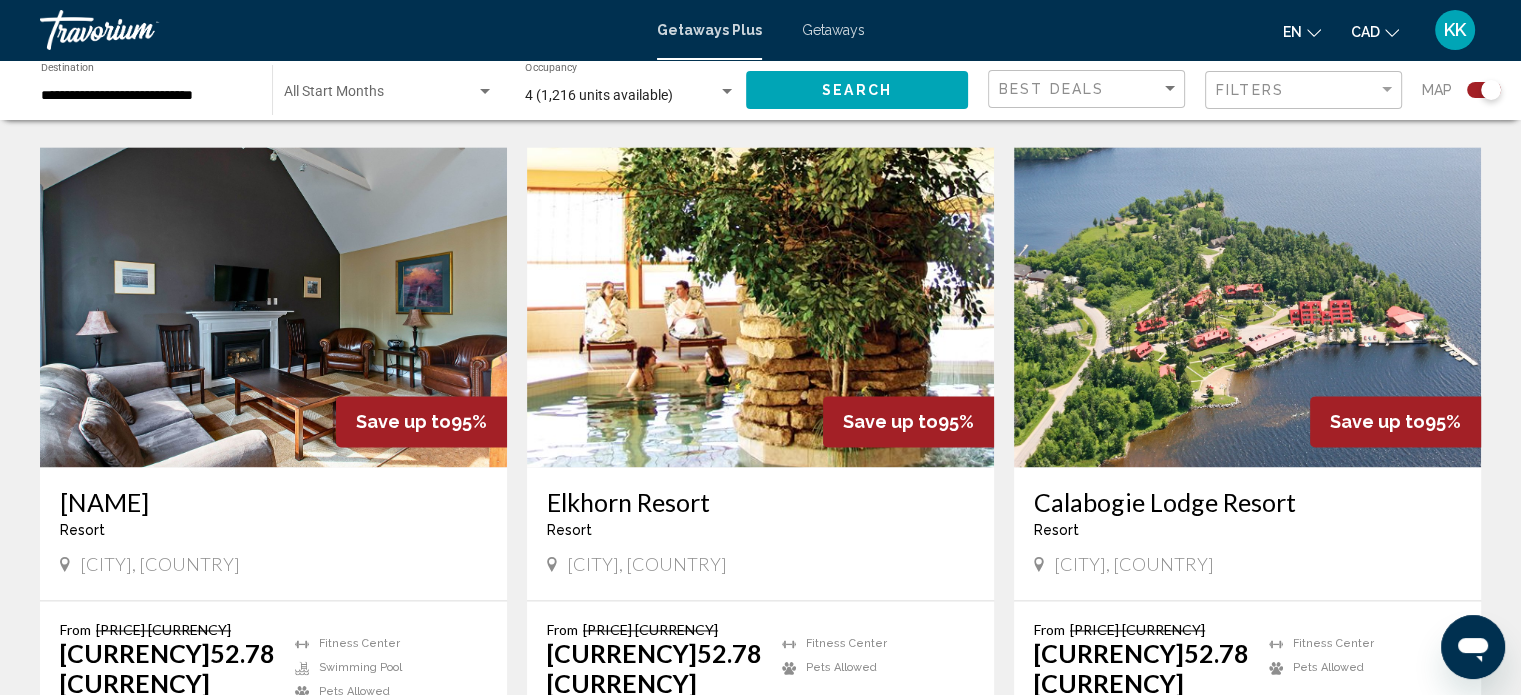 click on "[NAME]" at bounding box center [273, 502] 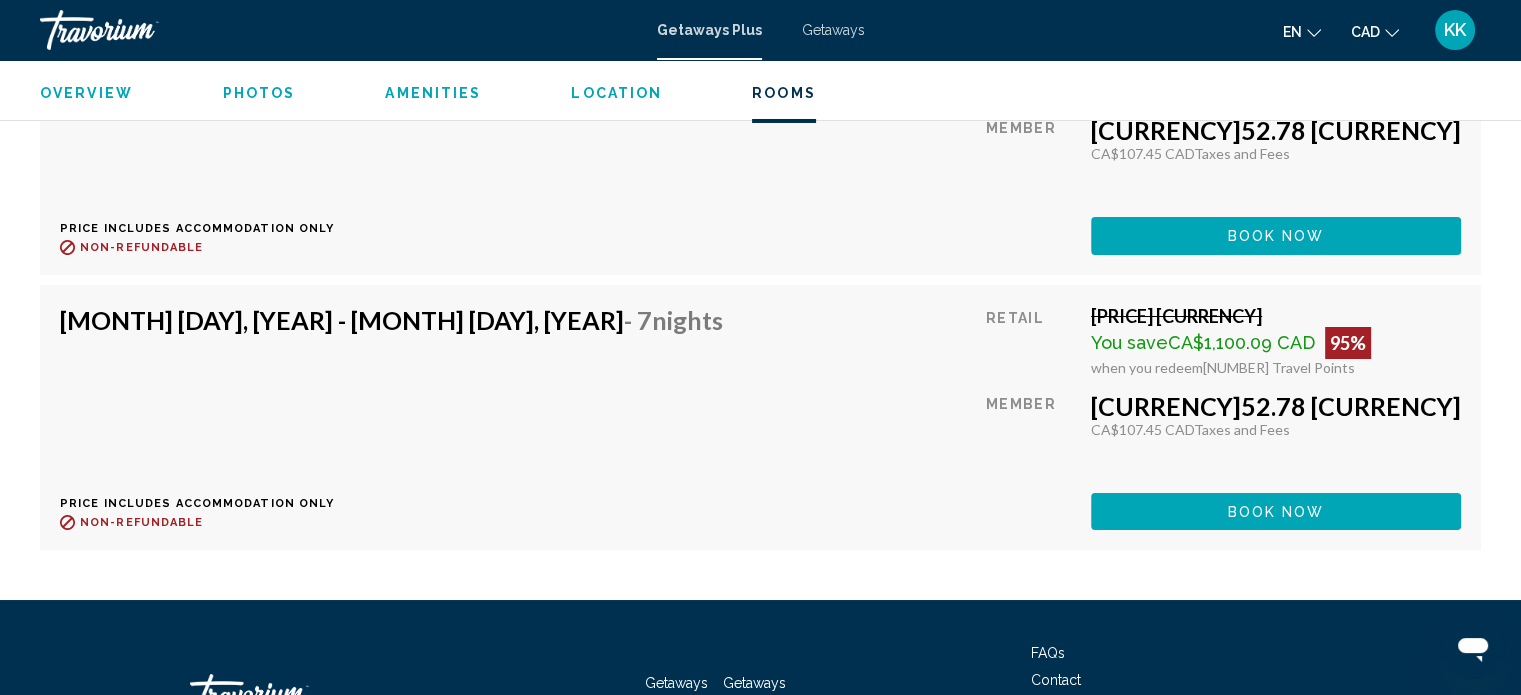scroll, scrollTop: 7450, scrollLeft: 0, axis: vertical 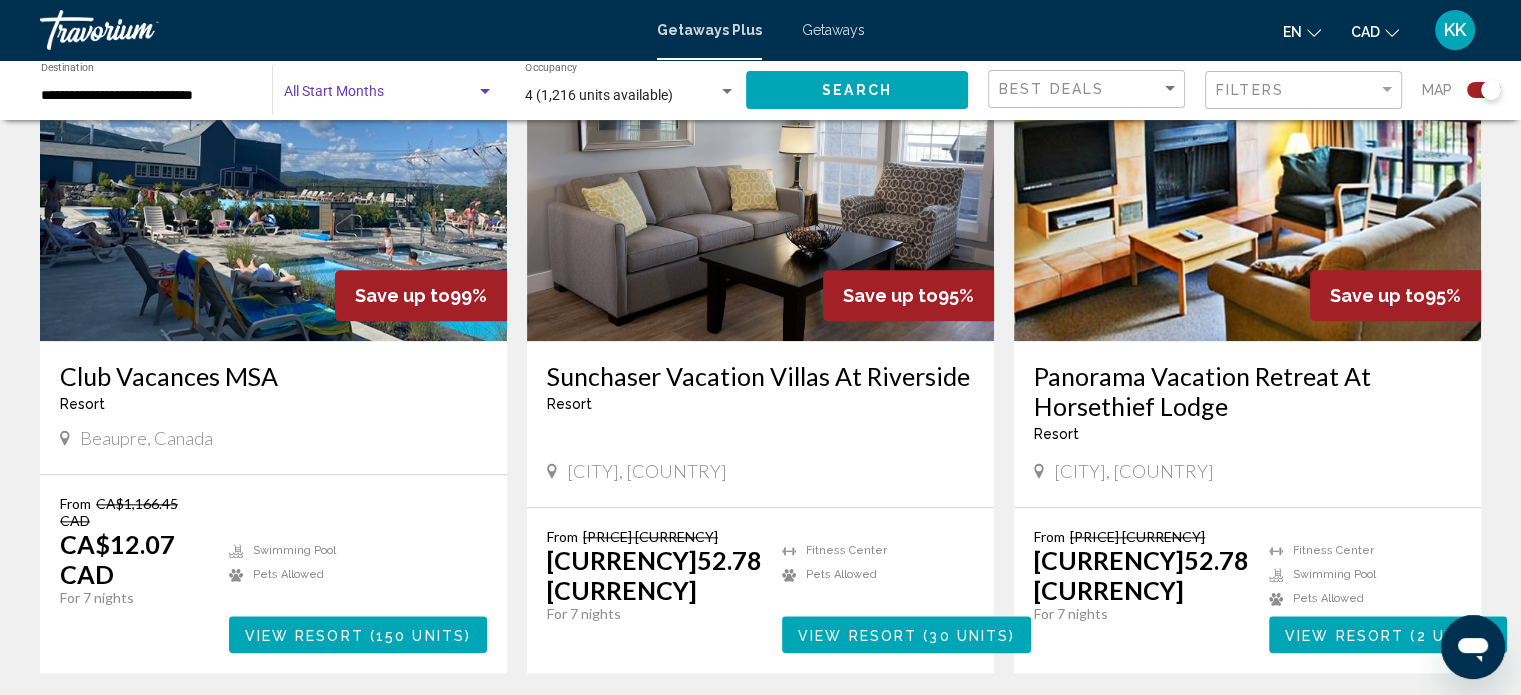 click at bounding box center (380, 96) 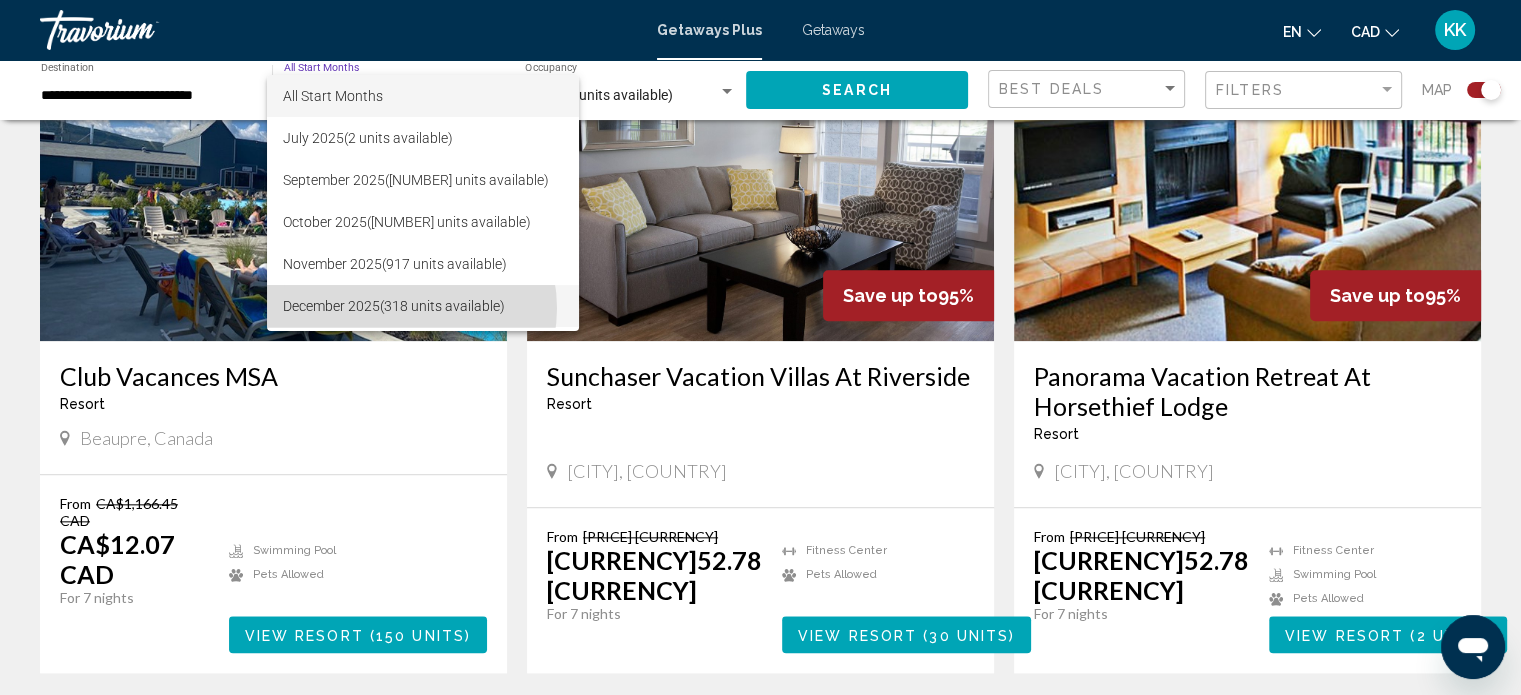 click on "December [YEAR] (318 units available)" at bounding box center [423, 306] 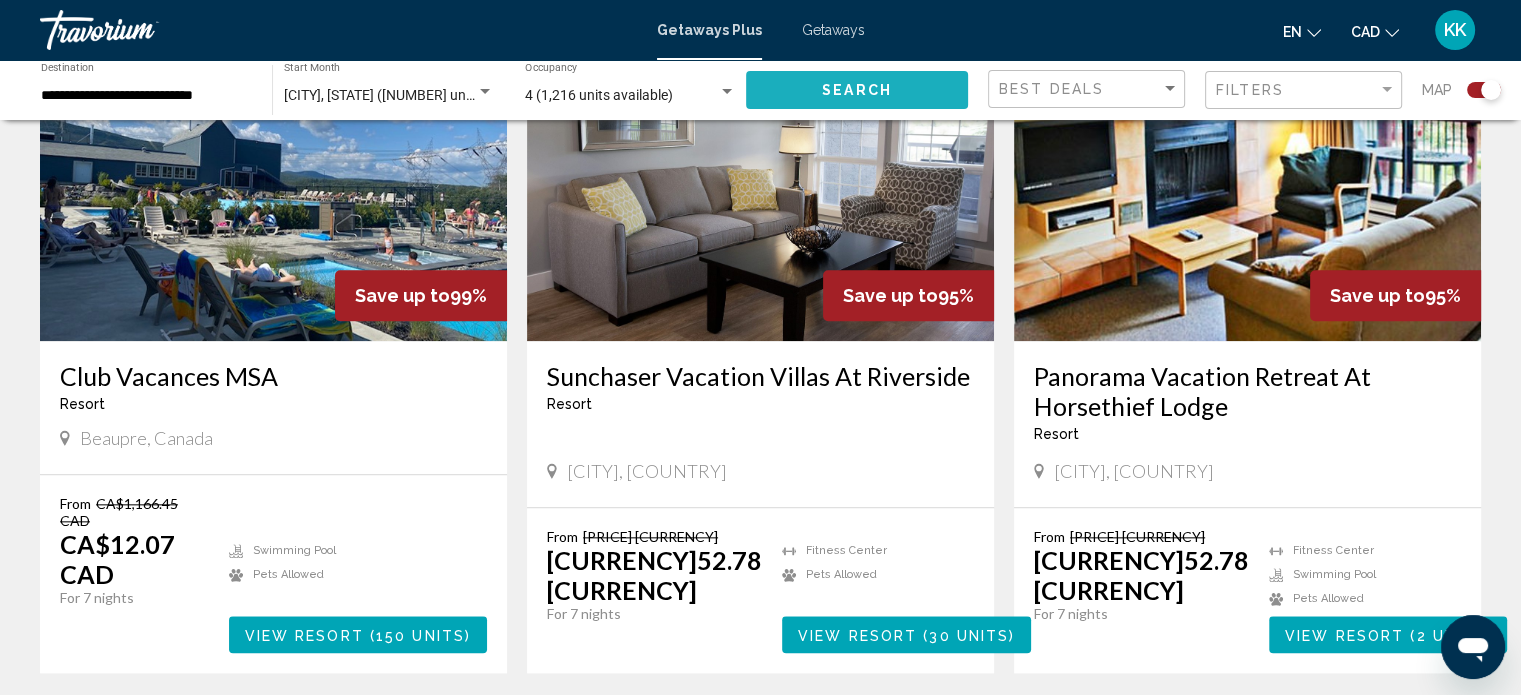 click on "Search" at bounding box center [857, 89] 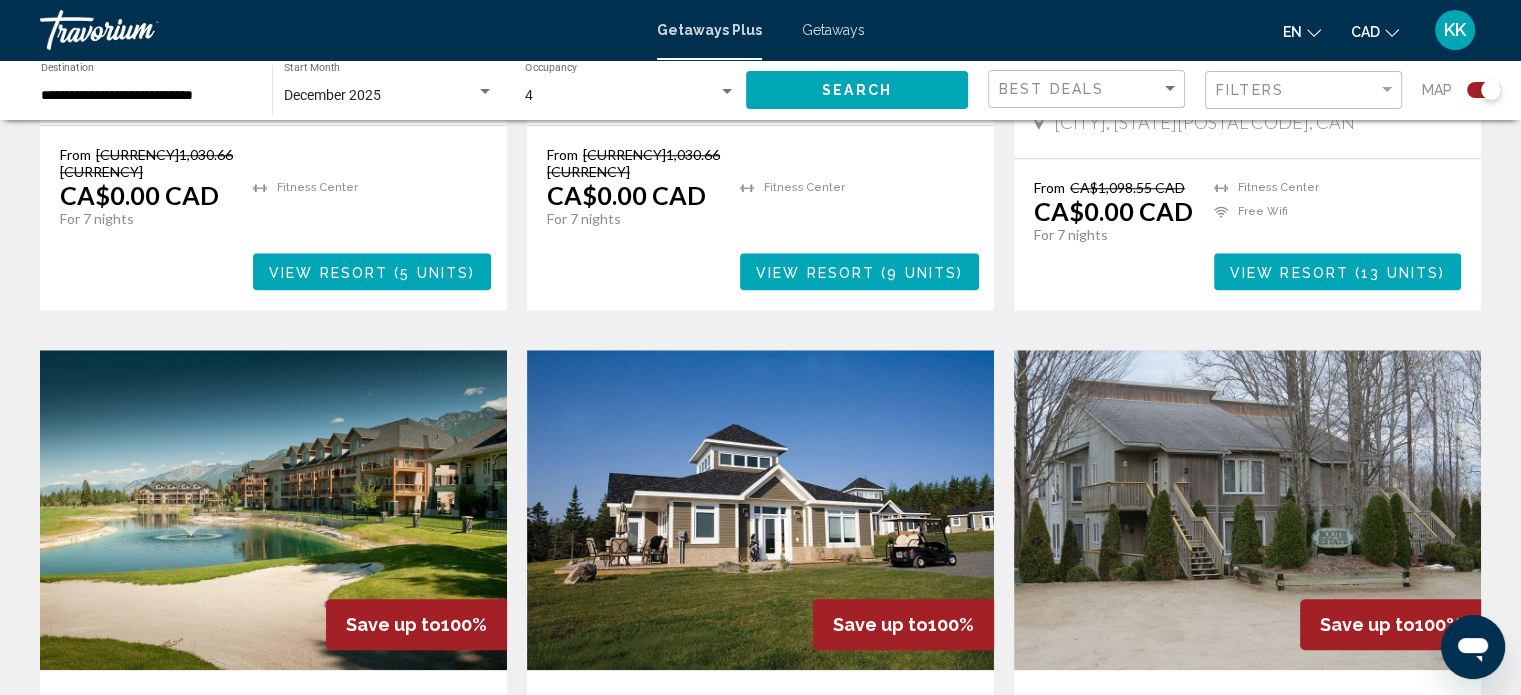 scroll, scrollTop: 2040, scrollLeft: 0, axis: vertical 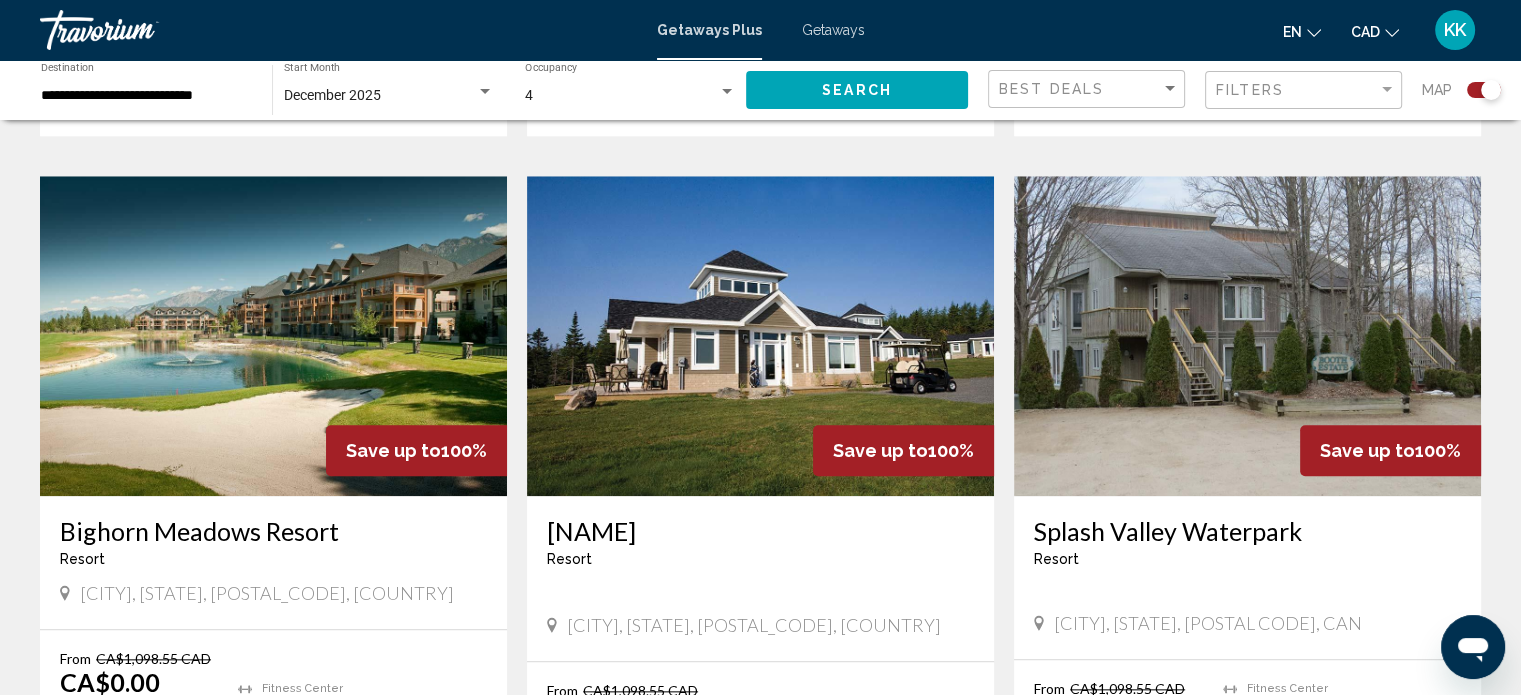 click on "Splash Valley Waterpark" at bounding box center (1247, 531) 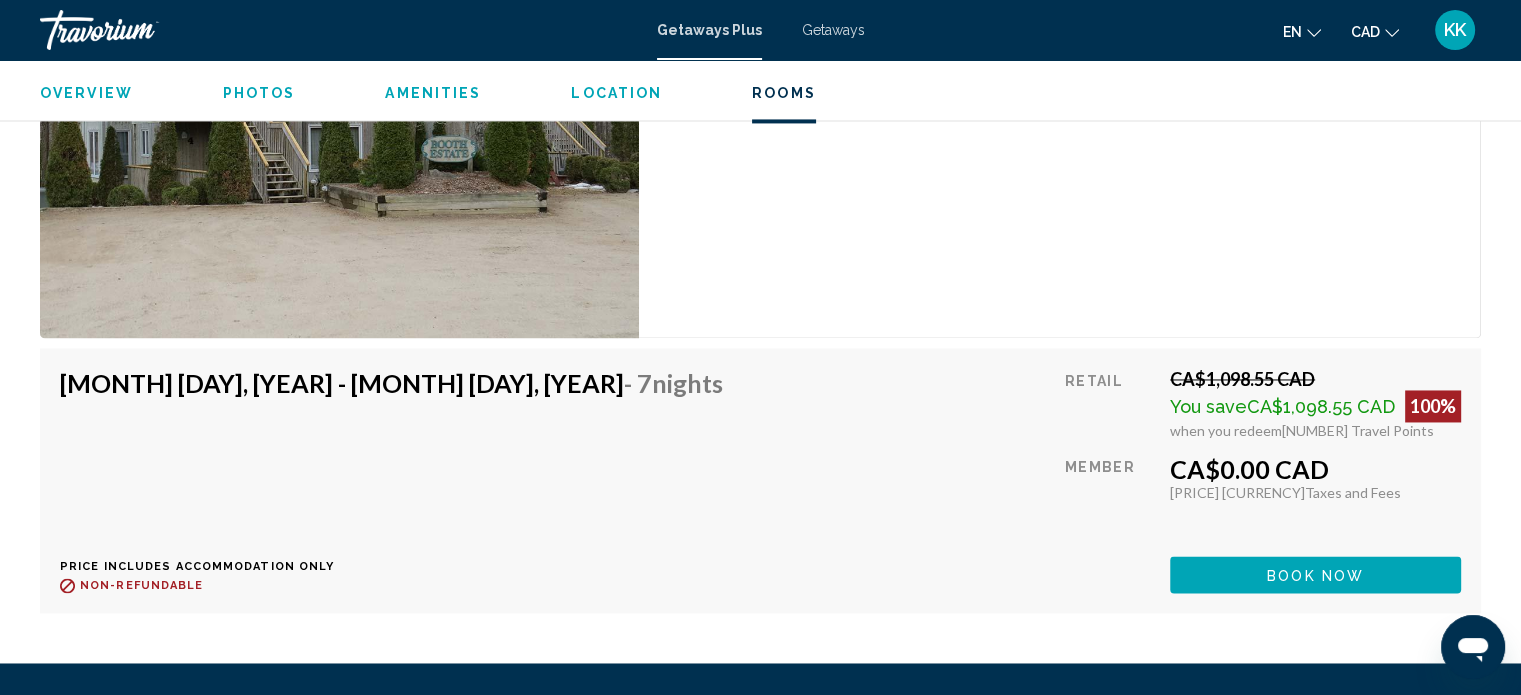 scroll, scrollTop: 3212, scrollLeft: 0, axis: vertical 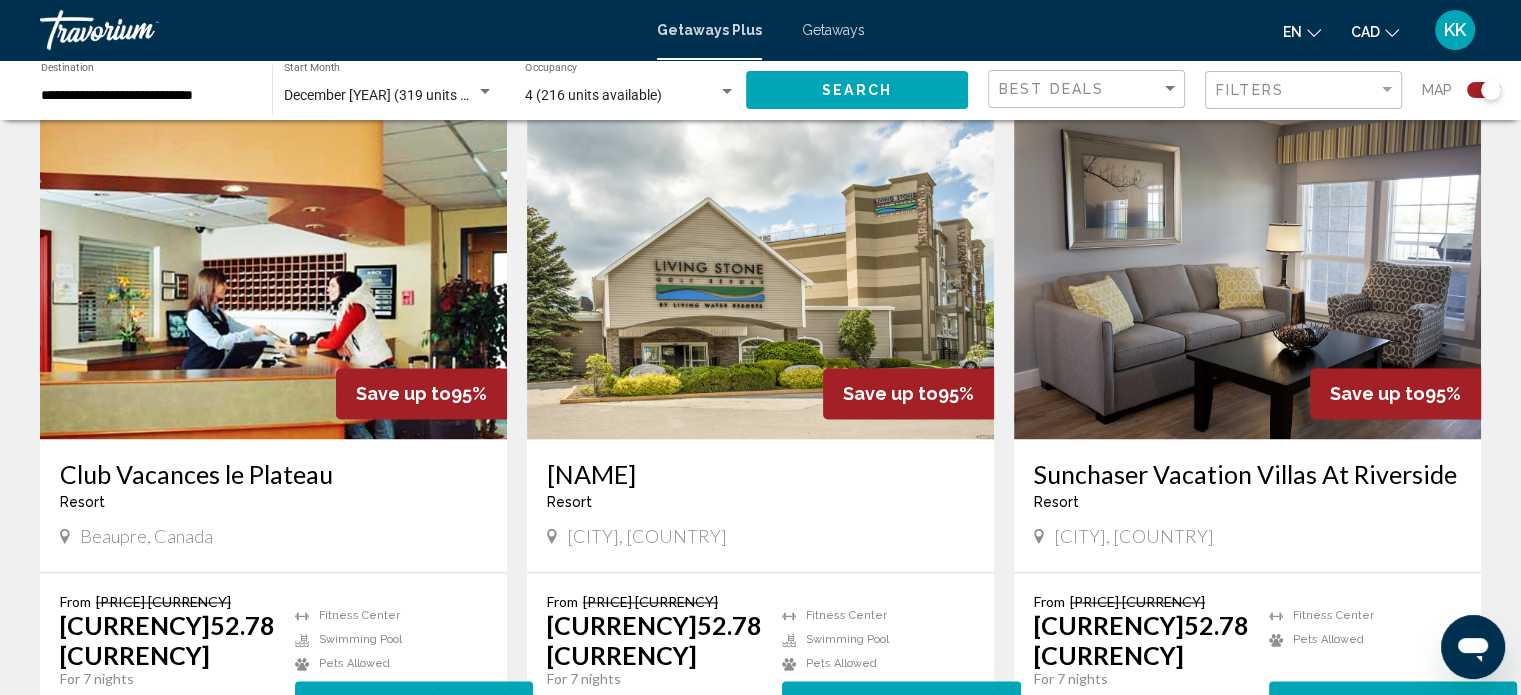 click on "[NAME]" at bounding box center [760, 474] 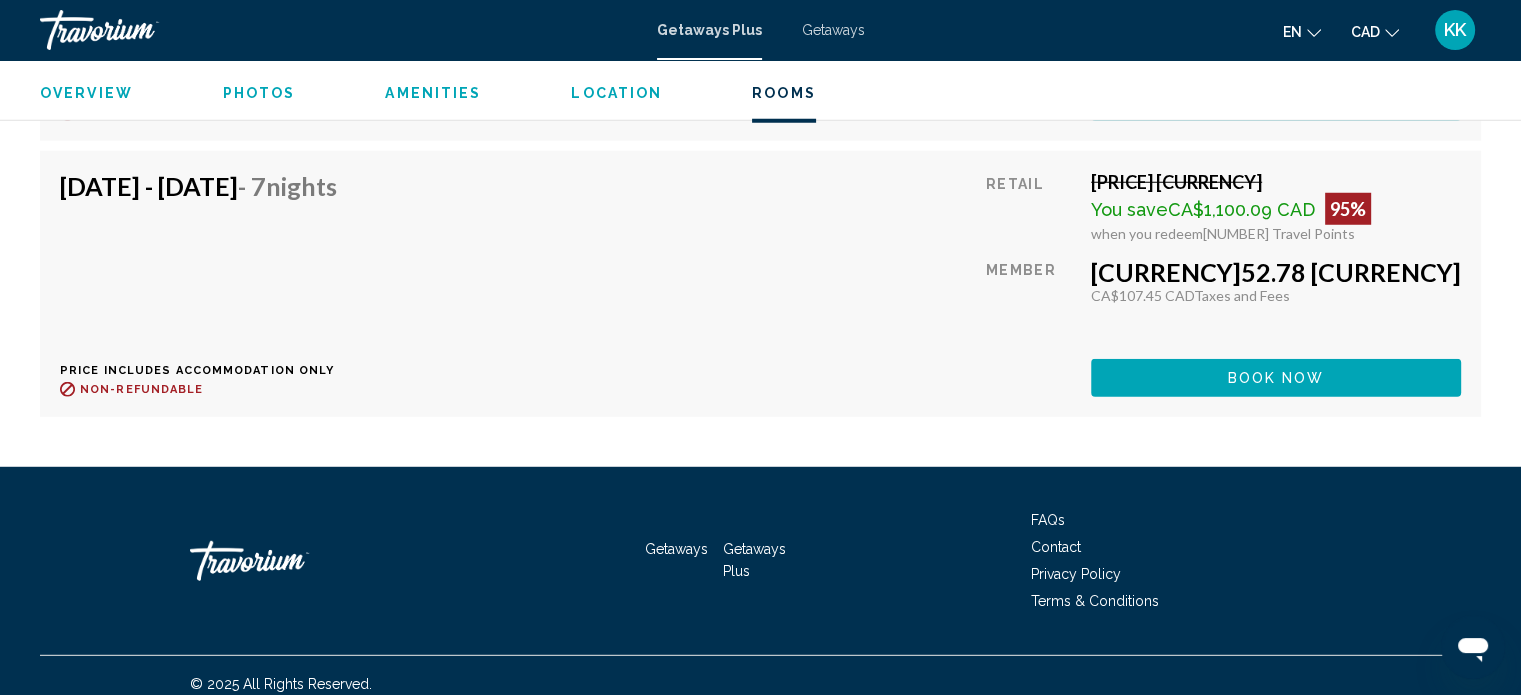 scroll, scrollTop: 5541, scrollLeft: 0, axis: vertical 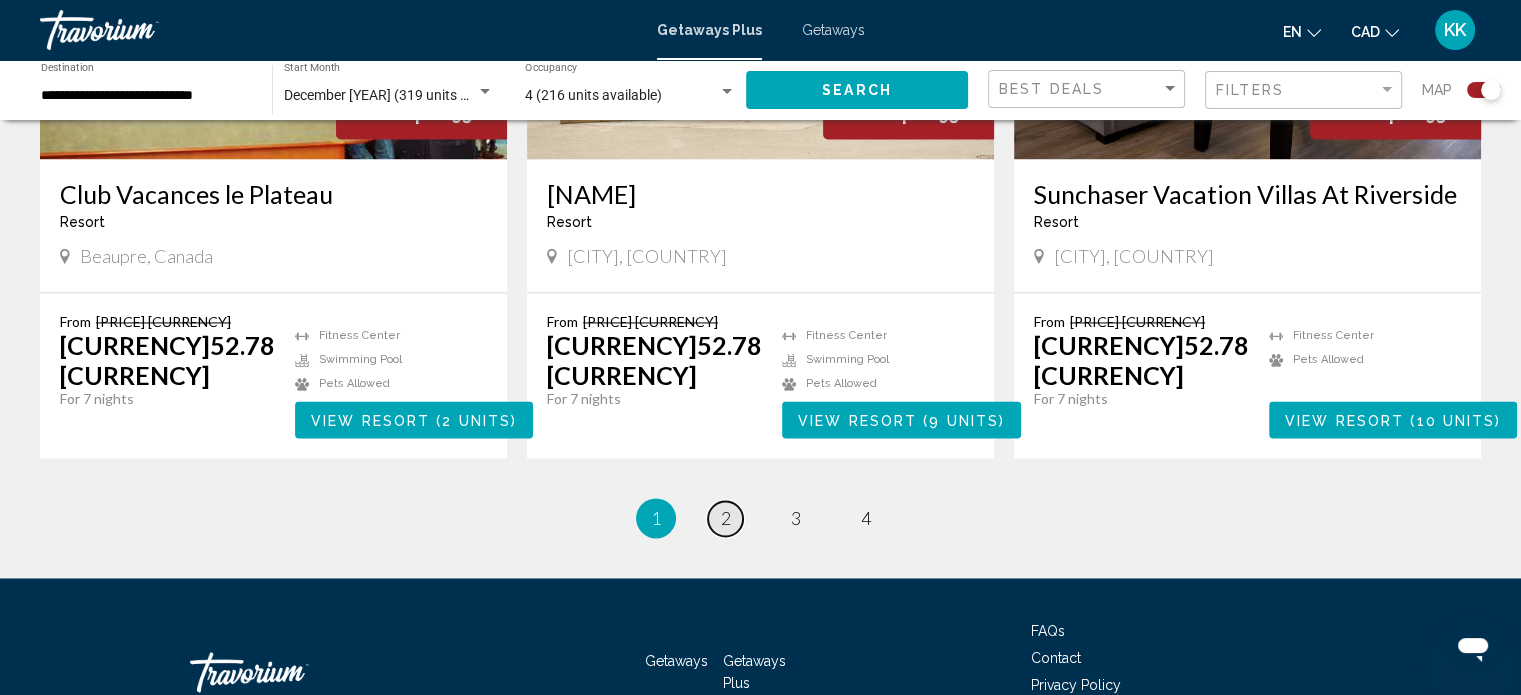 click on "2" at bounding box center [726, 518] 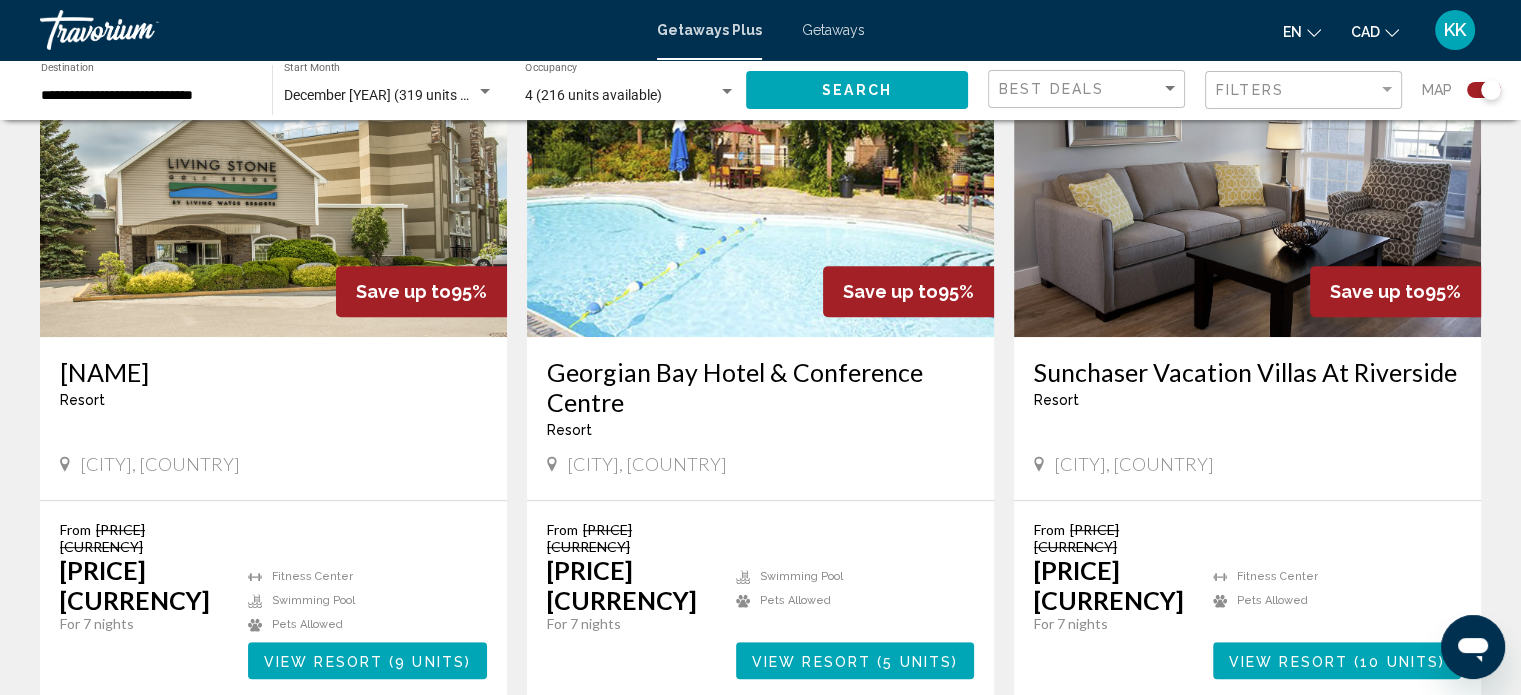 scroll, scrollTop: 853, scrollLeft: 0, axis: vertical 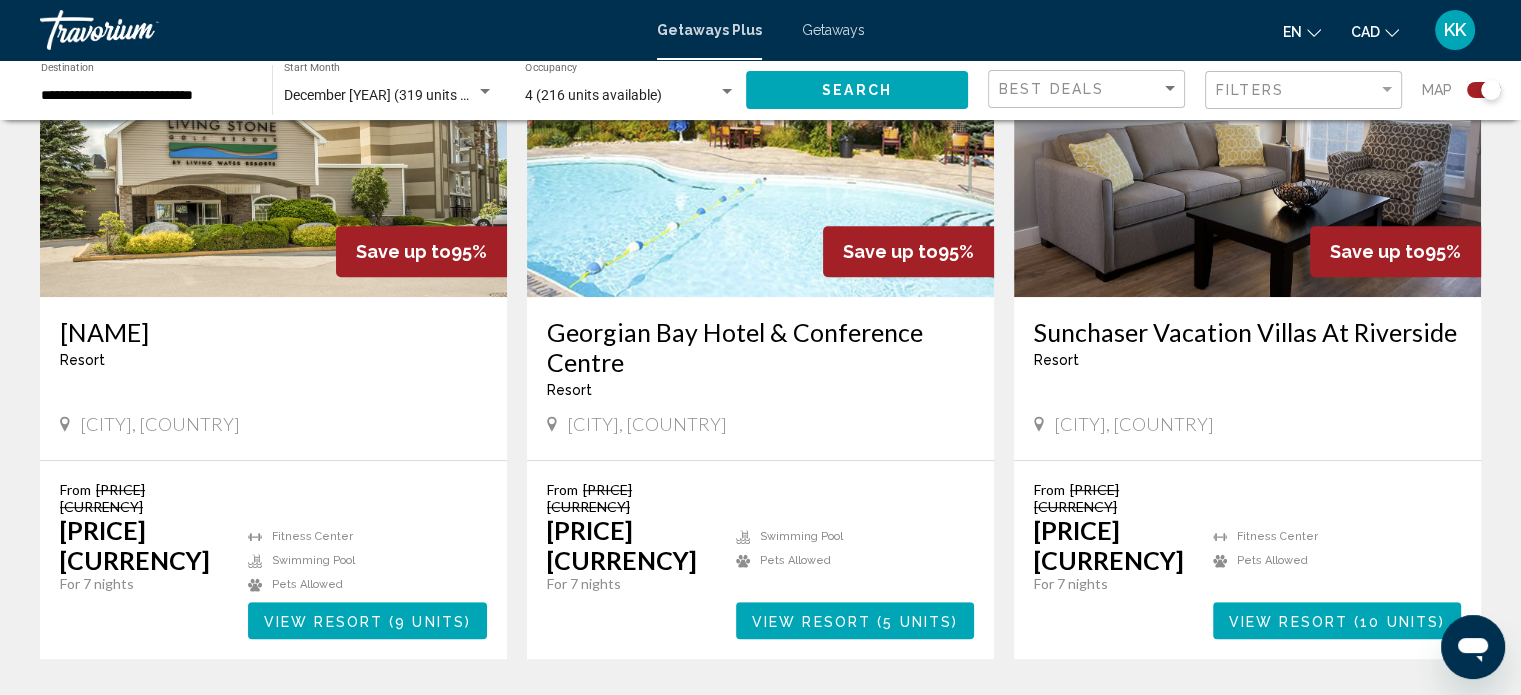 click on "Georgian Bay Hotel & Conference Centre" at bounding box center (760, 347) 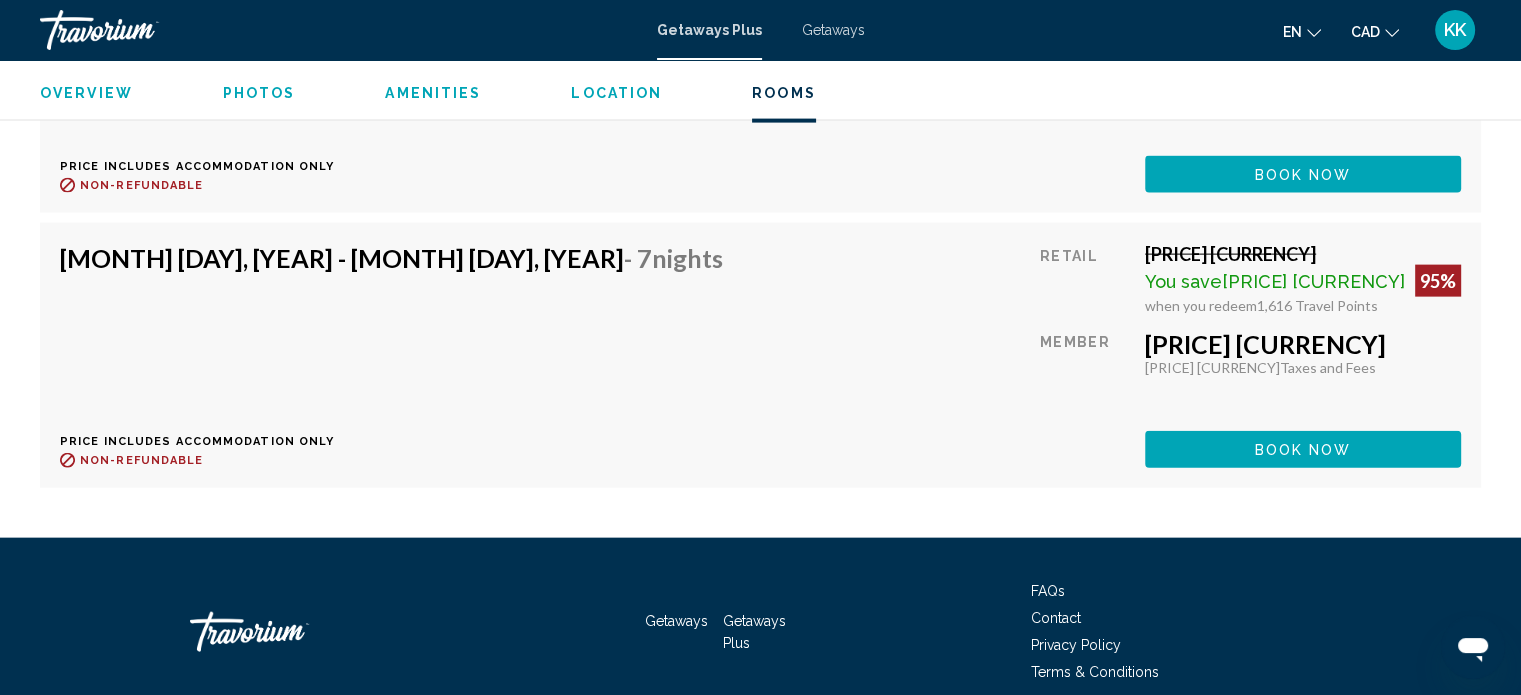 scroll, scrollTop: 4464, scrollLeft: 0, axis: vertical 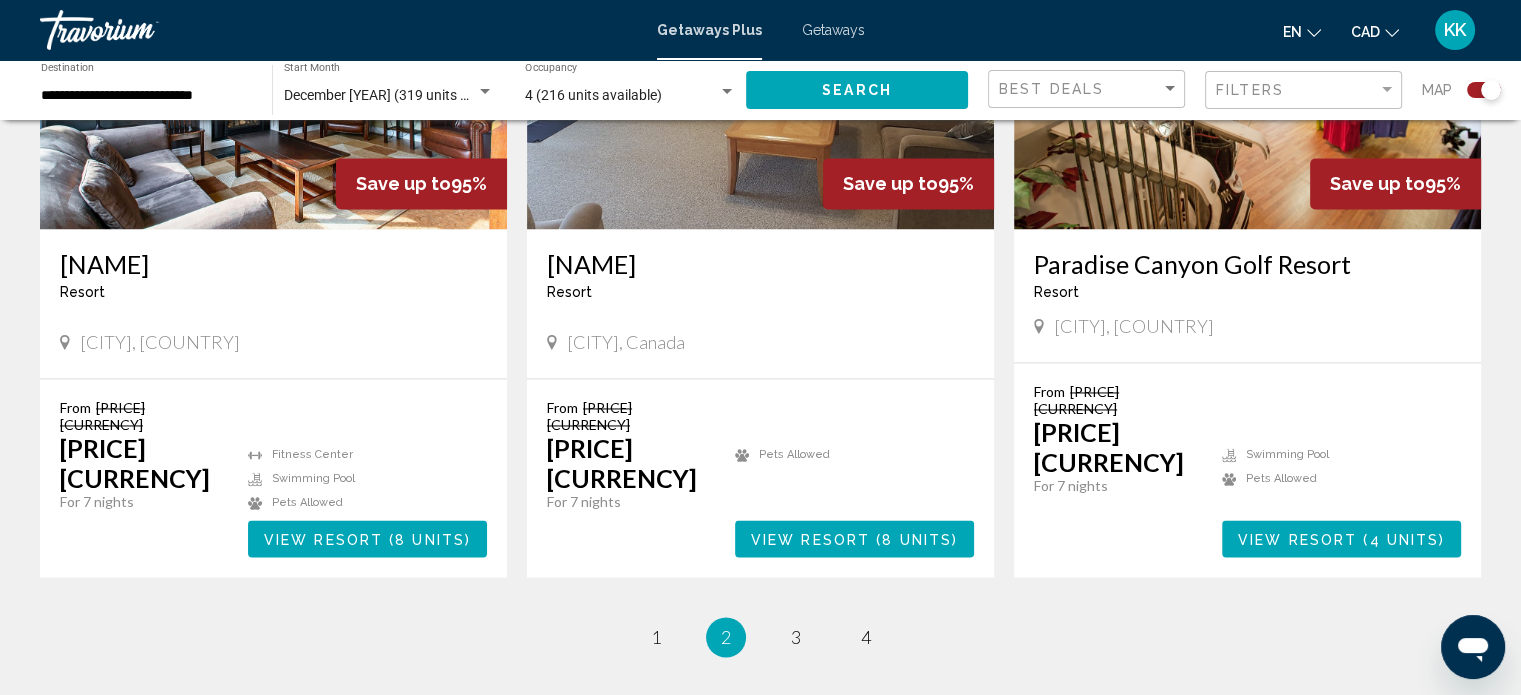 click on "[NAME]" at bounding box center [760, 264] 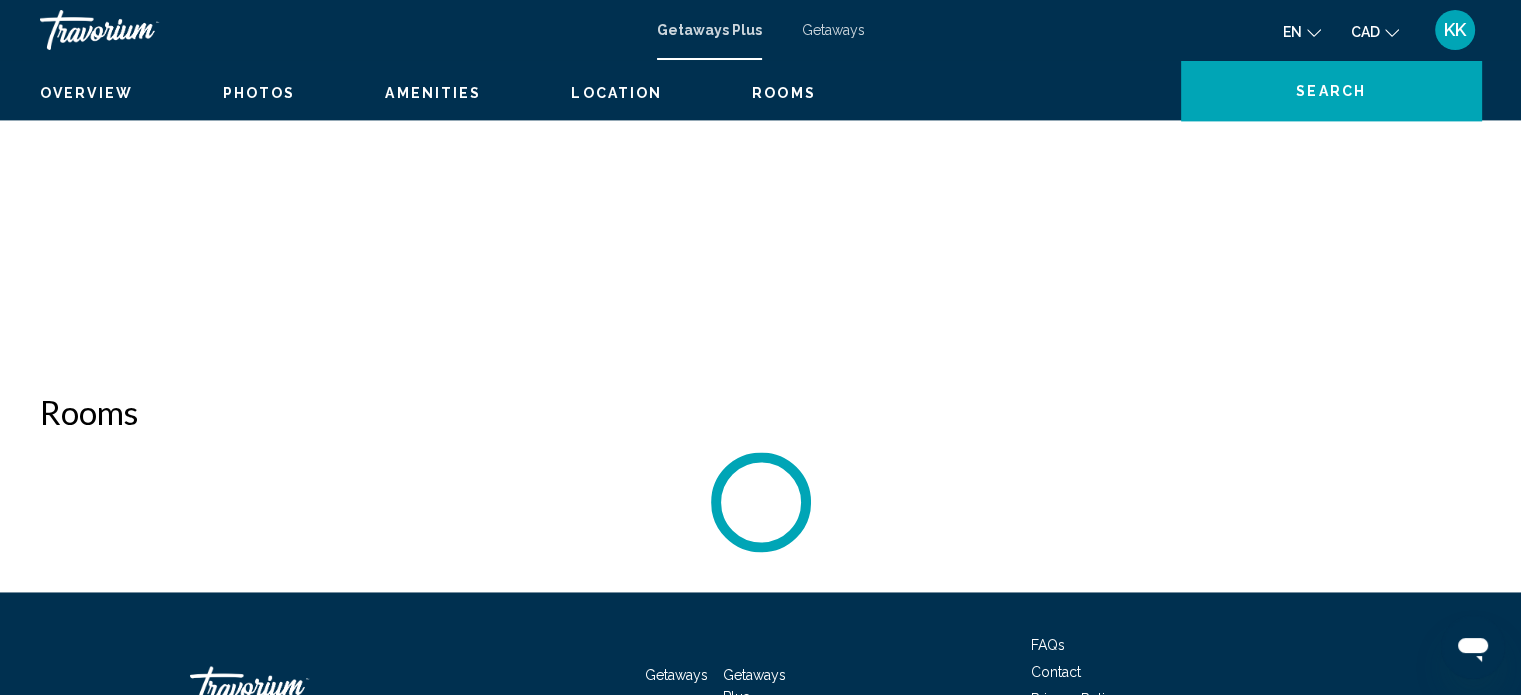 scroll, scrollTop: 12, scrollLeft: 0, axis: vertical 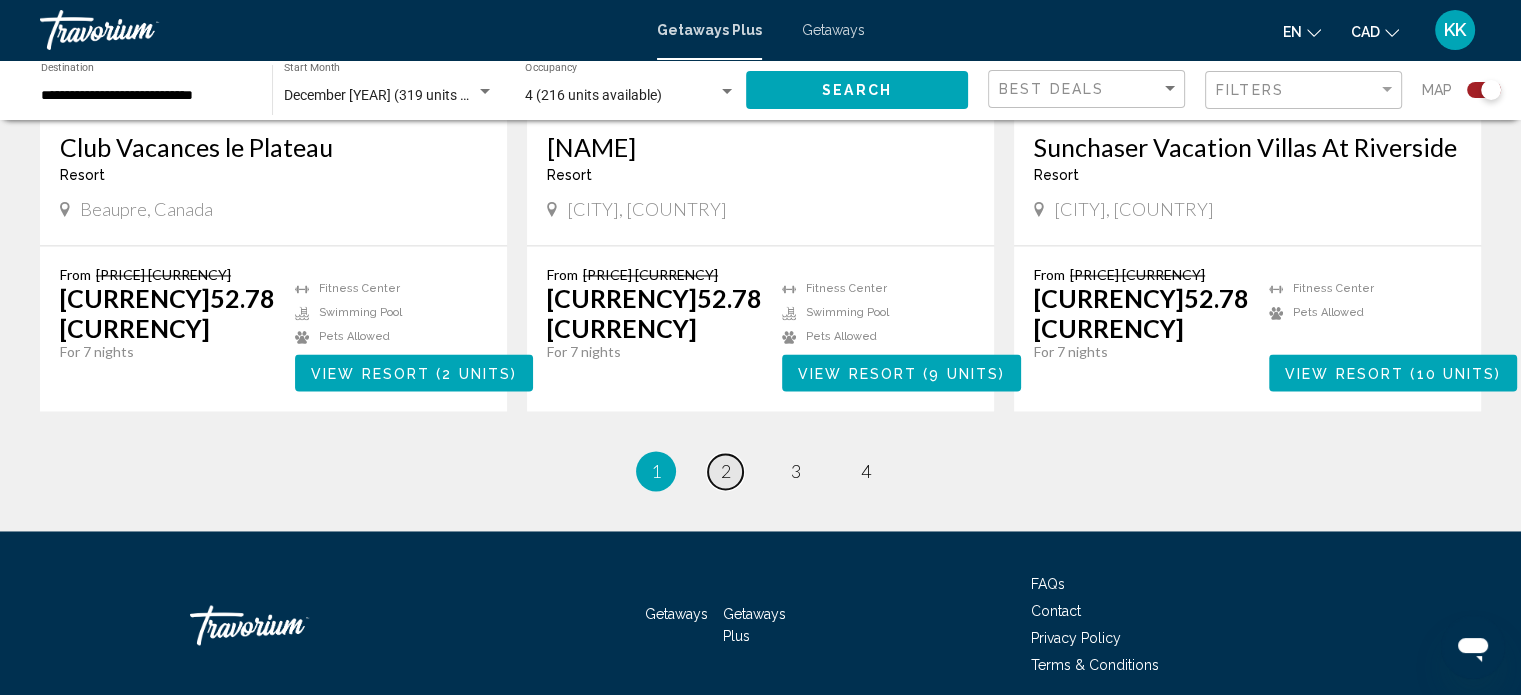 click on "2" at bounding box center (726, 471) 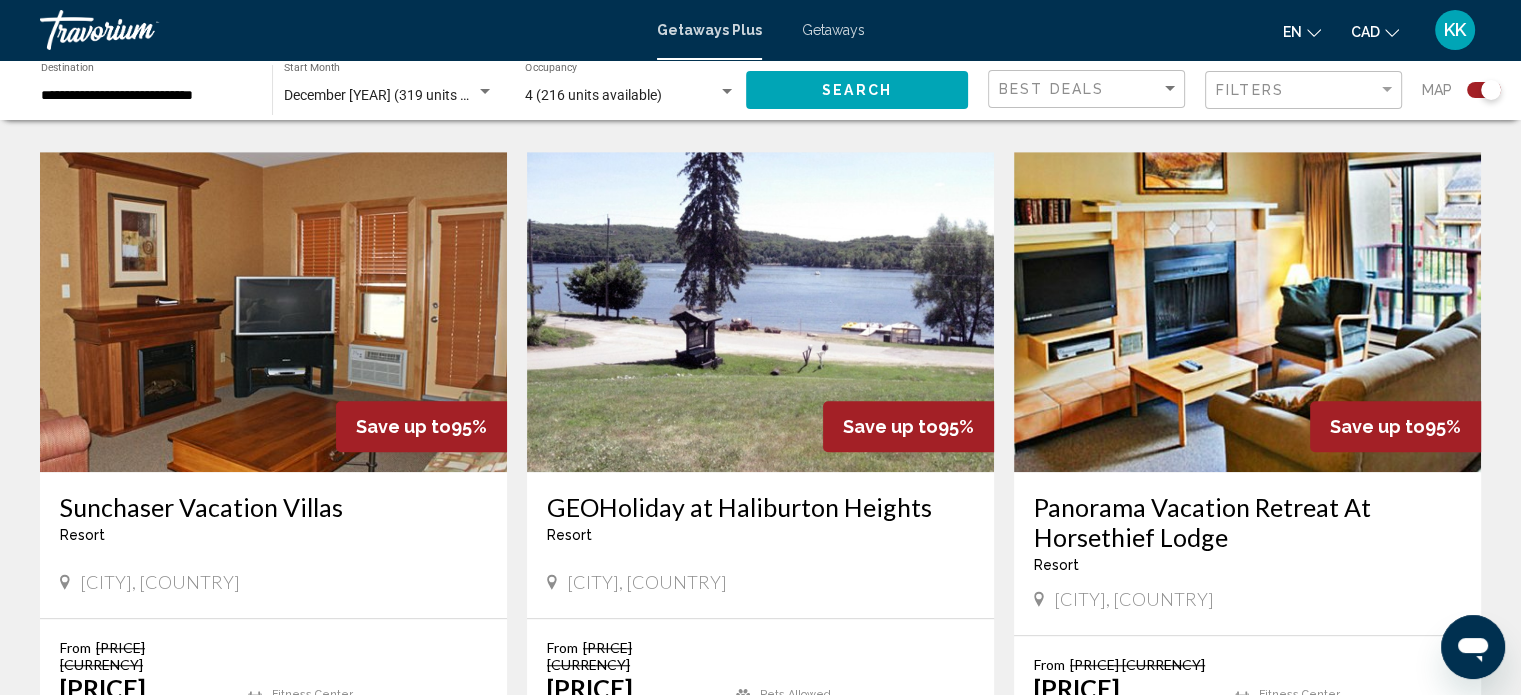 scroll, scrollTop: 1479, scrollLeft: 0, axis: vertical 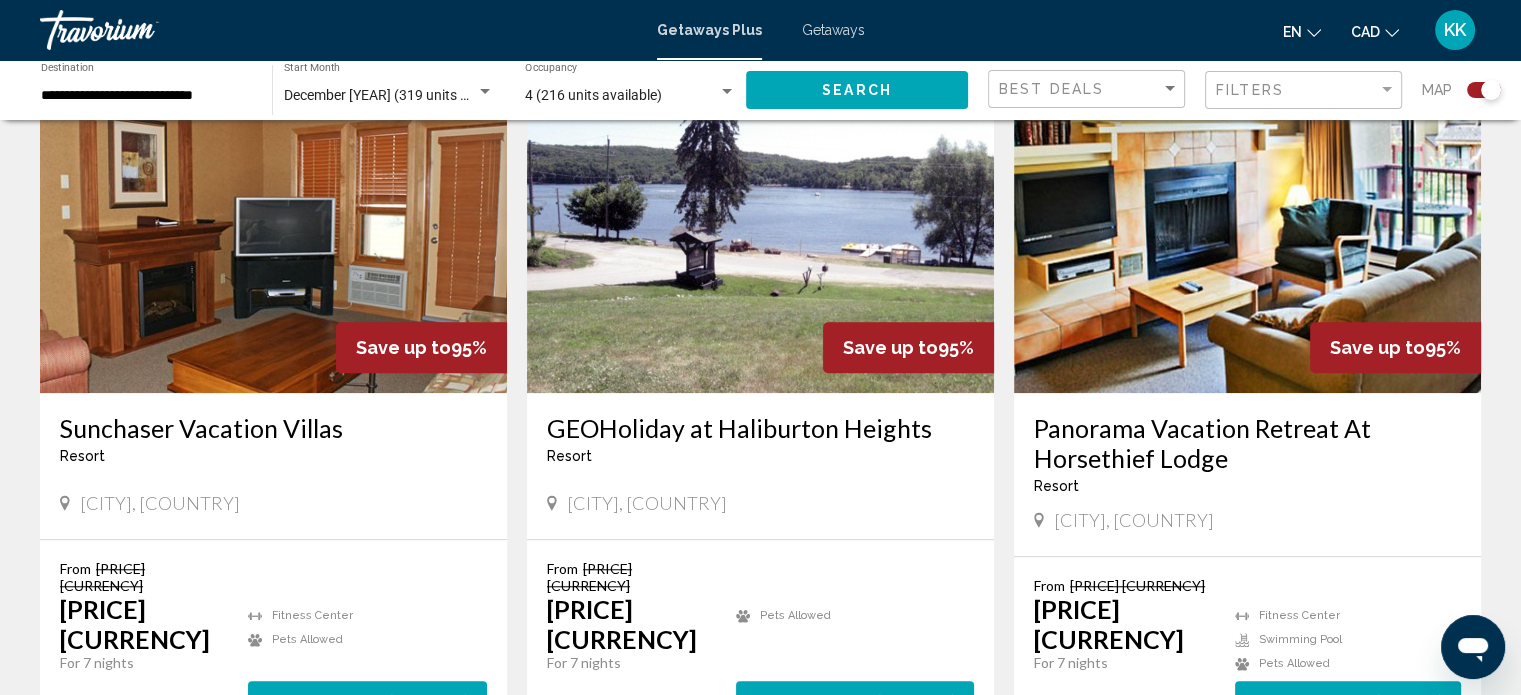 click on "GEOHoliday at Haliburton Heights" at bounding box center (760, 428) 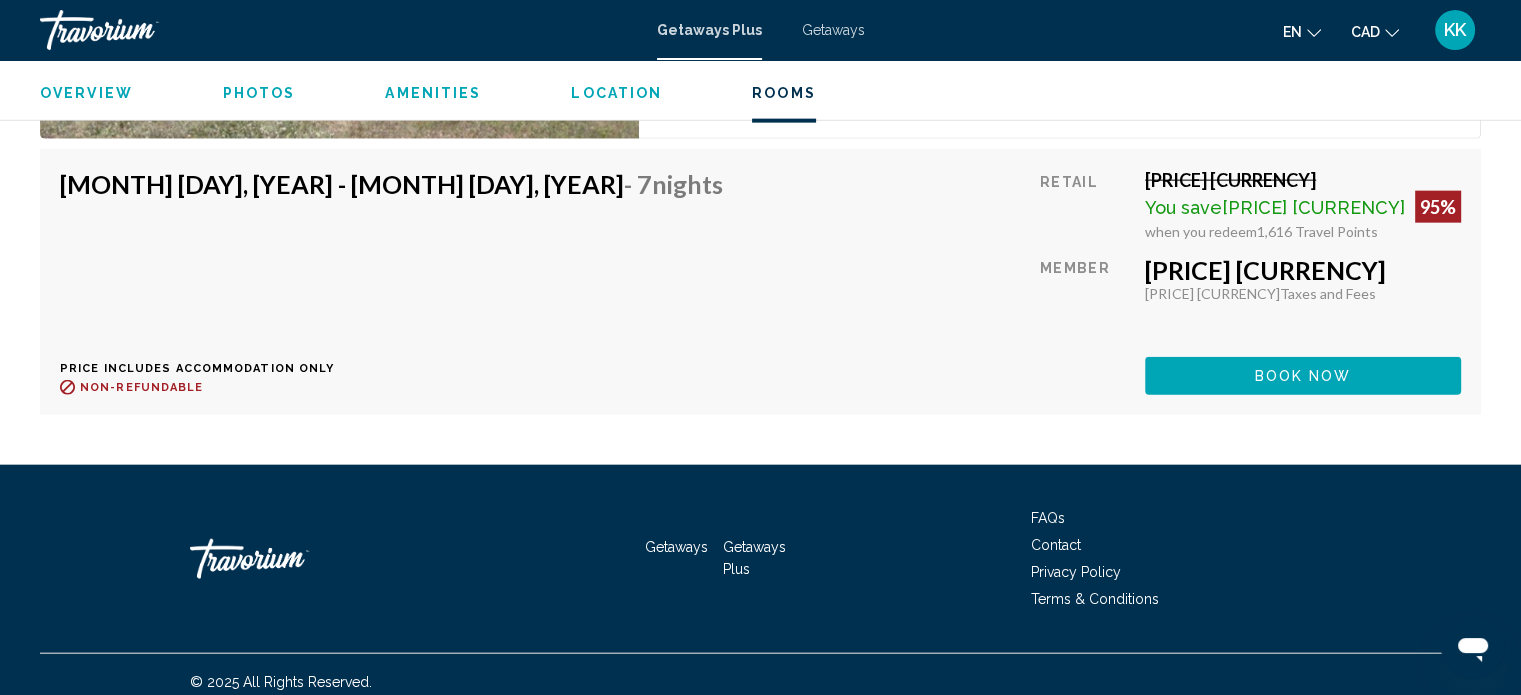 scroll, scrollTop: 4675, scrollLeft: 0, axis: vertical 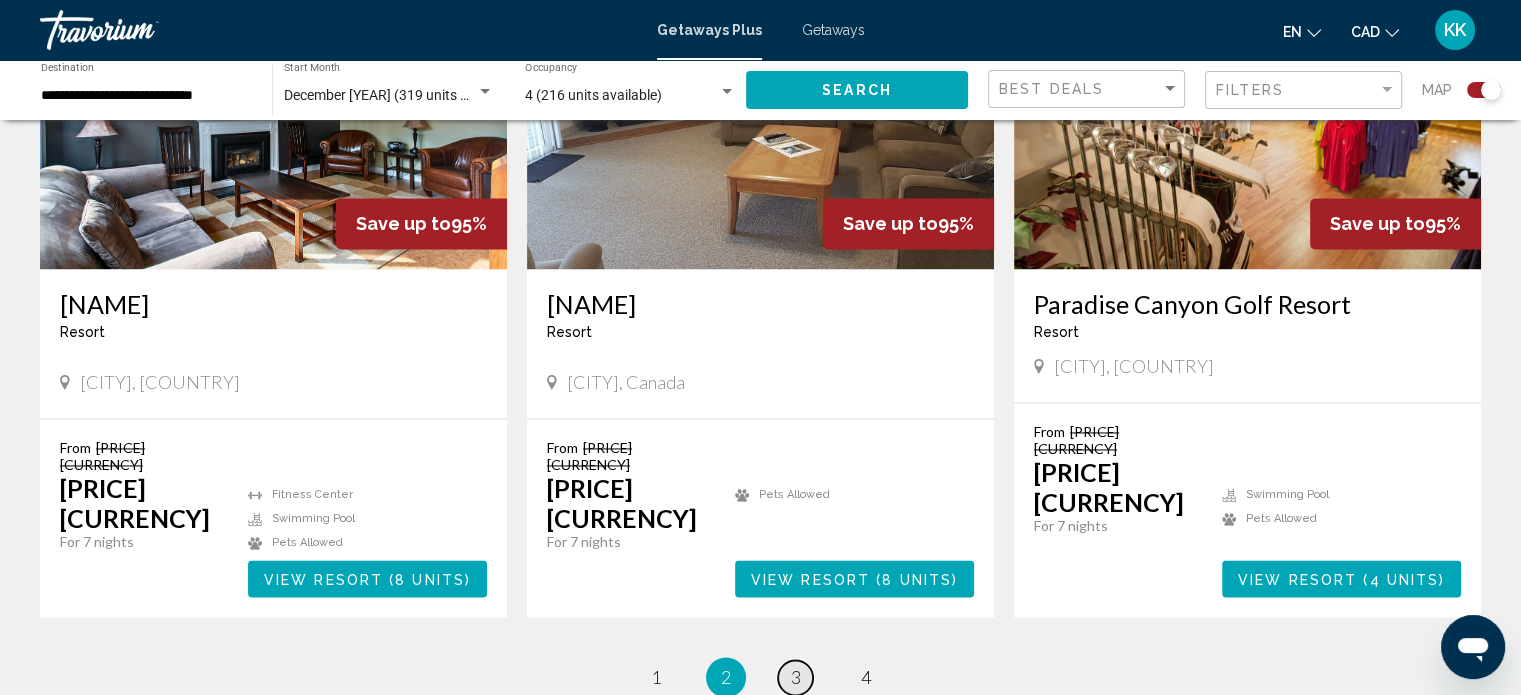 click on "3" at bounding box center (656, 677) 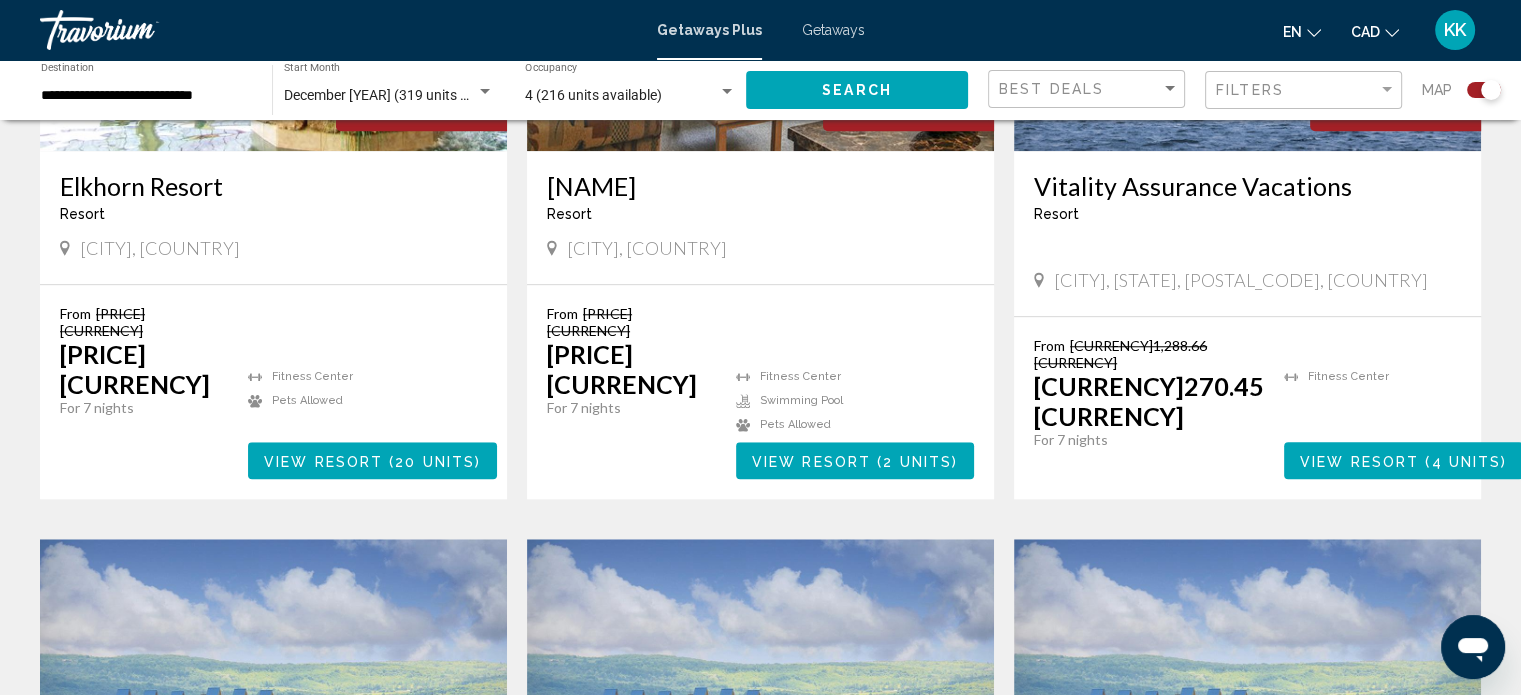 scroll, scrollTop: 1640, scrollLeft: 0, axis: vertical 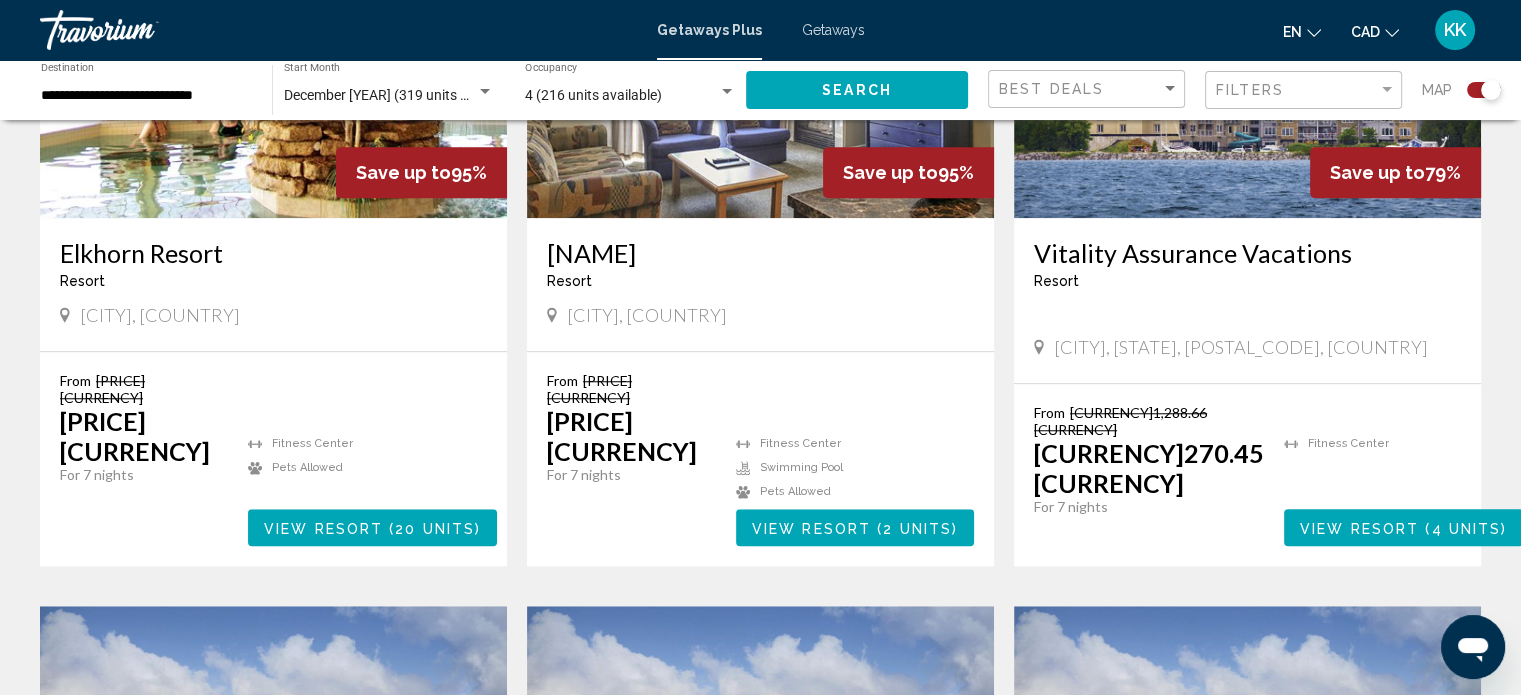click on "Vitality Assurance Vacations" at bounding box center [1247, 253] 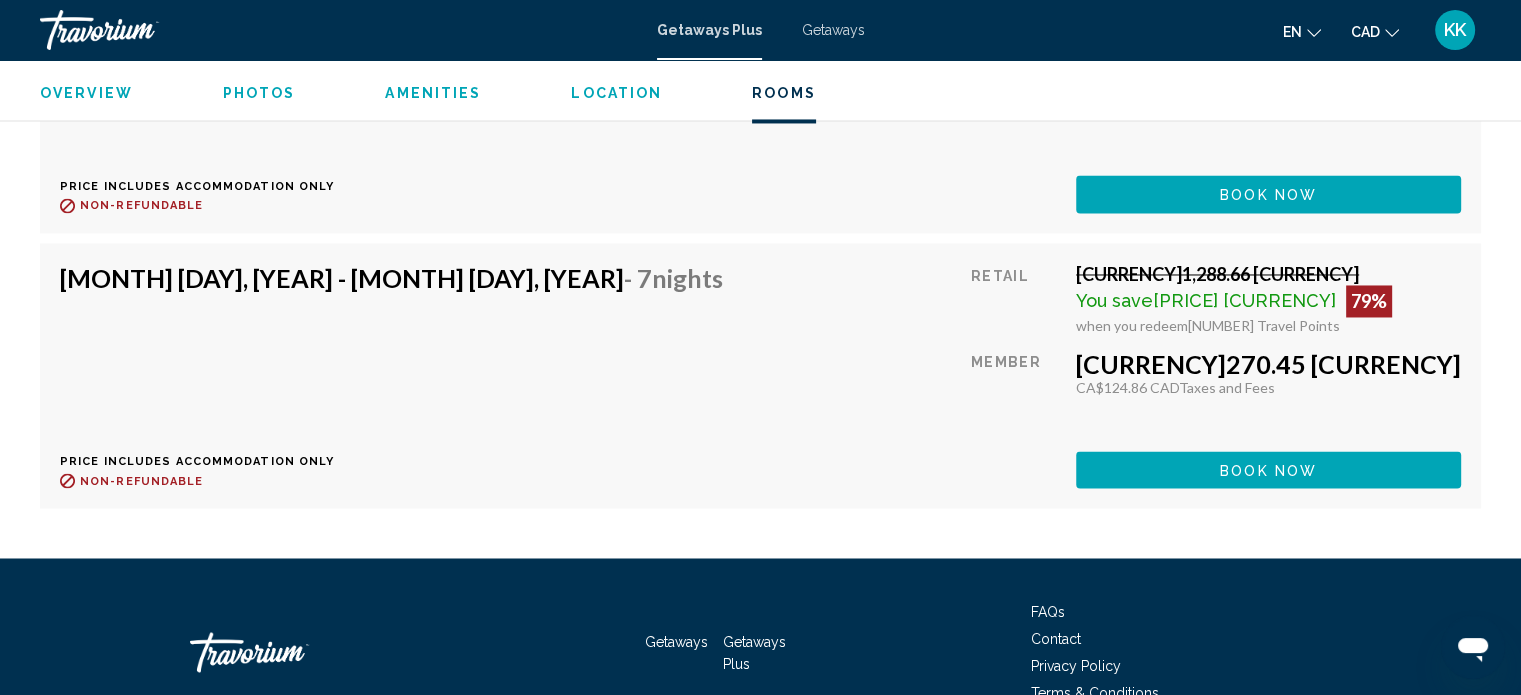 scroll, scrollTop: 3416, scrollLeft: 0, axis: vertical 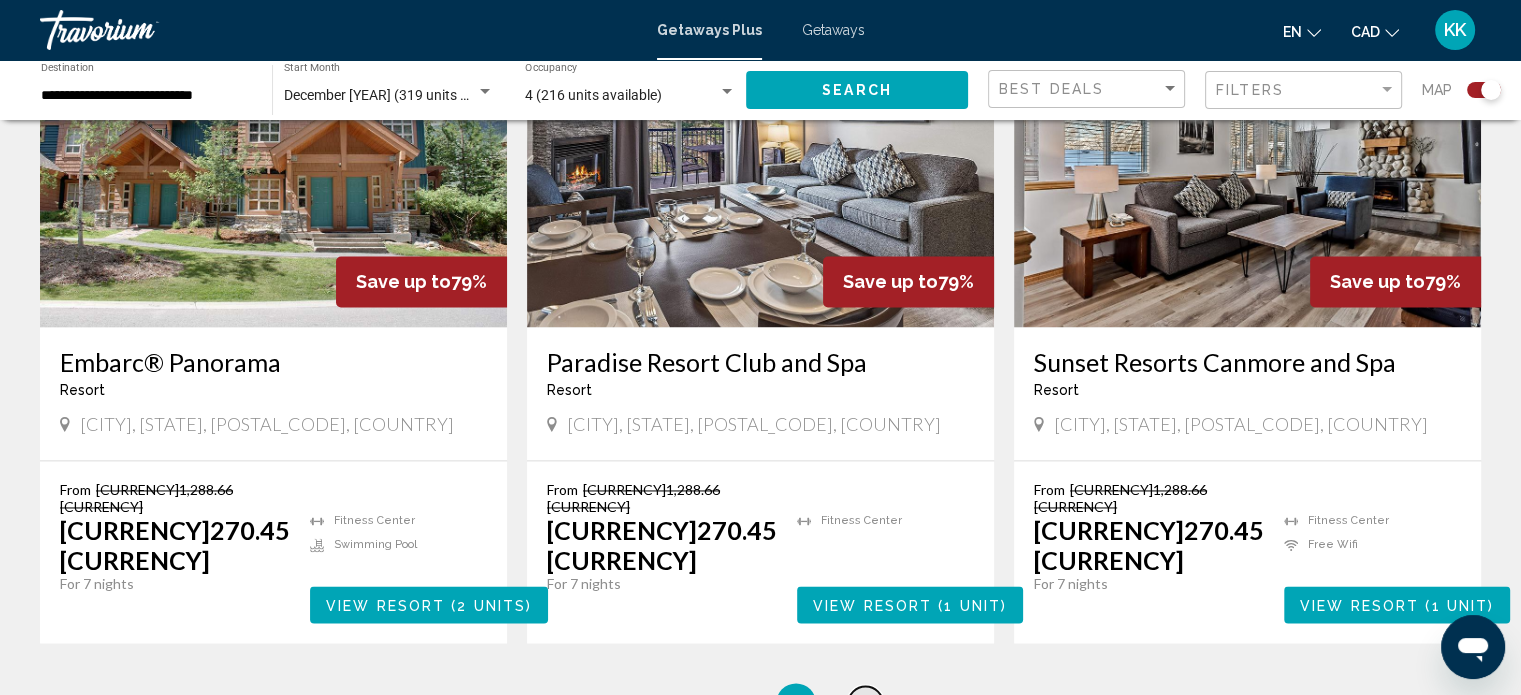 click on "4" at bounding box center [656, 703] 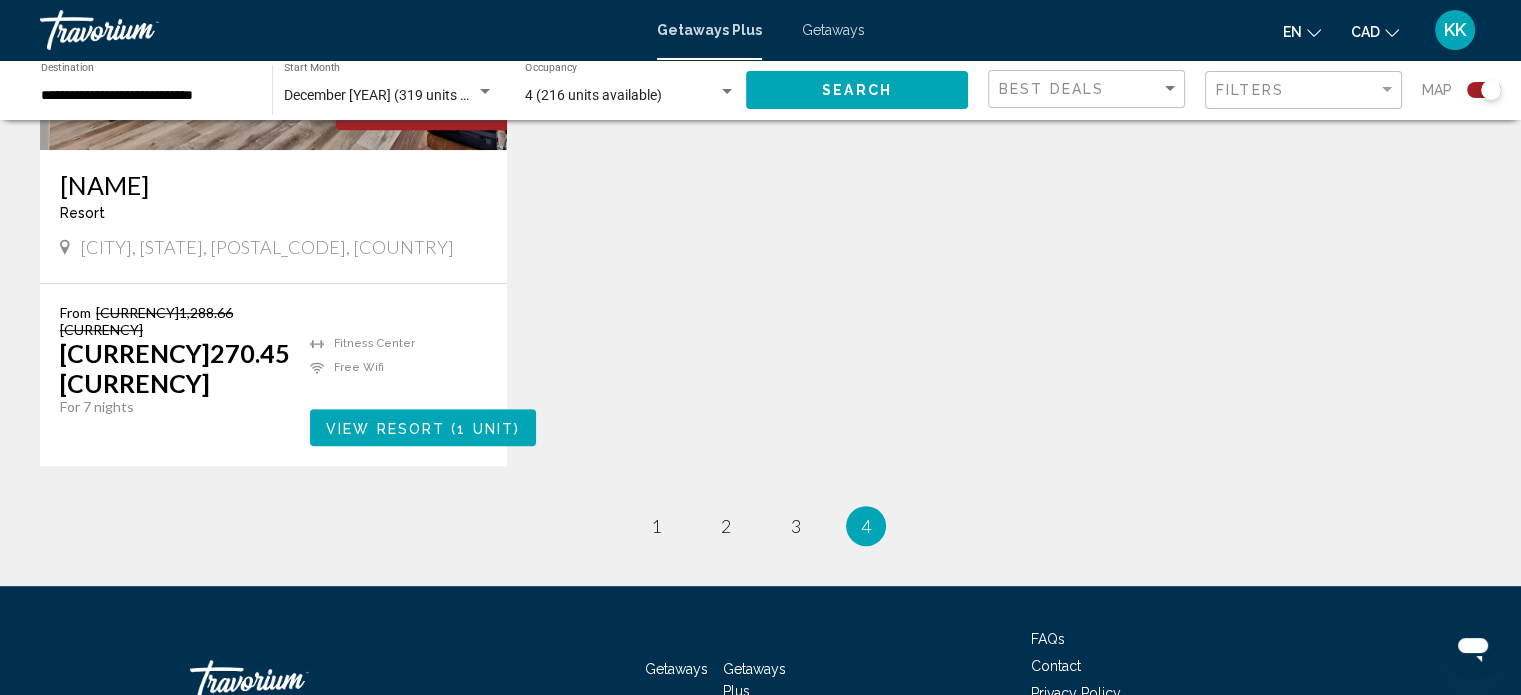 scroll, scrollTop: 1133, scrollLeft: 0, axis: vertical 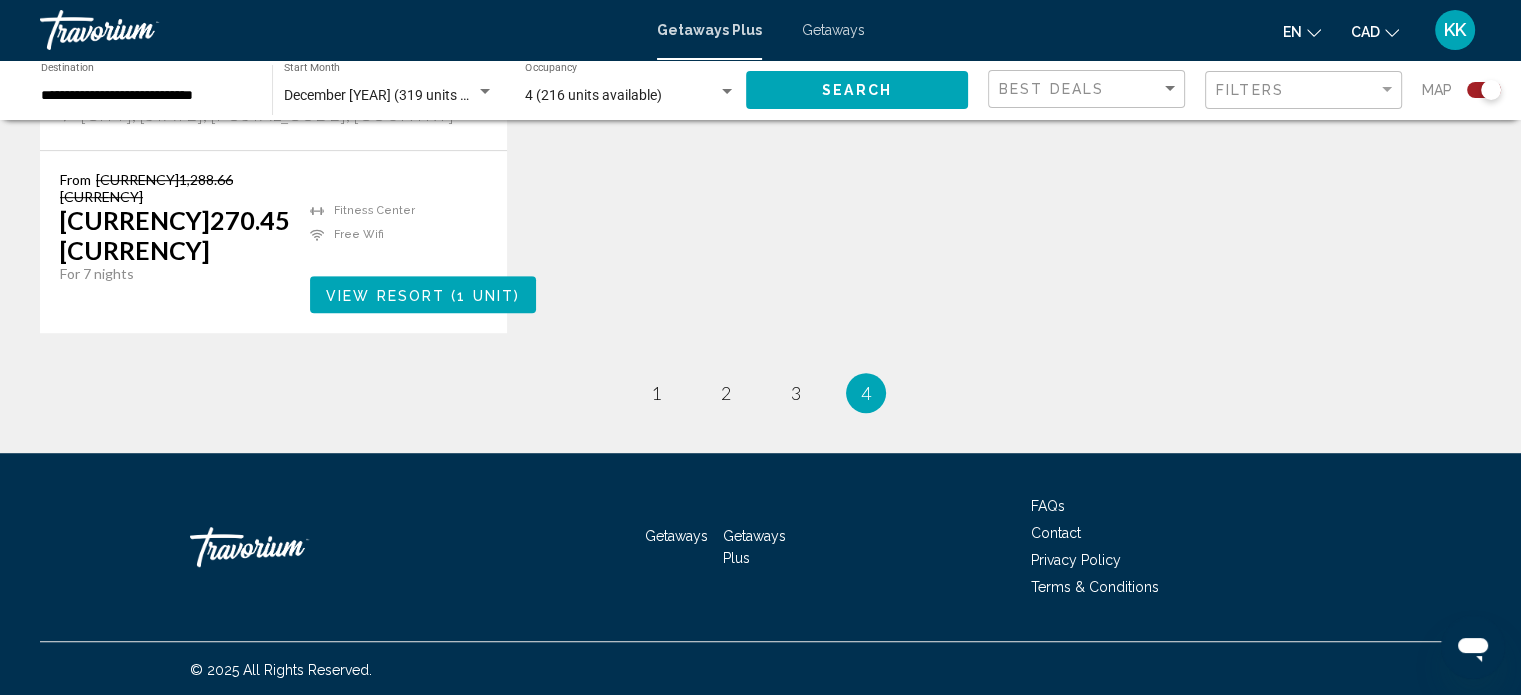 click on "Getaways" at bounding box center [833, 30] 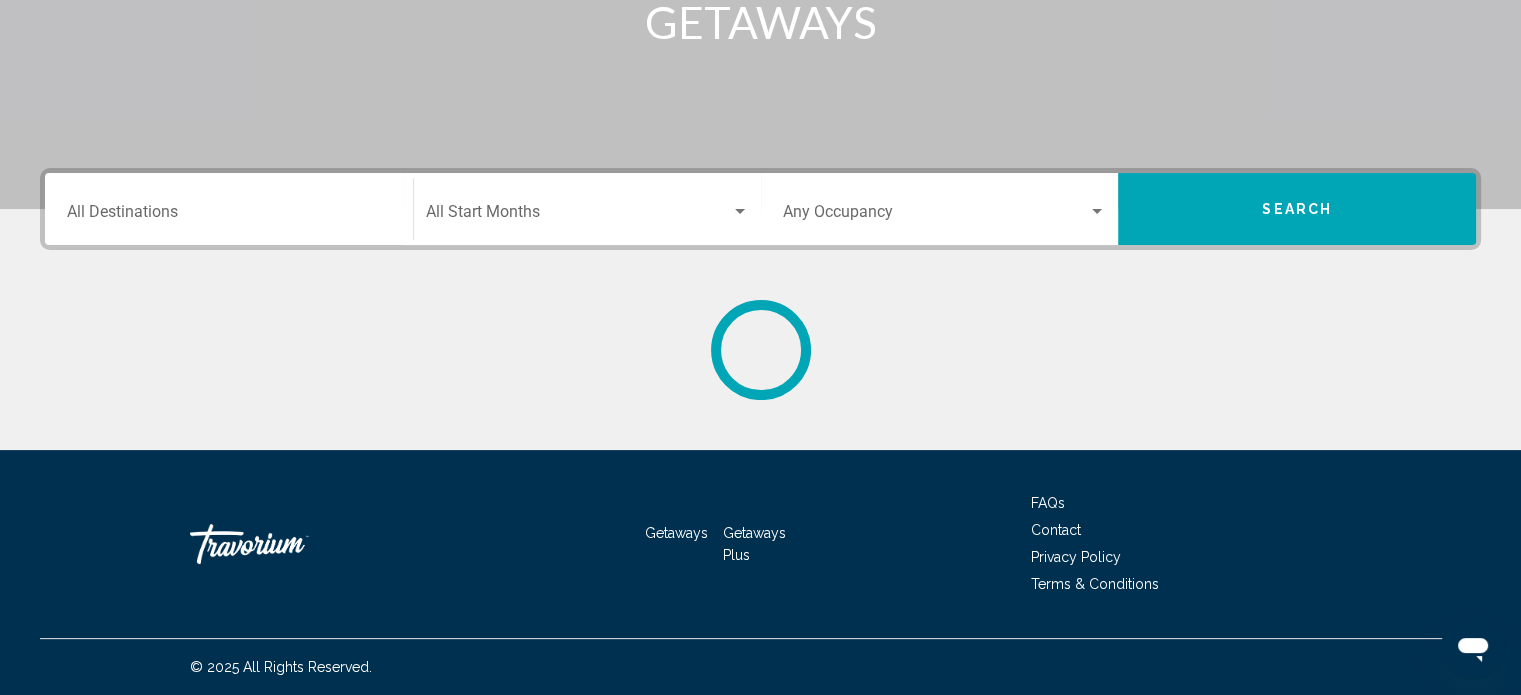 scroll, scrollTop: 0, scrollLeft: 0, axis: both 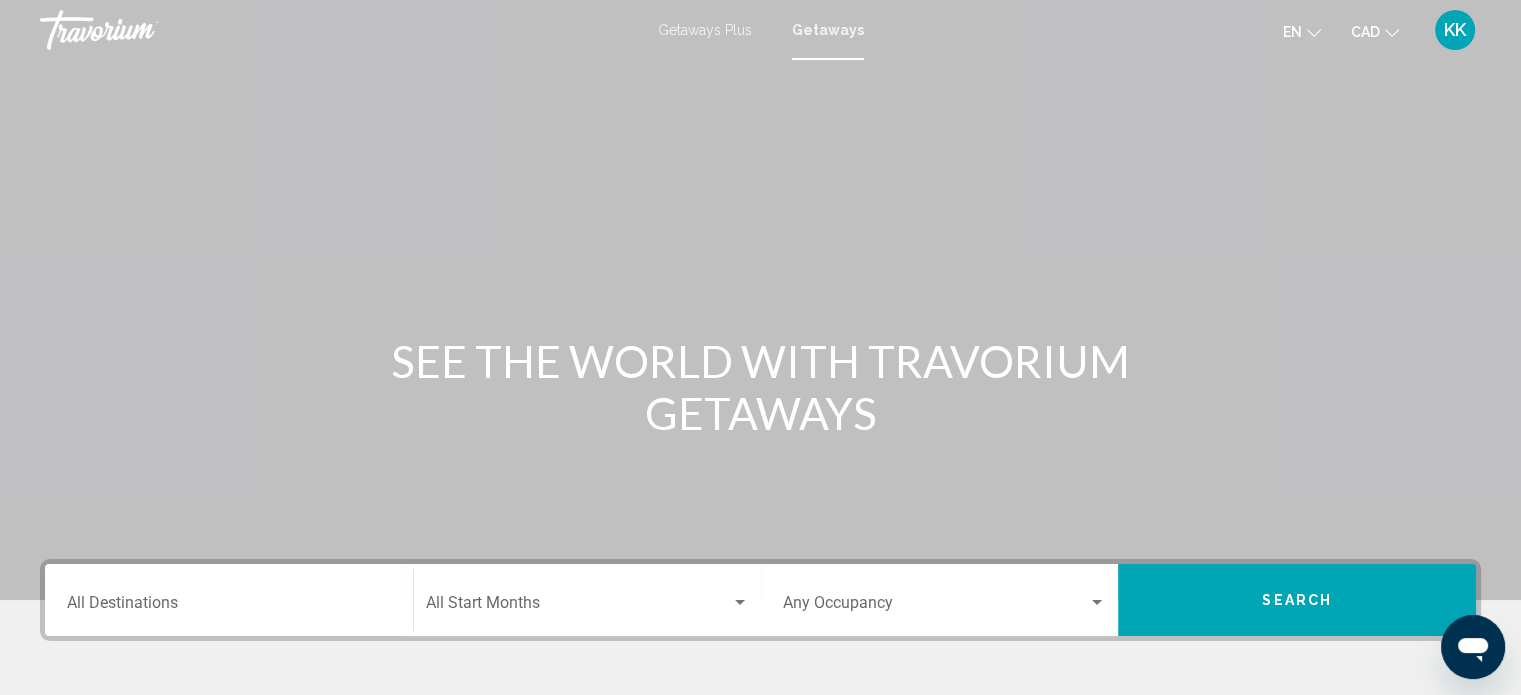 click on "Destination All Destinations" at bounding box center (229, 600) 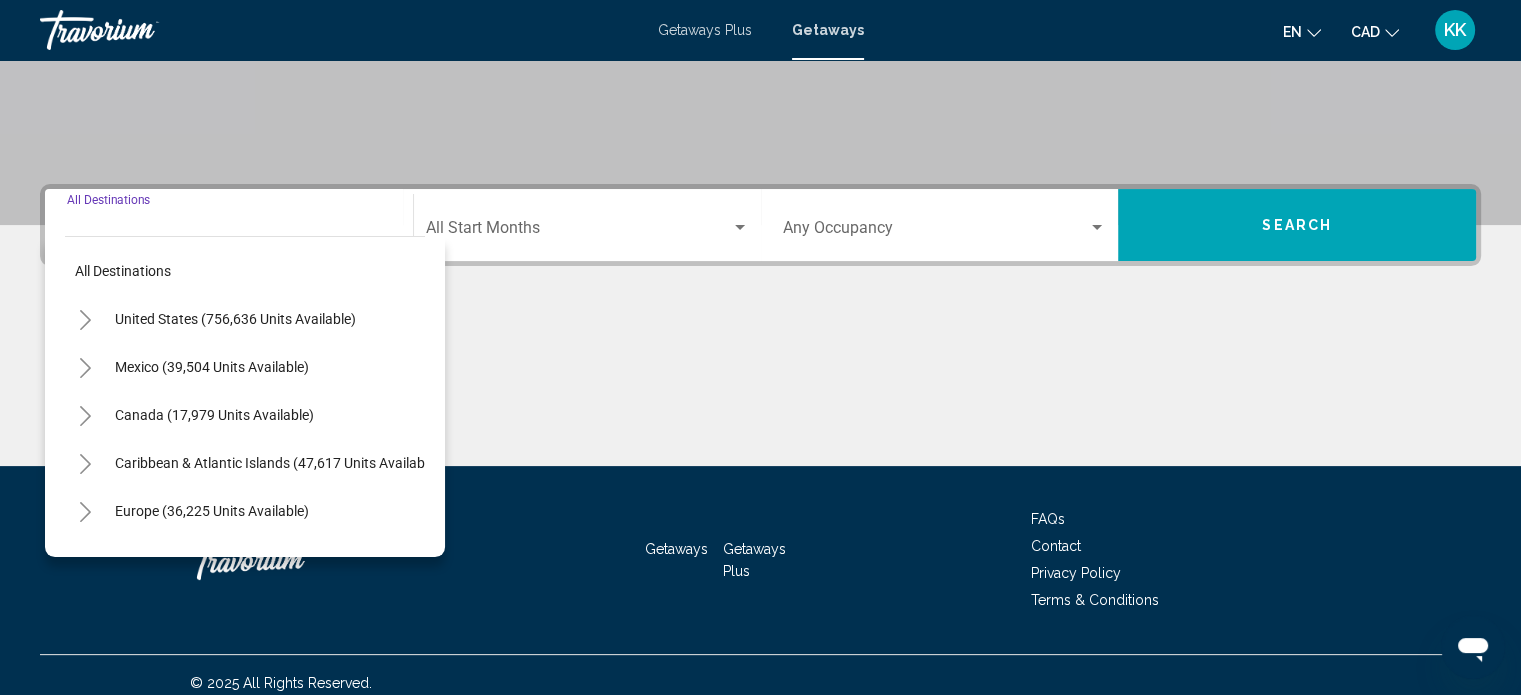 scroll, scrollTop: 390, scrollLeft: 0, axis: vertical 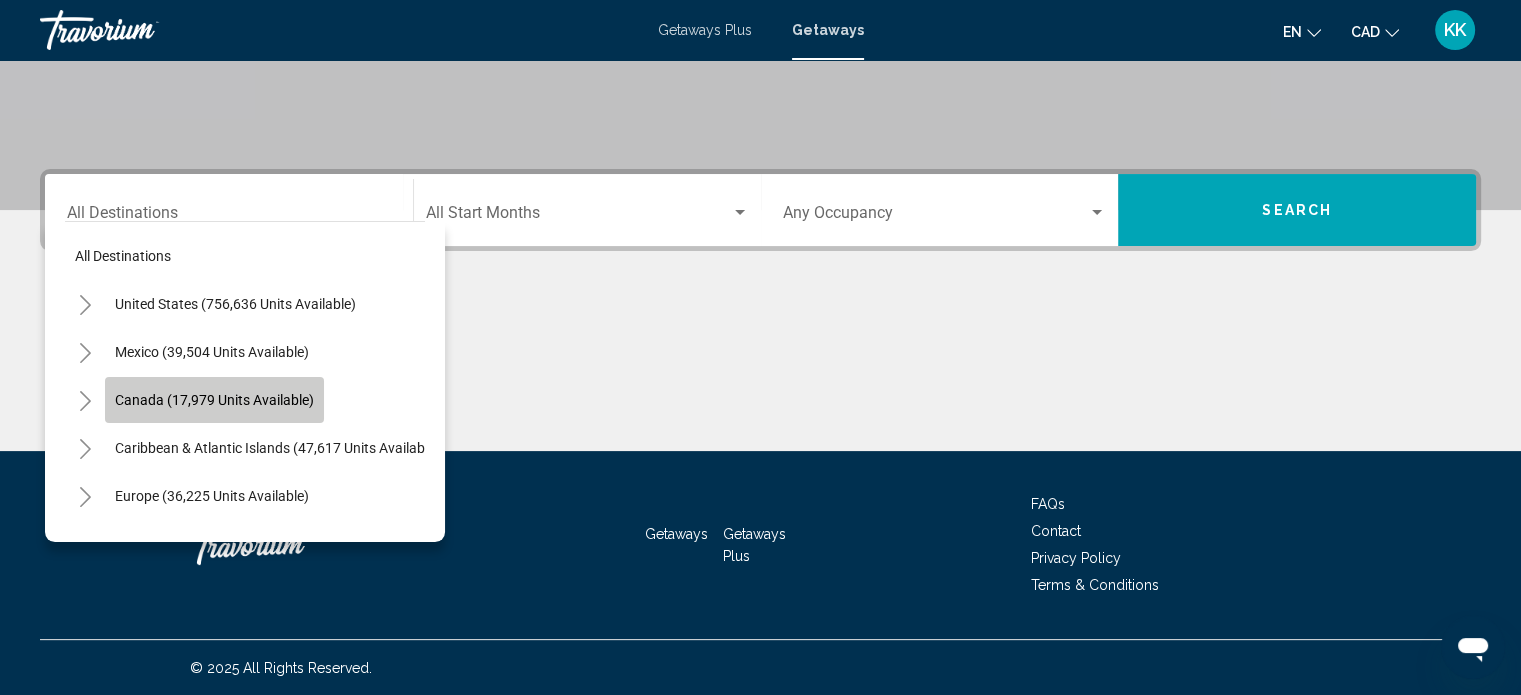 click on "Canada (17,979 units available)" at bounding box center (214, 400) 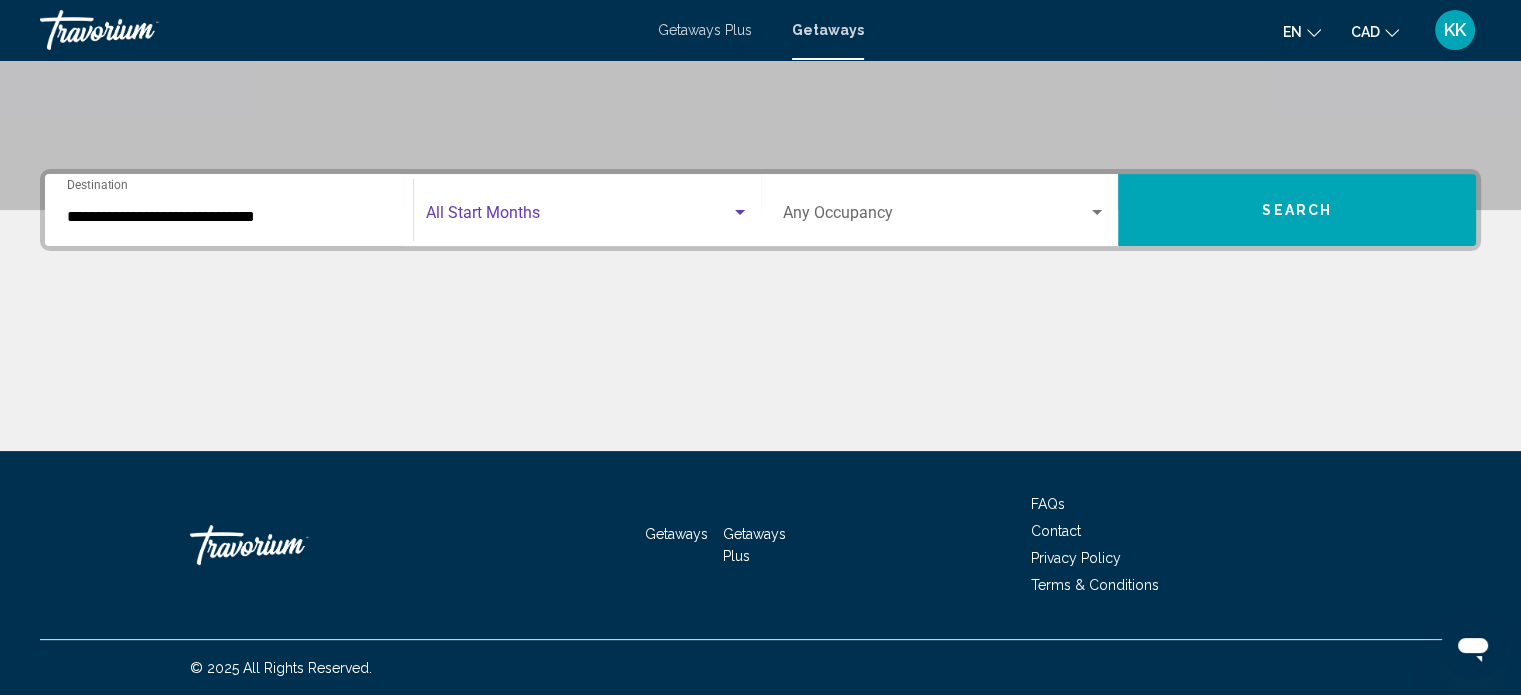 click at bounding box center (578, 217) 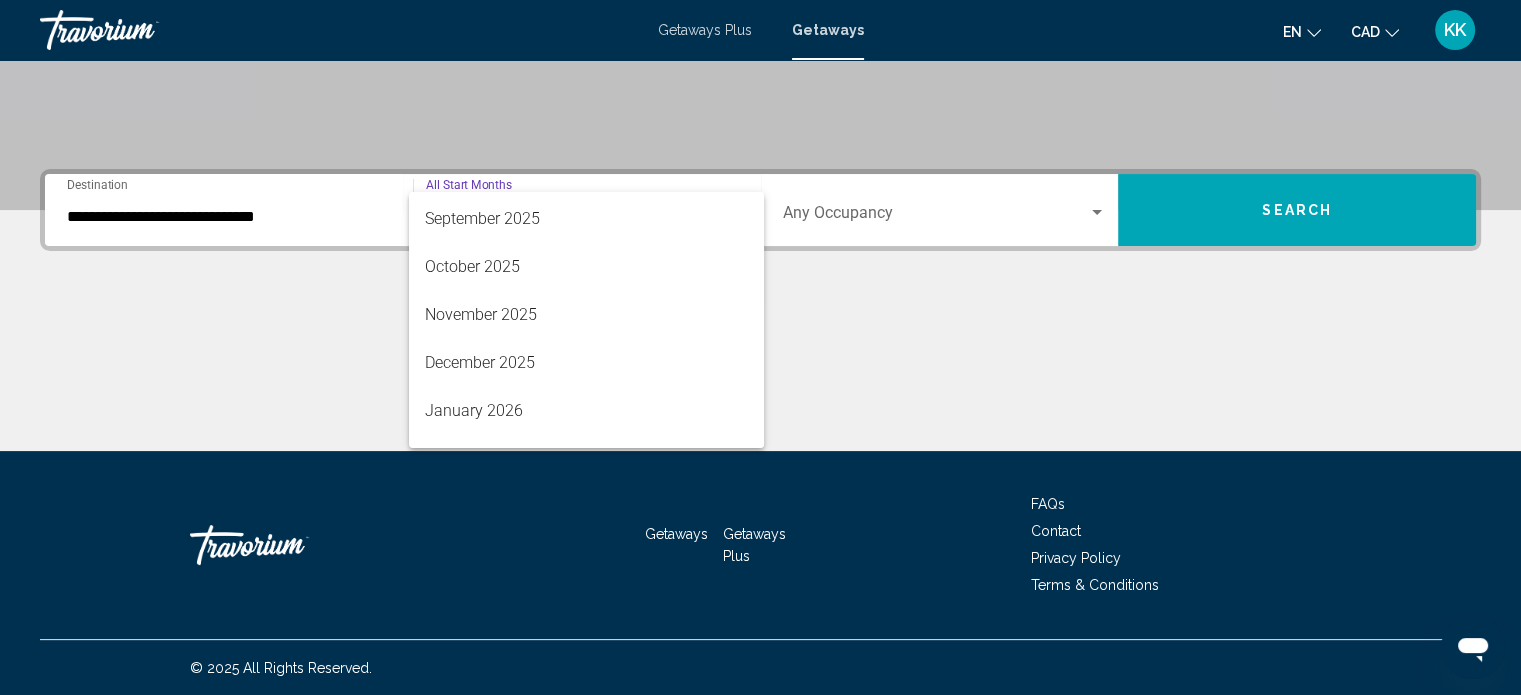 scroll, scrollTop: 160, scrollLeft: 0, axis: vertical 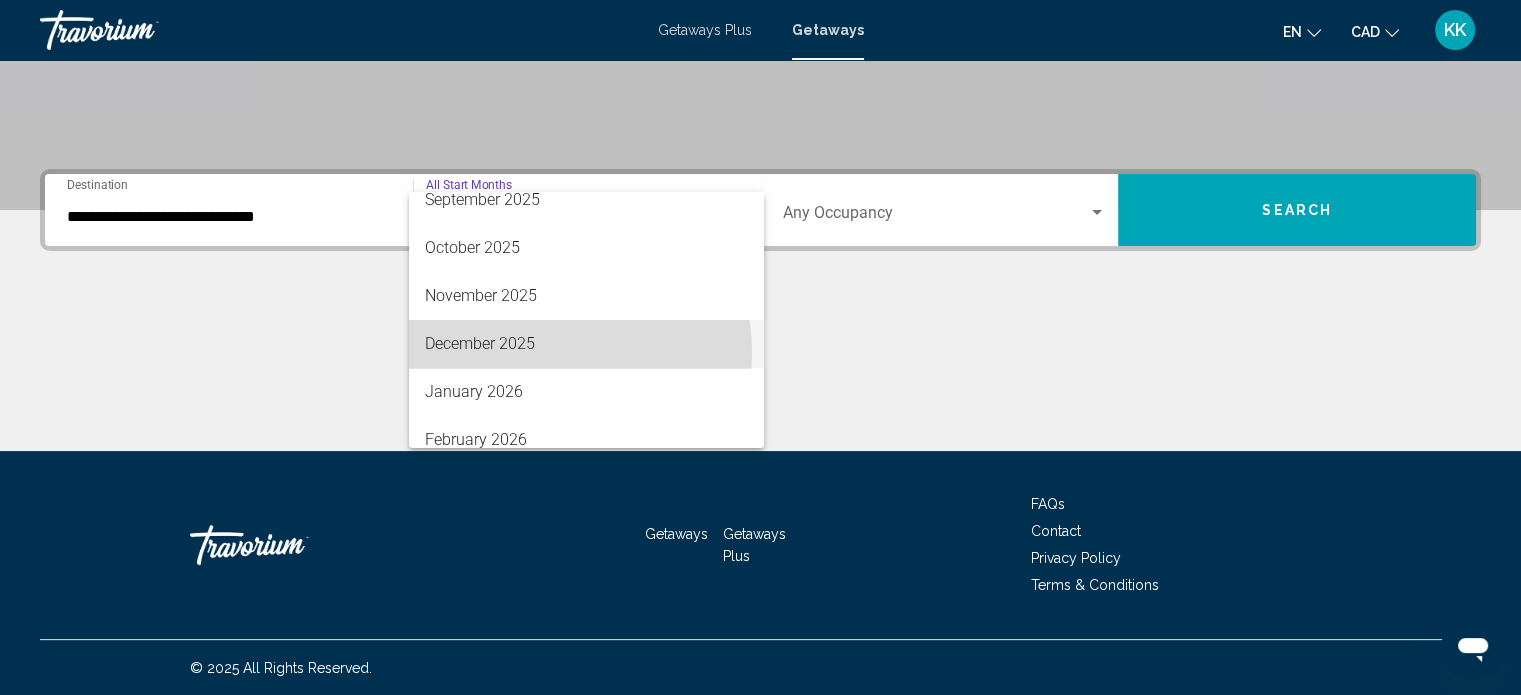 click on "December 2025" at bounding box center (586, 344) 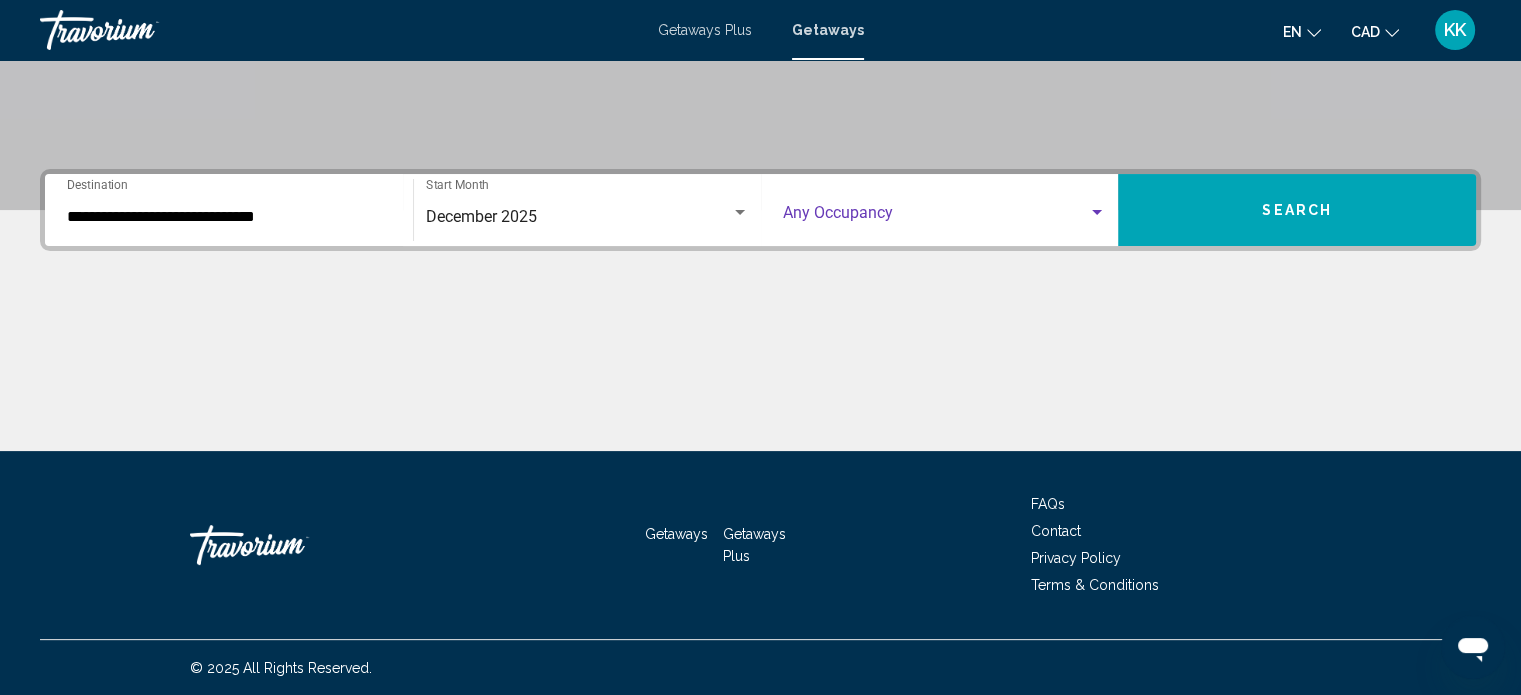 click at bounding box center [936, 217] 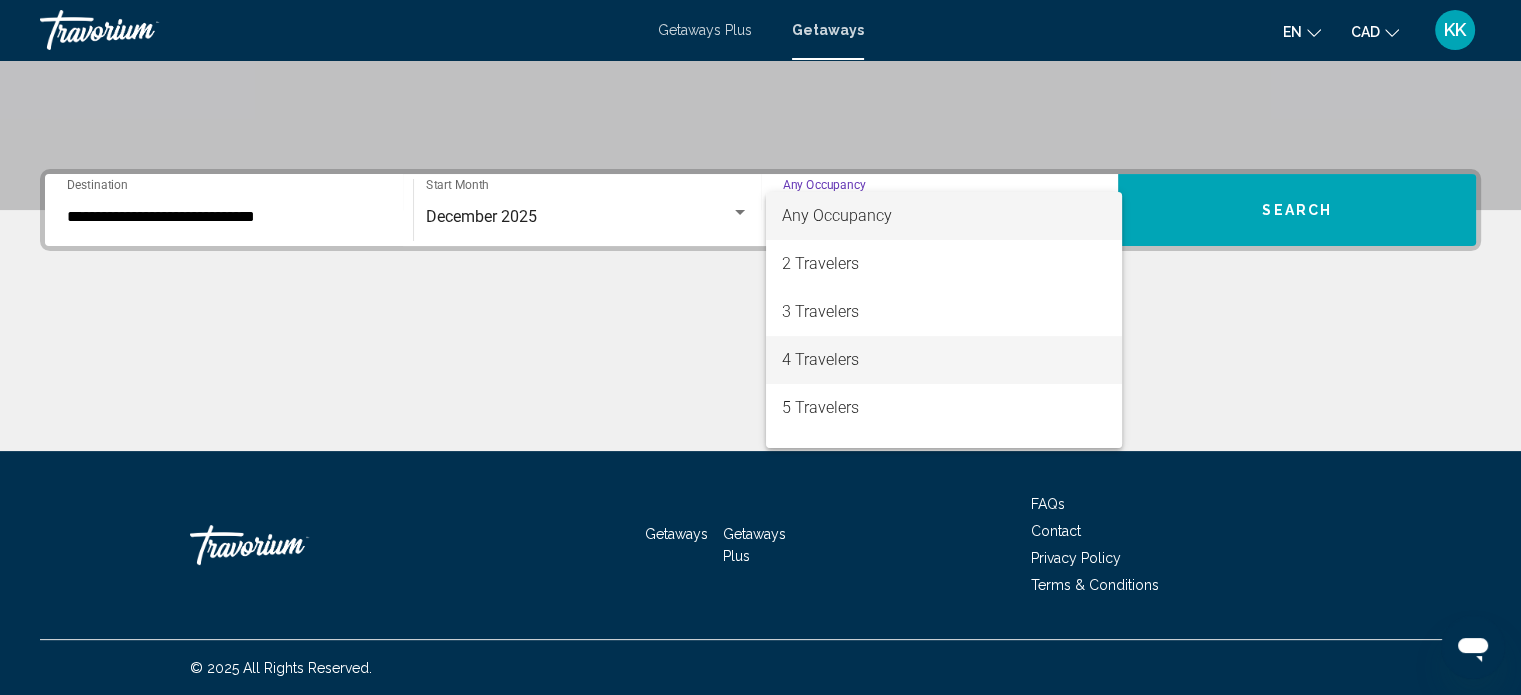 click on "4 Travelers" at bounding box center (944, 360) 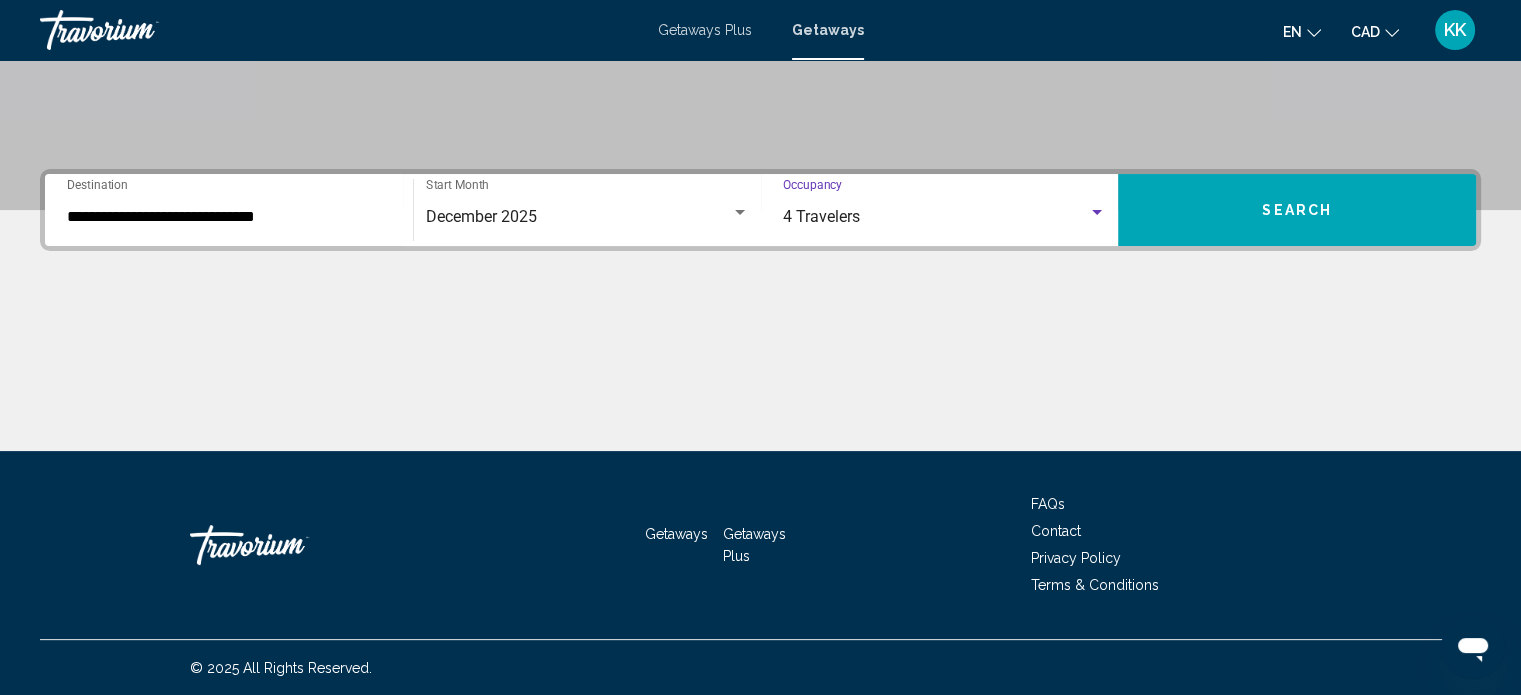 click on "Search" at bounding box center [1297, 210] 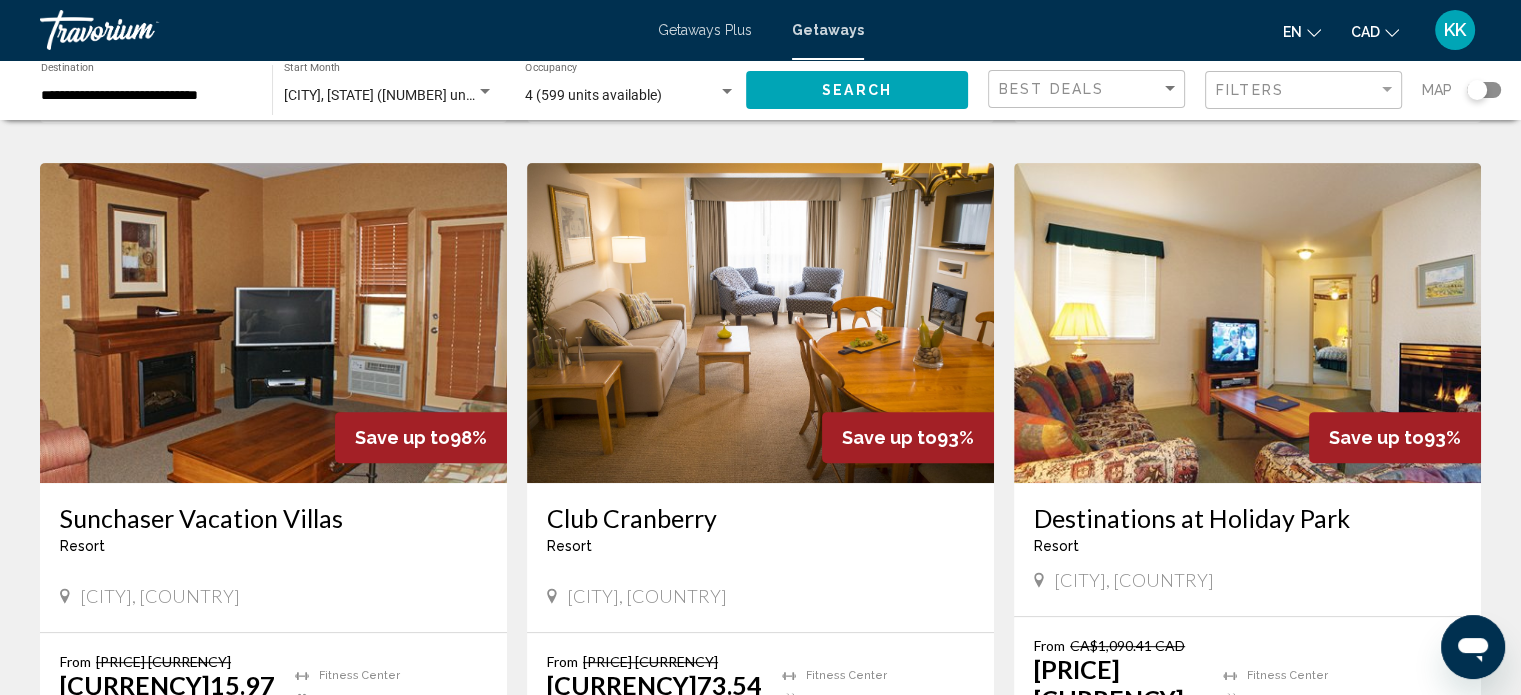 scroll, scrollTop: 880, scrollLeft: 0, axis: vertical 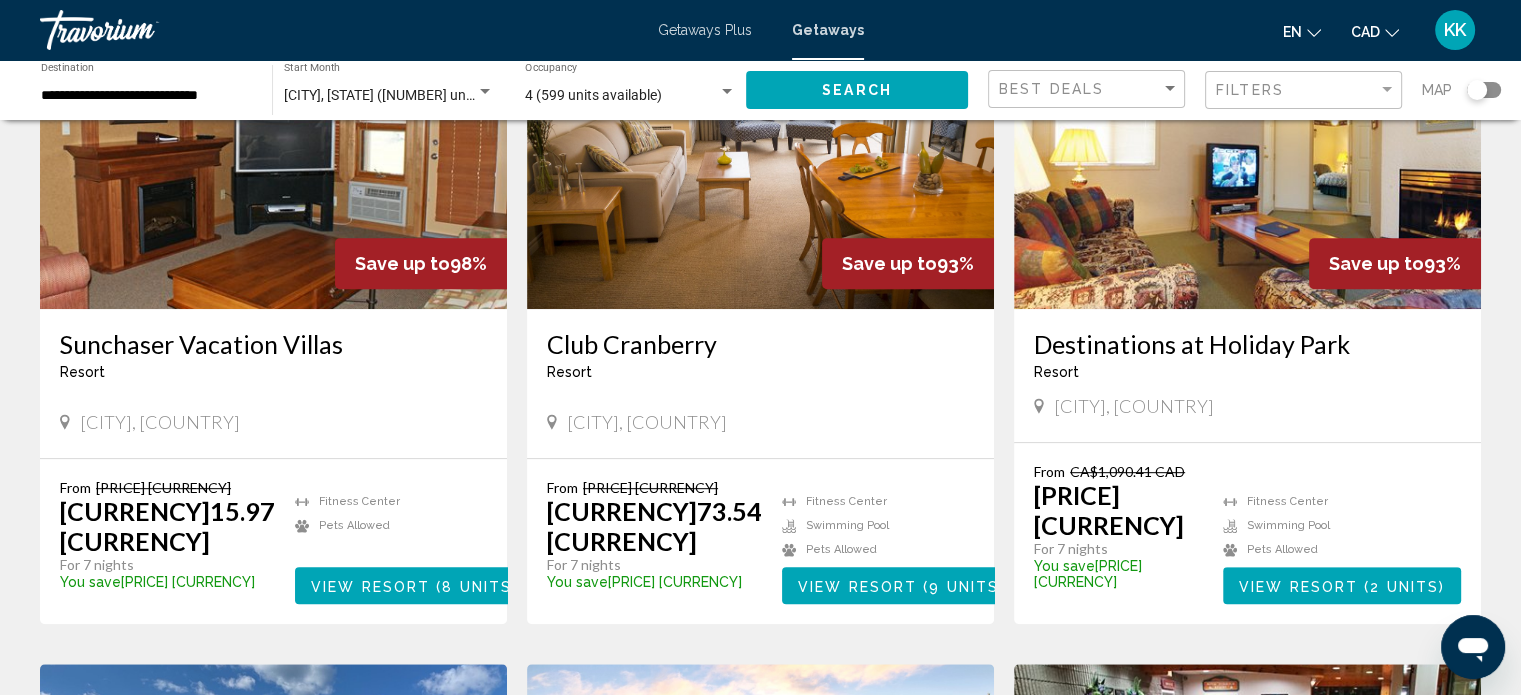 click on "Club Cranberry" at bounding box center (760, 344) 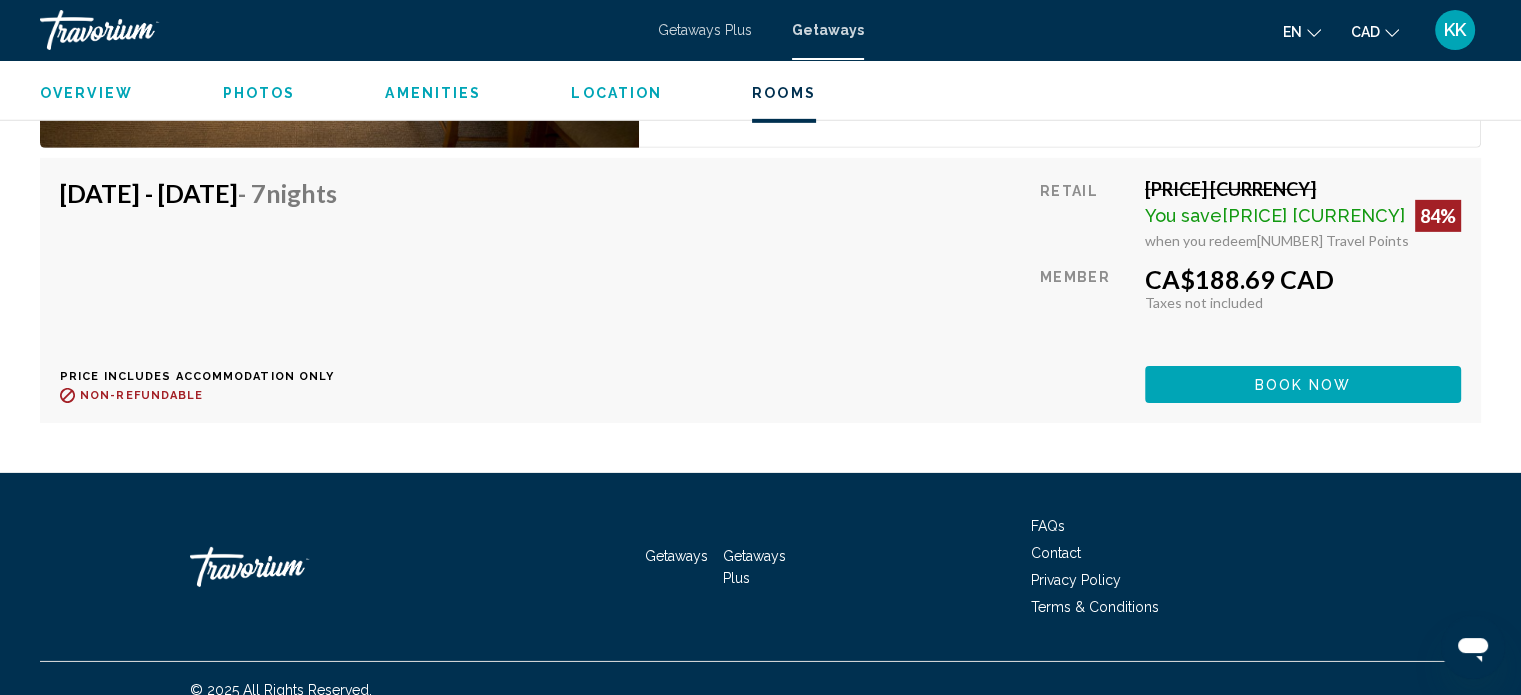 scroll, scrollTop: 6374, scrollLeft: 0, axis: vertical 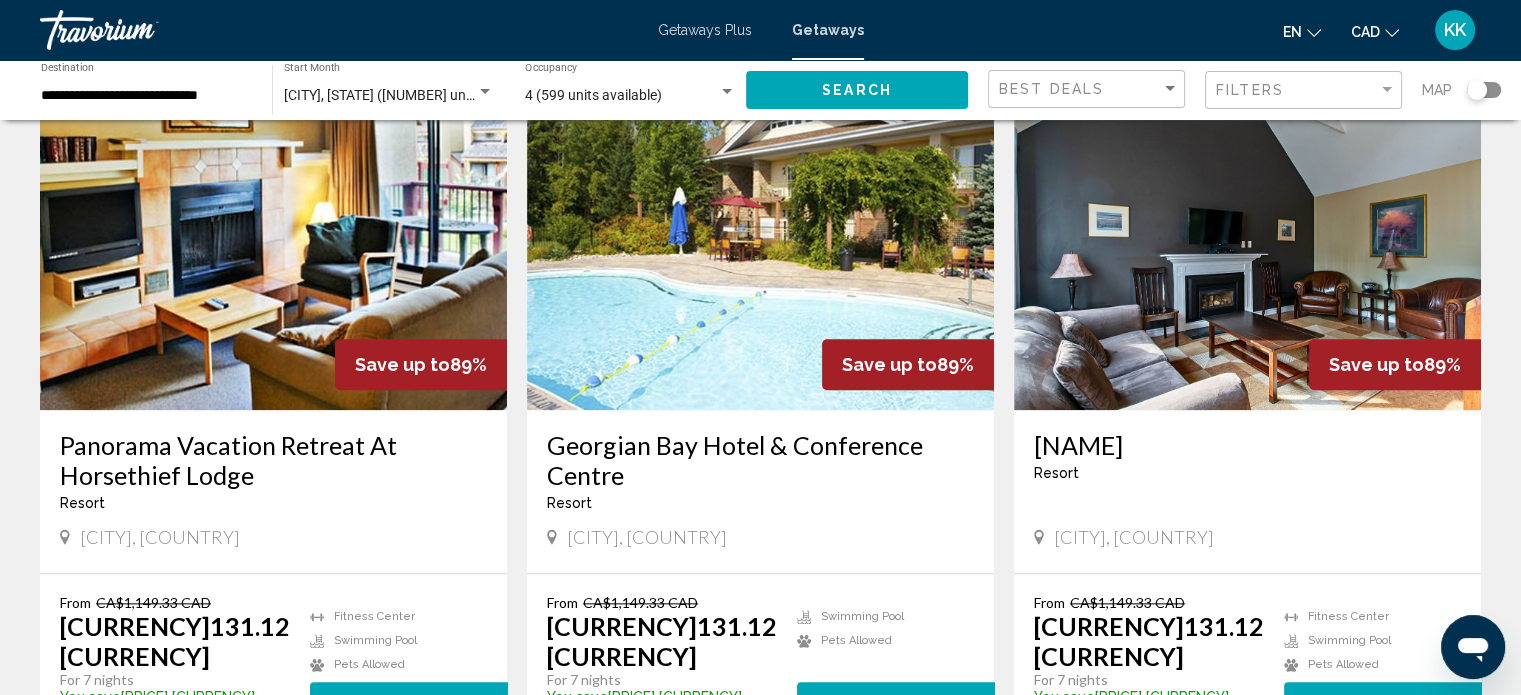 click on "Georgian Bay Hotel & Conference Centre" at bounding box center (760, 460) 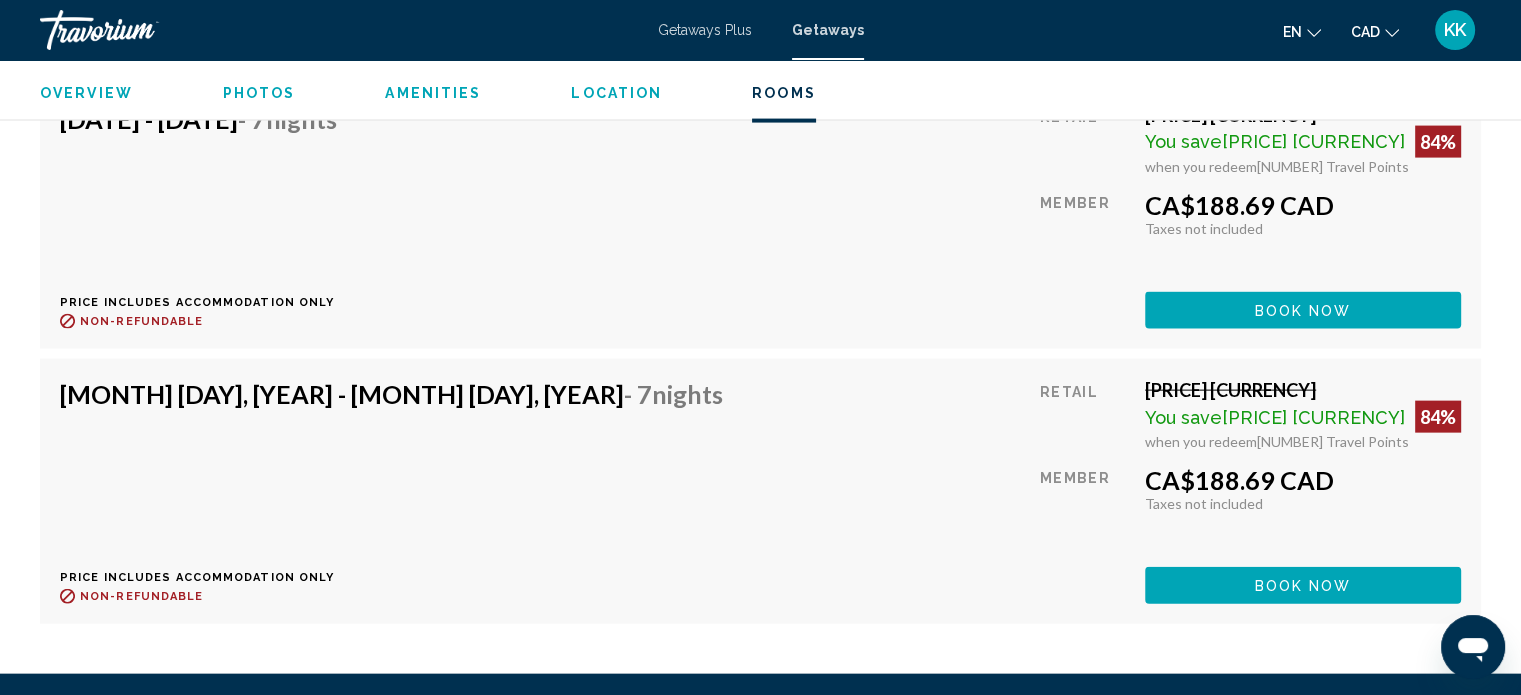 scroll, scrollTop: 4451, scrollLeft: 0, axis: vertical 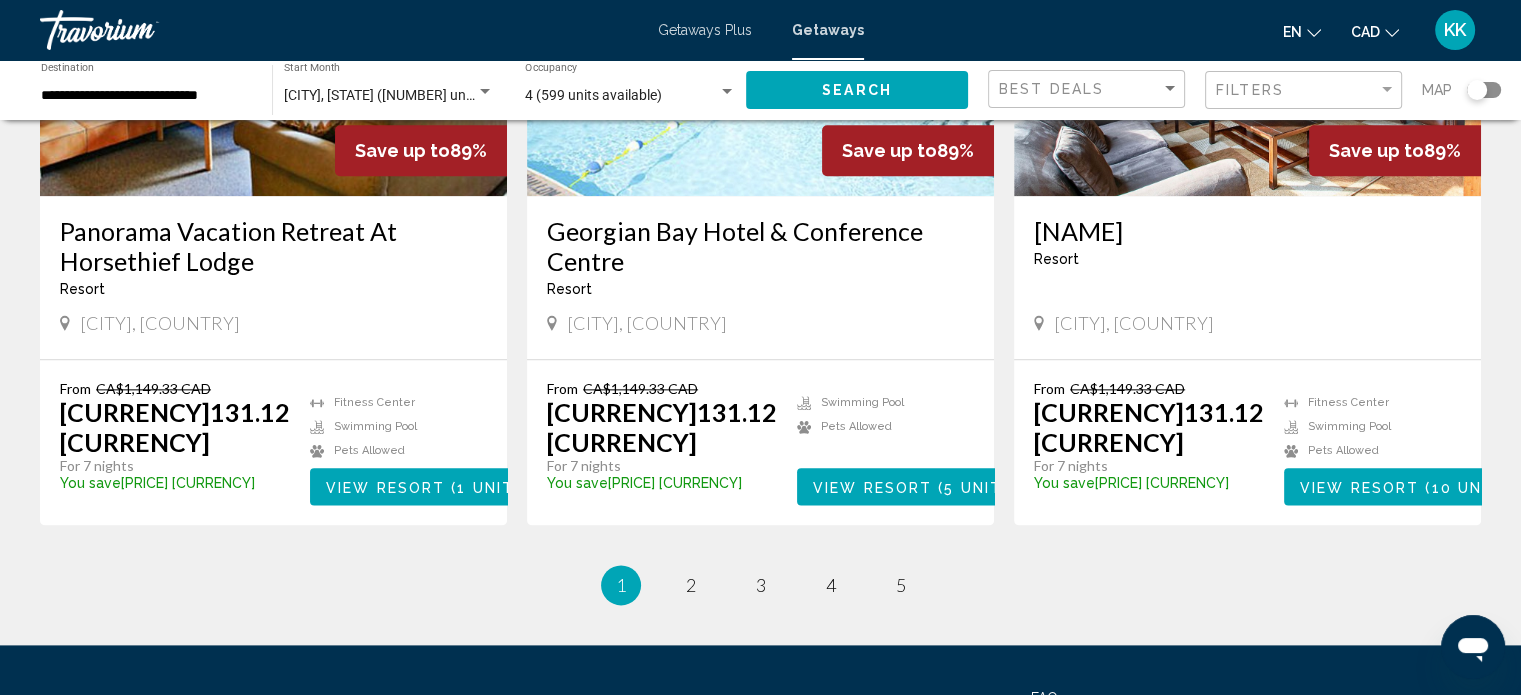 click on "[NAME]" at bounding box center [1247, 231] 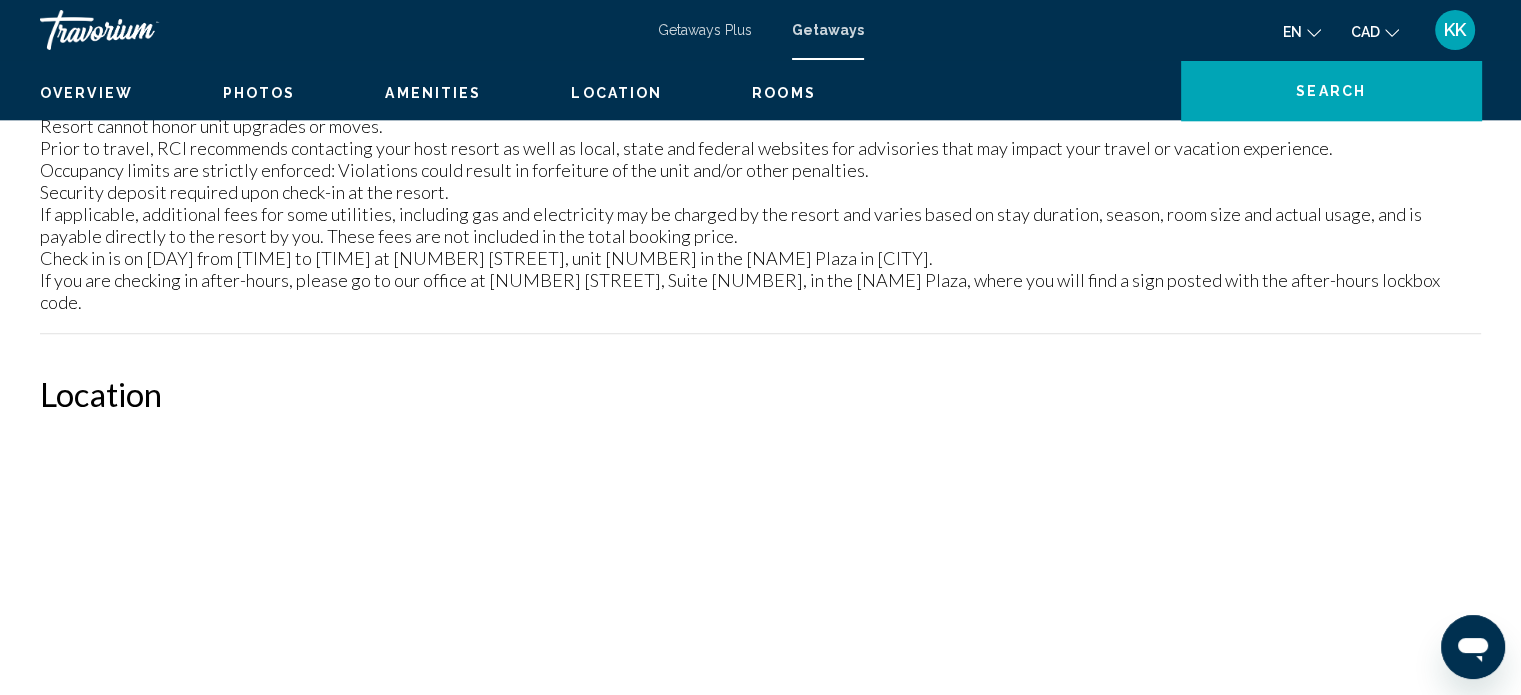 scroll, scrollTop: 12, scrollLeft: 0, axis: vertical 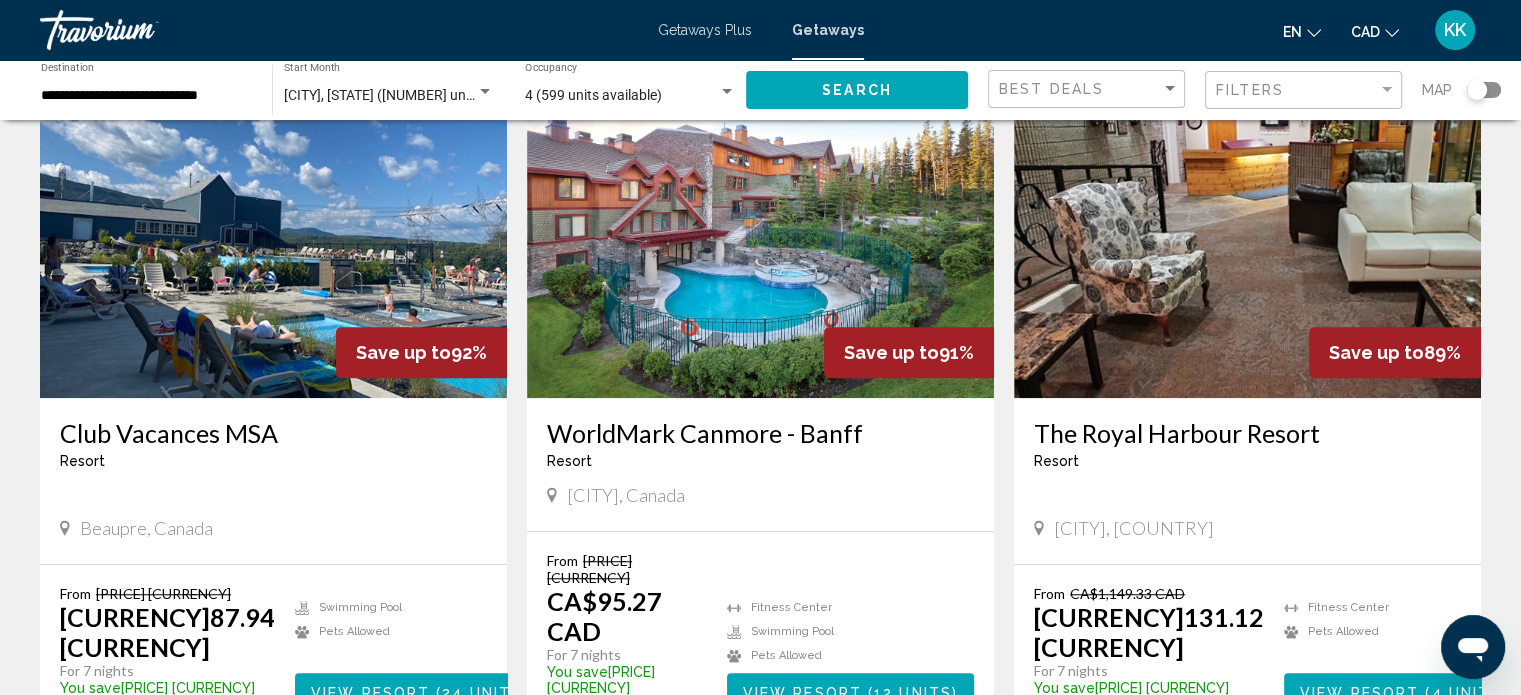 click on "WorldMark Canmore - Banff" at bounding box center [760, 433] 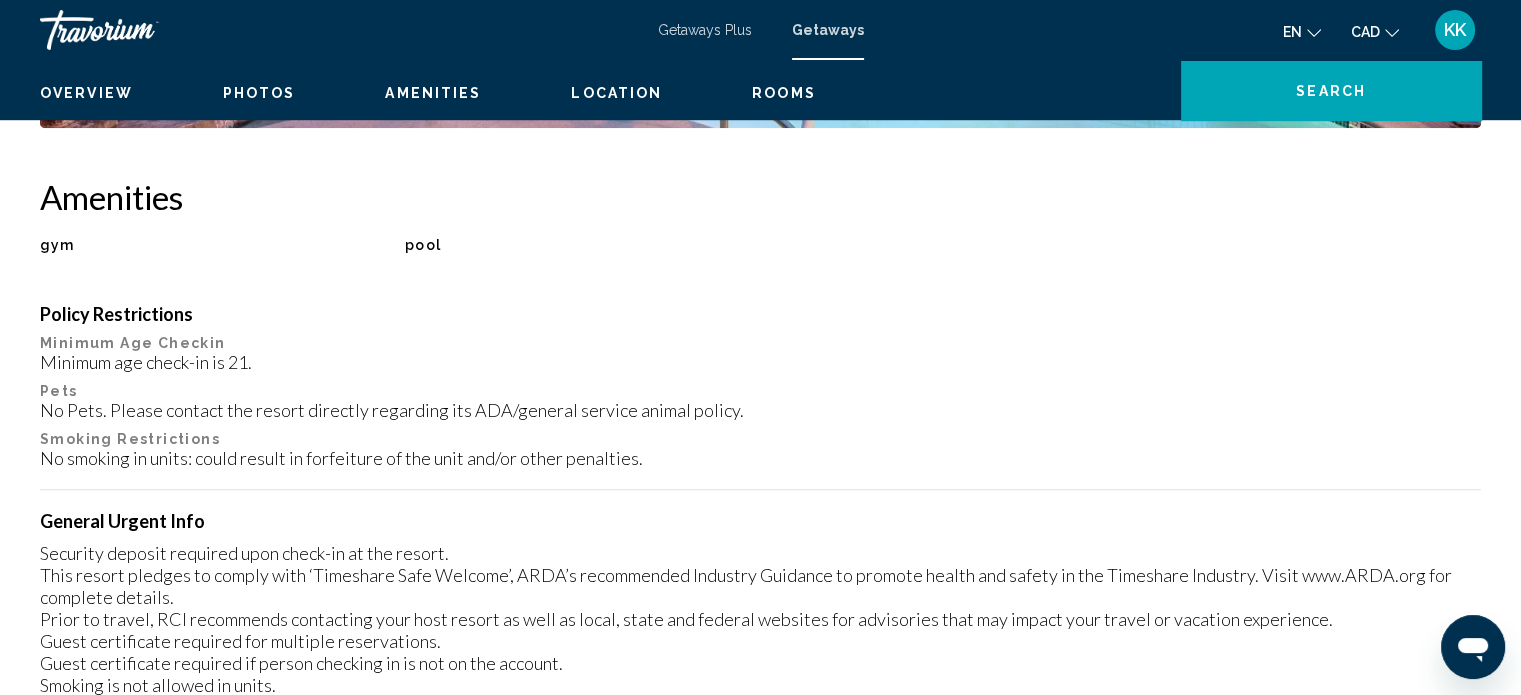 scroll, scrollTop: 12, scrollLeft: 0, axis: vertical 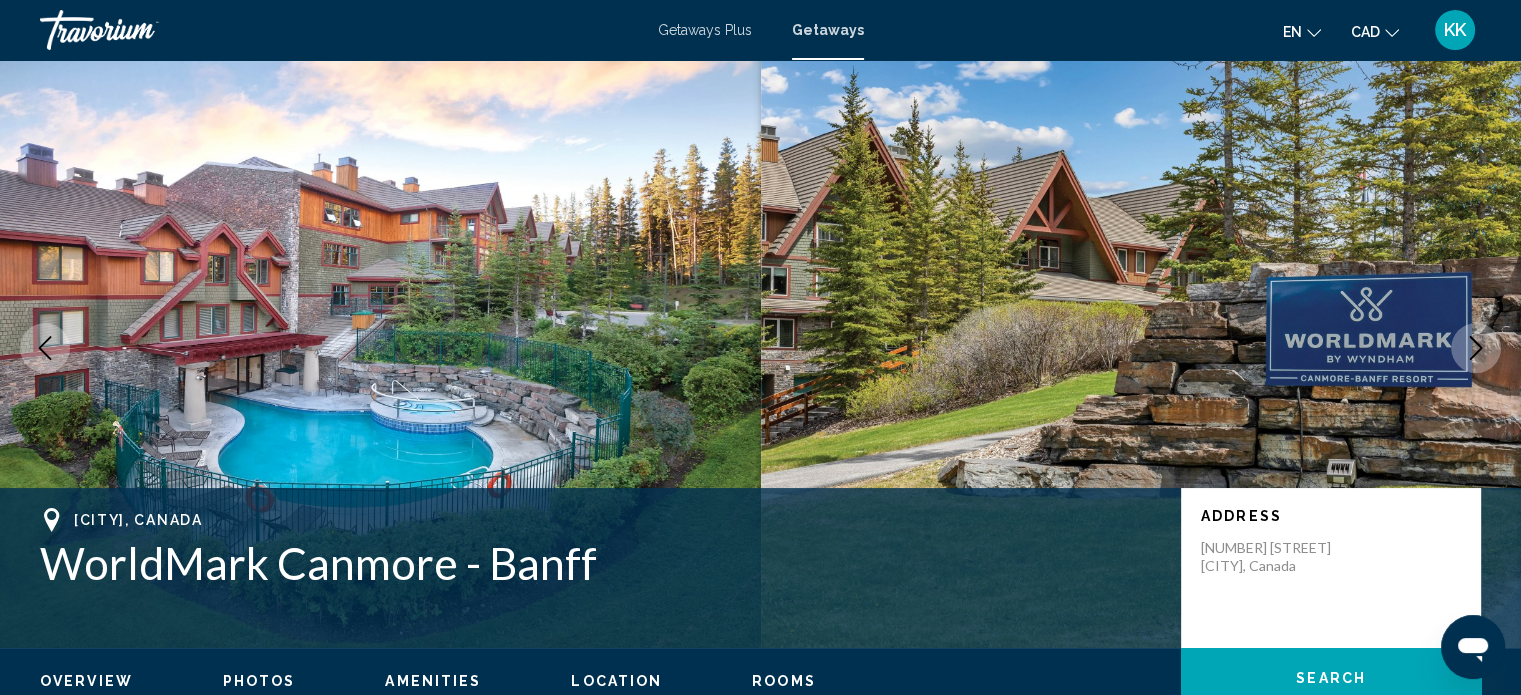 click at bounding box center (1476, 348) 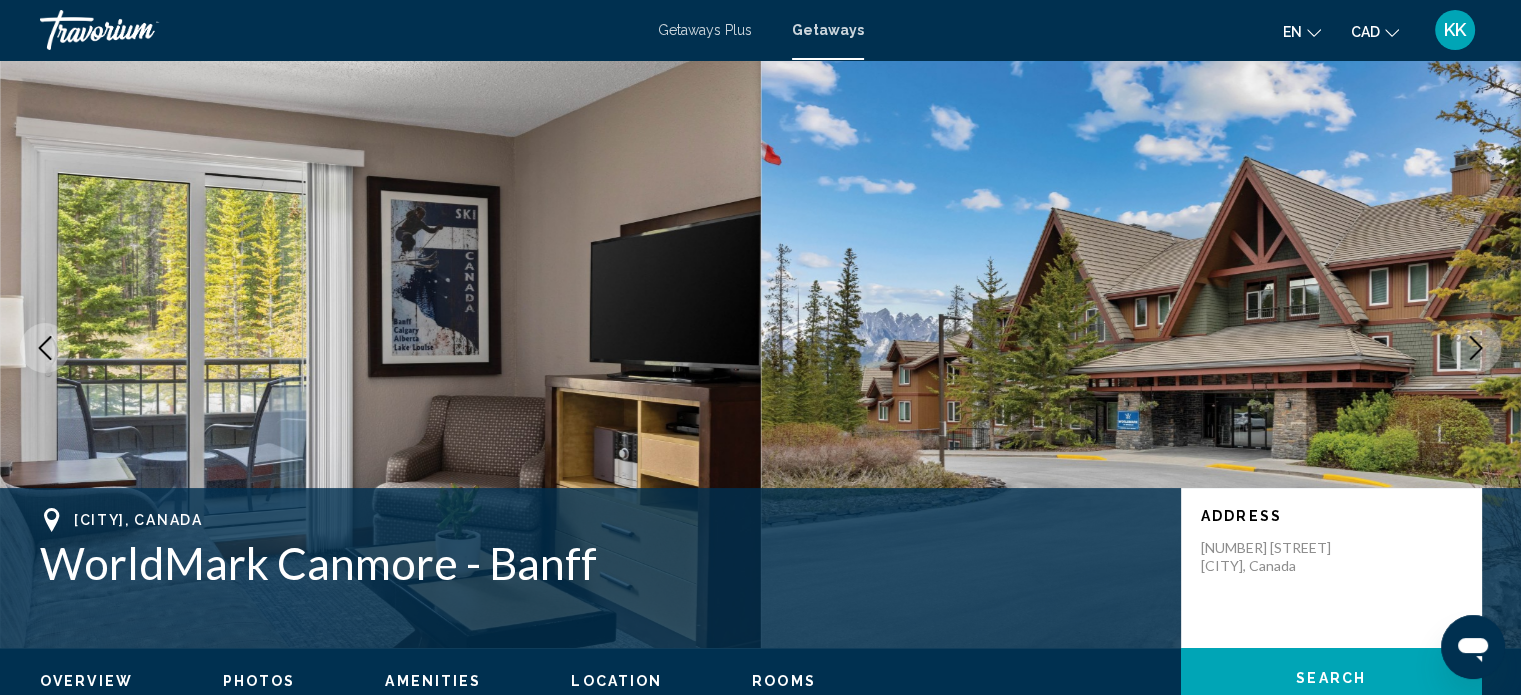 click at bounding box center (1476, 348) 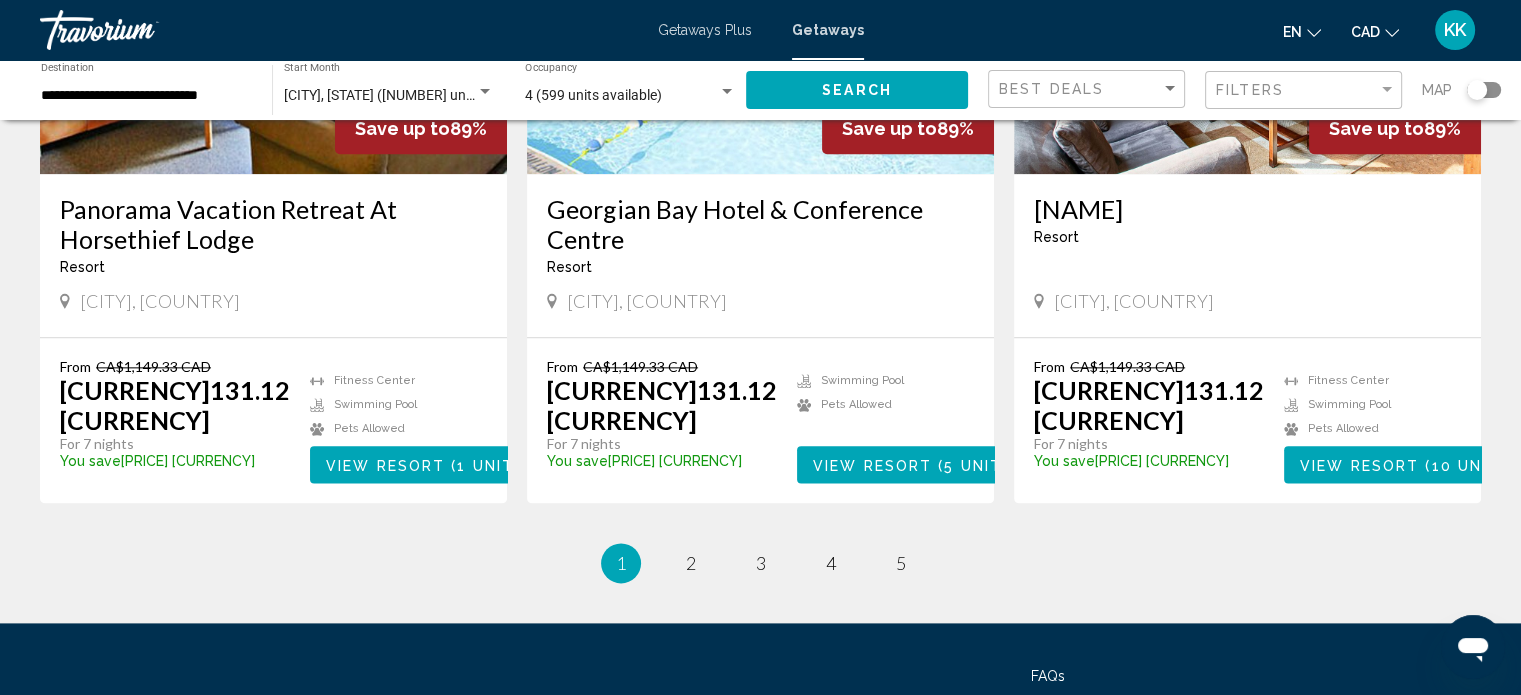 scroll, scrollTop: 2386, scrollLeft: 0, axis: vertical 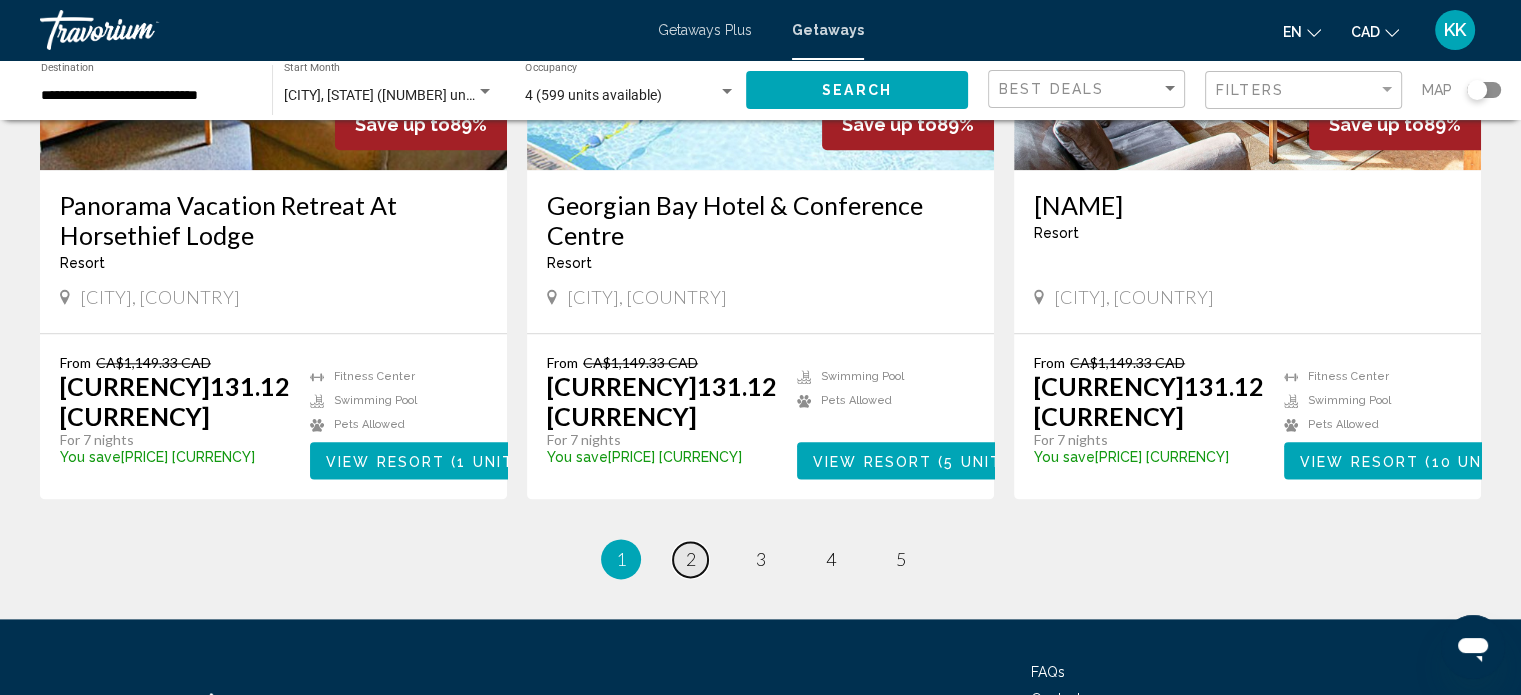 click on "2" at bounding box center (691, 559) 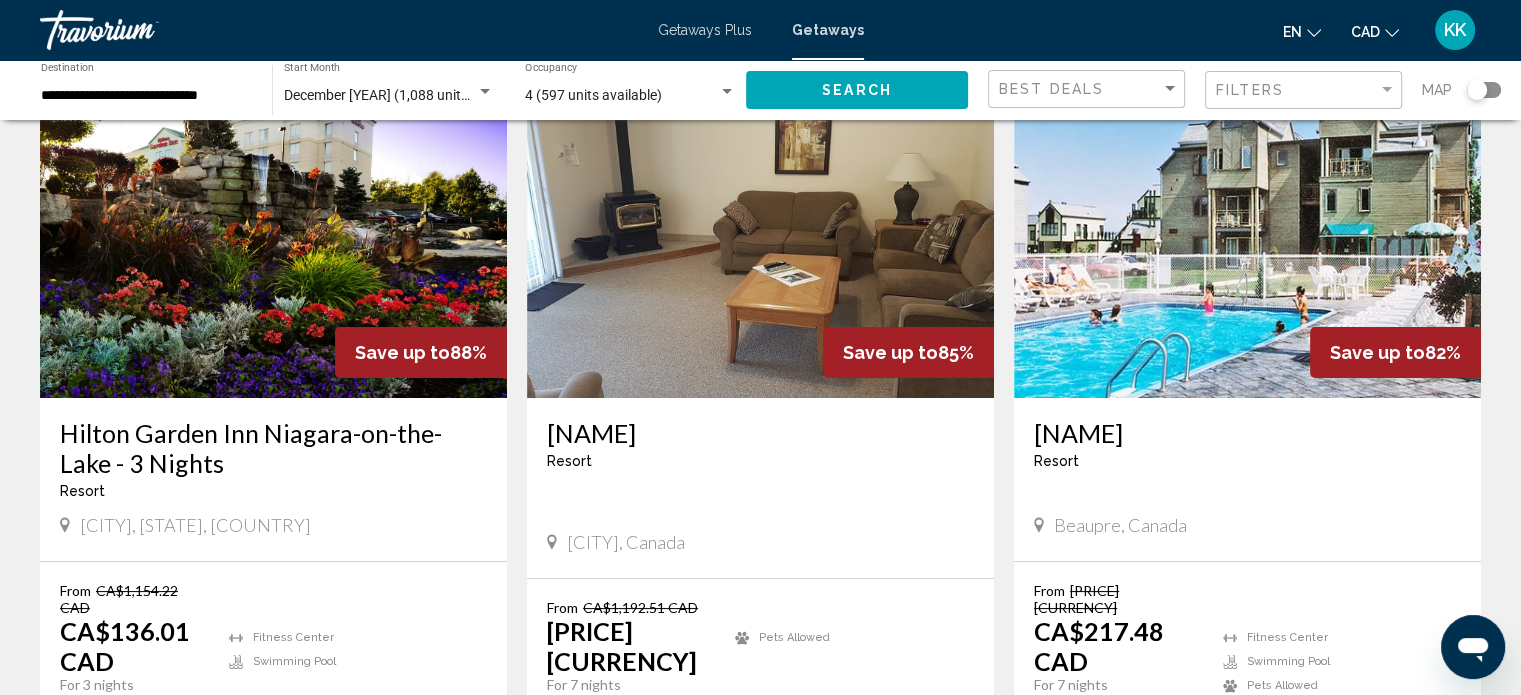 scroll, scrollTop: 292, scrollLeft: 0, axis: vertical 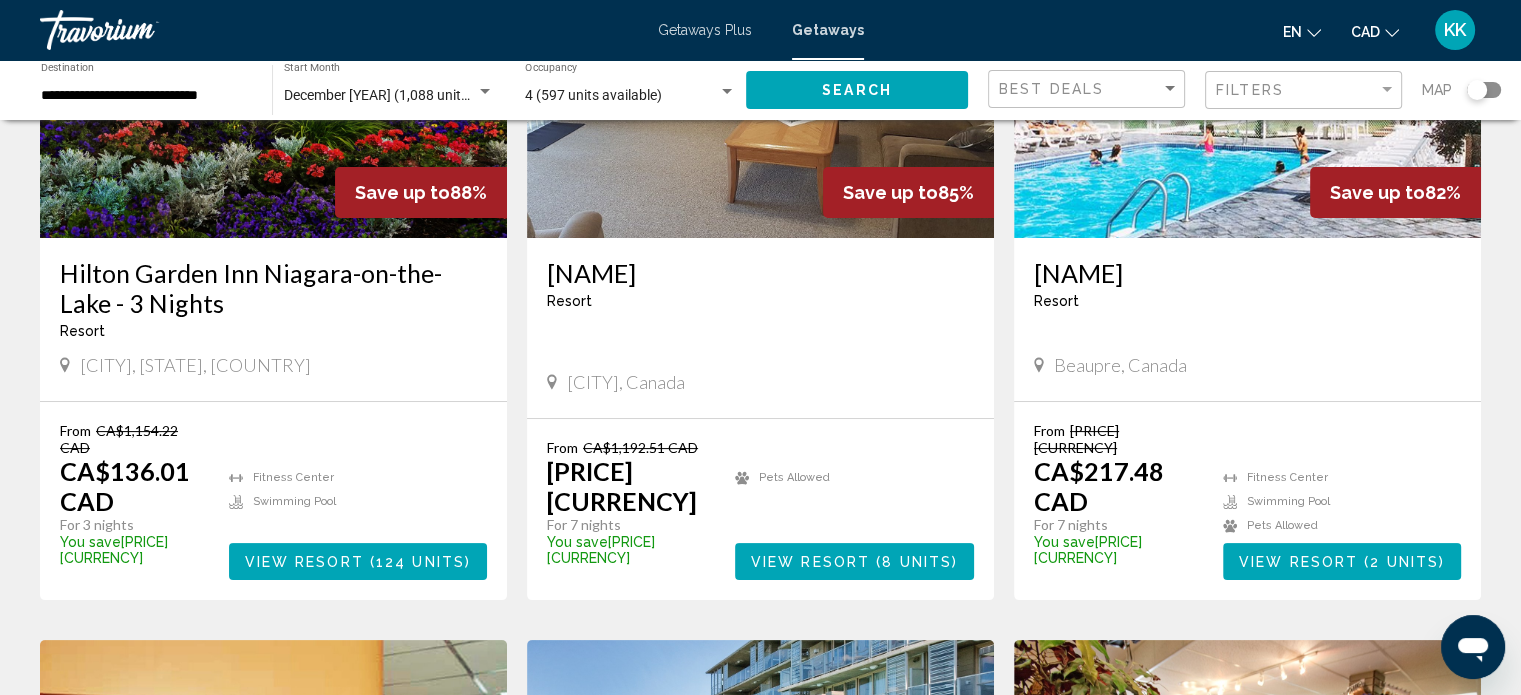 click on "Hilton Garden Inn Niagara-on-the-Lake - 3 Nights" at bounding box center (273, 288) 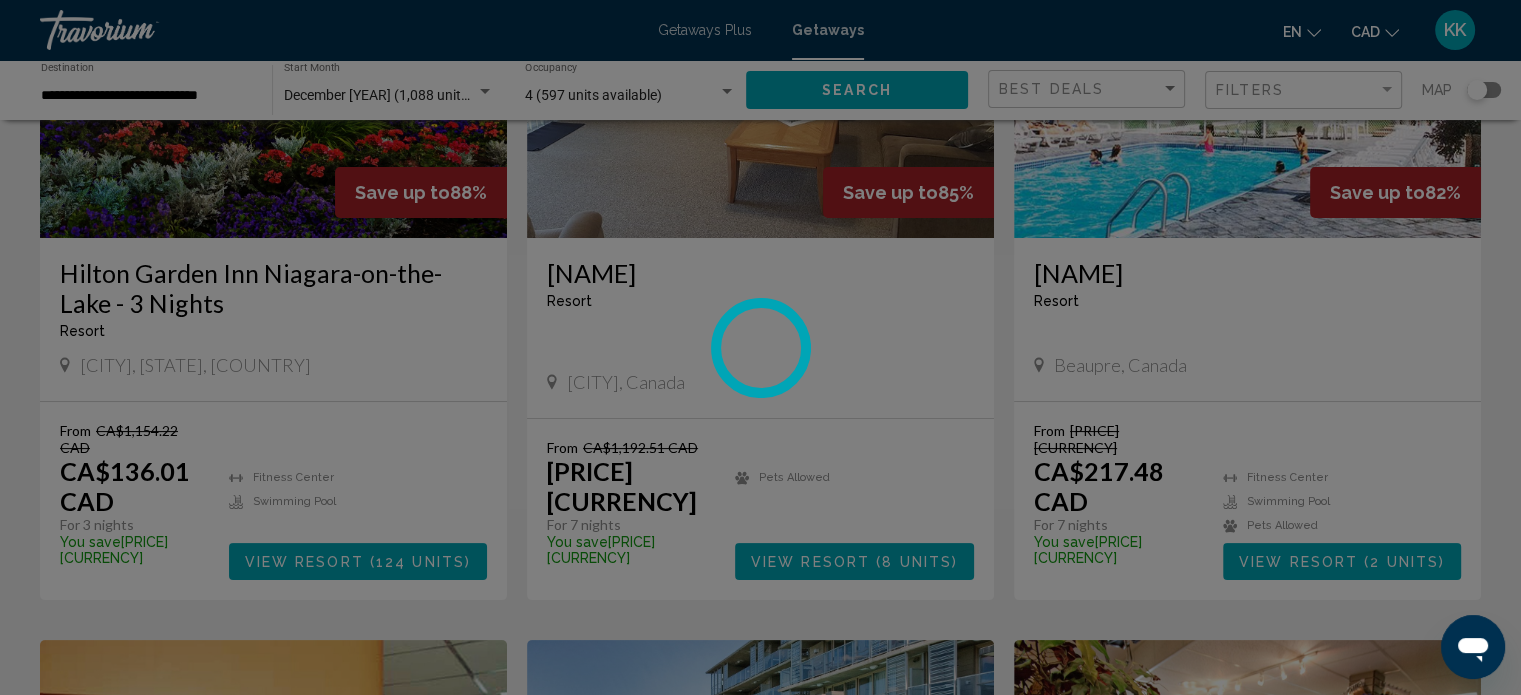 scroll, scrollTop: 12, scrollLeft: 0, axis: vertical 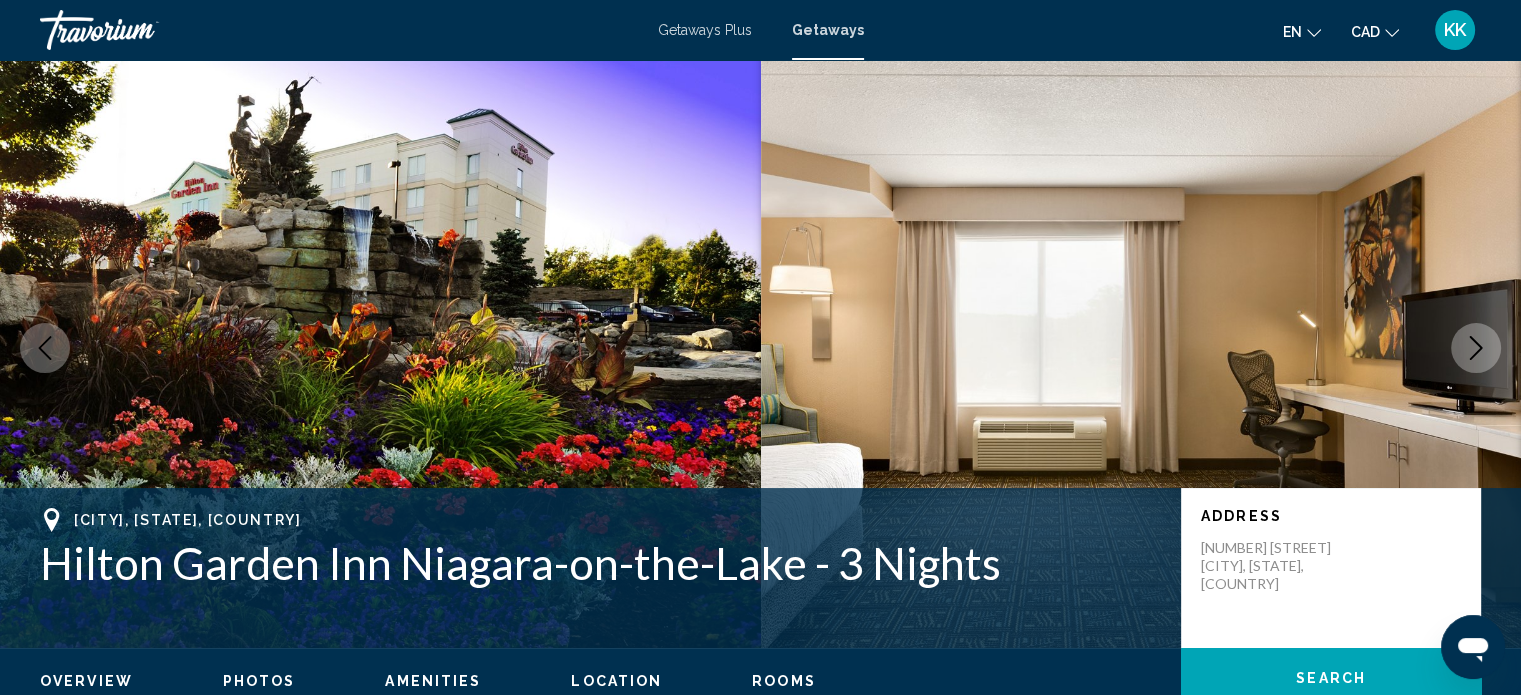 click at bounding box center [1476, 348] 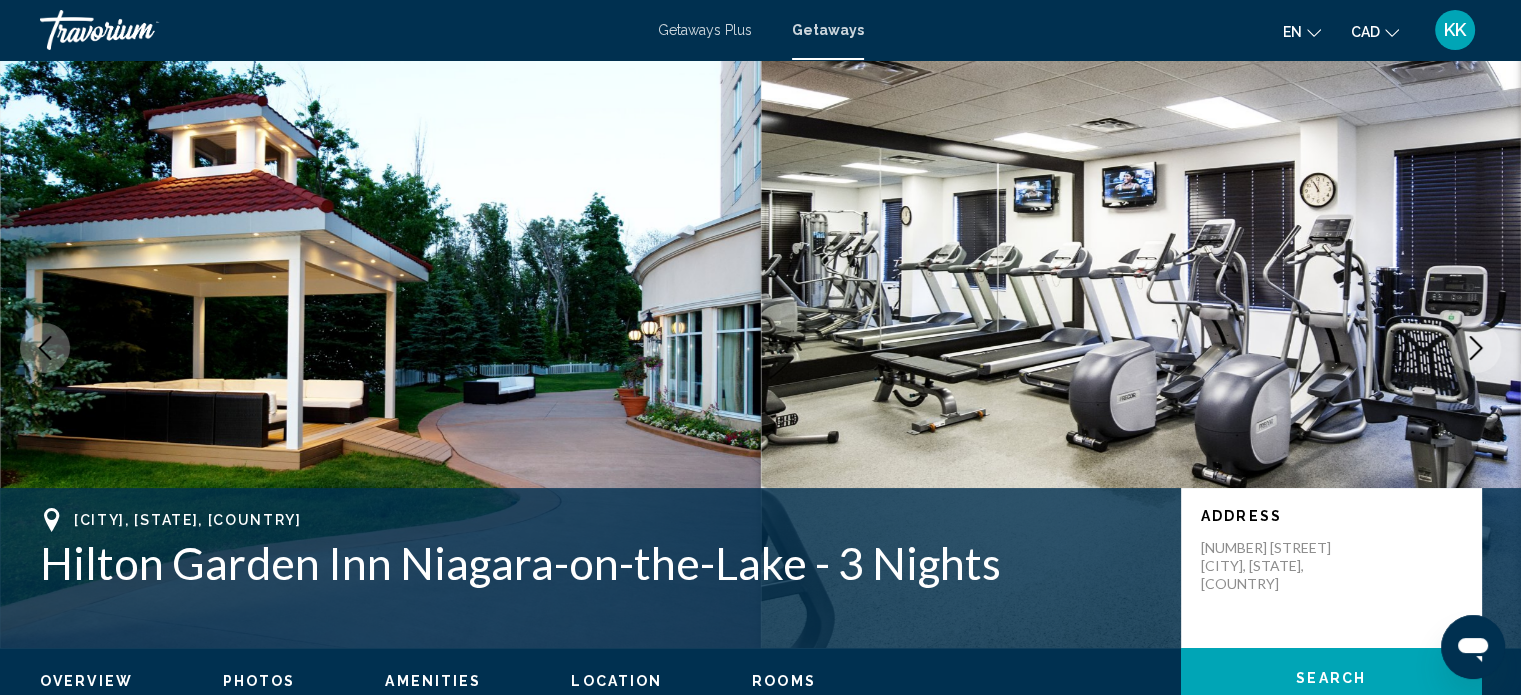 click at bounding box center [1476, 348] 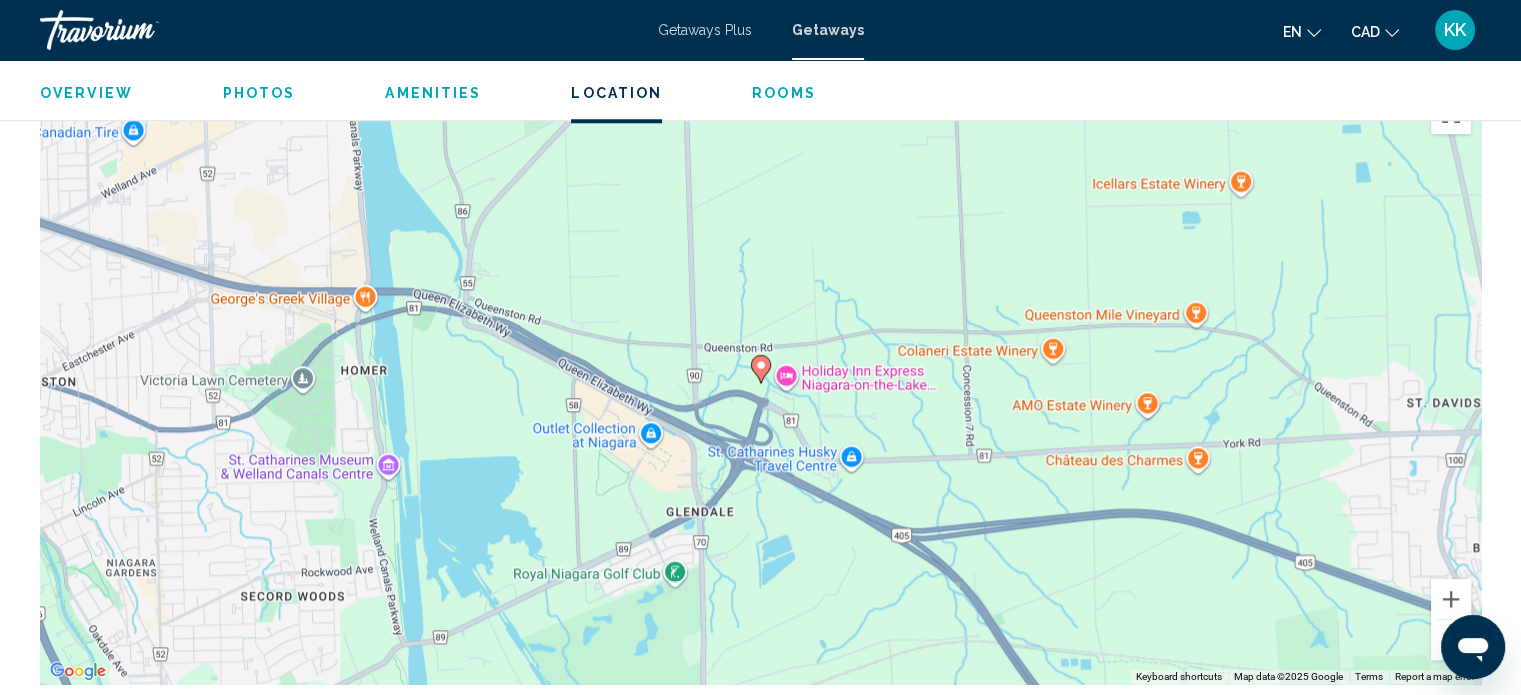 scroll, scrollTop: 1958, scrollLeft: 0, axis: vertical 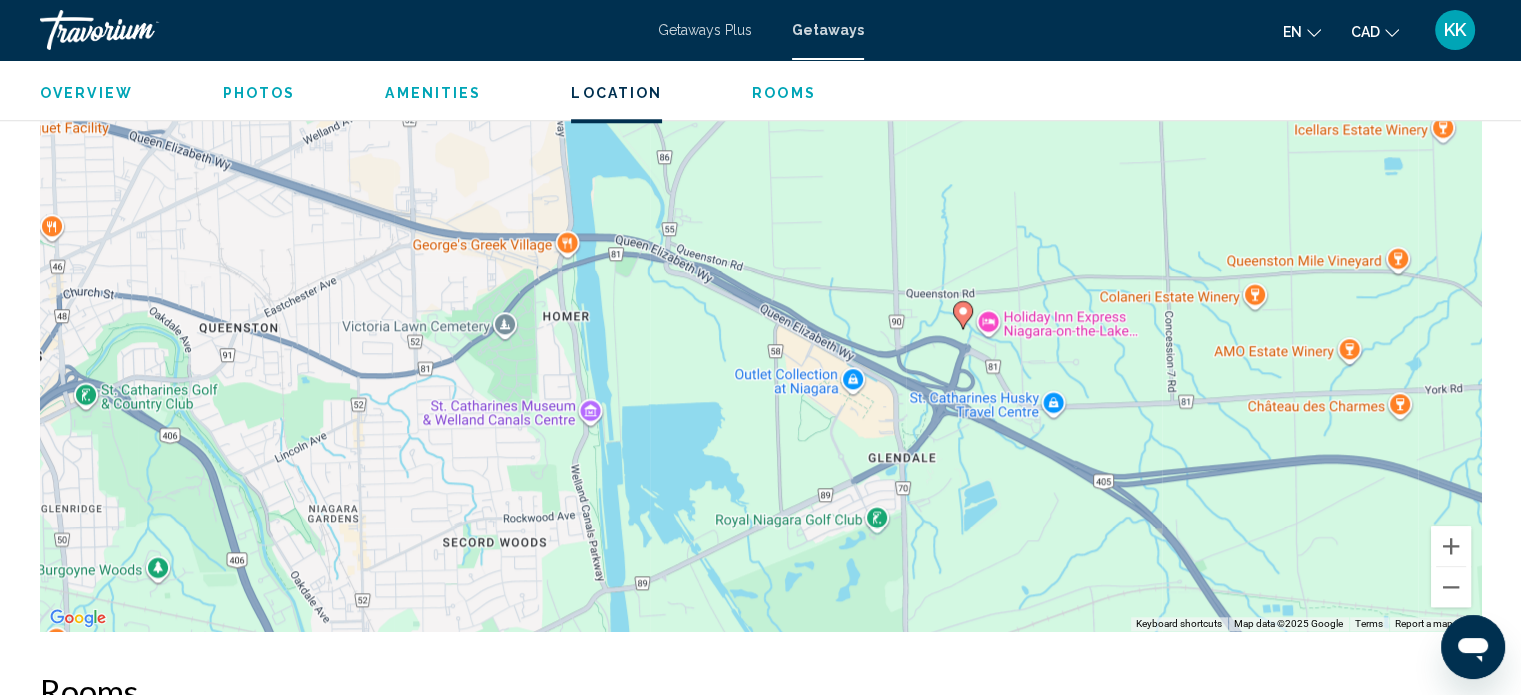drag, startPoint x: 1049, startPoint y: 432, endPoint x: 955, endPoint y: 659, distance: 245.6929 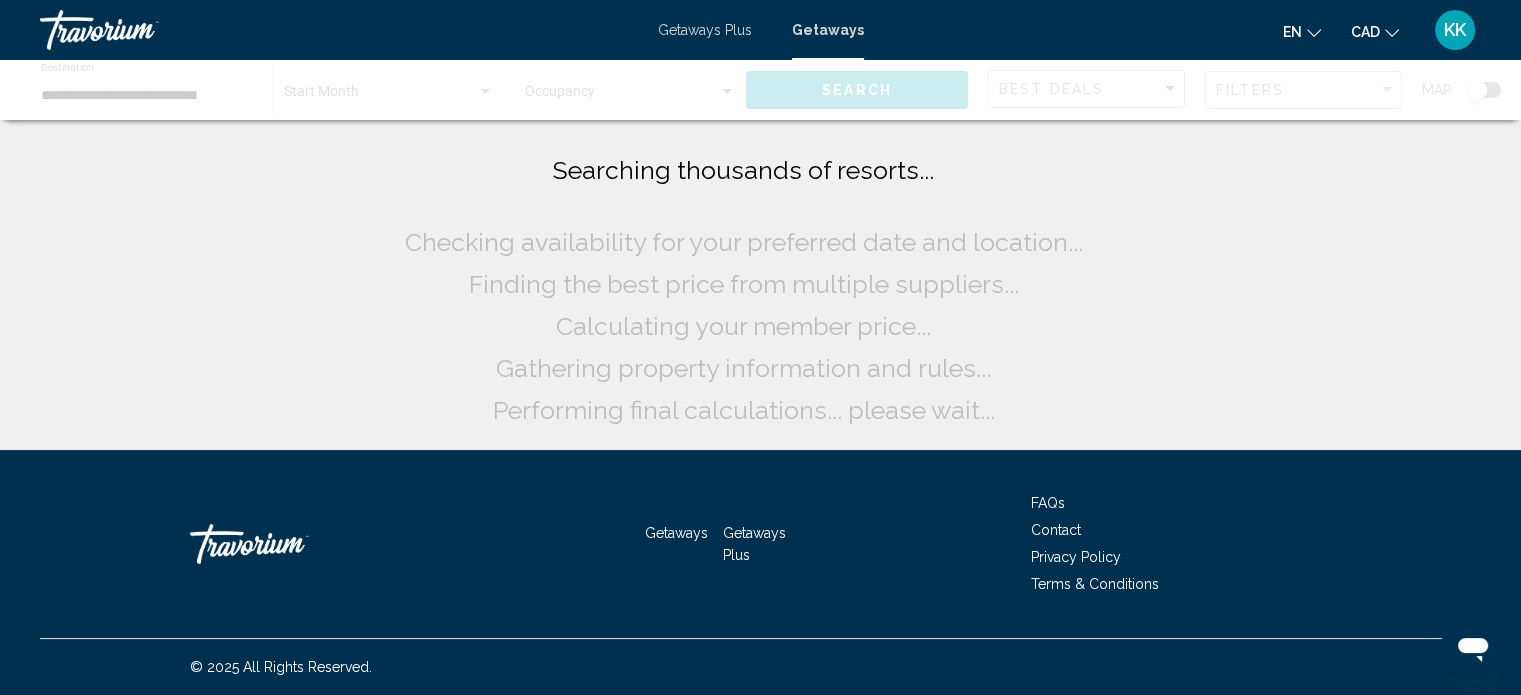 scroll, scrollTop: 0, scrollLeft: 0, axis: both 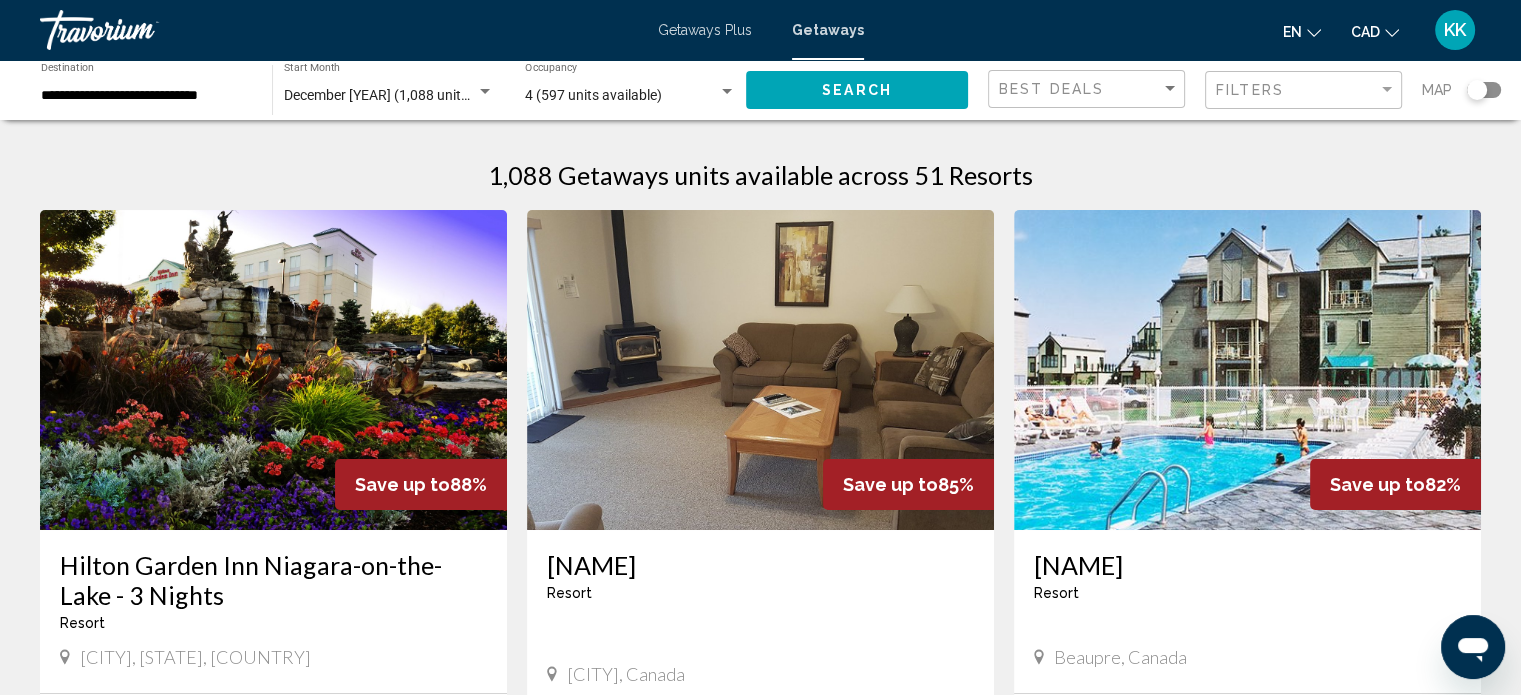 click on "Hilton Garden Inn Niagara-on-the-Lake - 3 Nights" at bounding box center (273, 580) 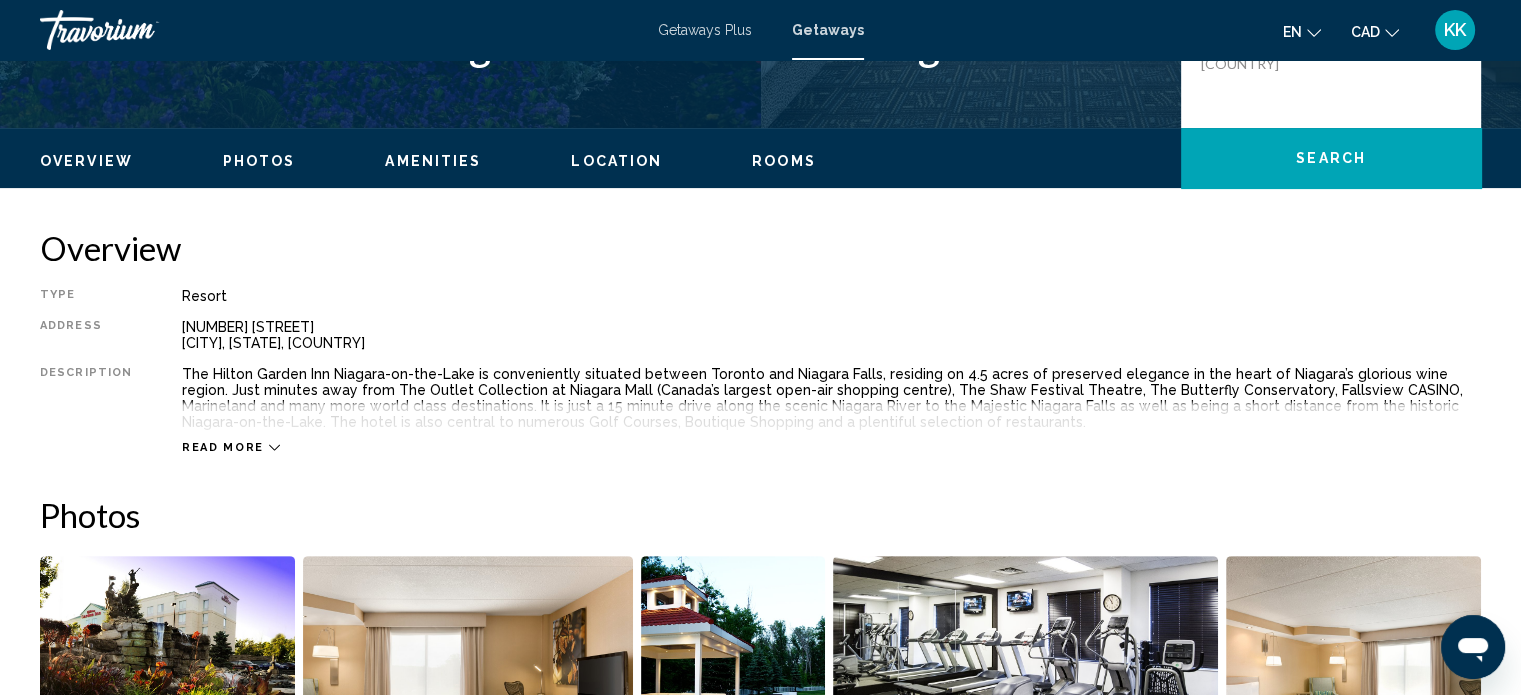 scroll, scrollTop: 626, scrollLeft: 0, axis: vertical 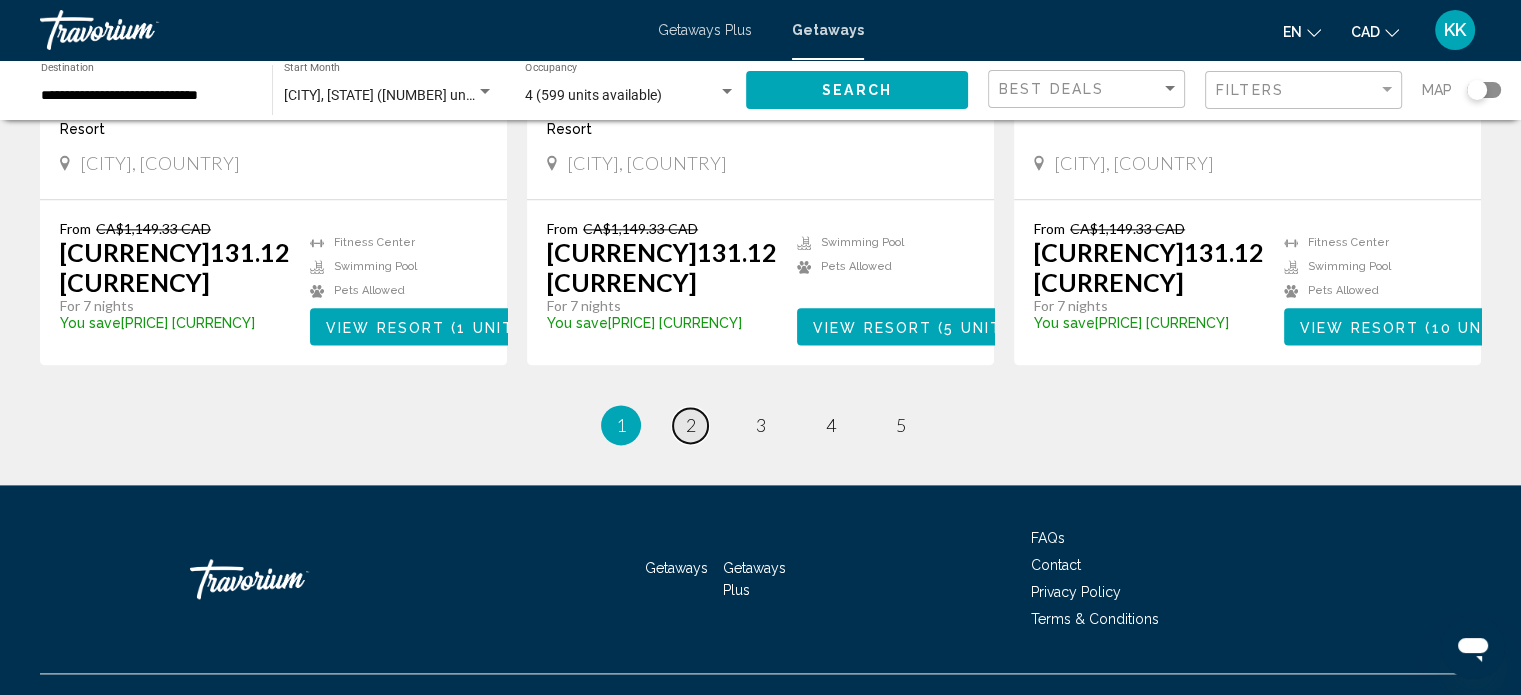 click on "2" at bounding box center (691, 425) 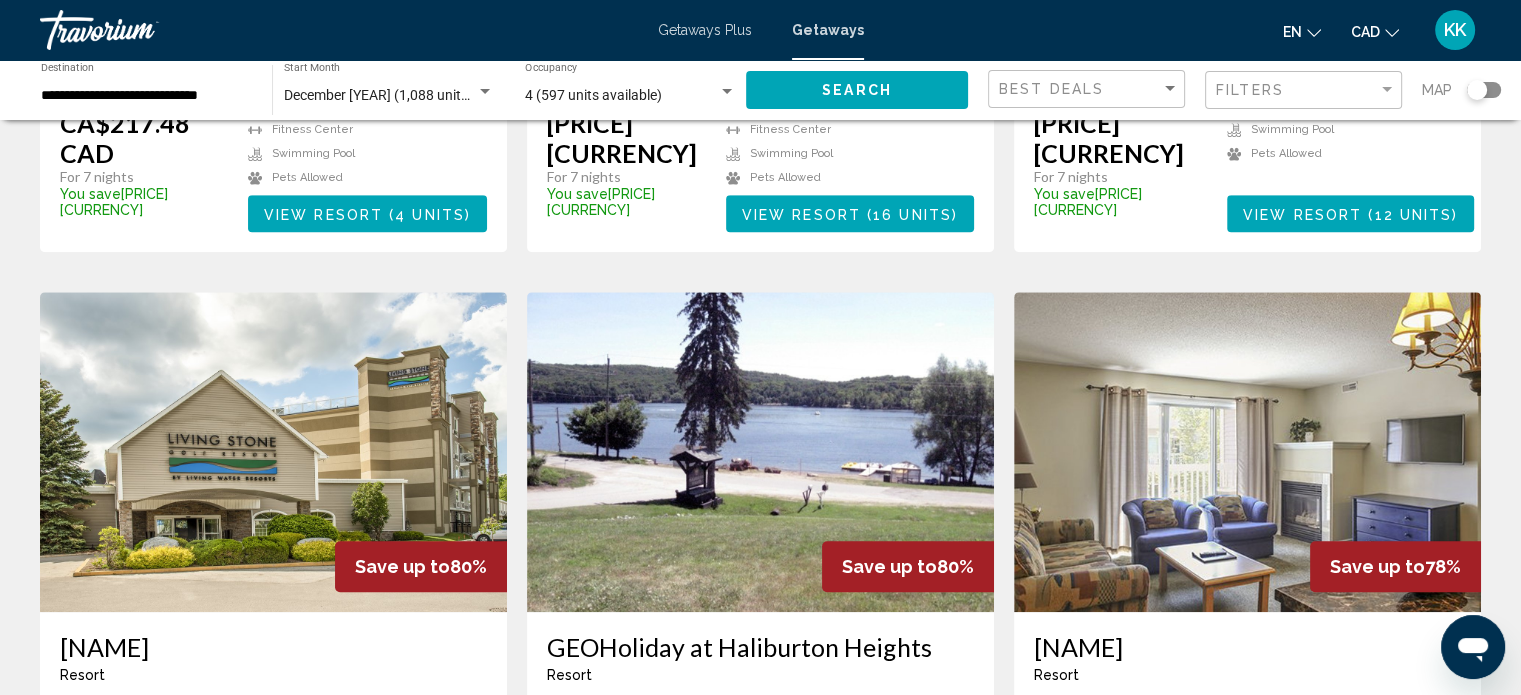 scroll, scrollTop: 1493, scrollLeft: 0, axis: vertical 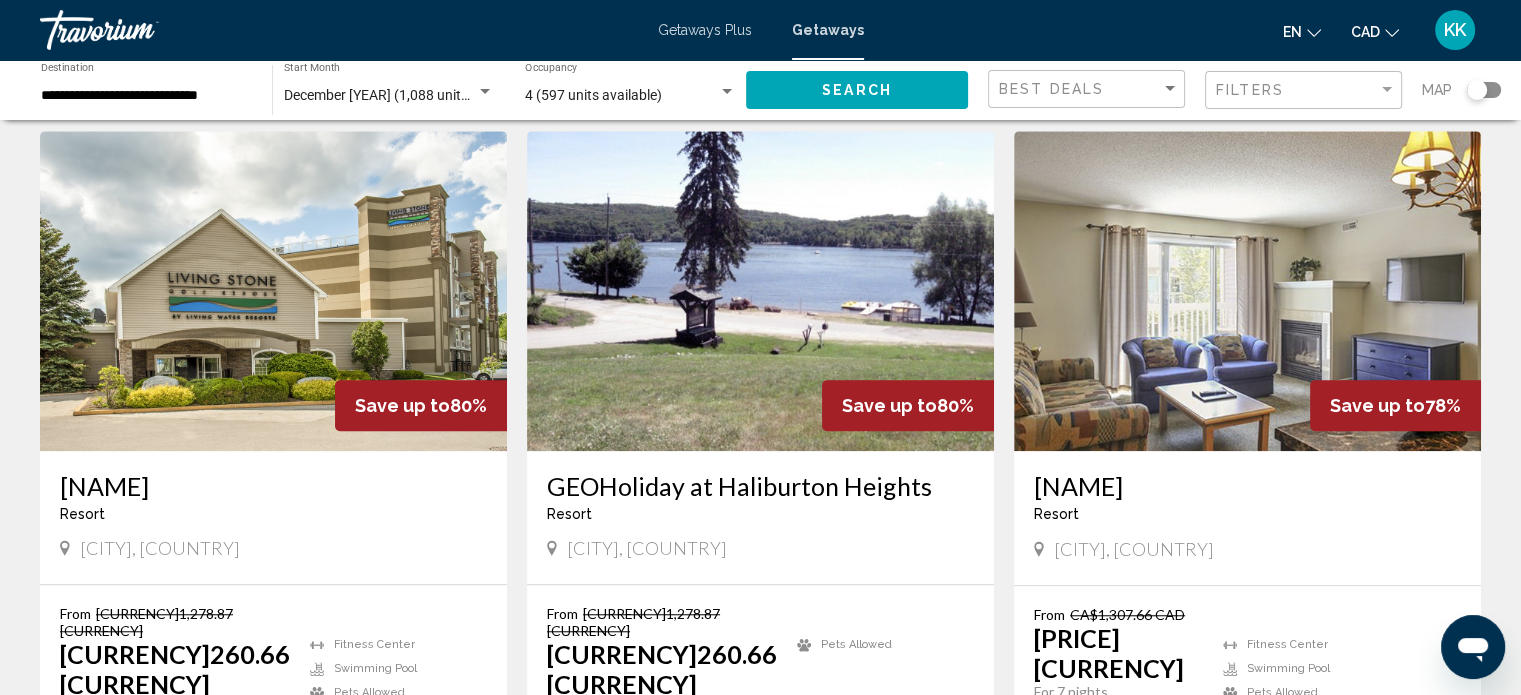 click on "[NAME]" at bounding box center [273, 486] 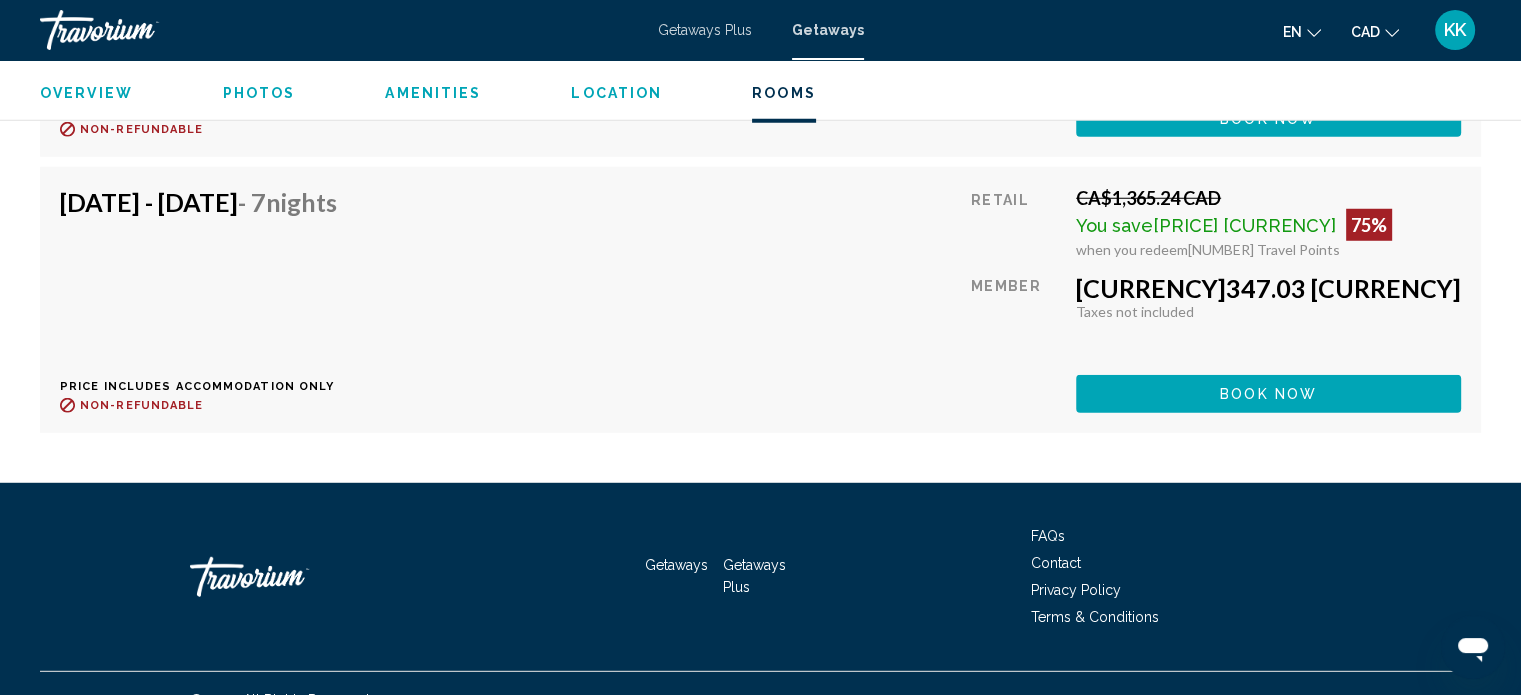 scroll, scrollTop: 5571, scrollLeft: 0, axis: vertical 